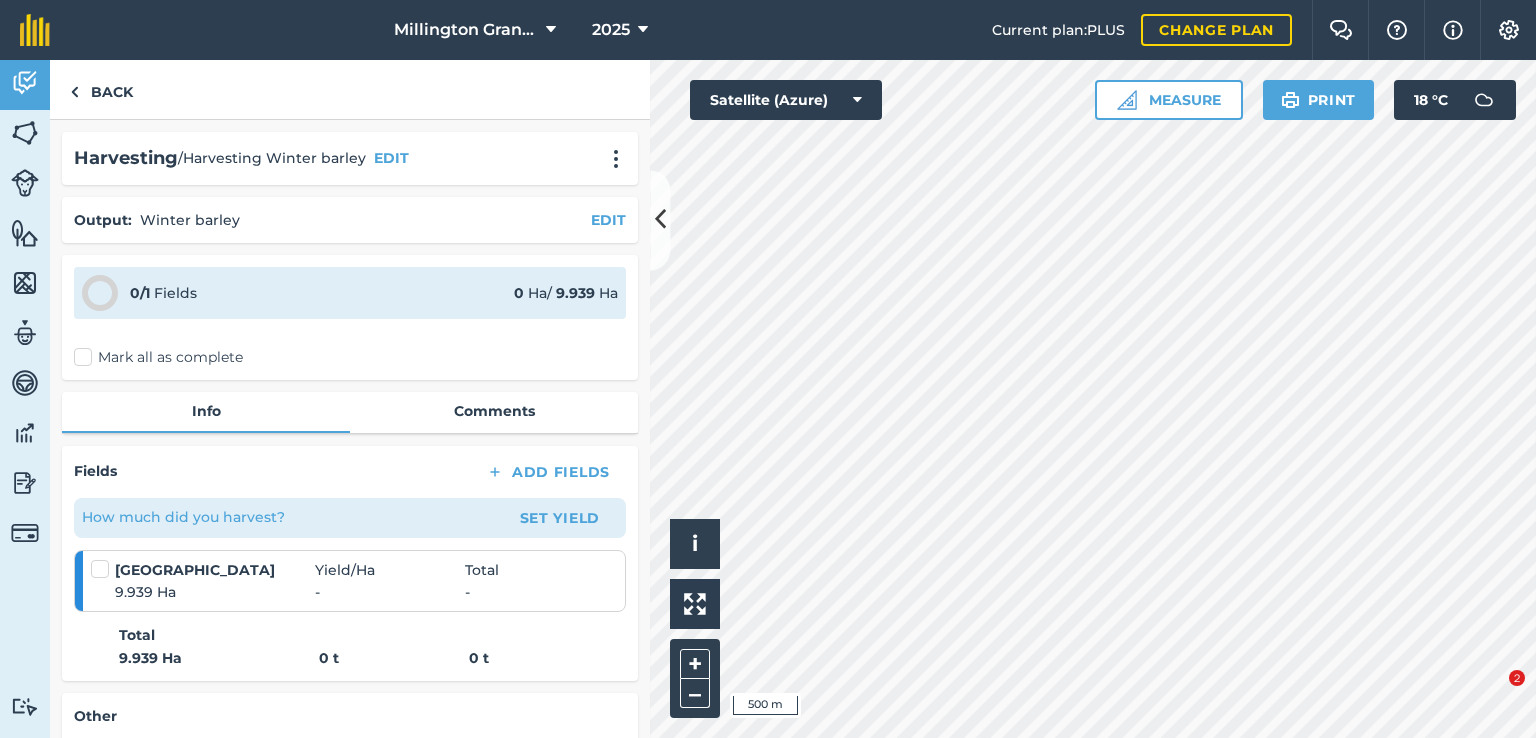 scroll, scrollTop: 0, scrollLeft: 0, axis: both 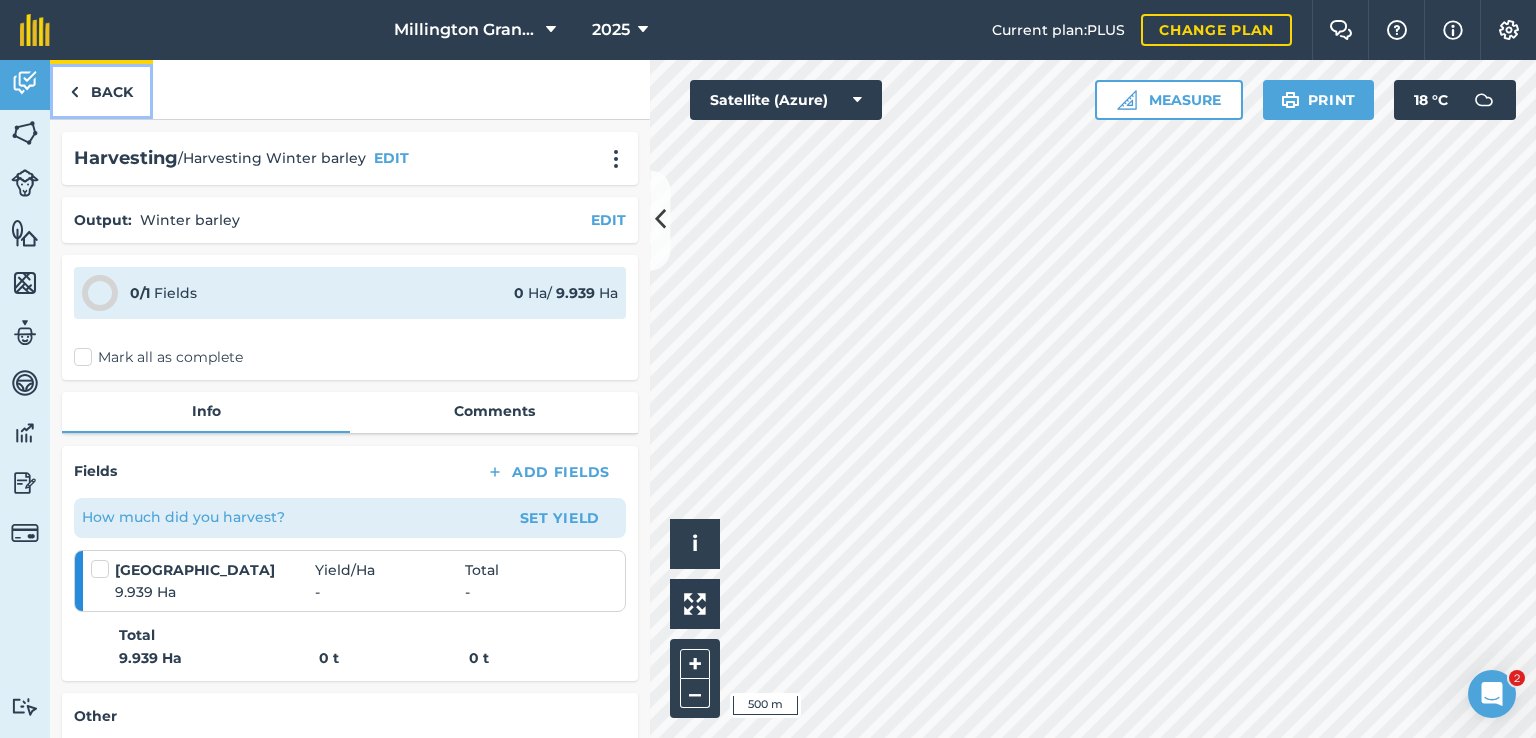 click on "Back" at bounding box center [101, 89] 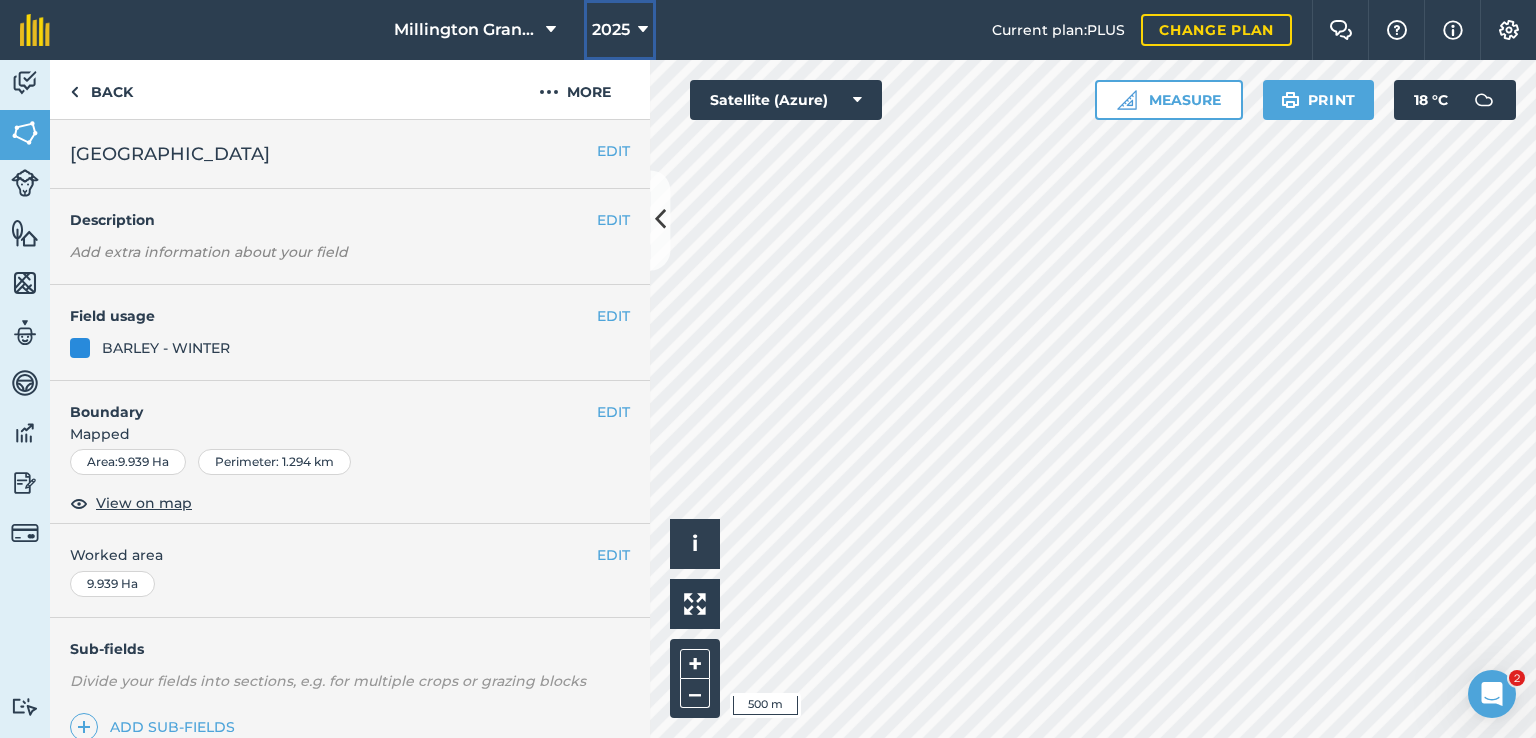 click on "2025" at bounding box center (611, 30) 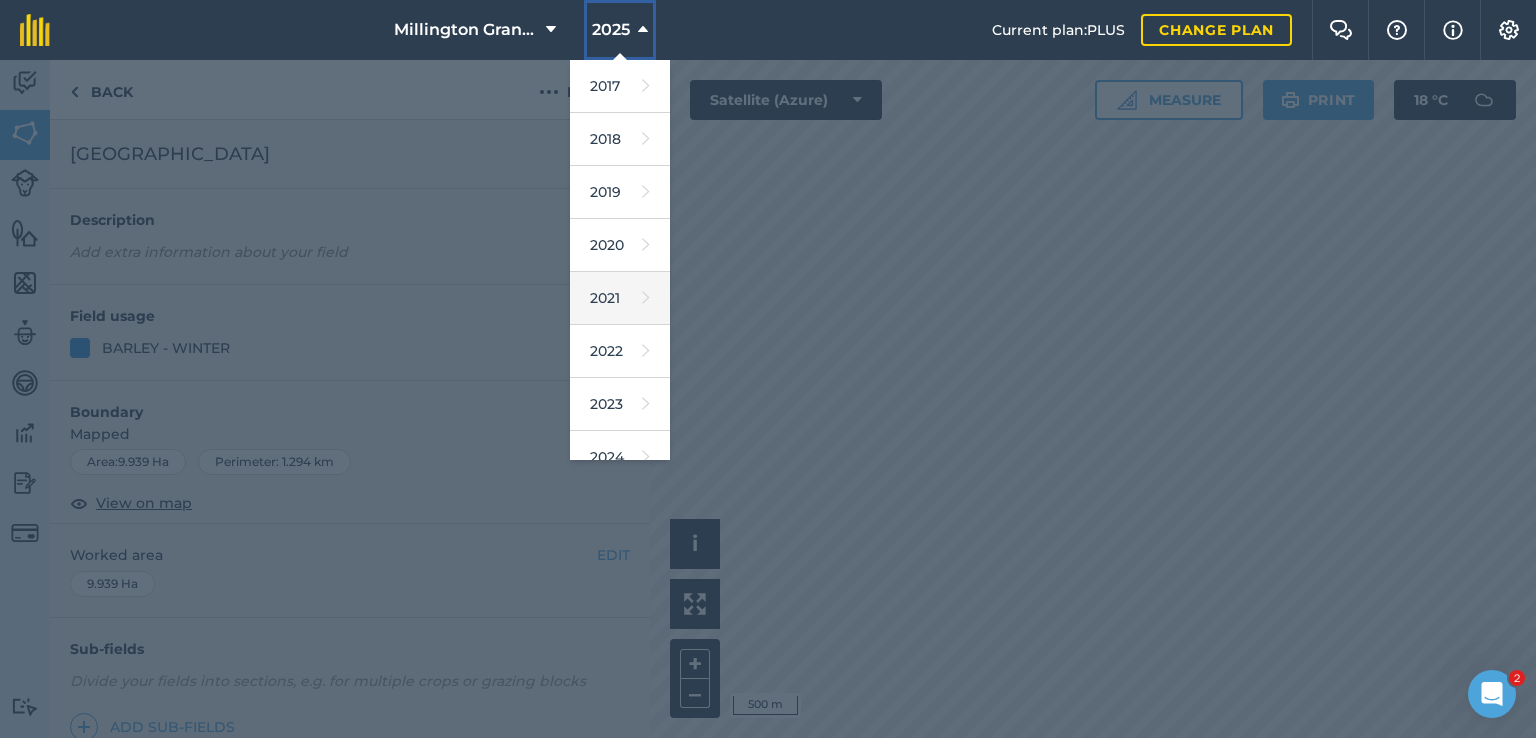 scroll, scrollTop: 100, scrollLeft: 0, axis: vertical 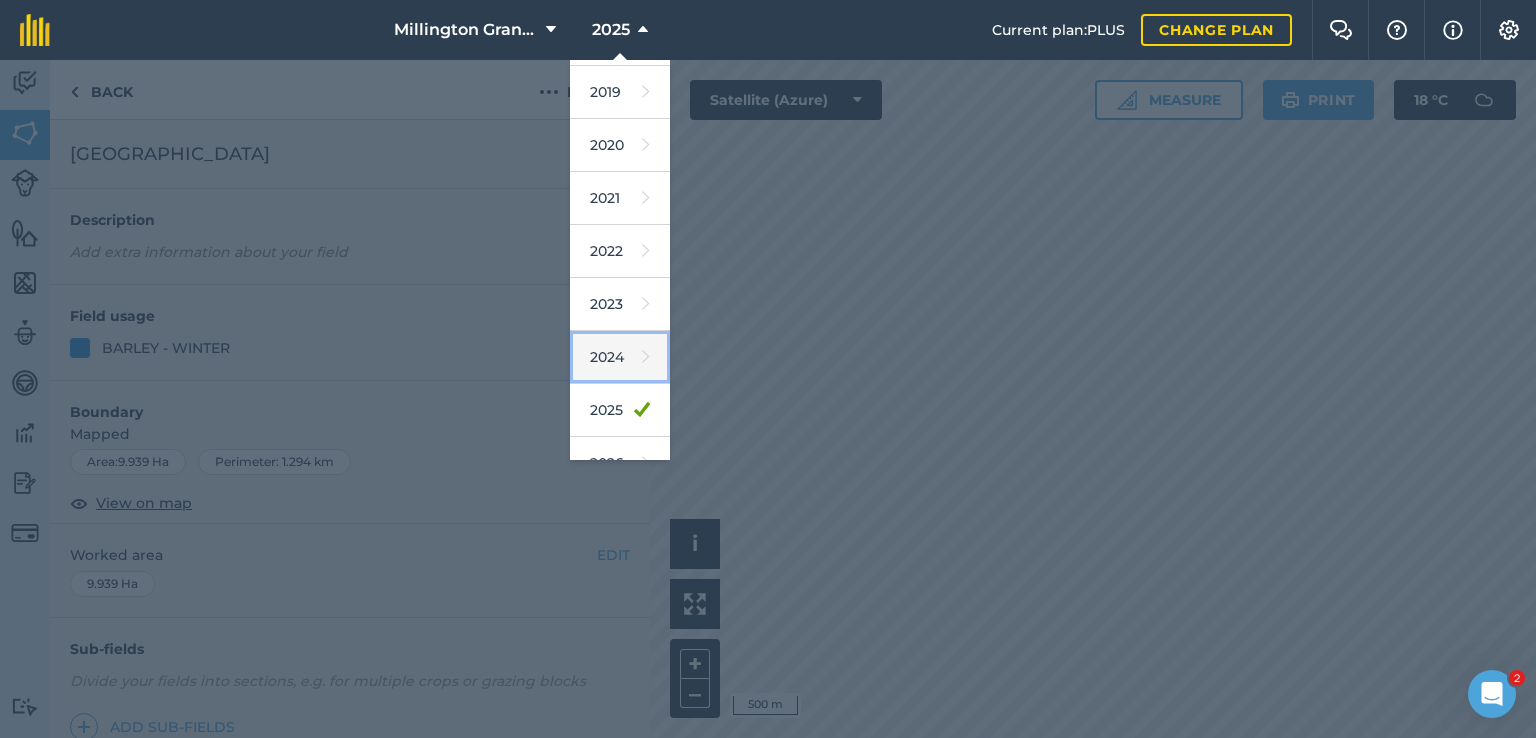 click on "2024" at bounding box center [620, 357] 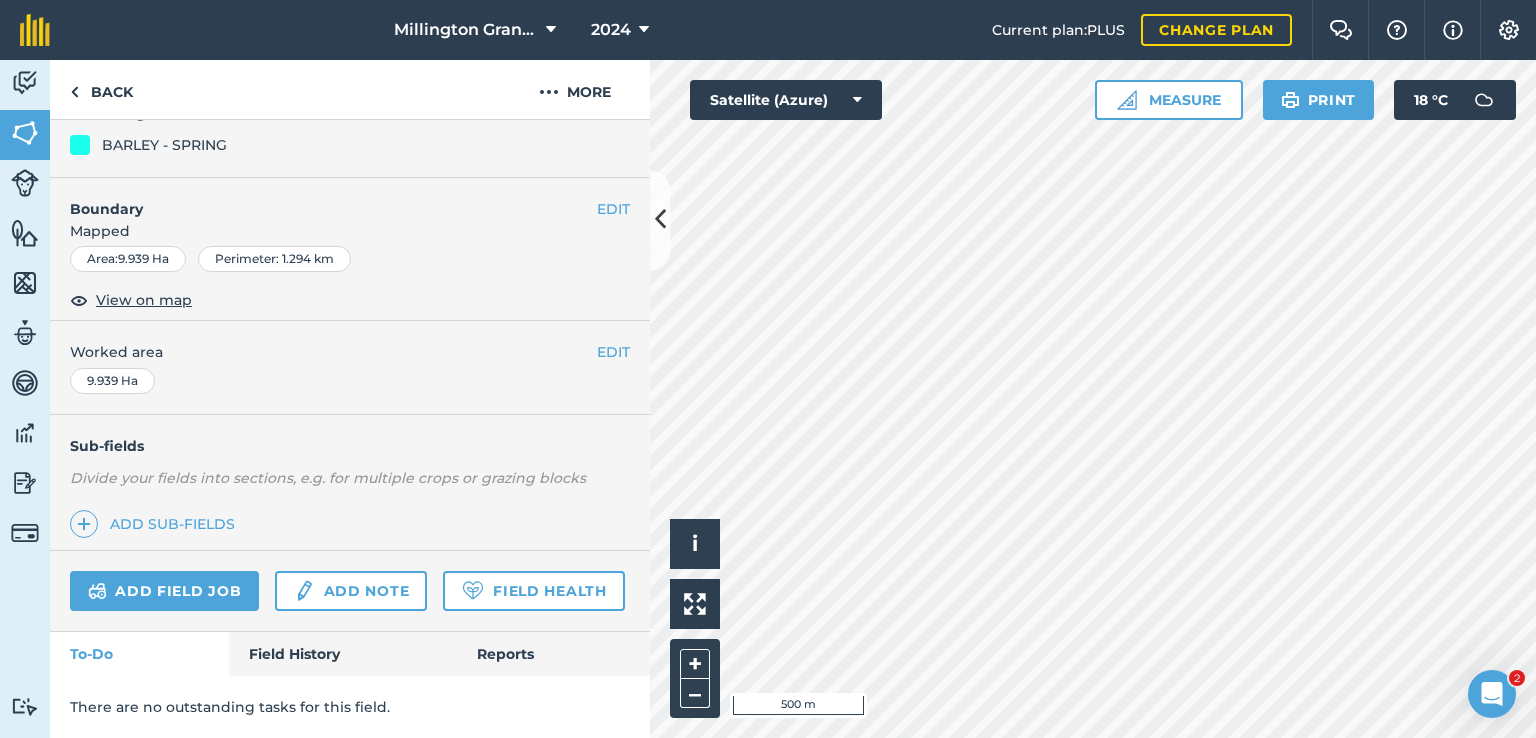 scroll, scrollTop: 256, scrollLeft: 0, axis: vertical 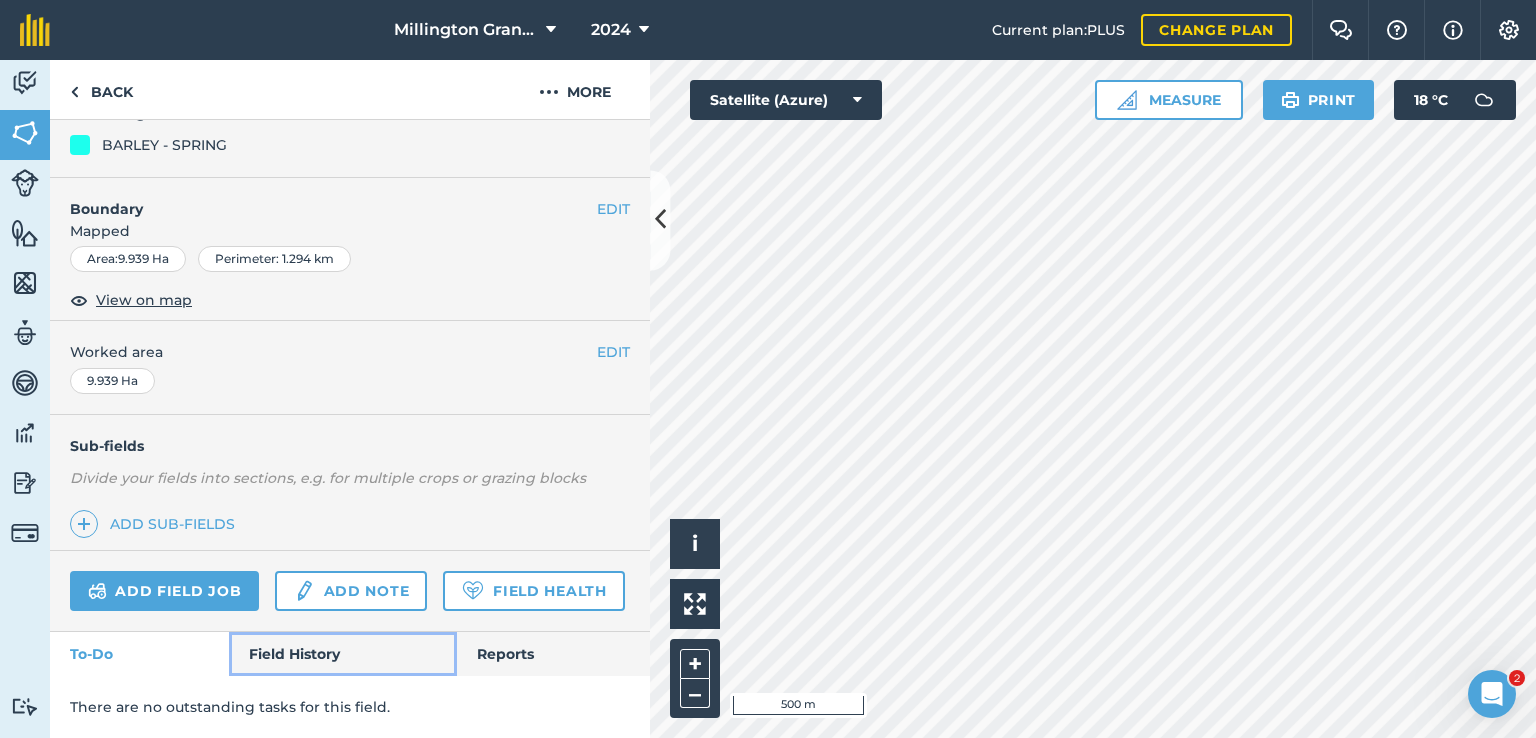 click on "Field History" at bounding box center (342, 654) 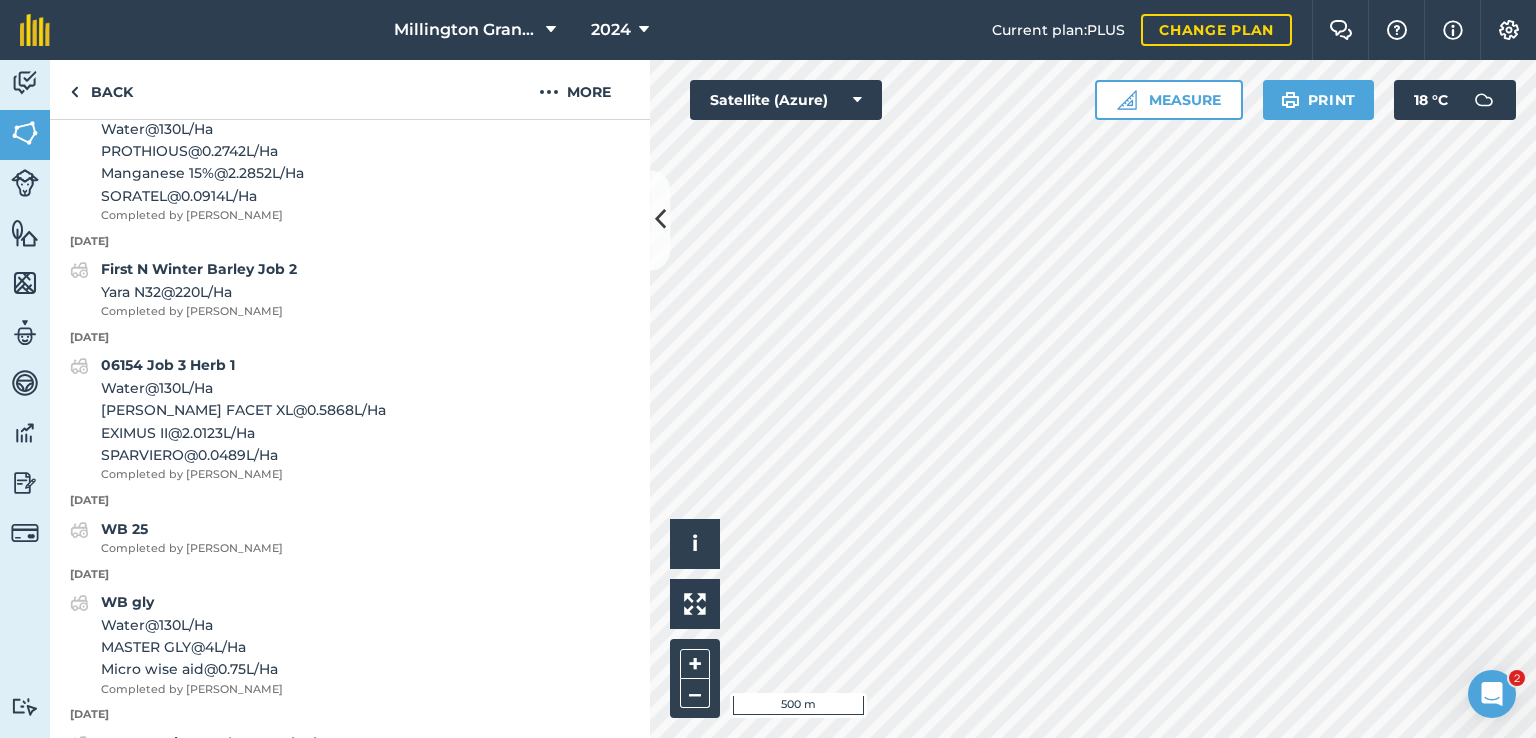 scroll, scrollTop: 1556, scrollLeft: 0, axis: vertical 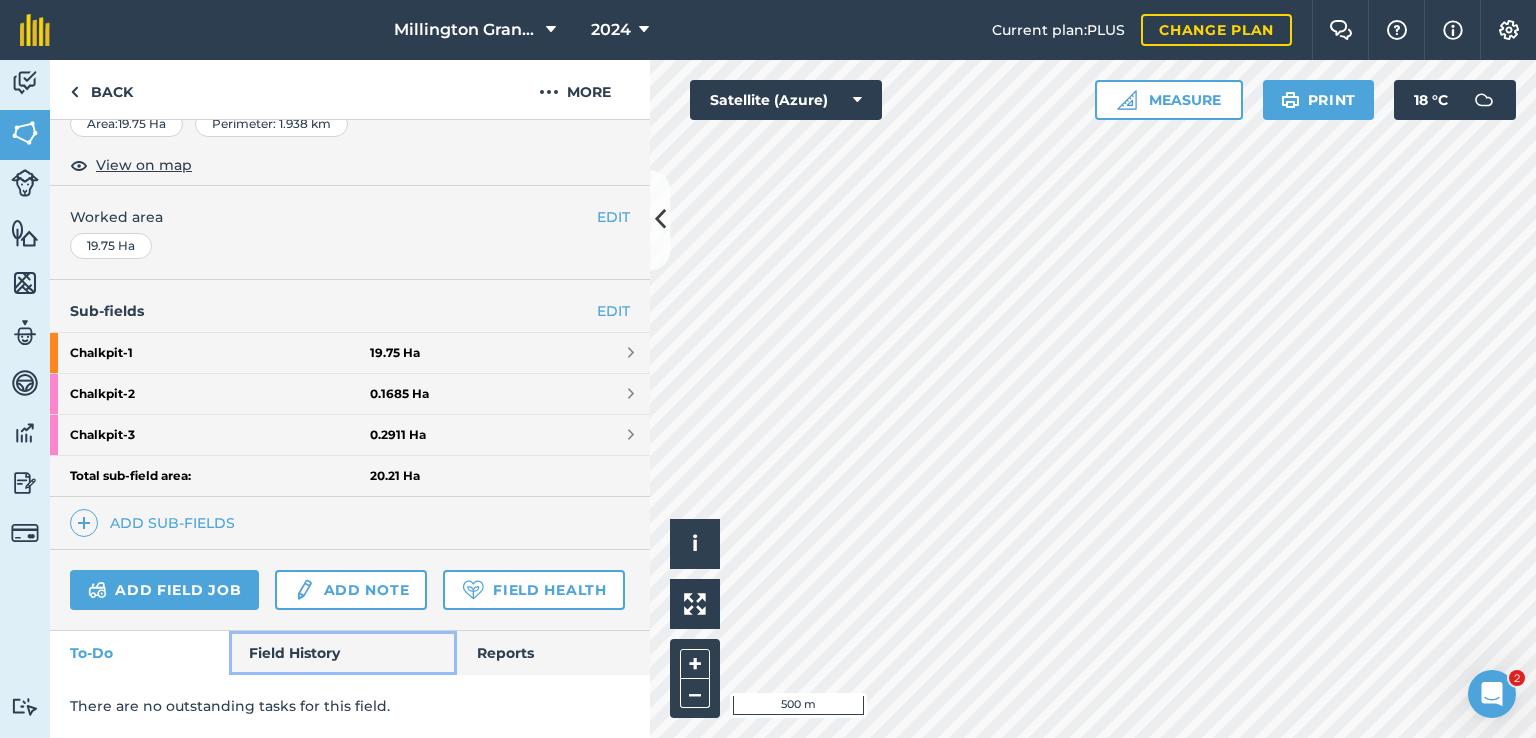 click on "Field History" at bounding box center (342, 653) 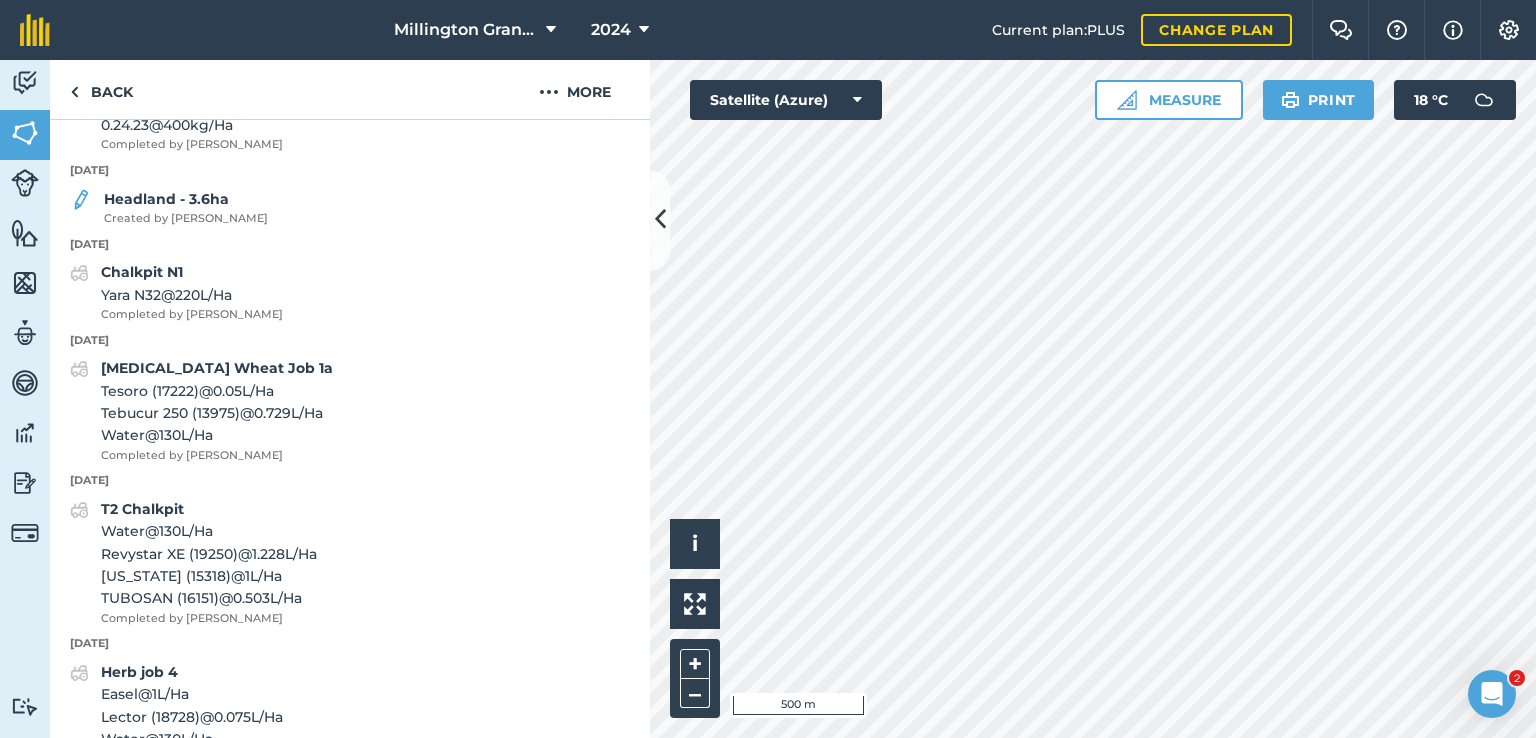 scroll, scrollTop: 2990, scrollLeft: 0, axis: vertical 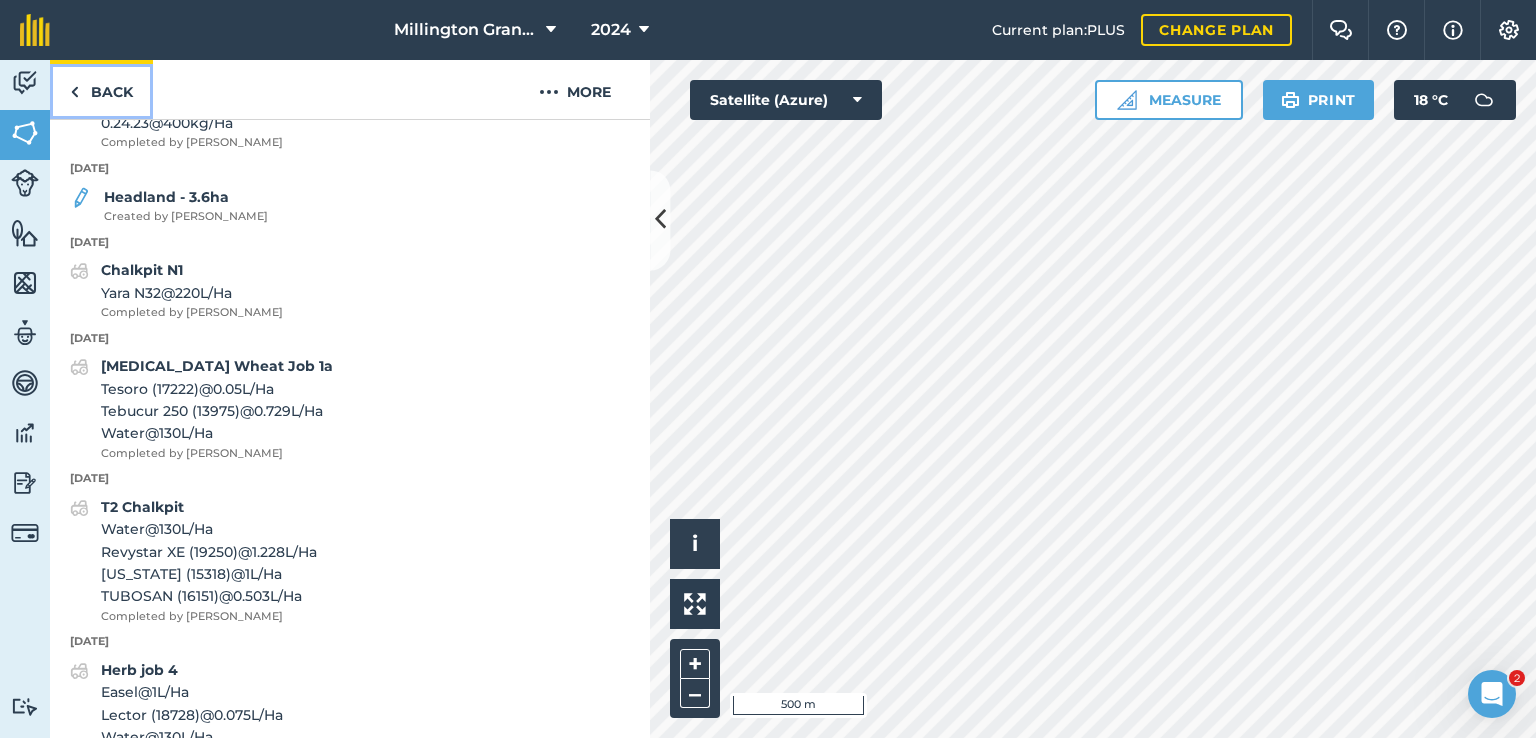 click on "Back" at bounding box center [101, 89] 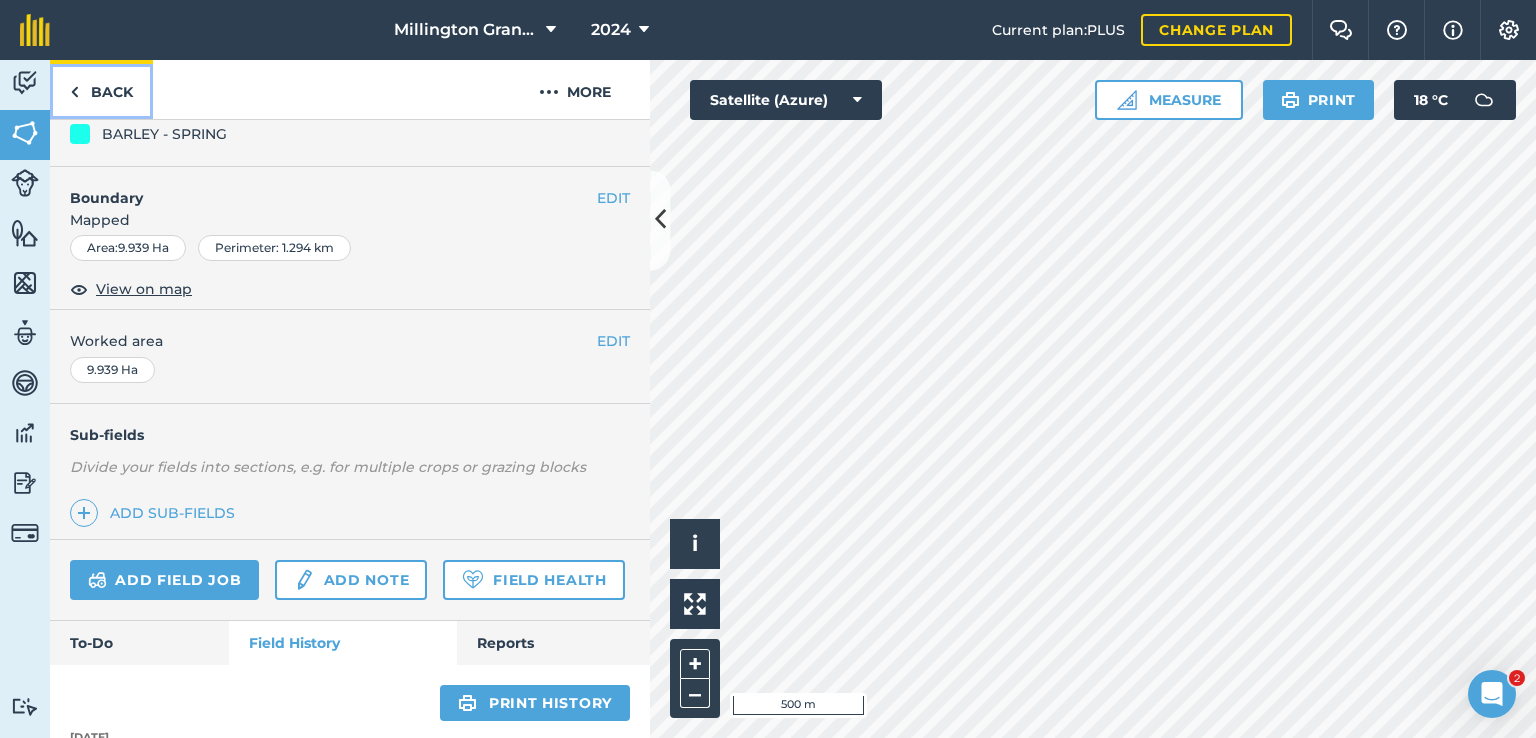 scroll, scrollTop: 2432, scrollLeft: 0, axis: vertical 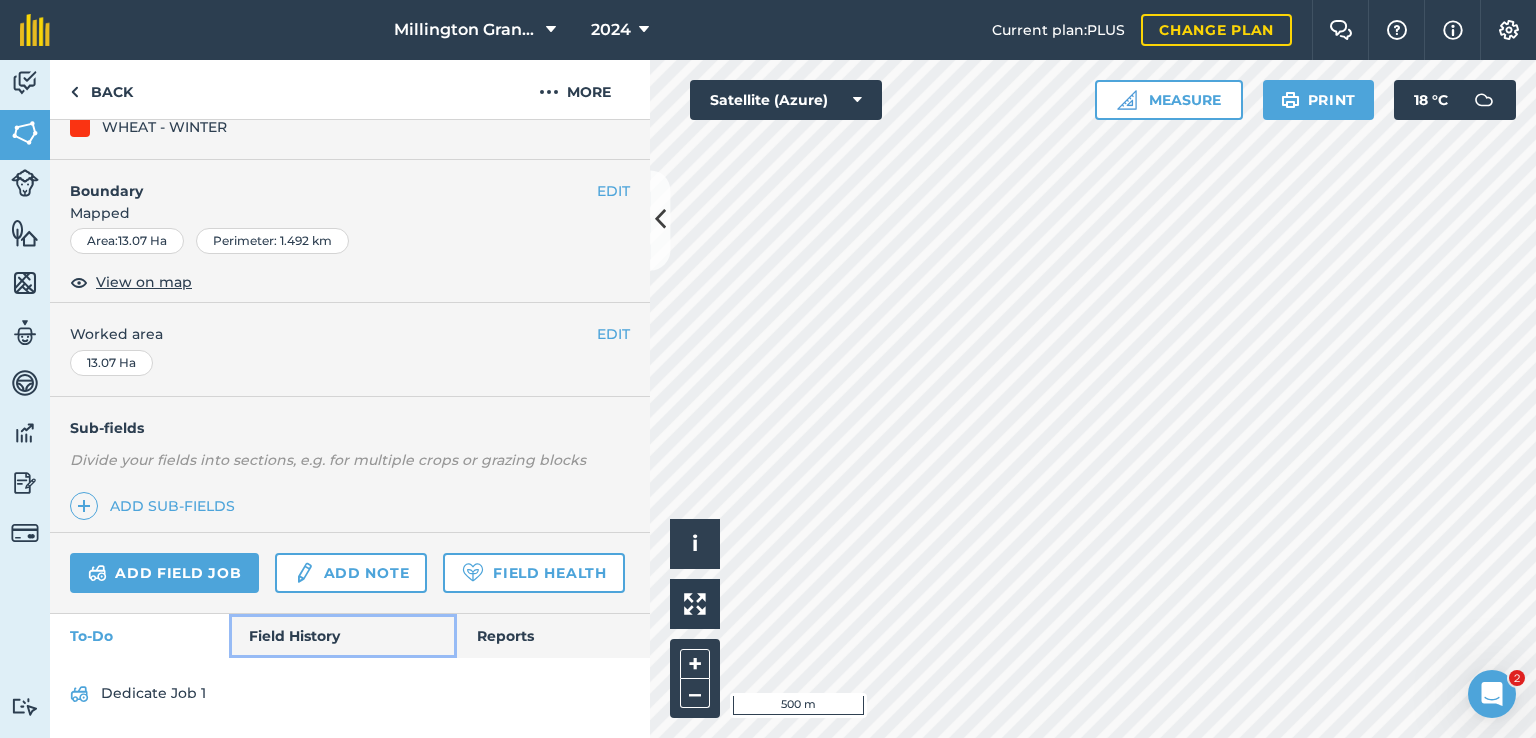 click on "Field History" at bounding box center [342, 636] 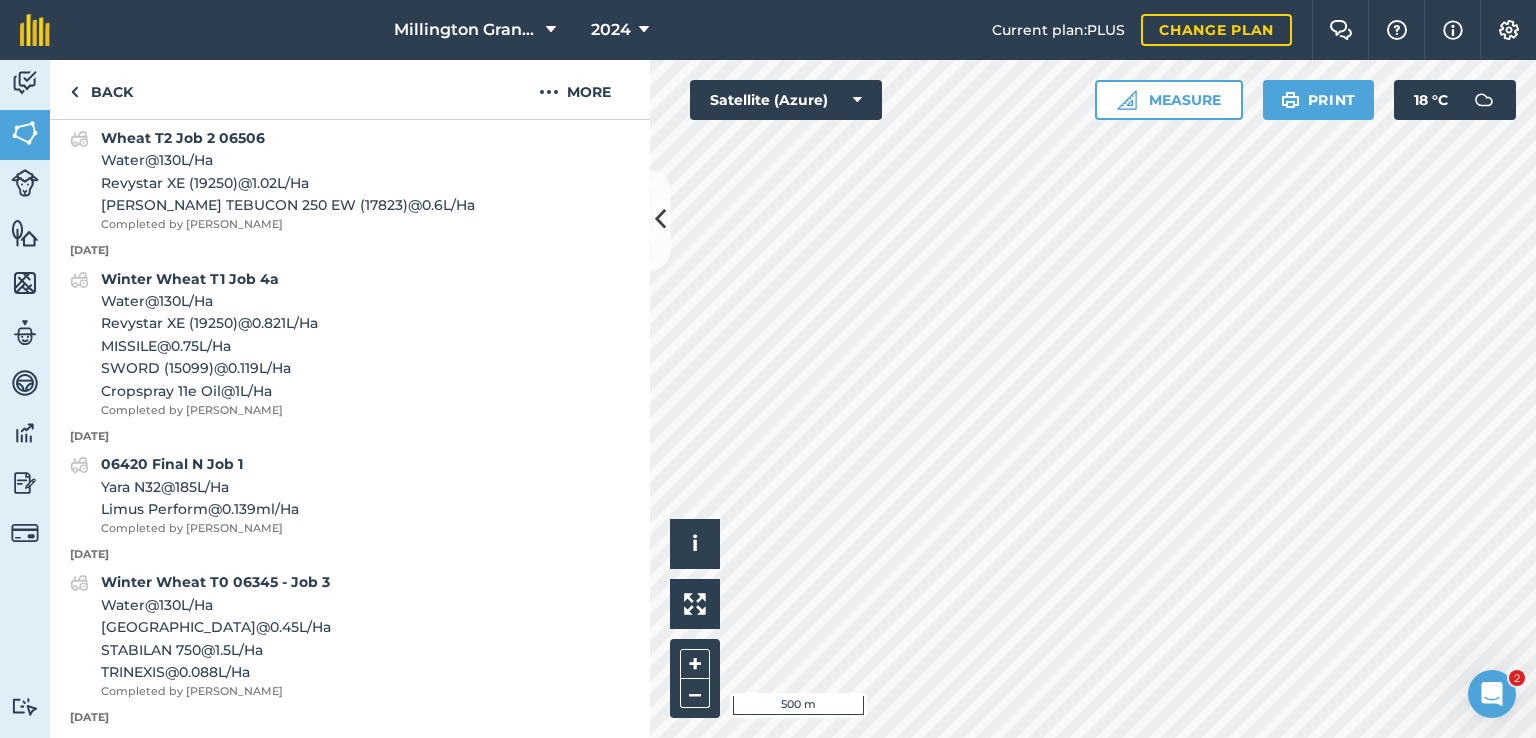 scroll, scrollTop: 1074, scrollLeft: 0, axis: vertical 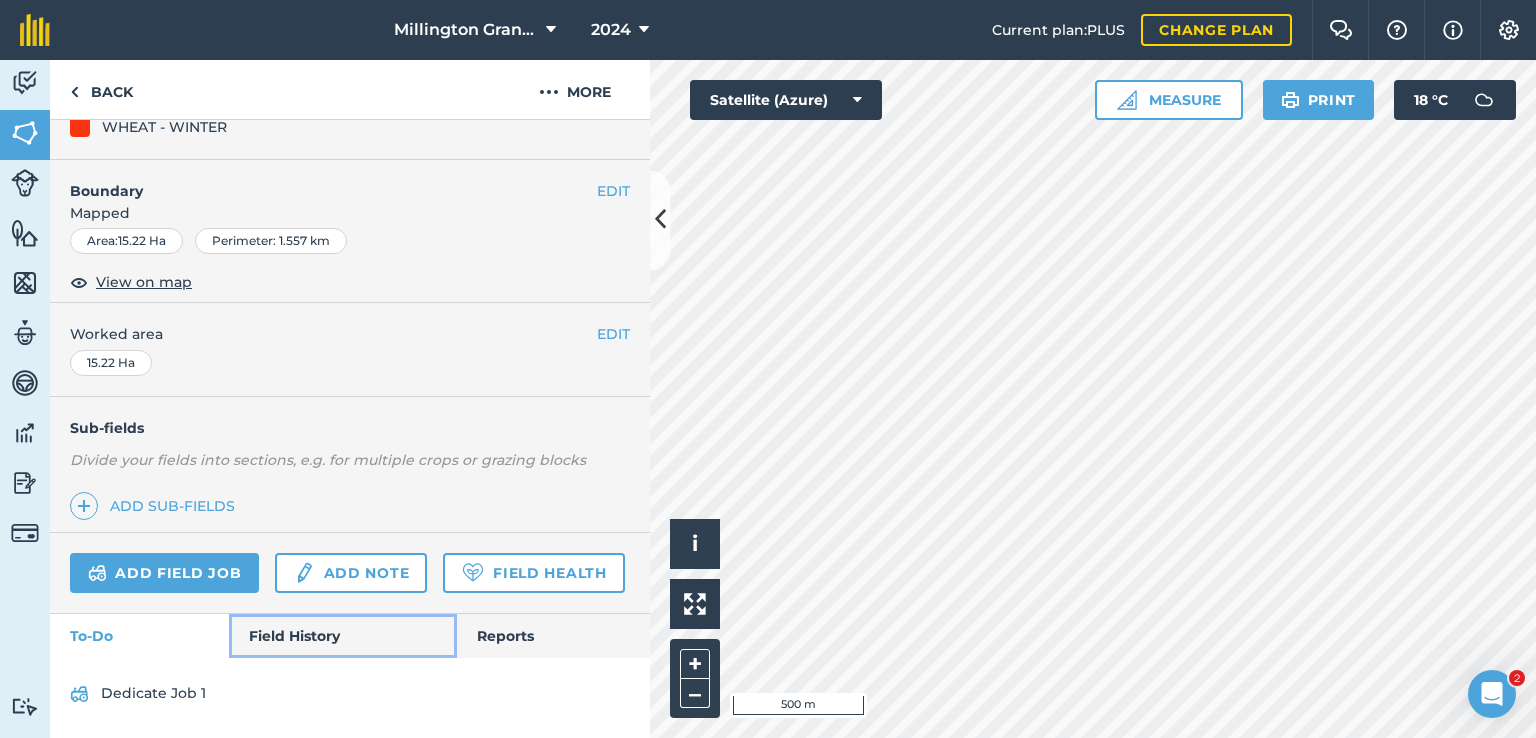 click on "Field History" at bounding box center (342, 636) 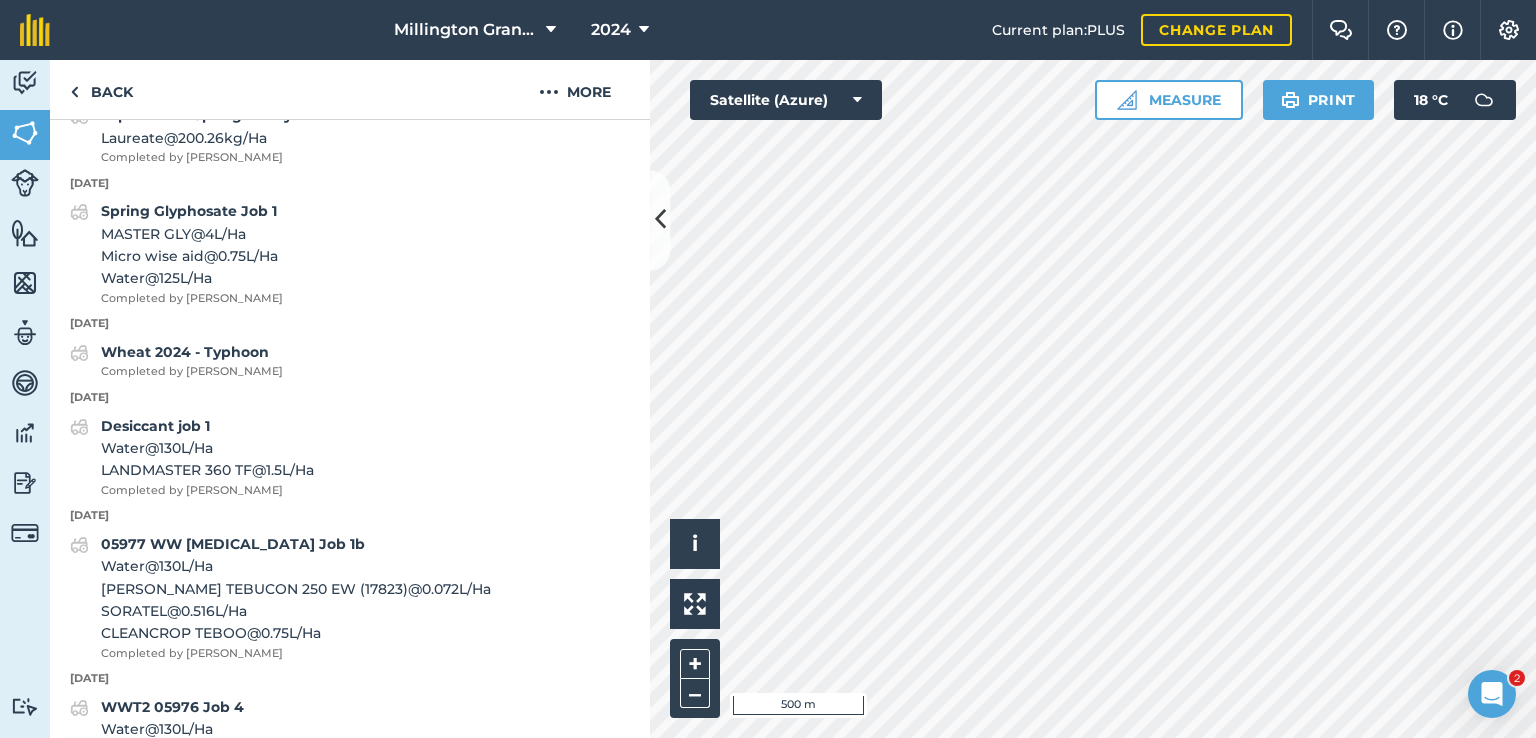 scroll, scrollTop: 1674, scrollLeft: 0, axis: vertical 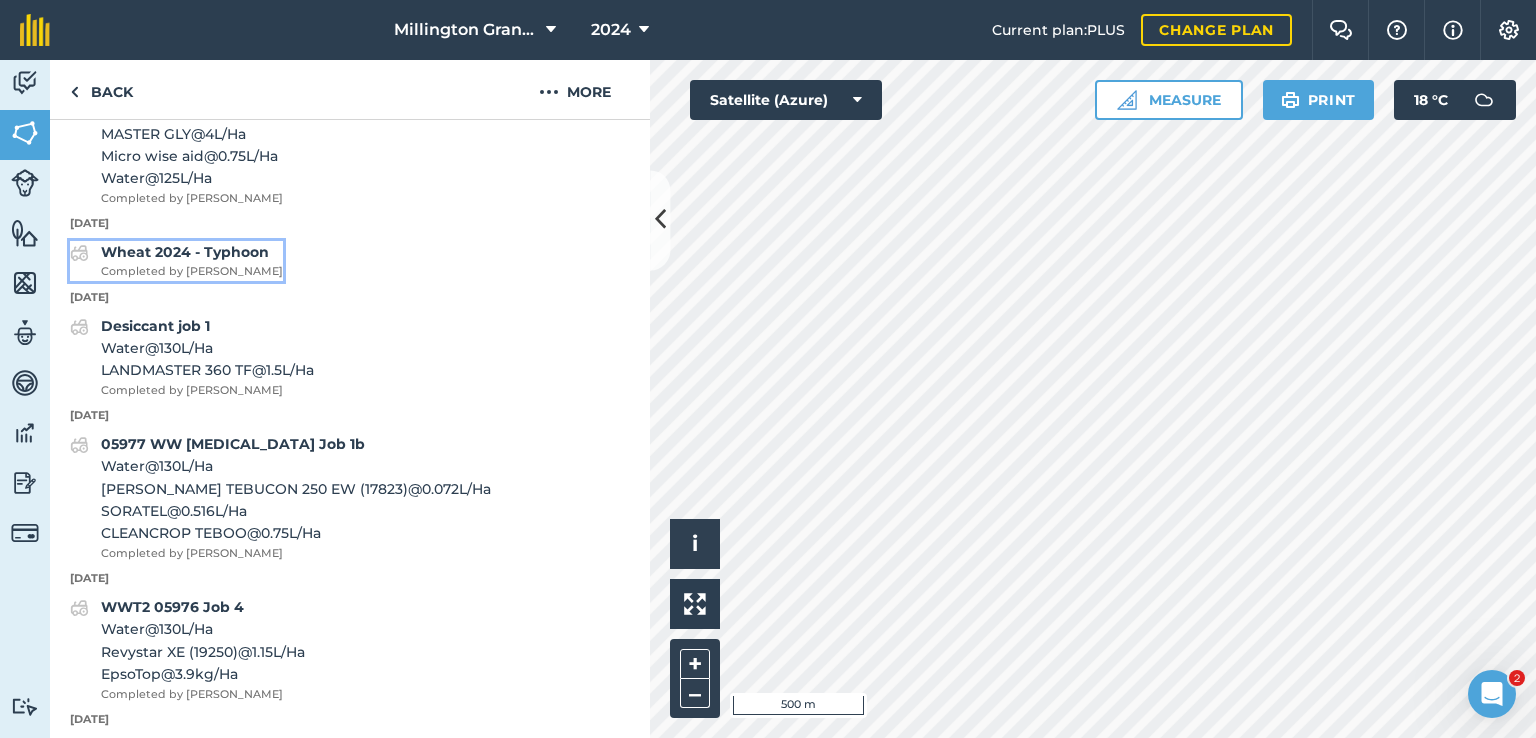 click on "Wheat 2024 - Typhoon Completed by   [PERSON_NAME]" at bounding box center [192, 261] 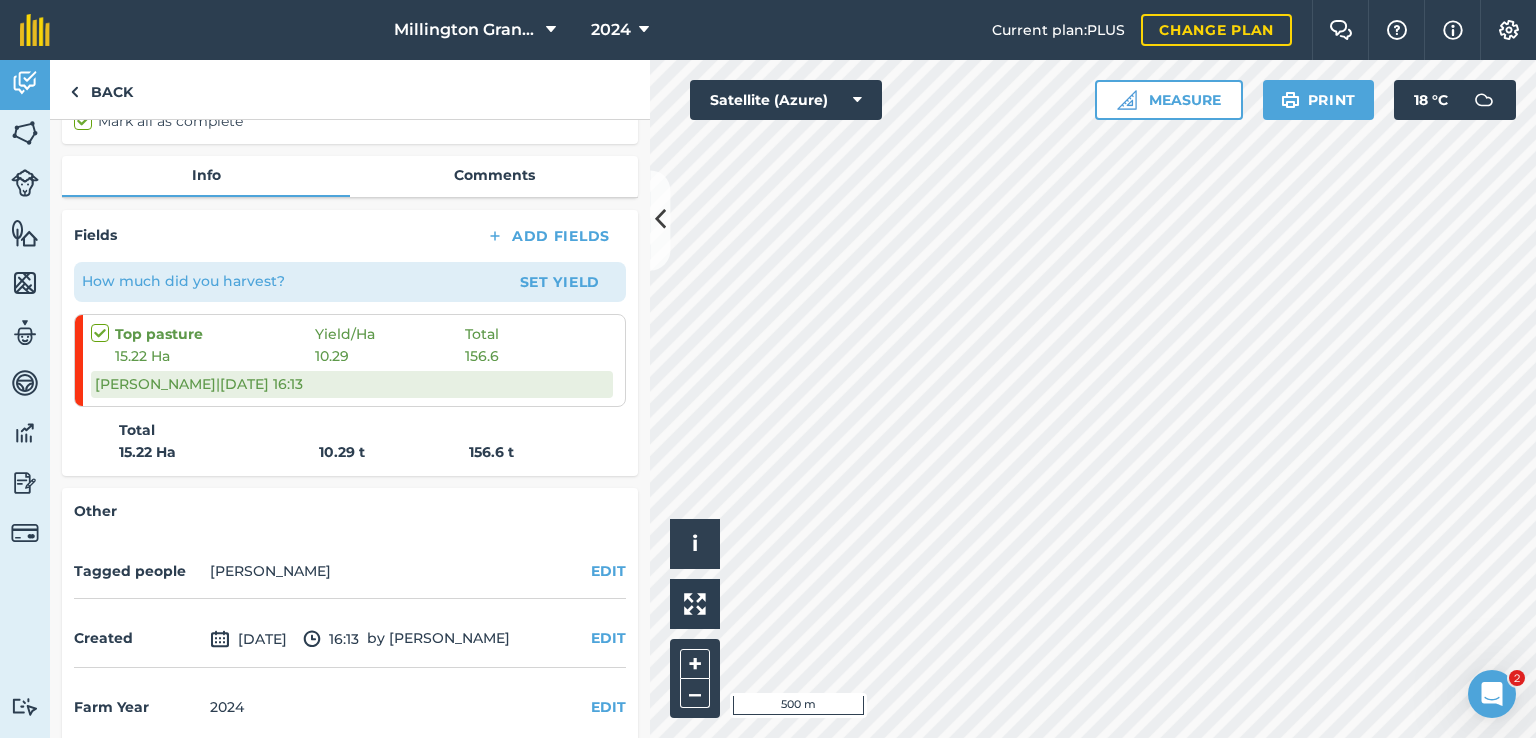 scroll, scrollTop: 255, scrollLeft: 0, axis: vertical 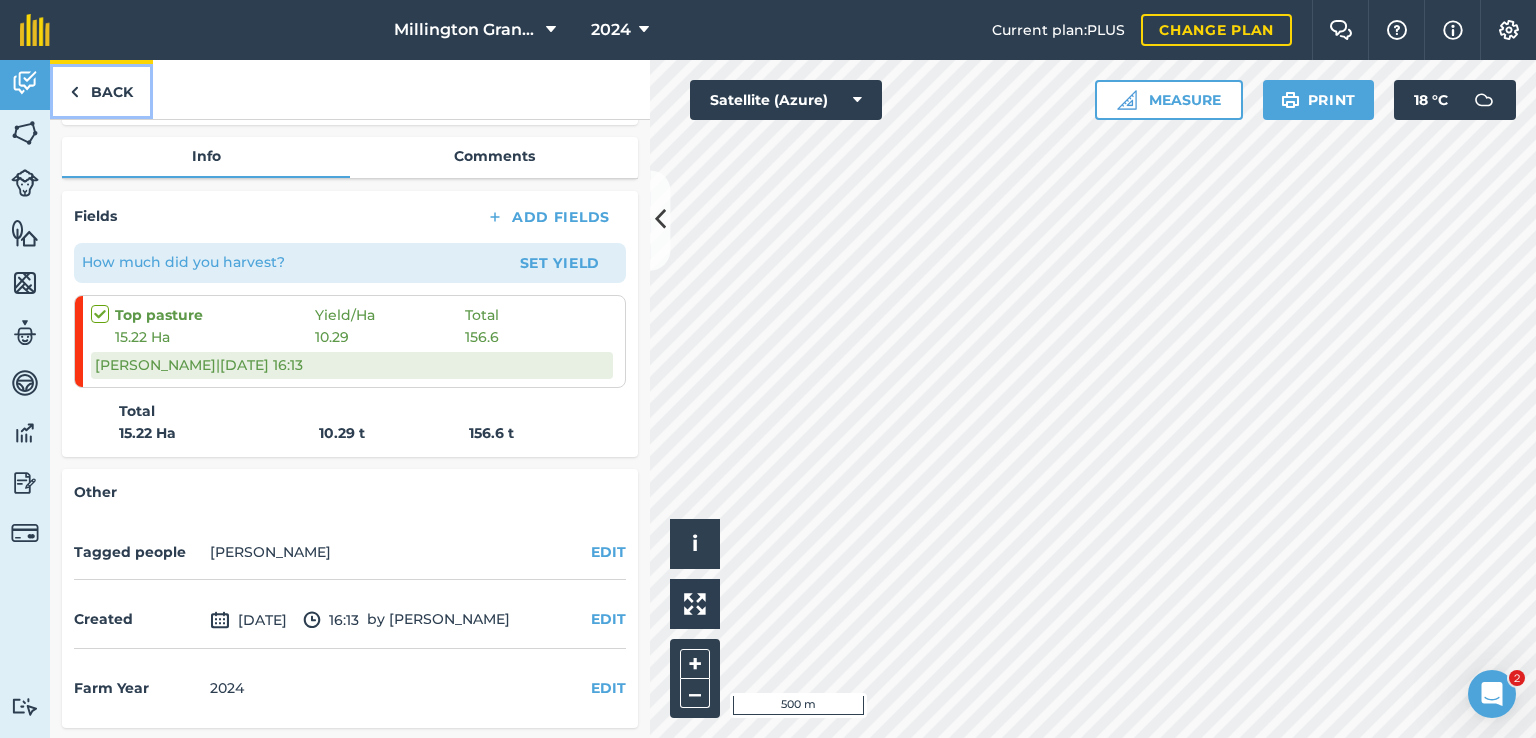 click on "Back" at bounding box center (101, 89) 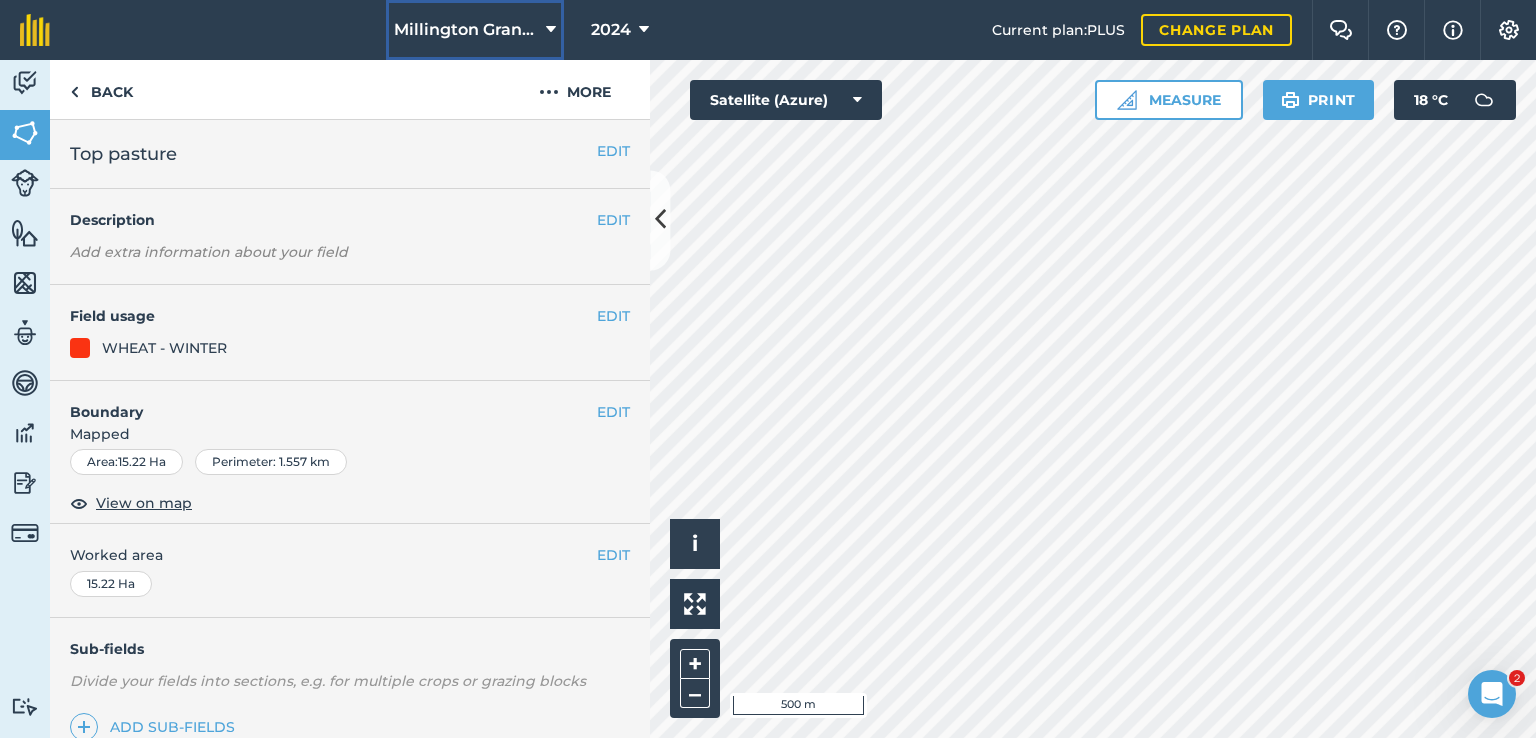 click on "Millington Grange" at bounding box center [475, 30] 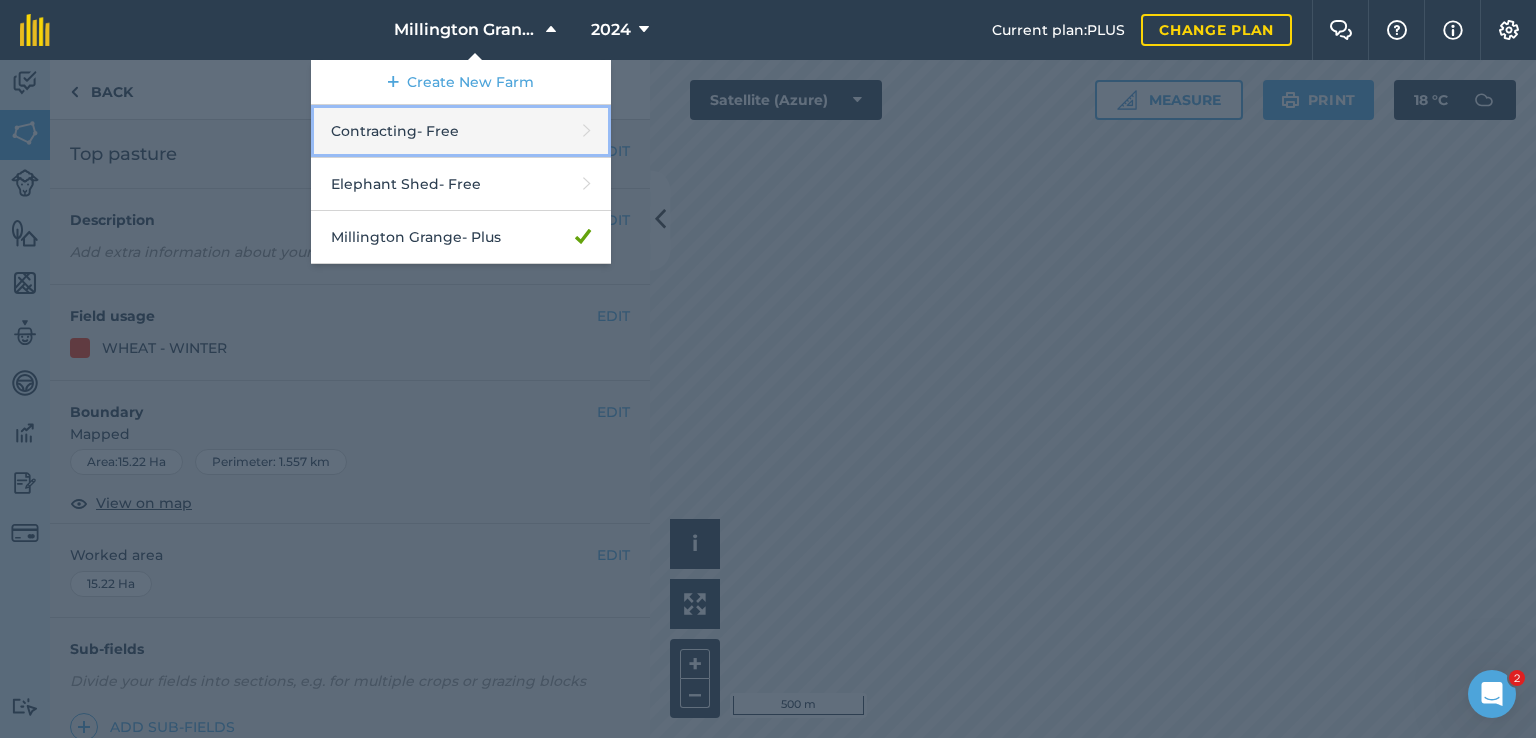 click on "Contracting  - Free" at bounding box center (461, 131) 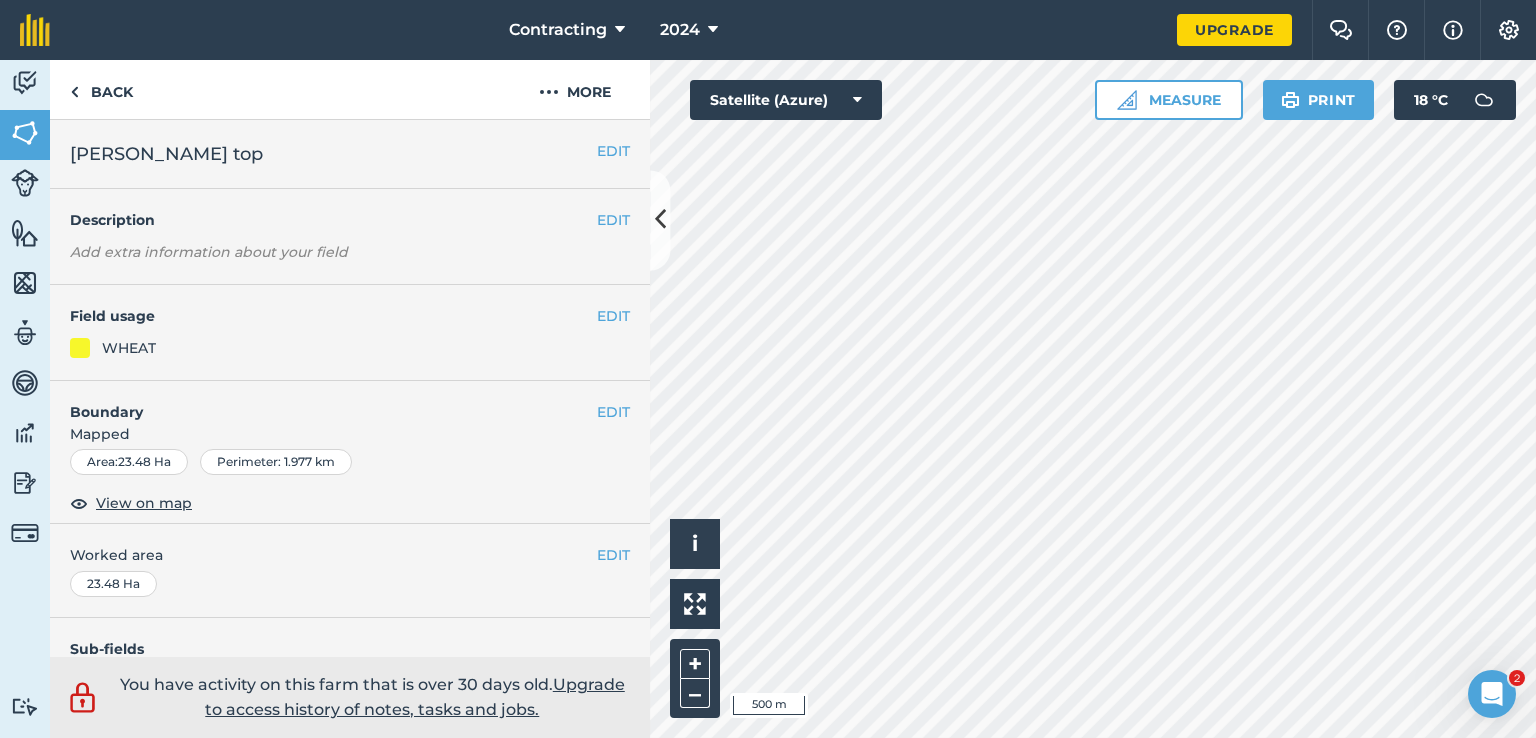 scroll, scrollTop: 337, scrollLeft: 0, axis: vertical 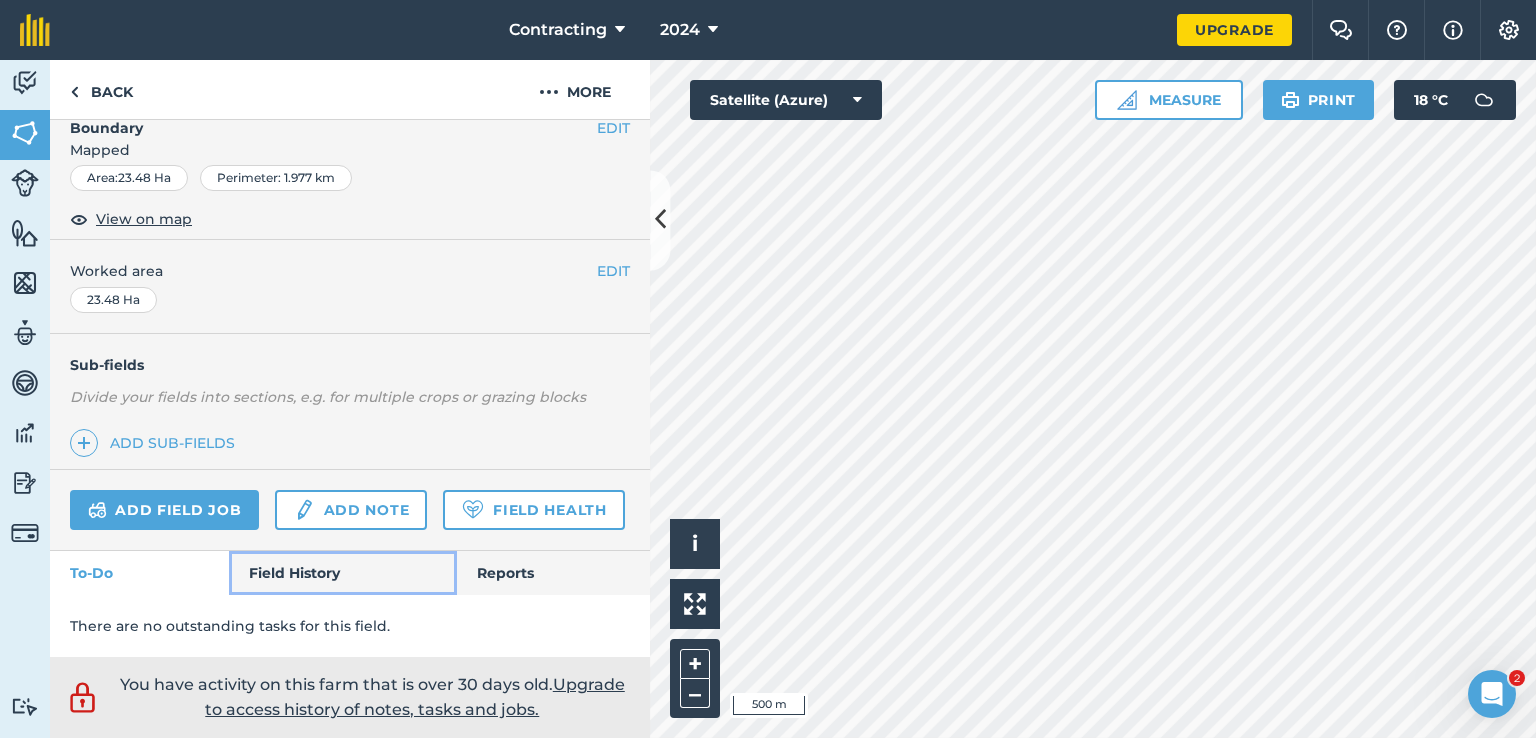 click on "Field History" at bounding box center (342, 573) 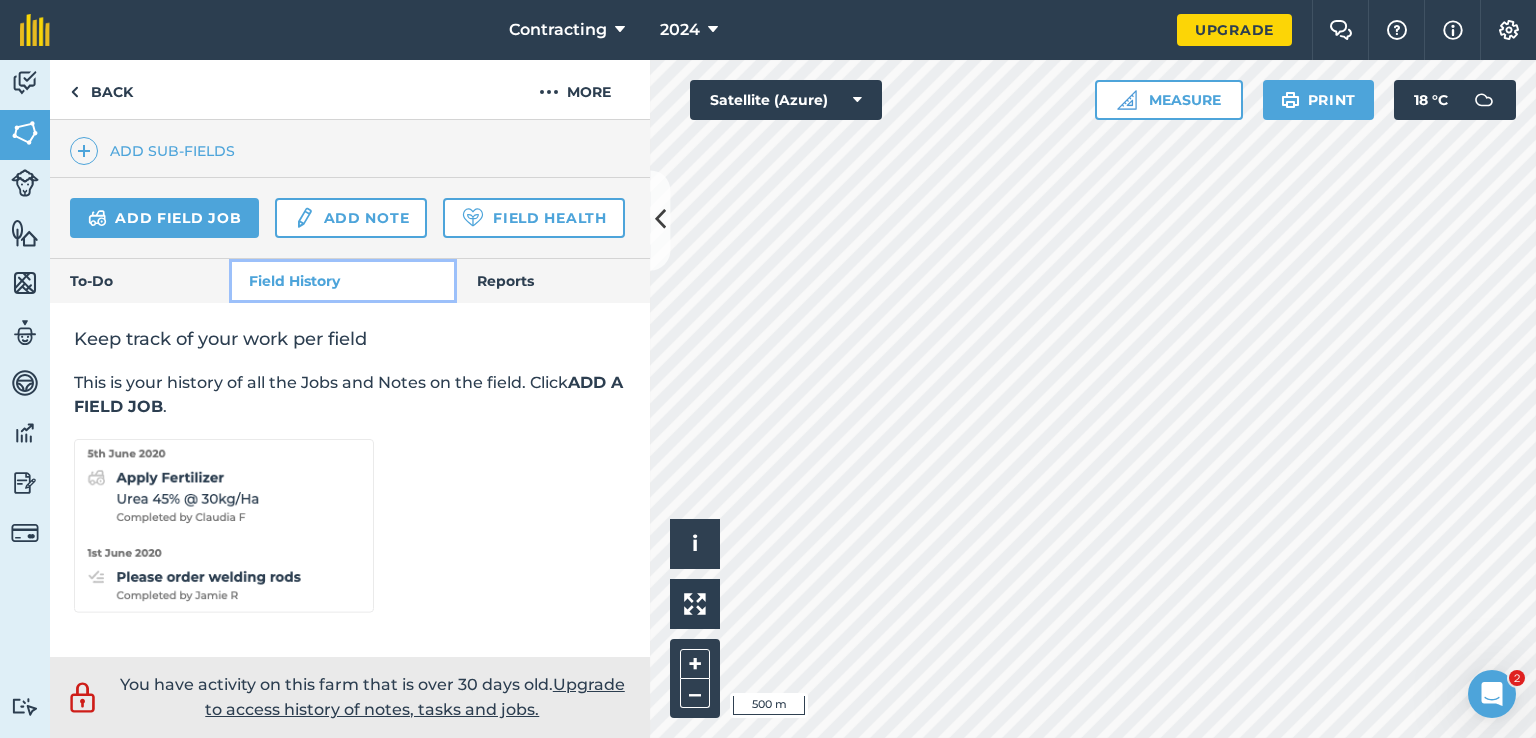 scroll, scrollTop: 629, scrollLeft: 0, axis: vertical 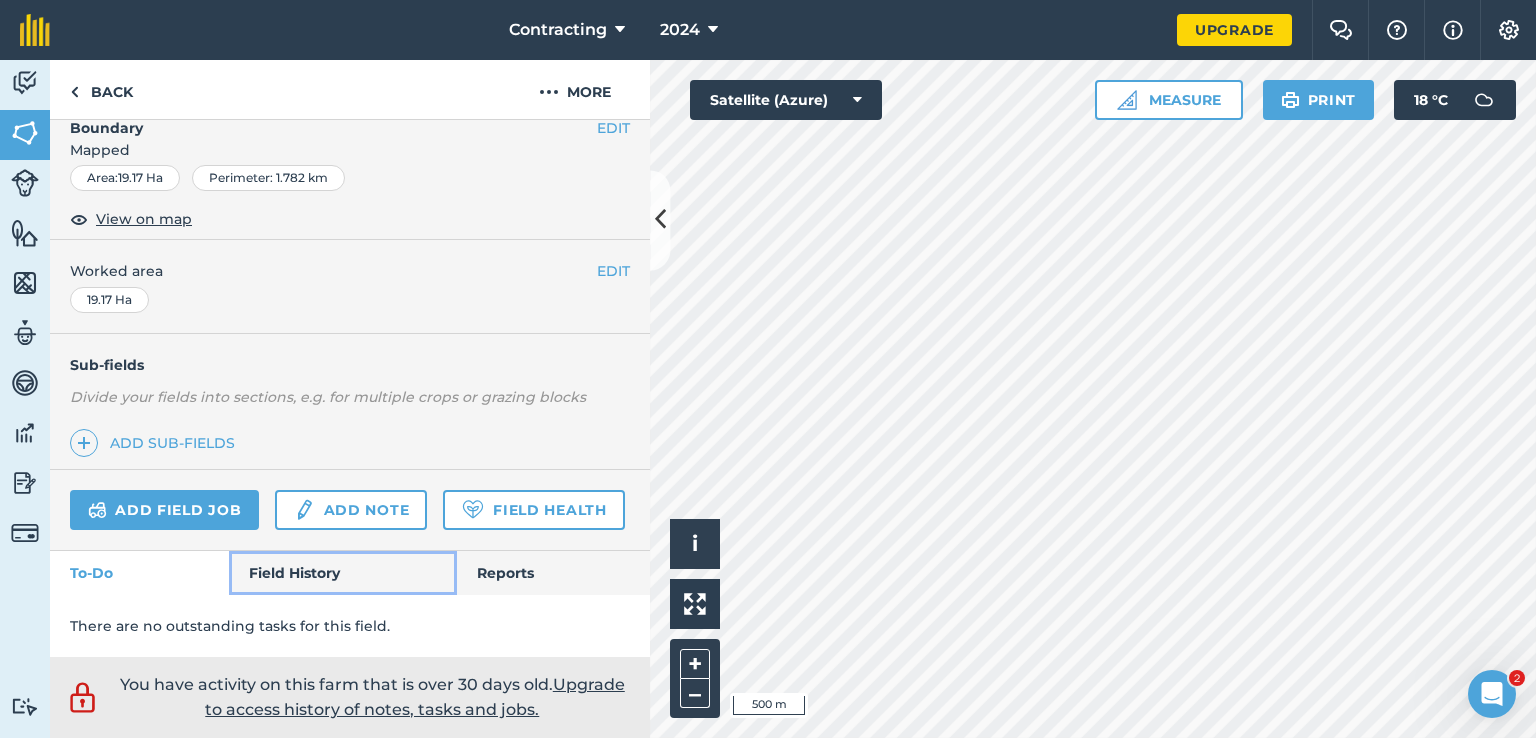 click on "Field History" at bounding box center [342, 573] 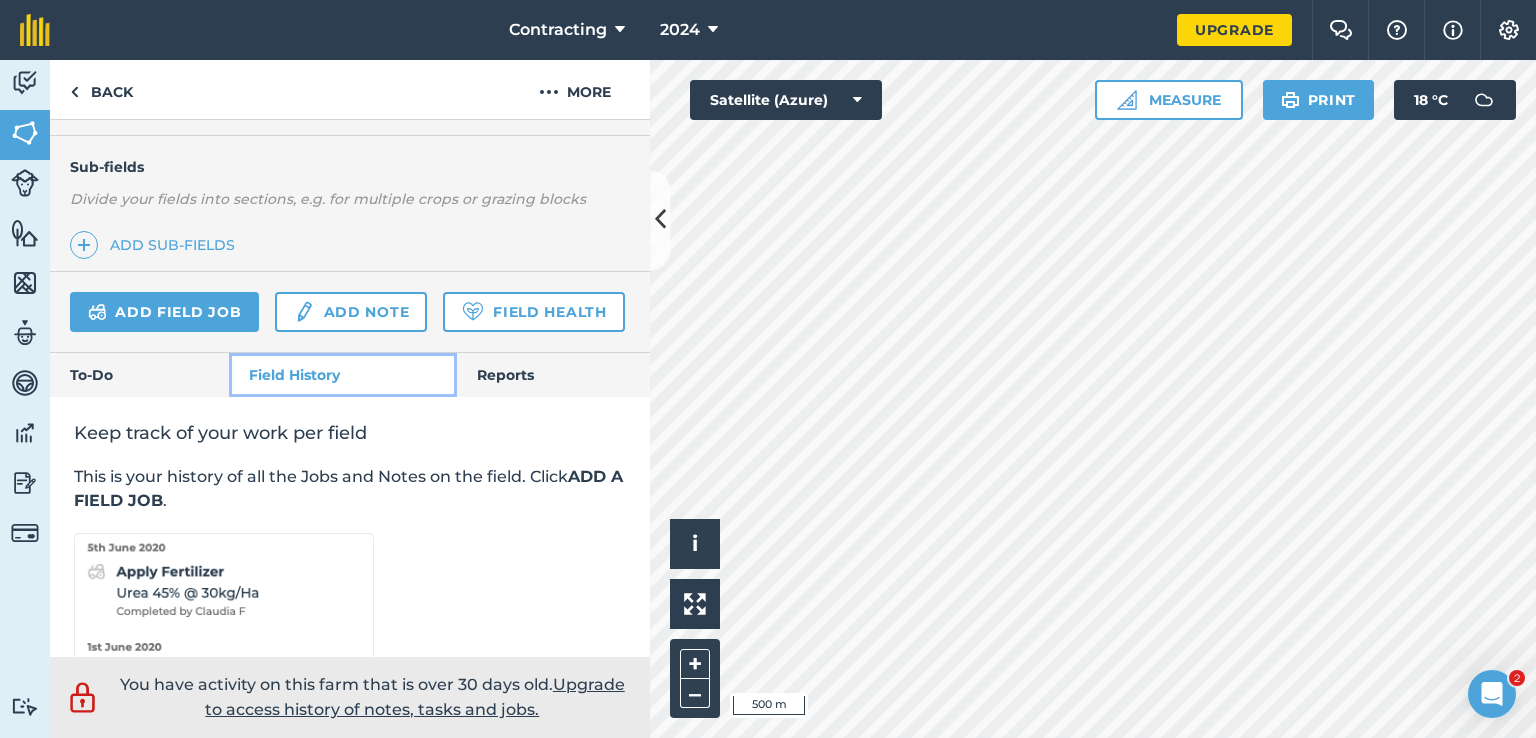 scroll, scrollTop: 629, scrollLeft: 0, axis: vertical 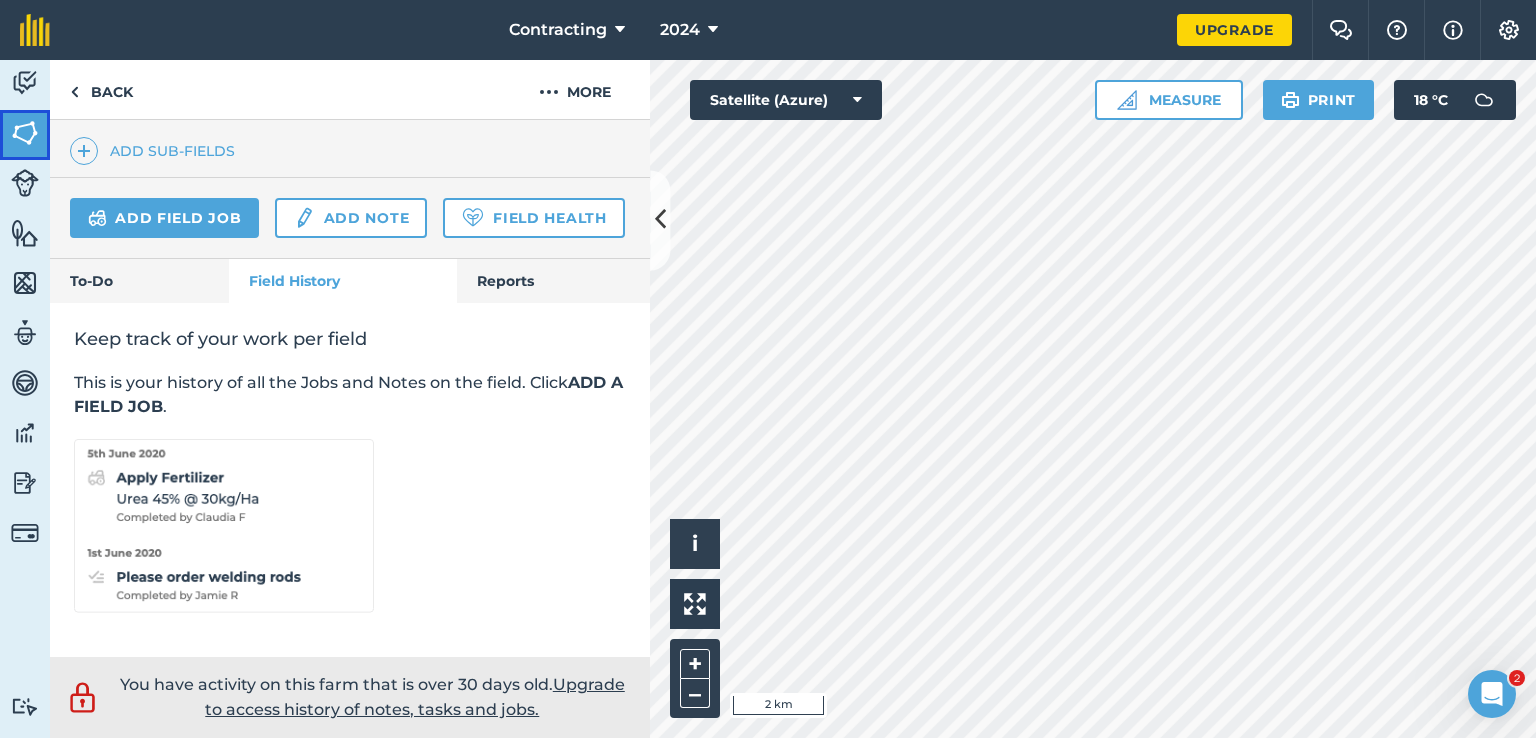 click at bounding box center [25, 133] 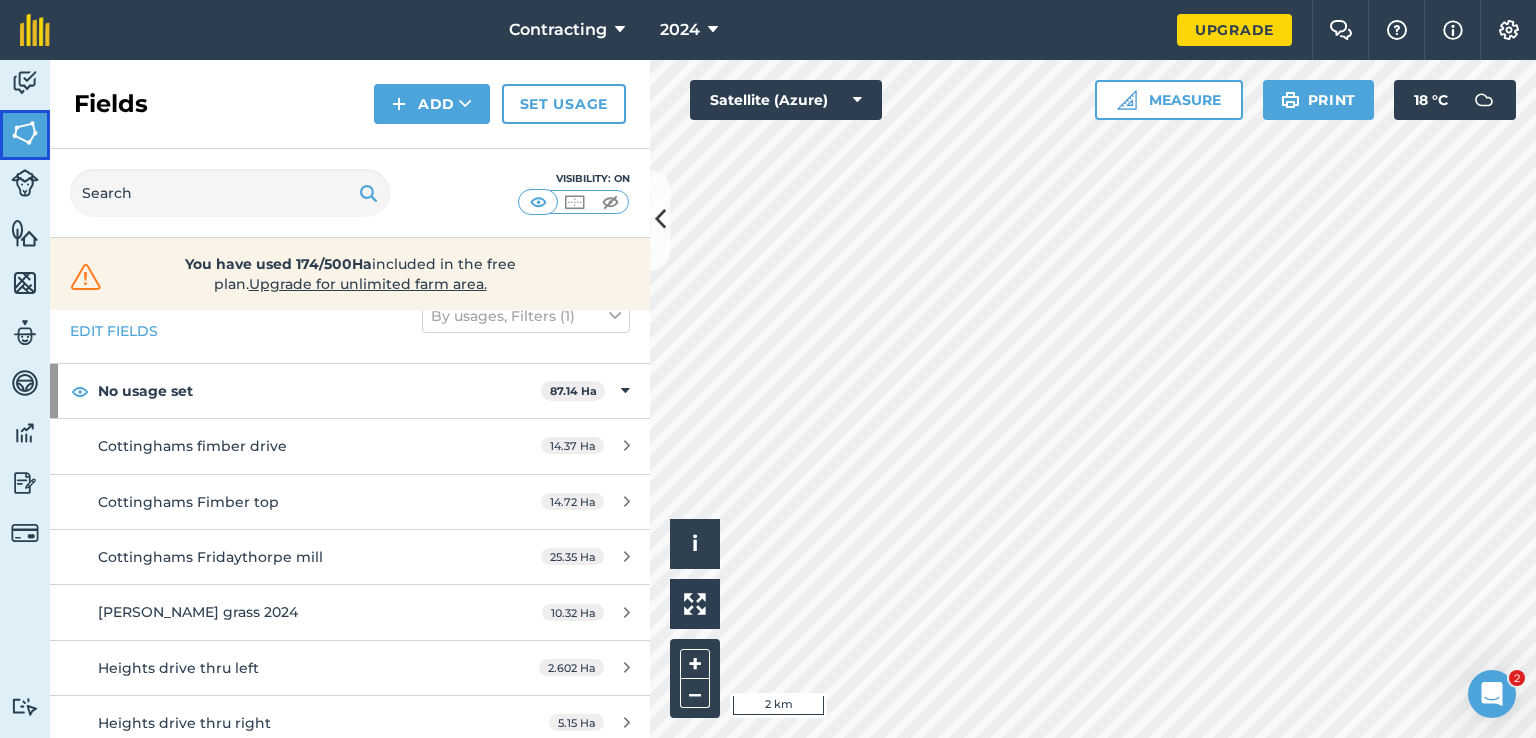 scroll, scrollTop: 100, scrollLeft: 0, axis: vertical 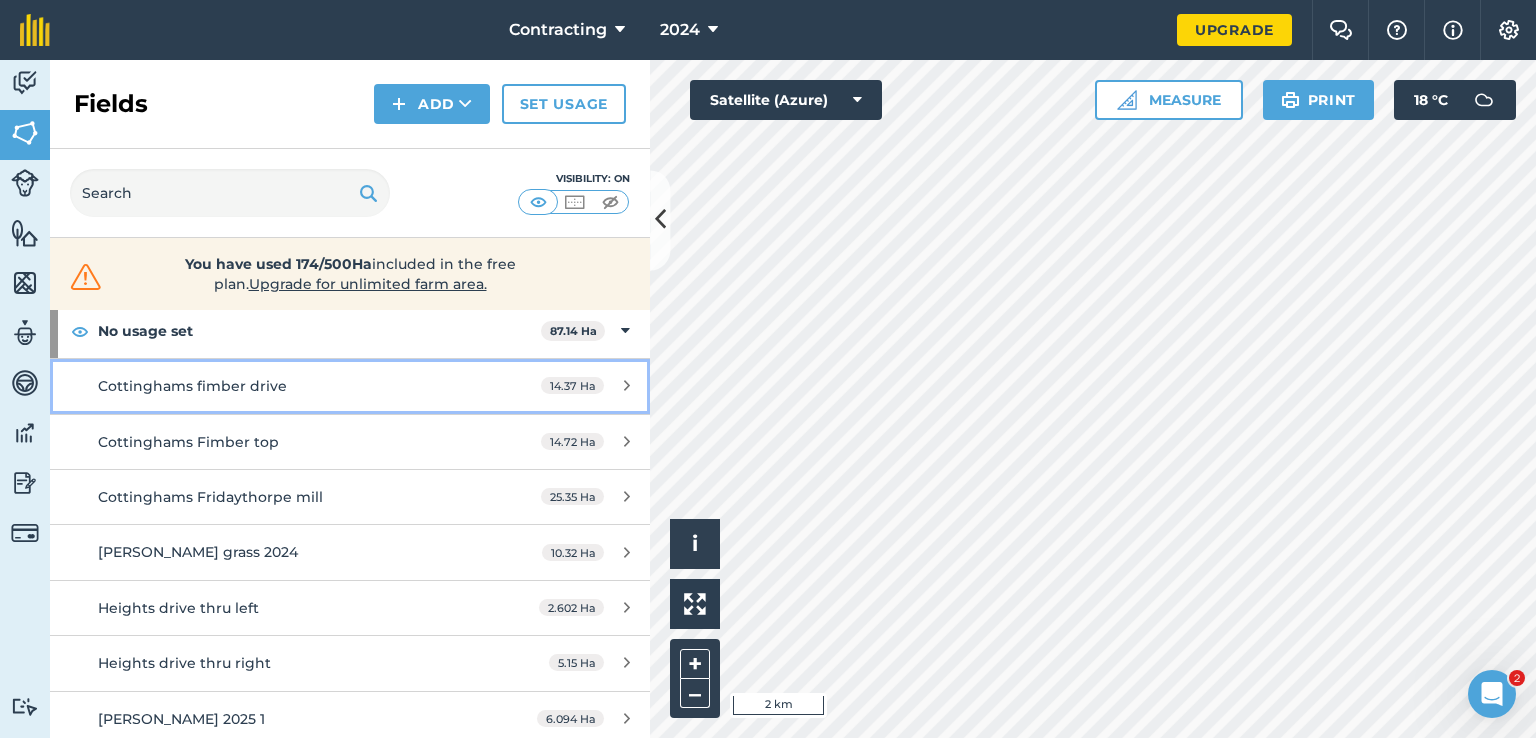 click on "Cottinghams fimber drive" at bounding box center [286, 386] 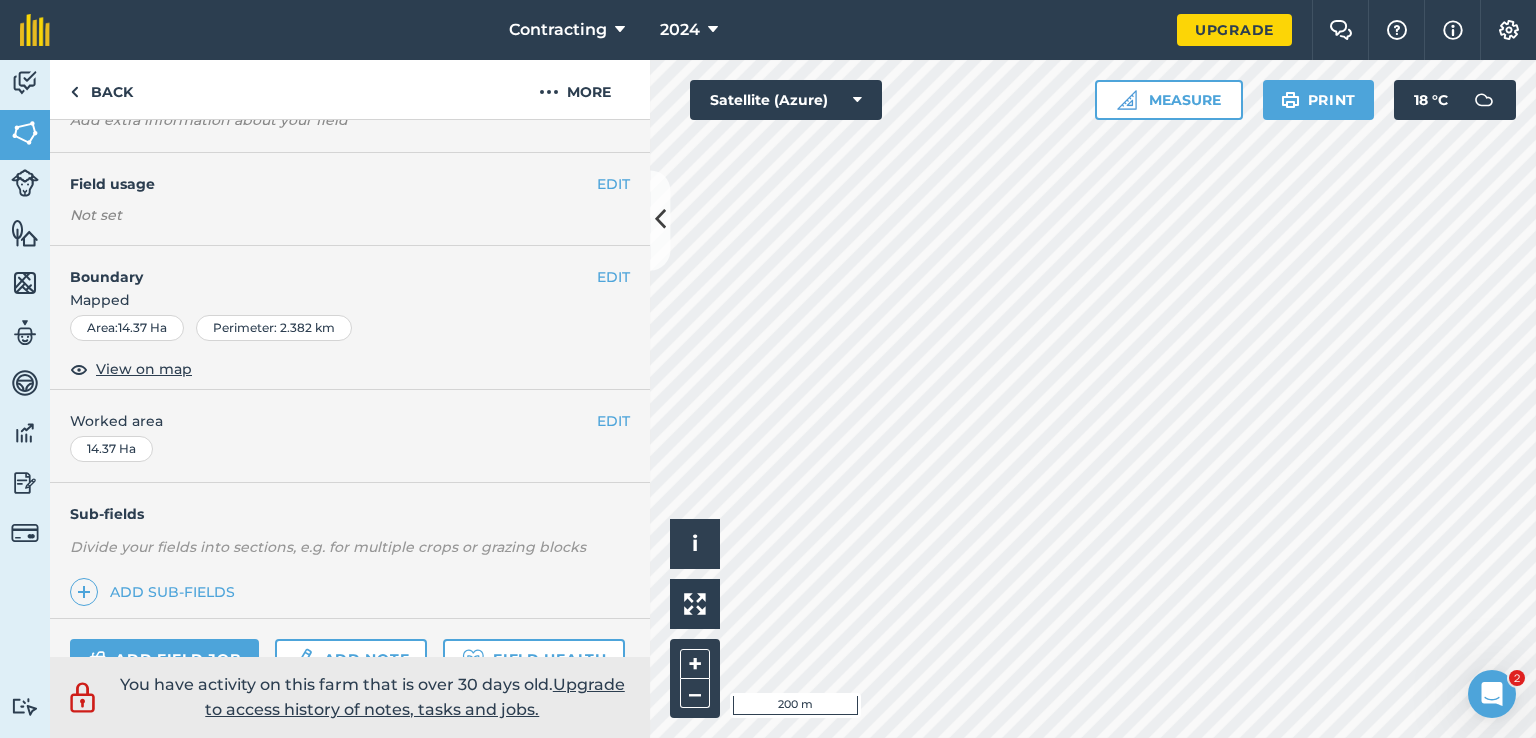 scroll, scrollTop: 335, scrollLeft: 0, axis: vertical 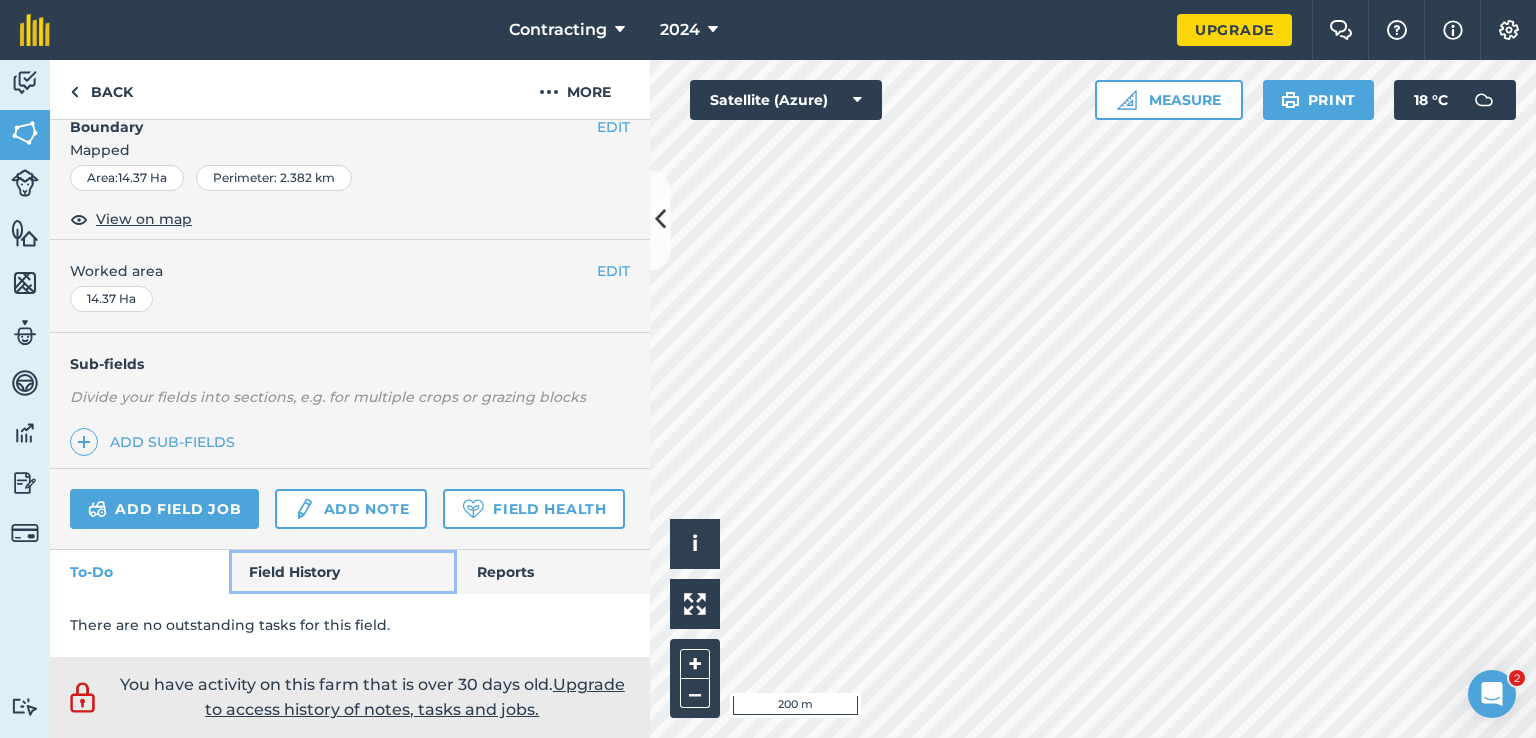 click on "Field History" at bounding box center (342, 572) 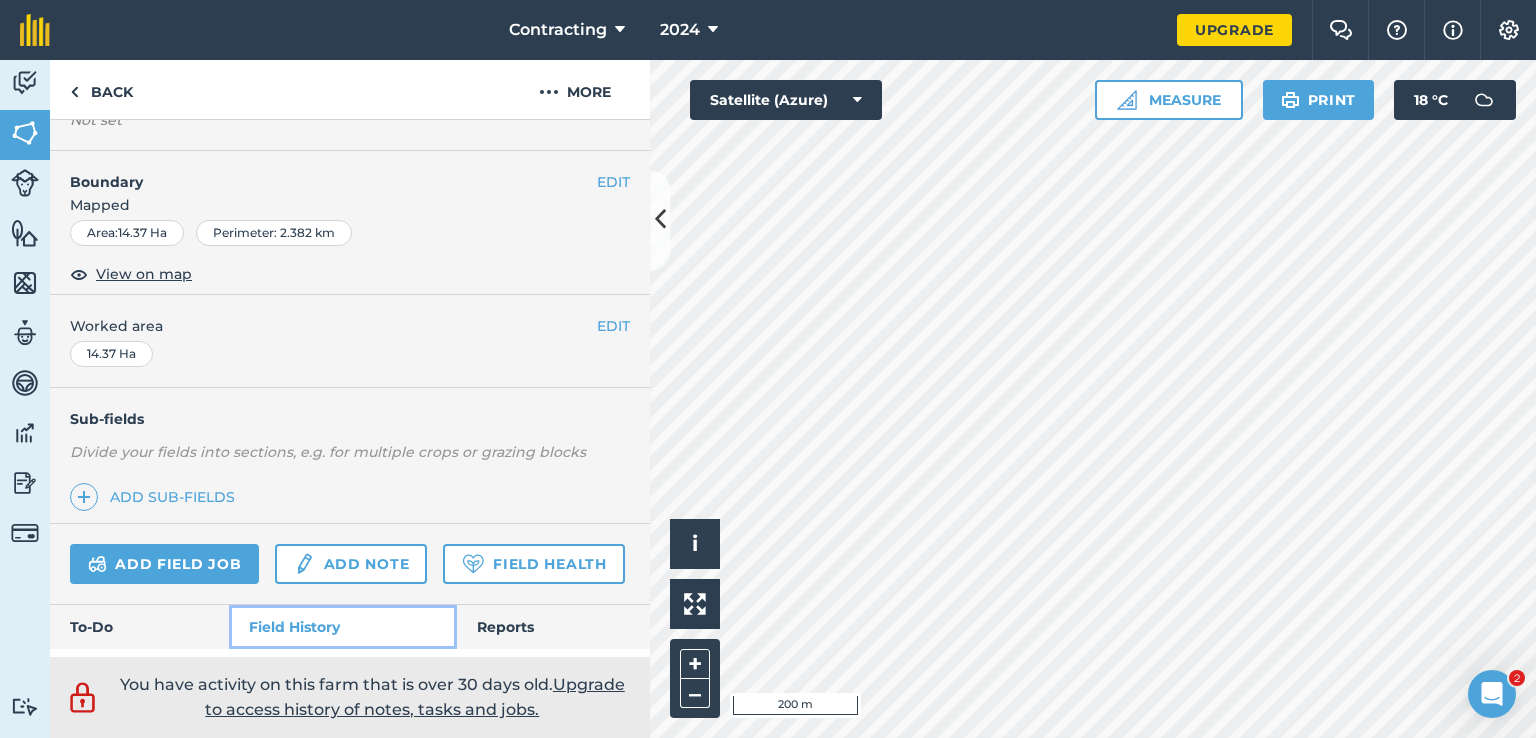 scroll, scrollTop: 0, scrollLeft: 0, axis: both 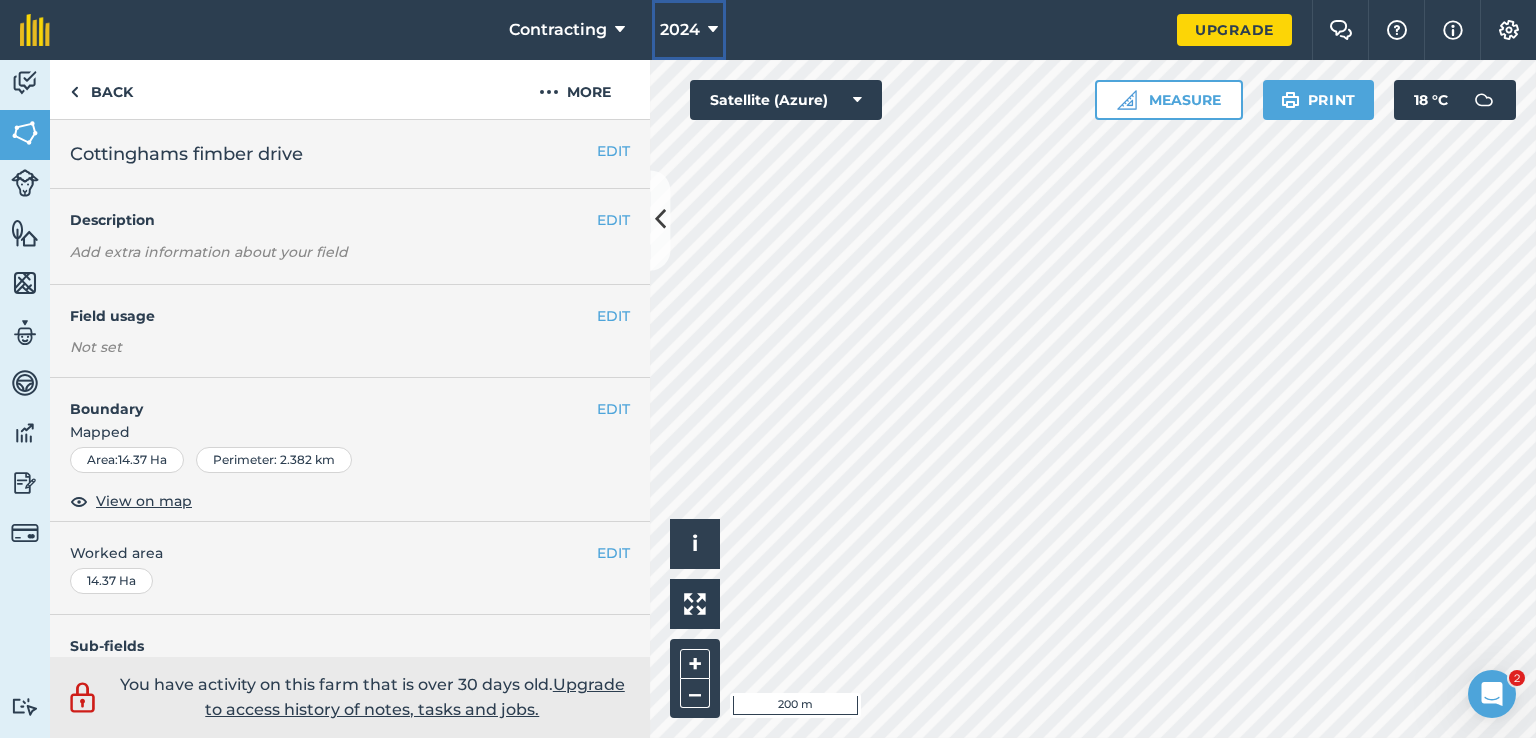 click on "2024" at bounding box center (680, 30) 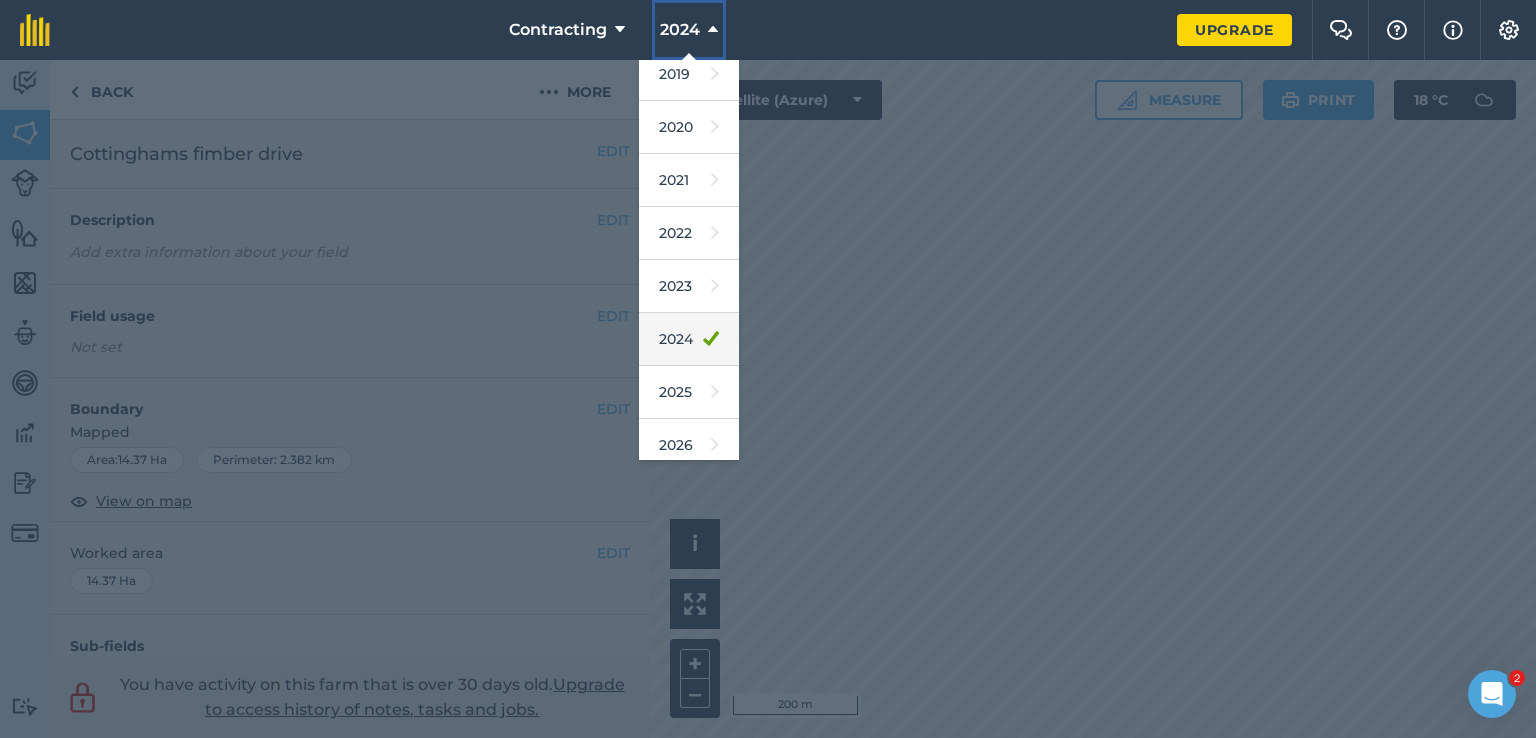 scroll, scrollTop: 100, scrollLeft: 0, axis: vertical 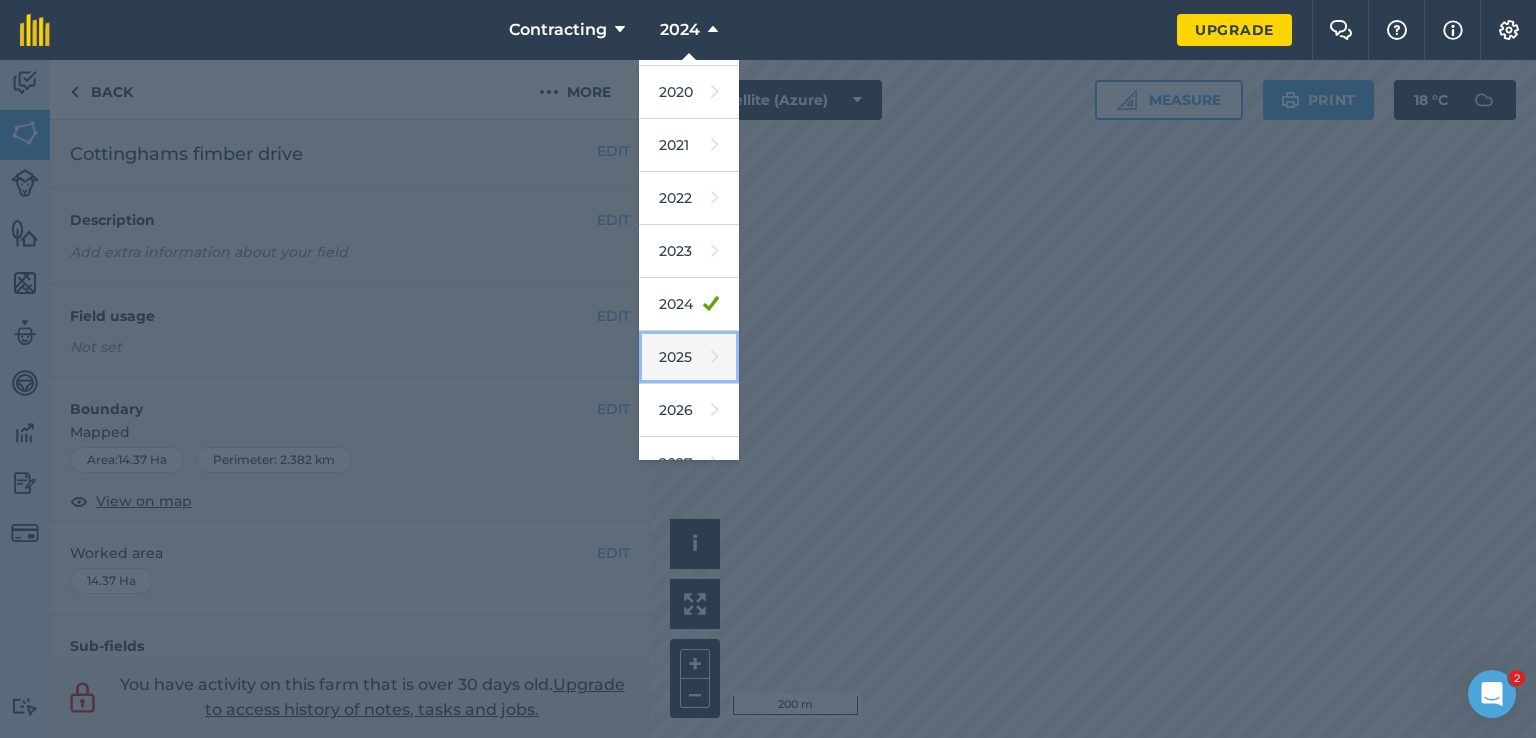 click on "2025" at bounding box center (689, 357) 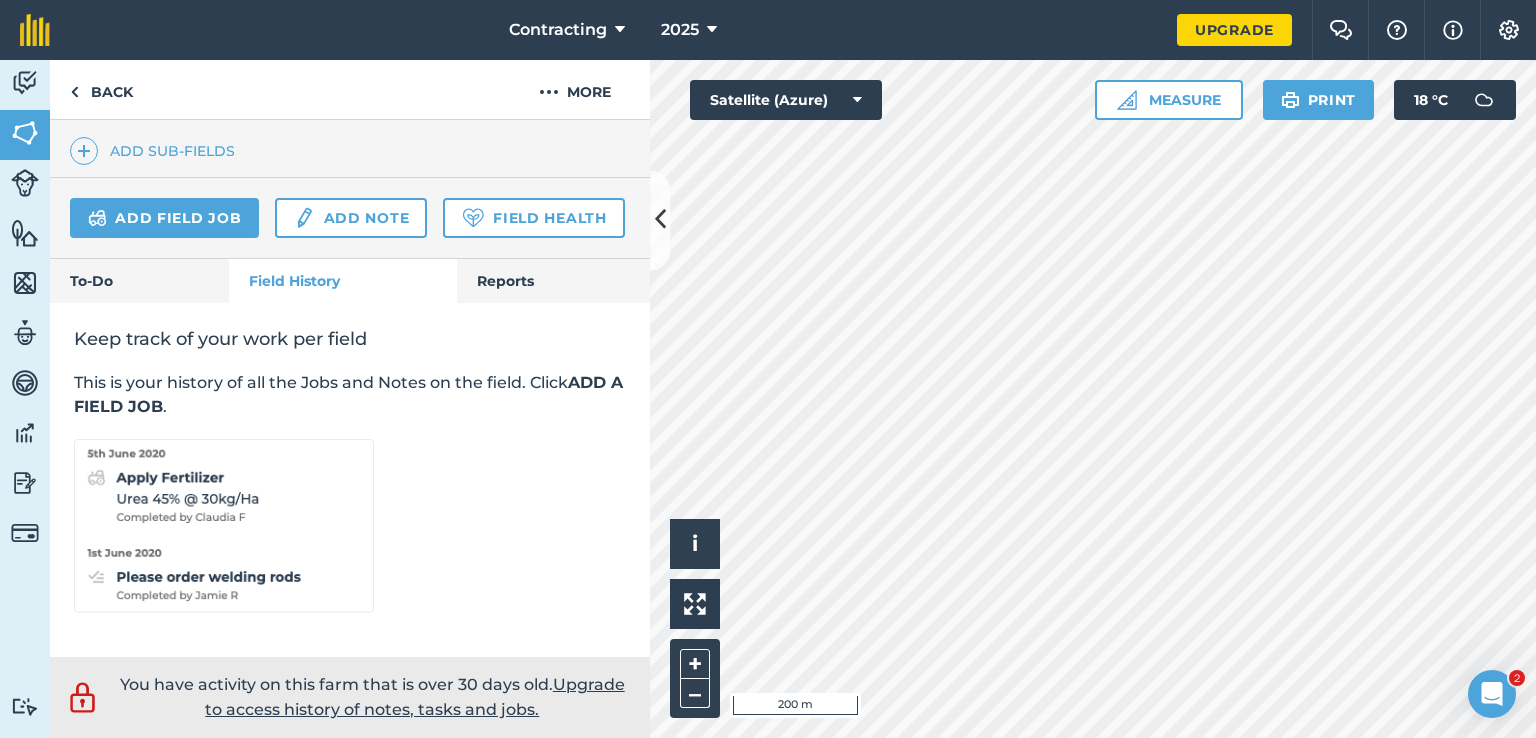 scroll, scrollTop: 600, scrollLeft: 0, axis: vertical 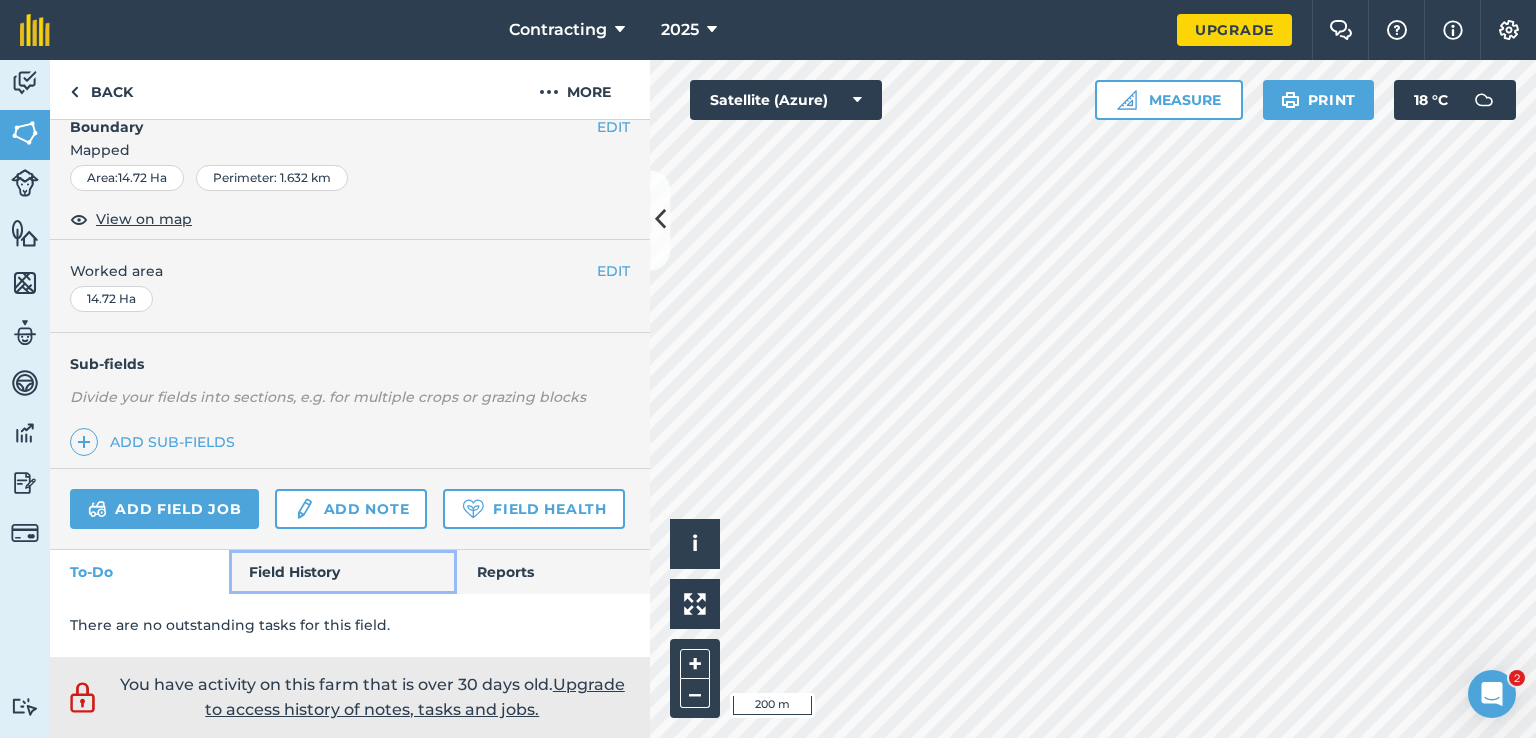 click on "Field History" at bounding box center [342, 572] 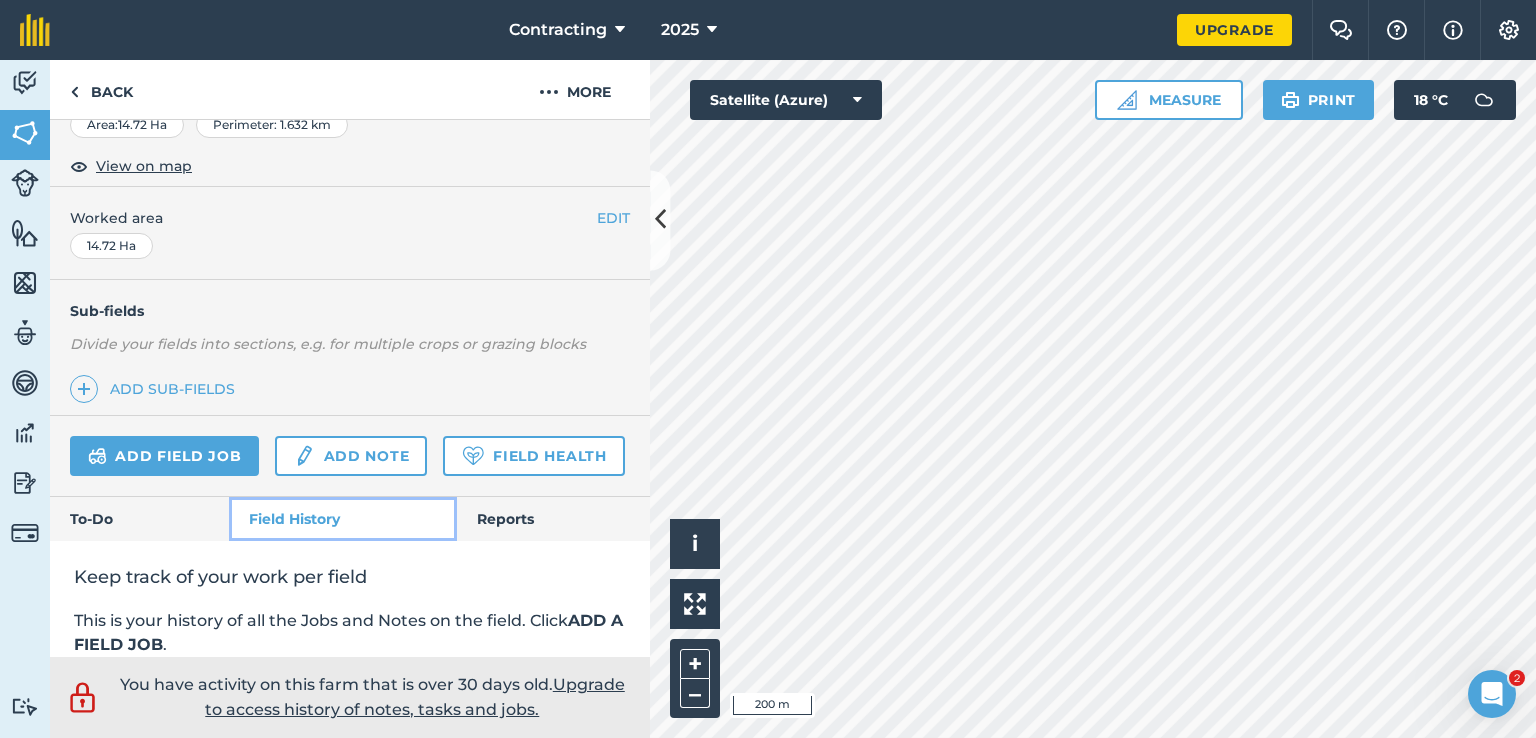 scroll, scrollTop: 627, scrollLeft: 0, axis: vertical 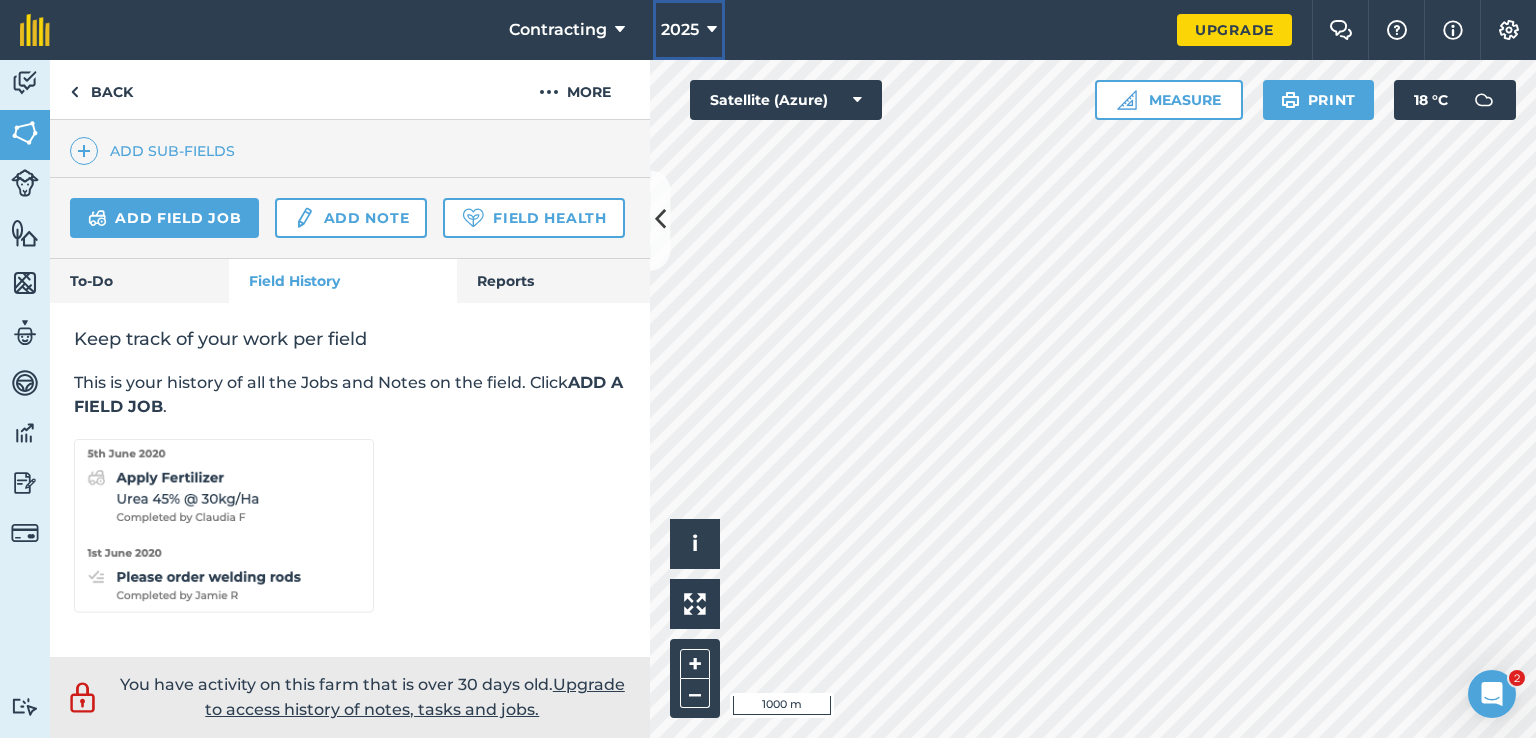 click on "2025" at bounding box center (680, 30) 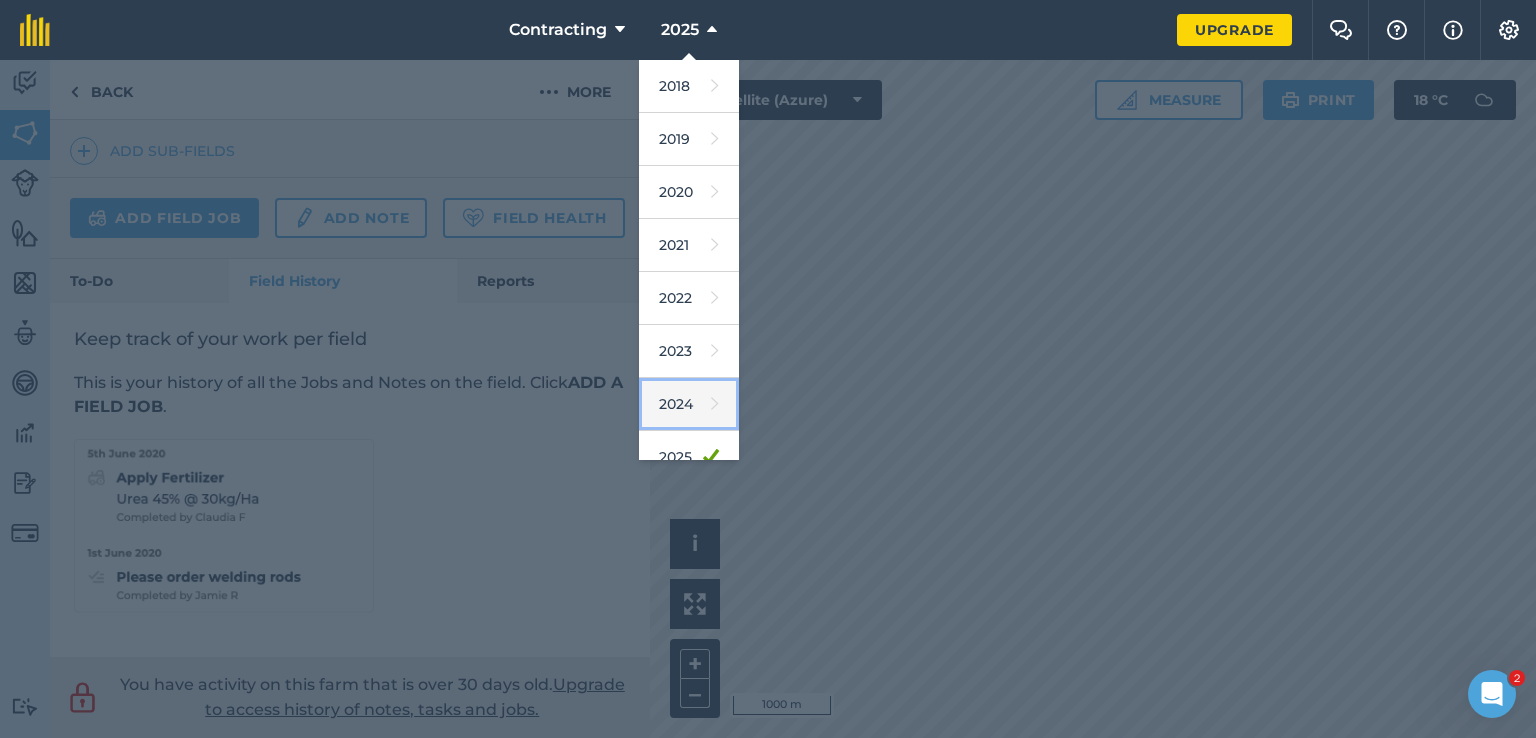 click on "2024" at bounding box center (689, 404) 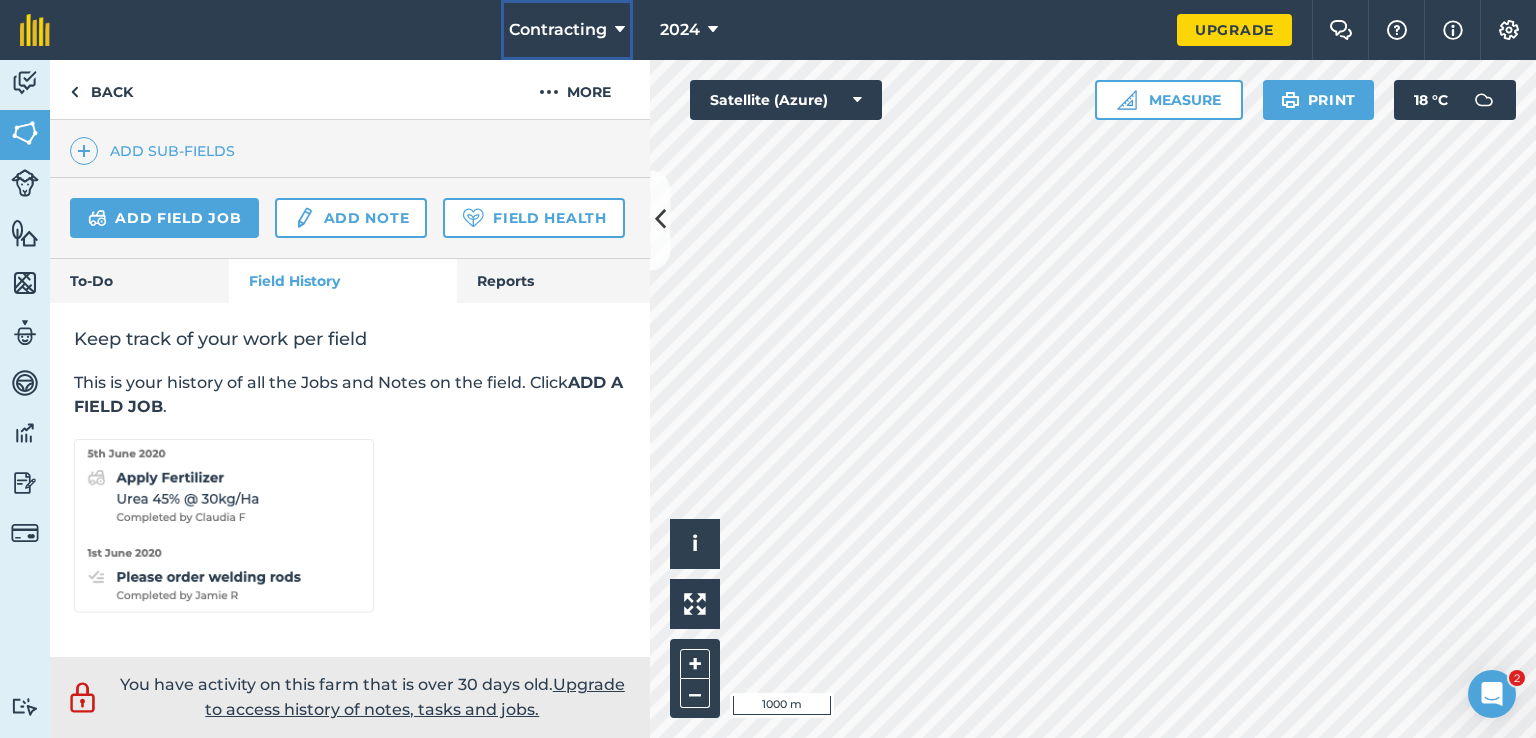click on "Contracting" at bounding box center (567, 30) 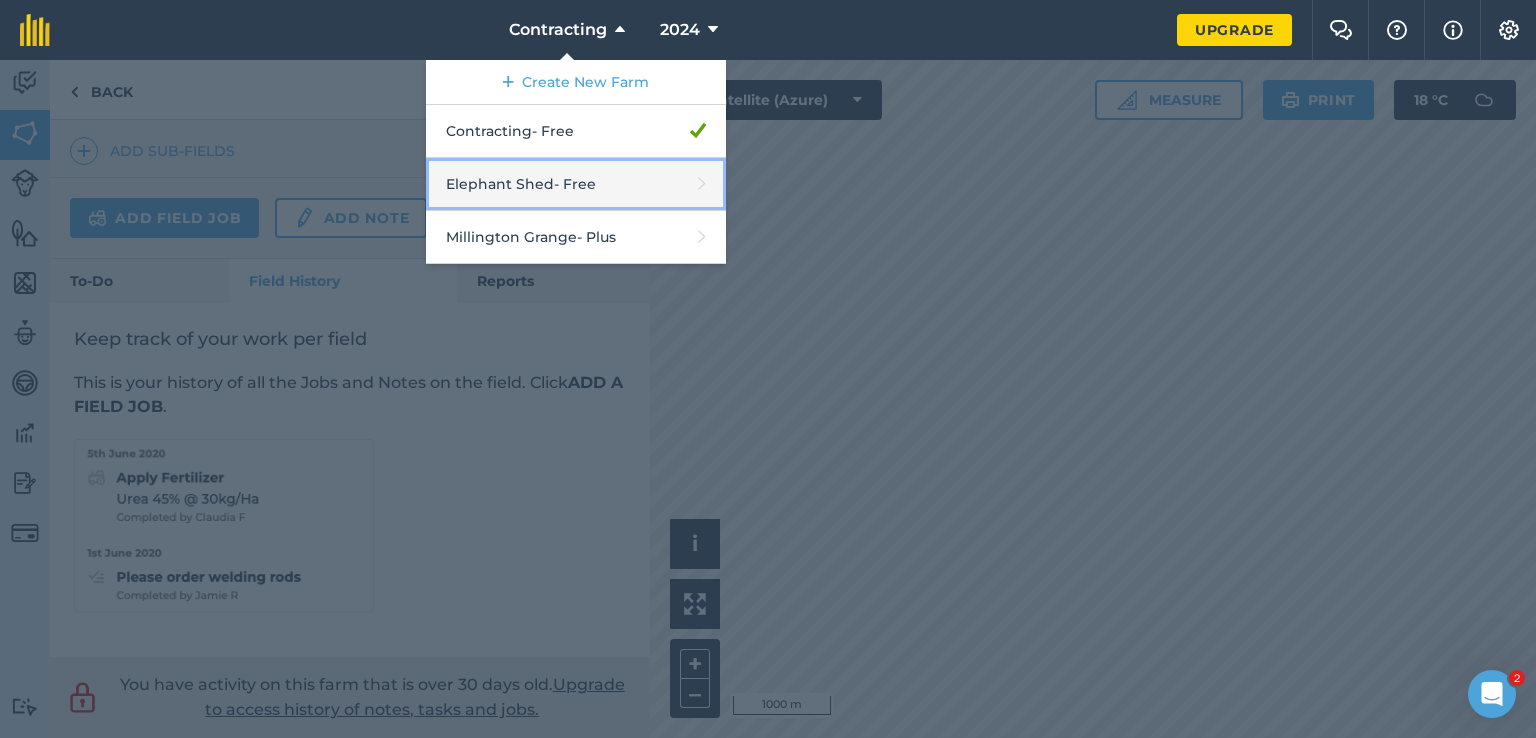 click on "Elephant Shed  - Free" at bounding box center [576, 184] 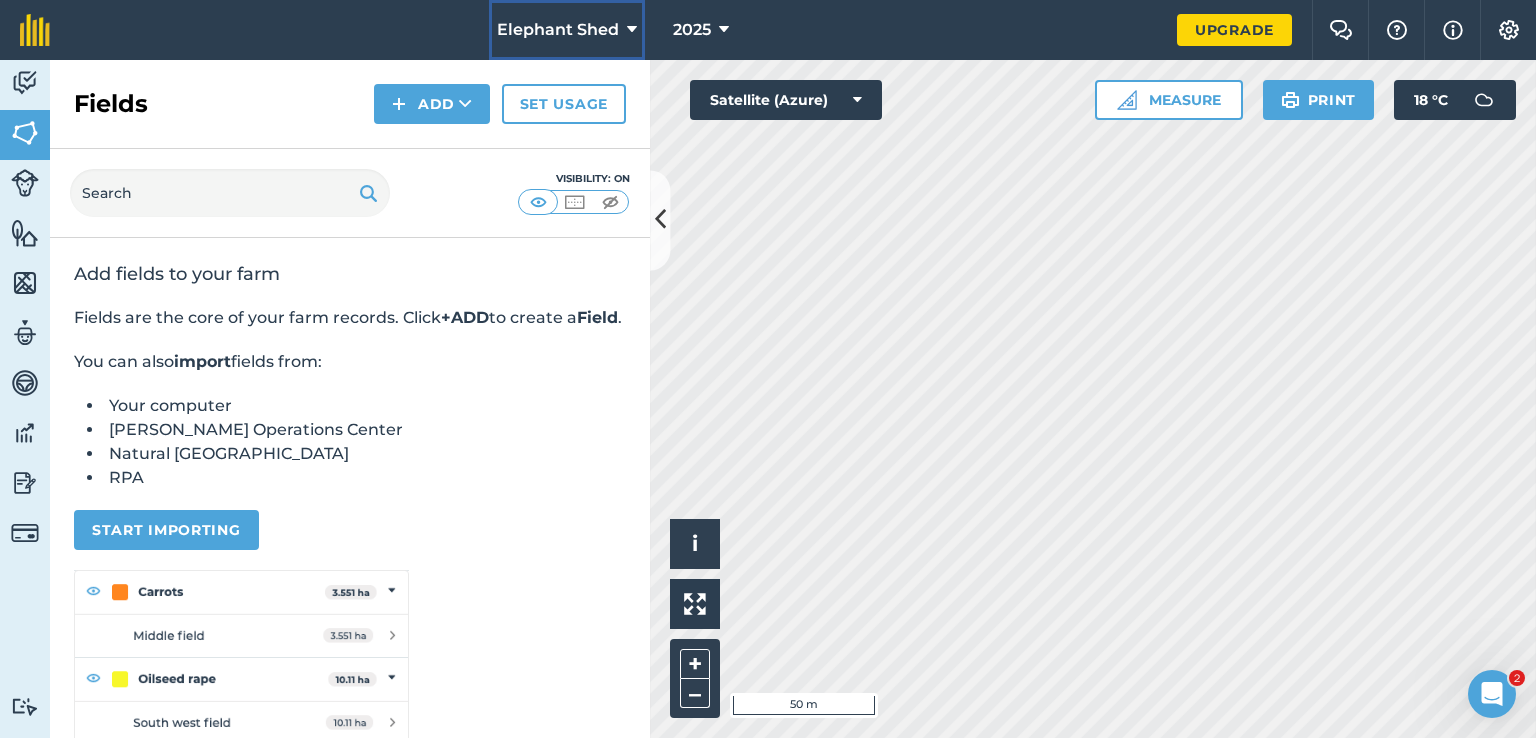click on "Elephant Shed" at bounding box center (567, 30) 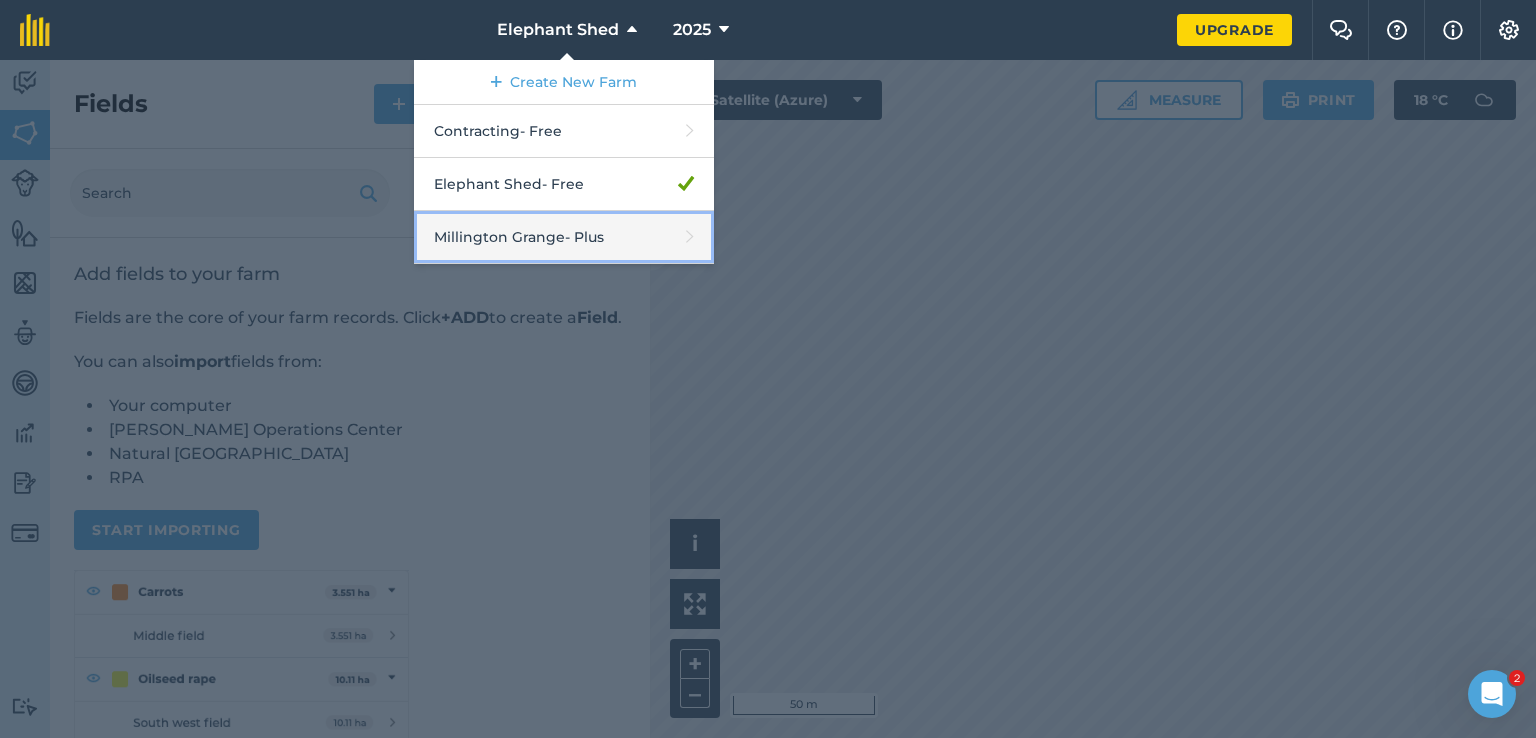 click on "Millington Grange  - Plus" at bounding box center (564, 237) 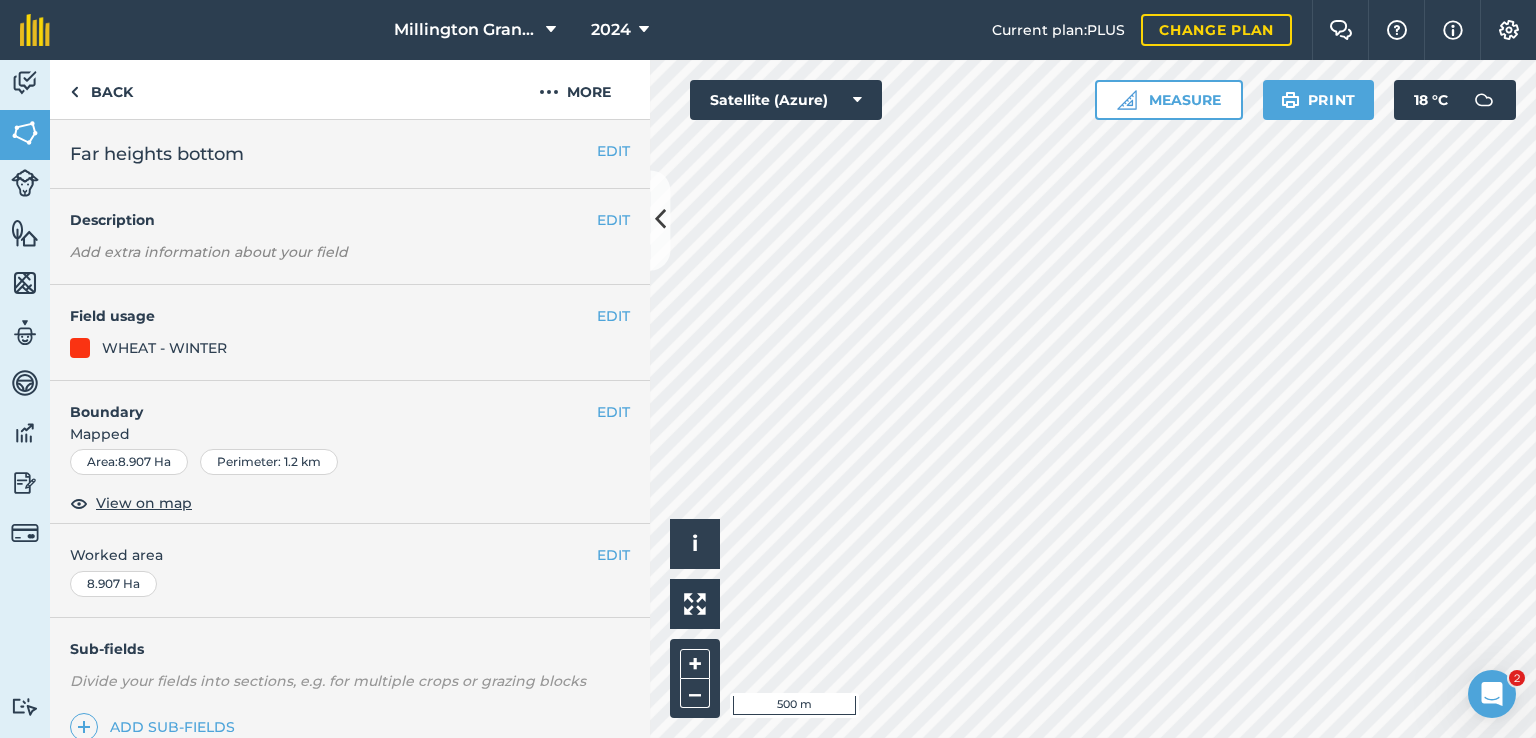 scroll, scrollTop: 256, scrollLeft: 0, axis: vertical 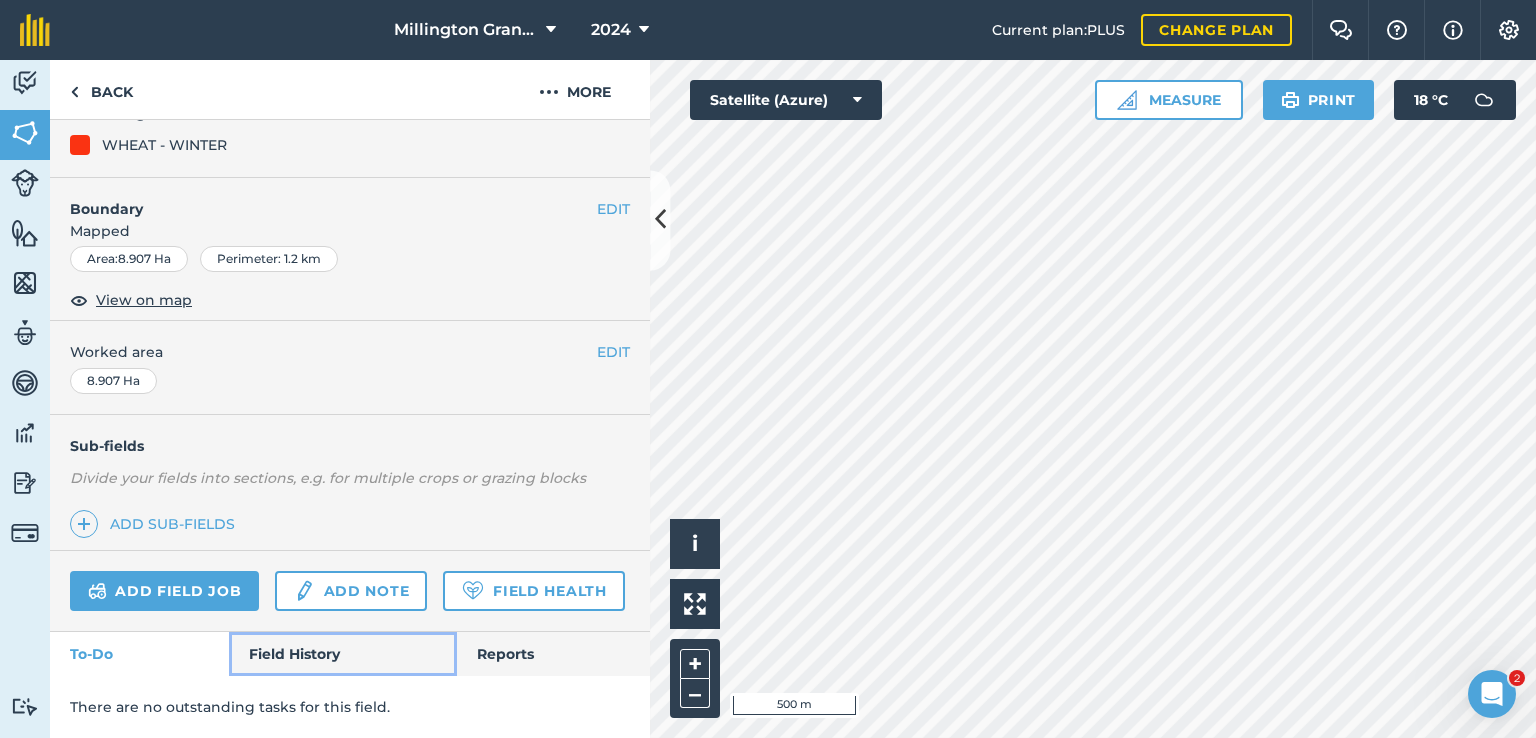 click on "Field History" at bounding box center (342, 654) 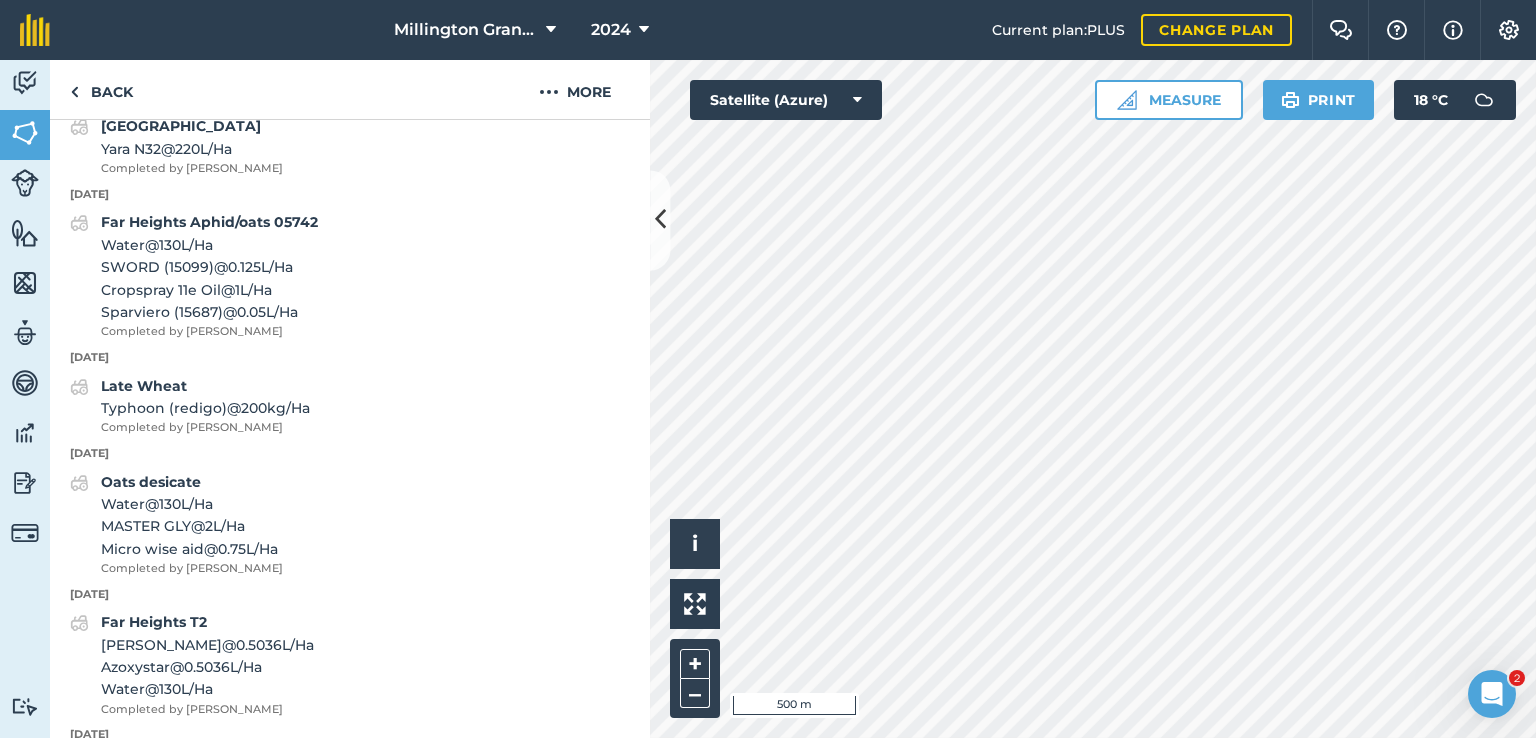 scroll, scrollTop: 2856, scrollLeft: 0, axis: vertical 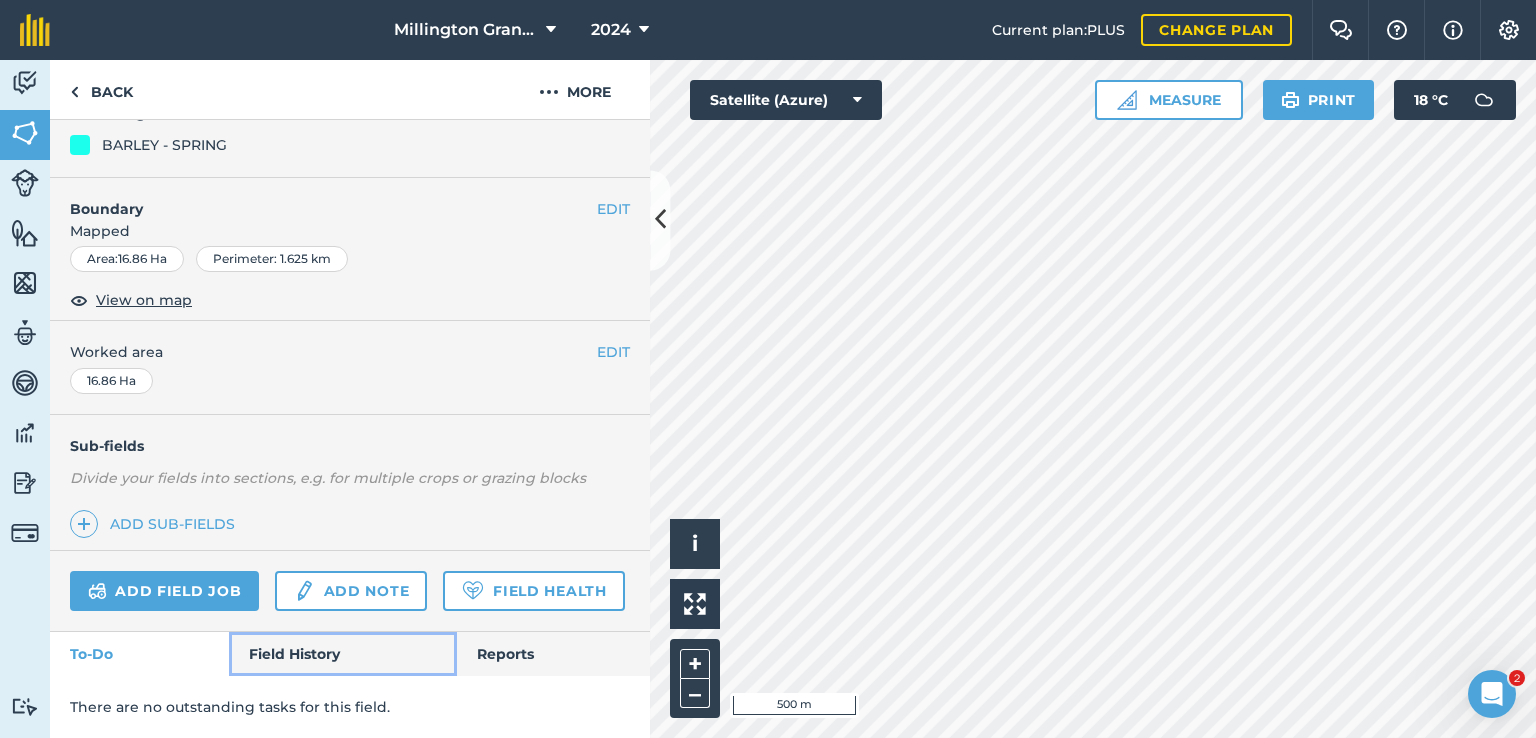 click on "Field History" at bounding box center (342, 654) 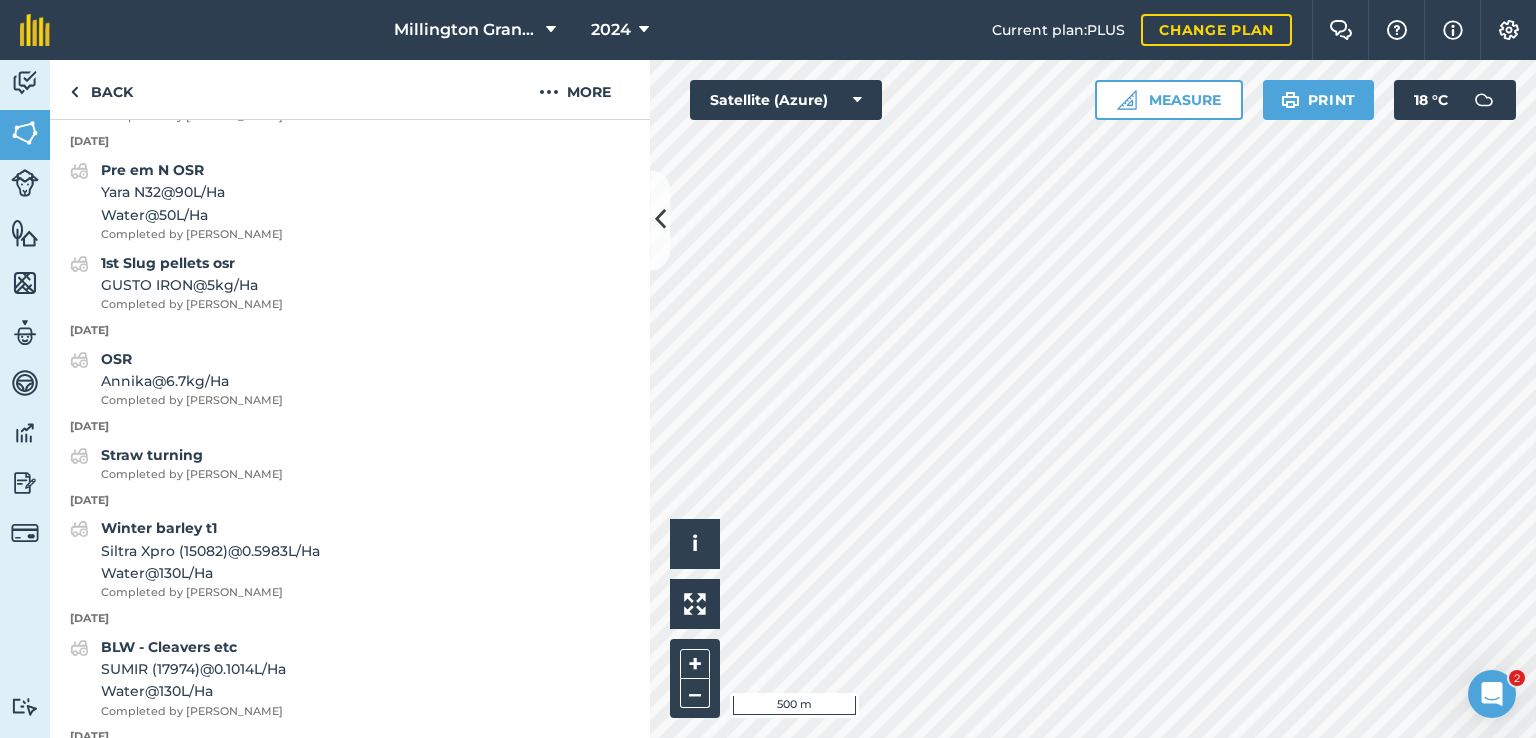 scroll, scrollTop: 1956, scrollLeft: 0, axis: vertical 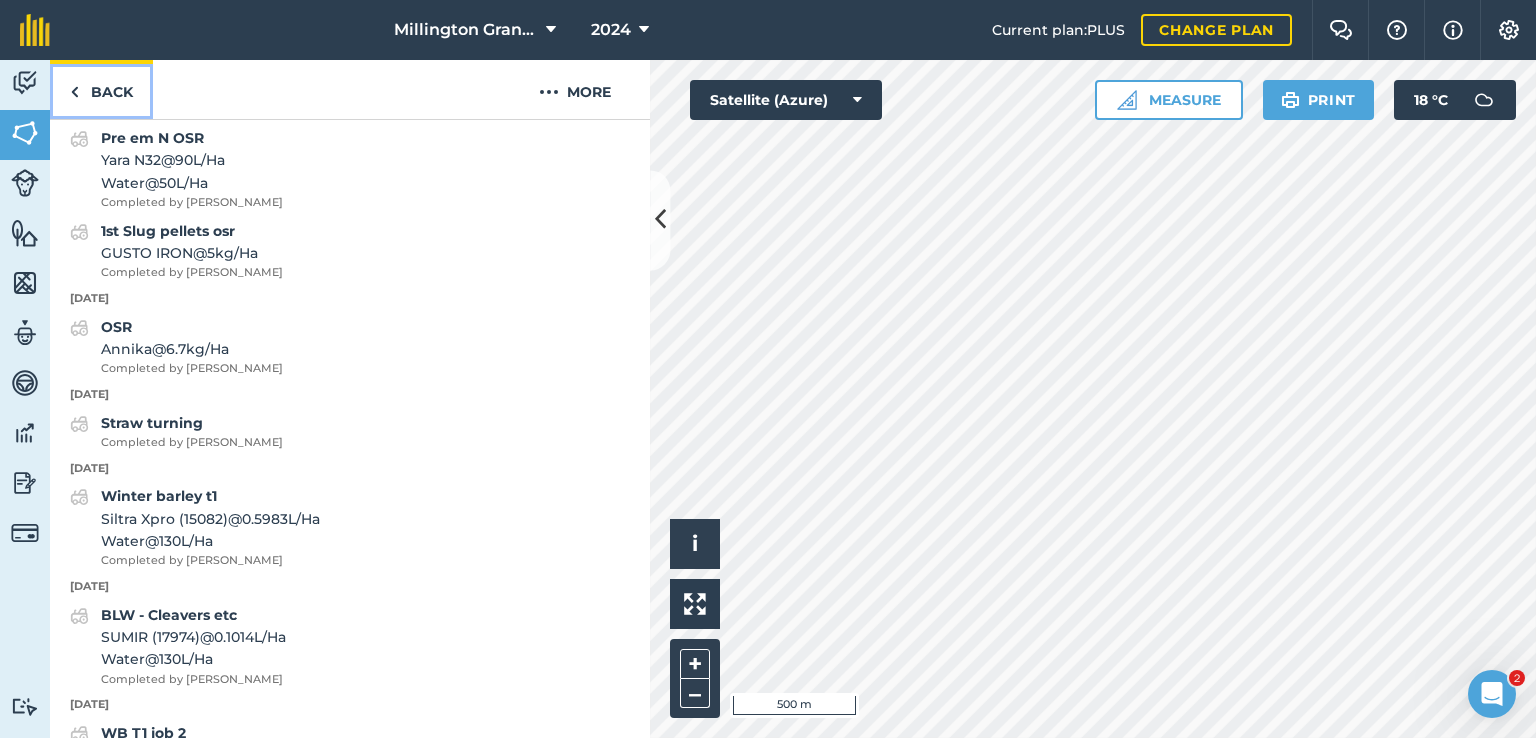 click on "Back" at bounding box center (101, 89) 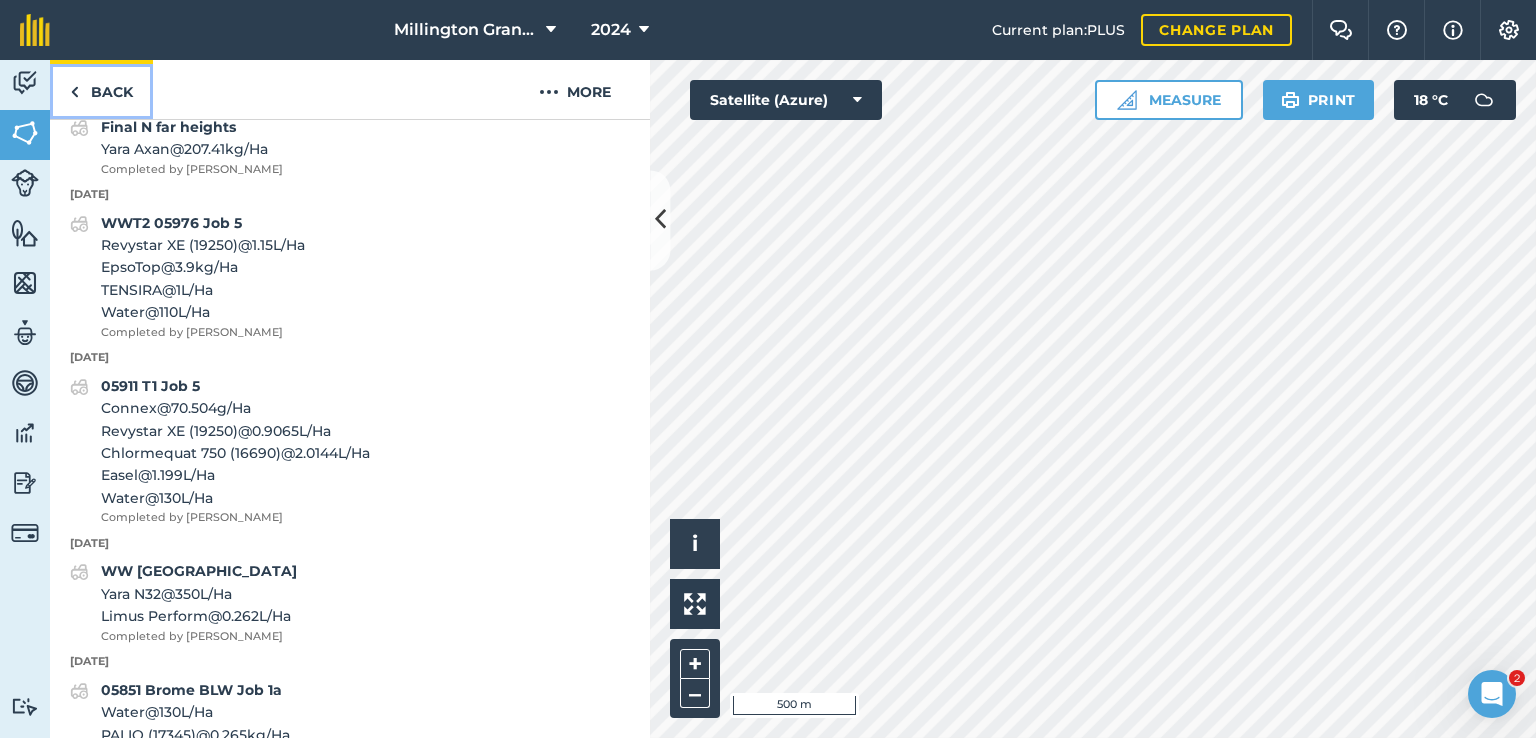 scroll, scrollTop: 2031, scrollLeft: 0, axis: vertical 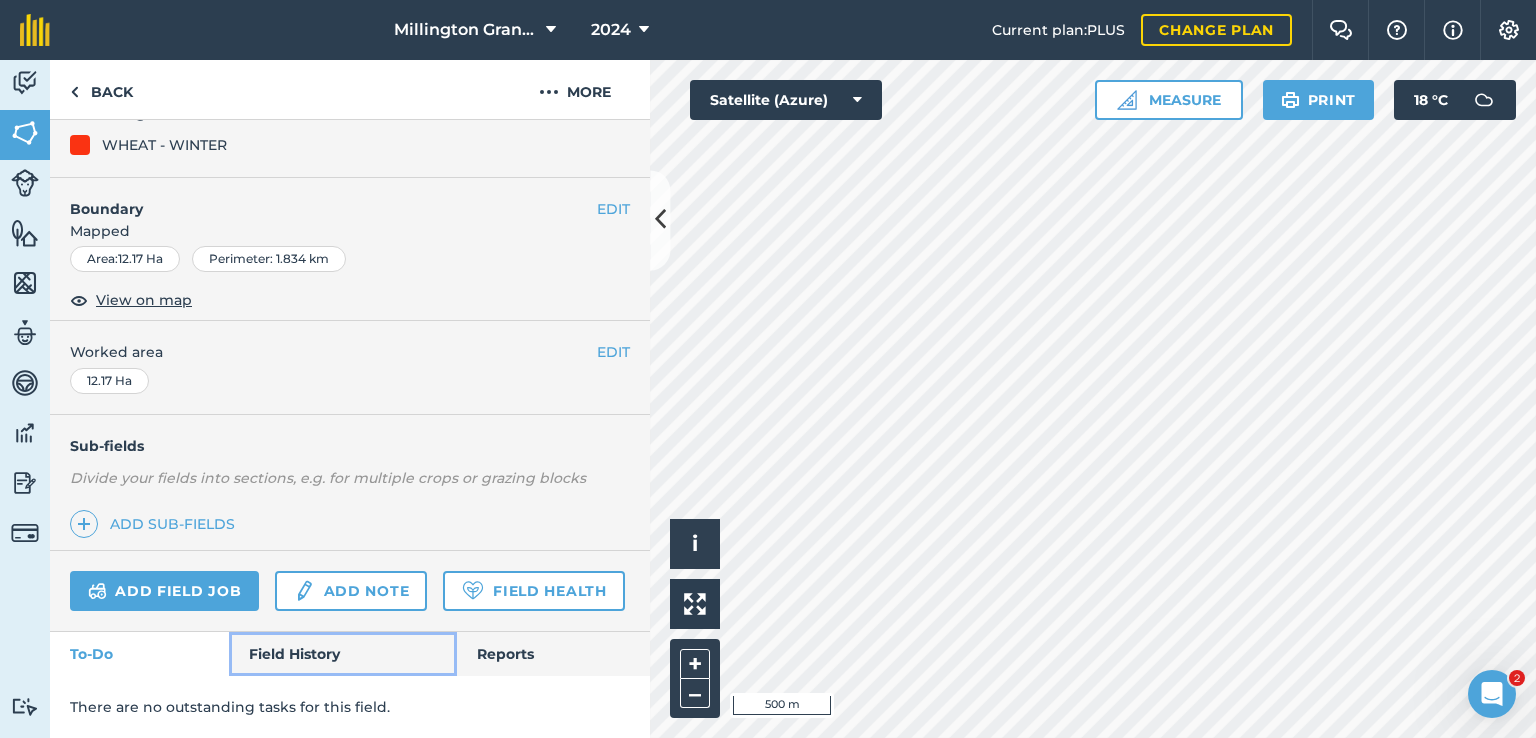 click on "Field History" at bounding box center [342, 654] 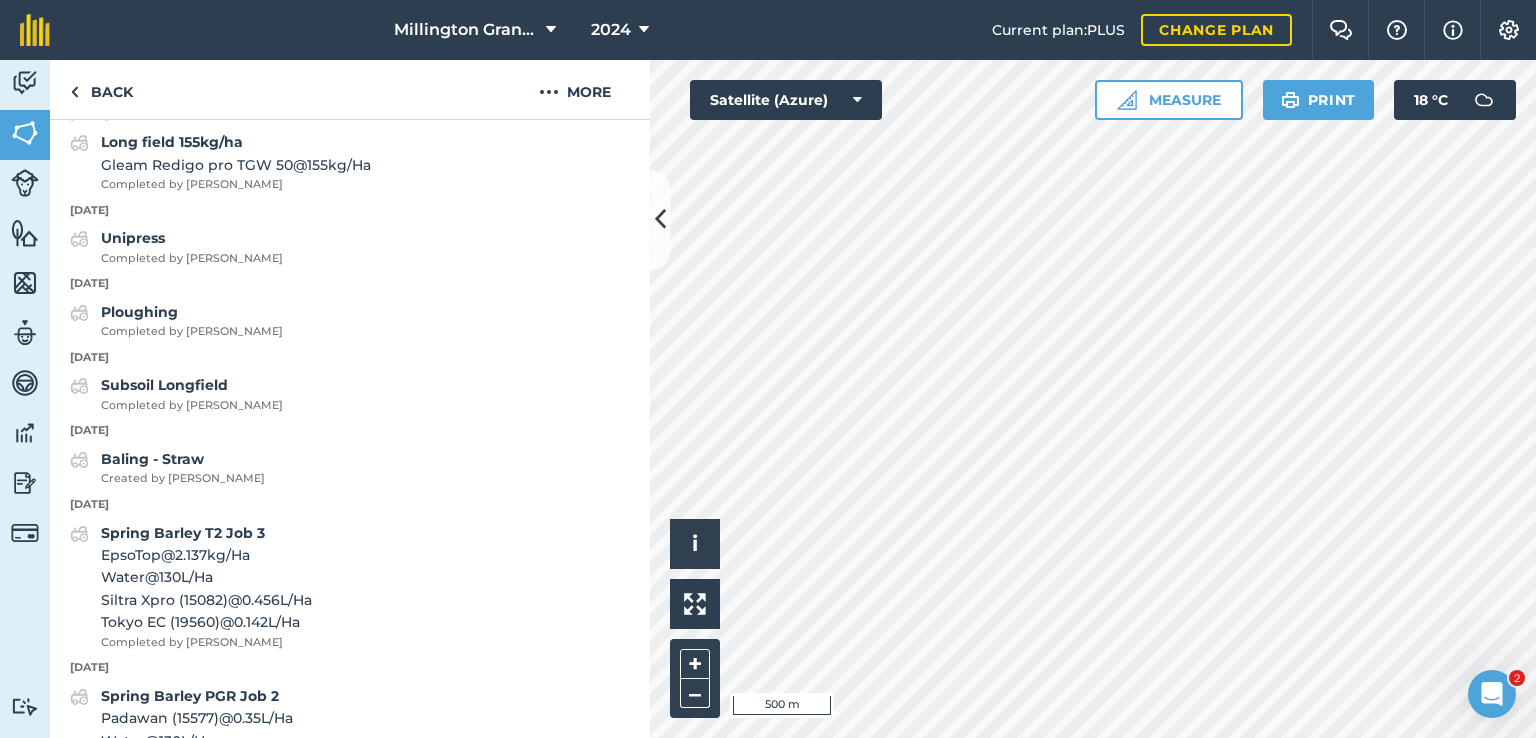 scroll, scrollTop: 5556, scrollLeft: 0, axis: vertical 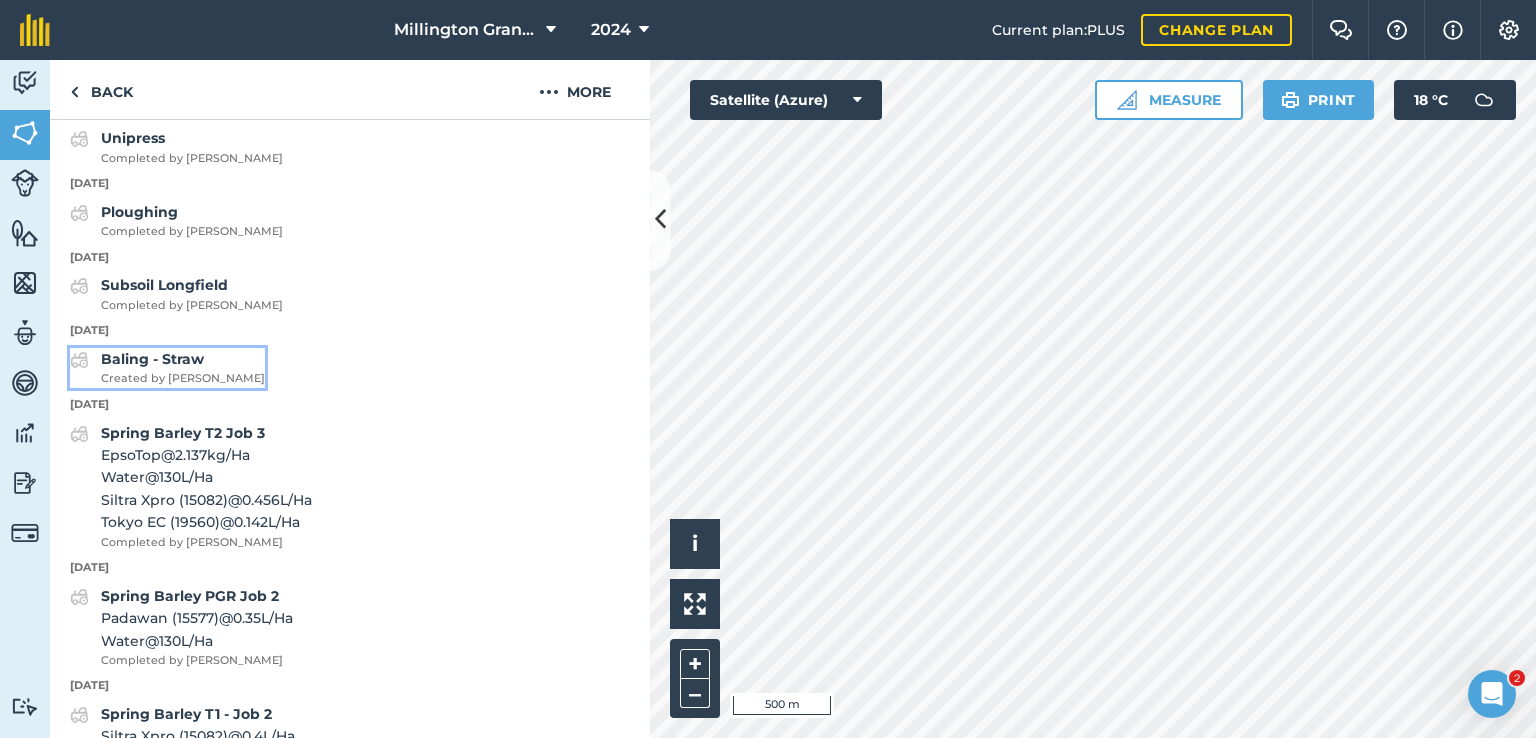 click on "Baling - Straw" at bounding box center [152, 359] 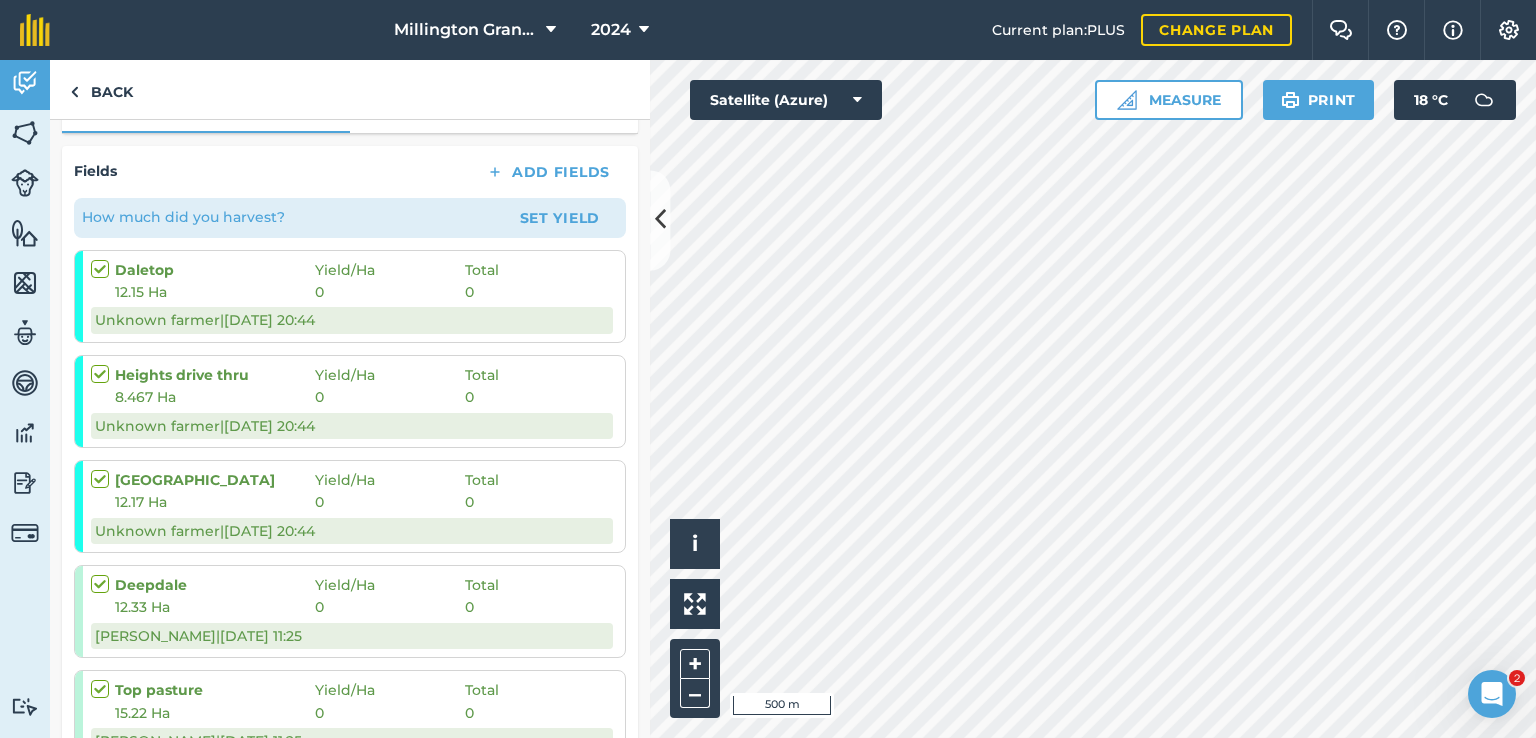 scroll, scrollTop: 0, scrollLeft: 0, axis: both 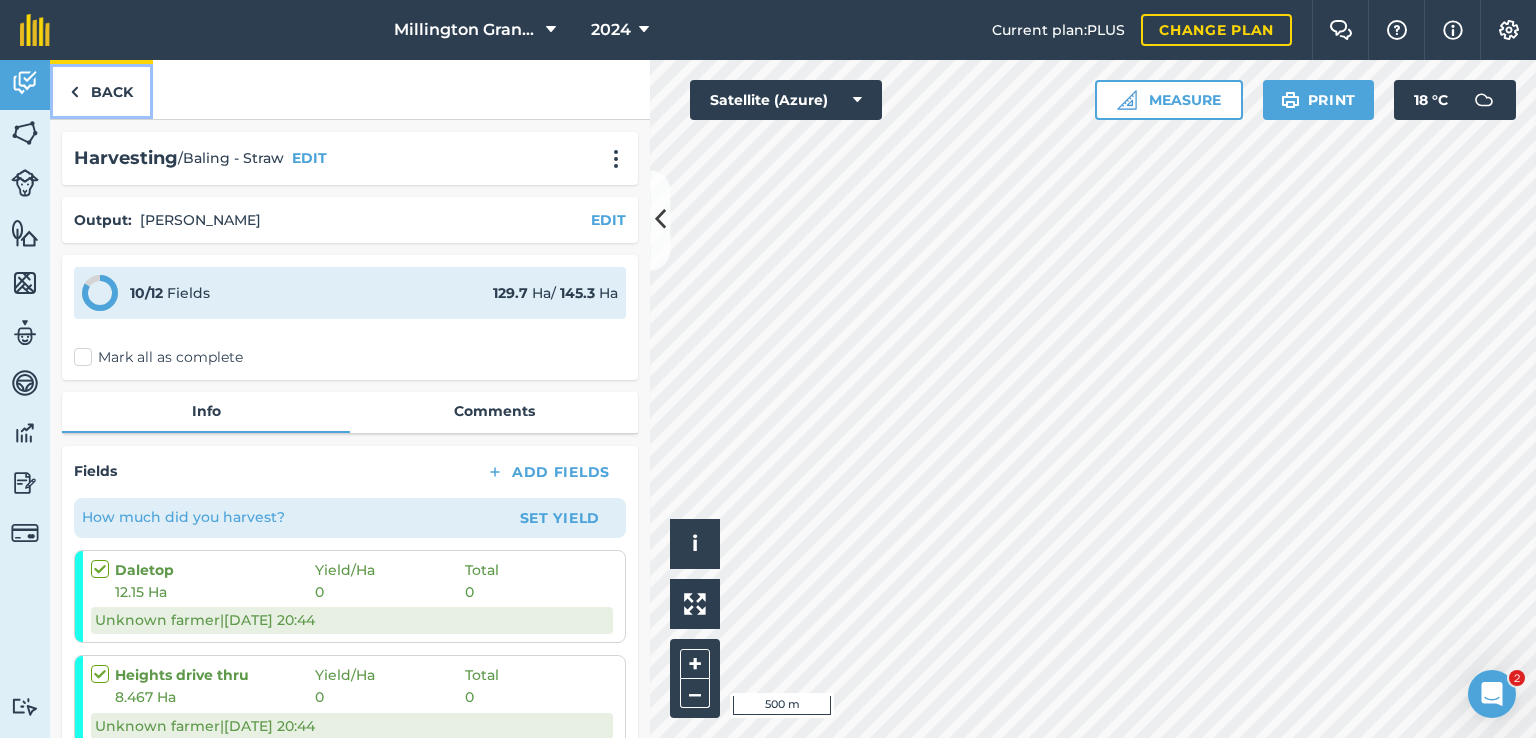 click on "Back" at bounding box center (101, 89) 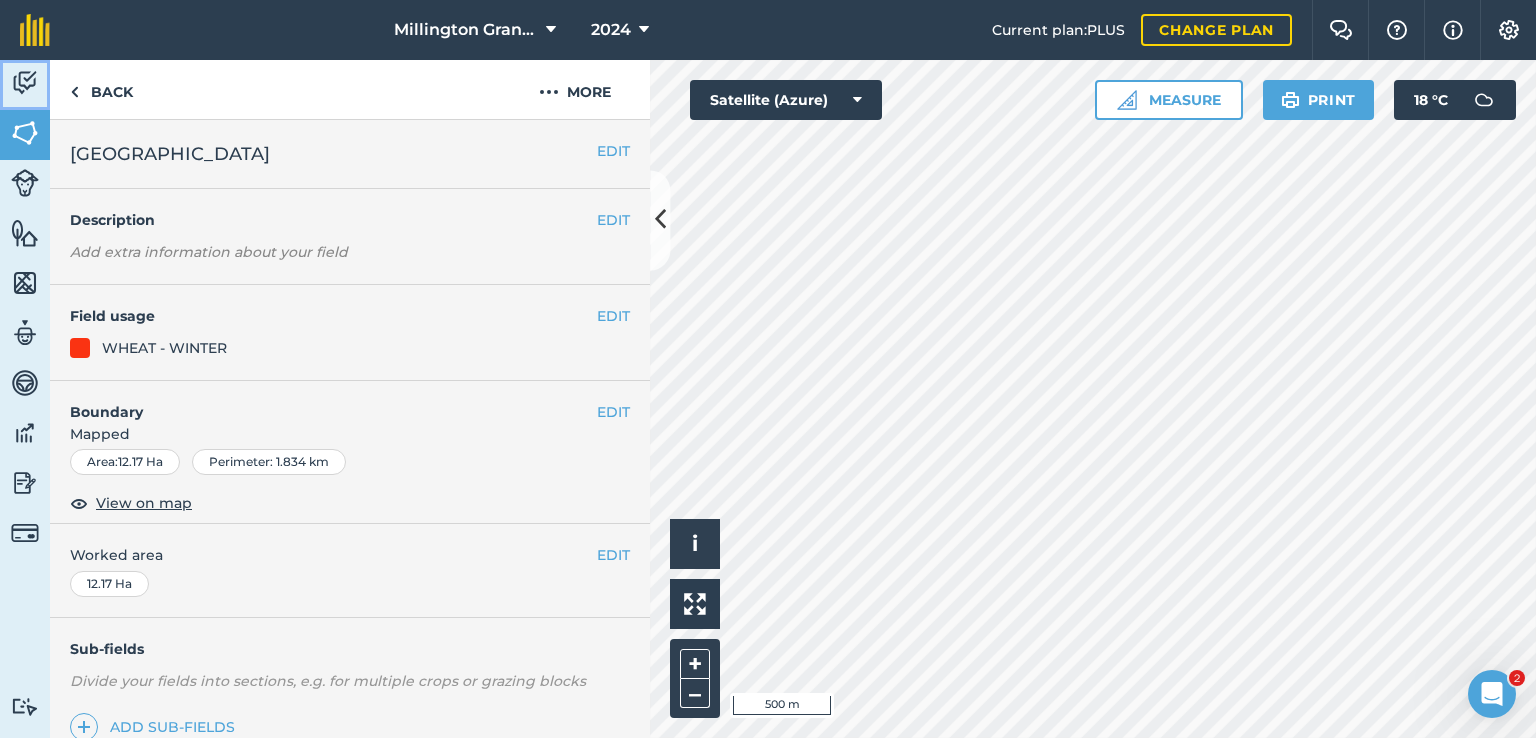 click at bounding box center (25, 83) 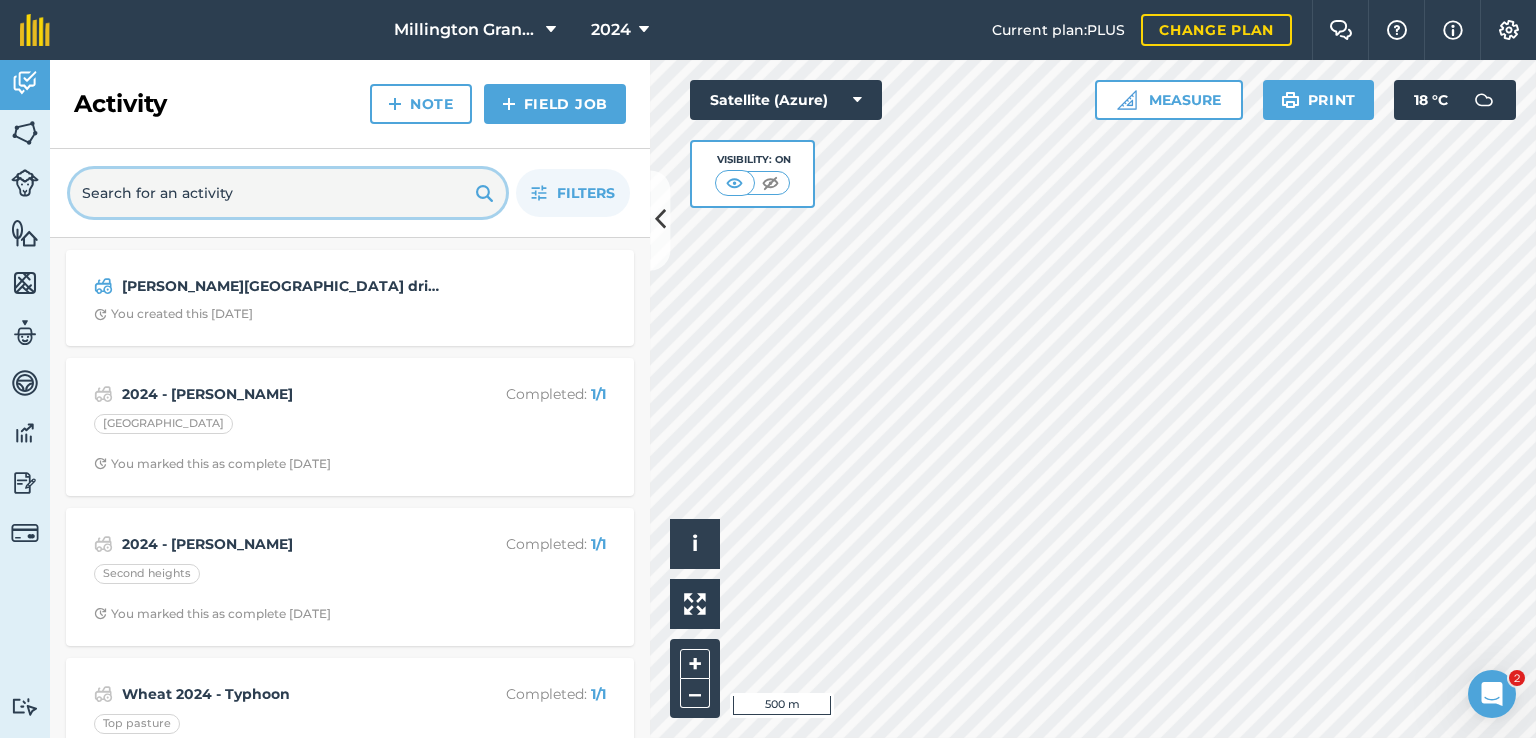 click at bounding box center (288, 193) 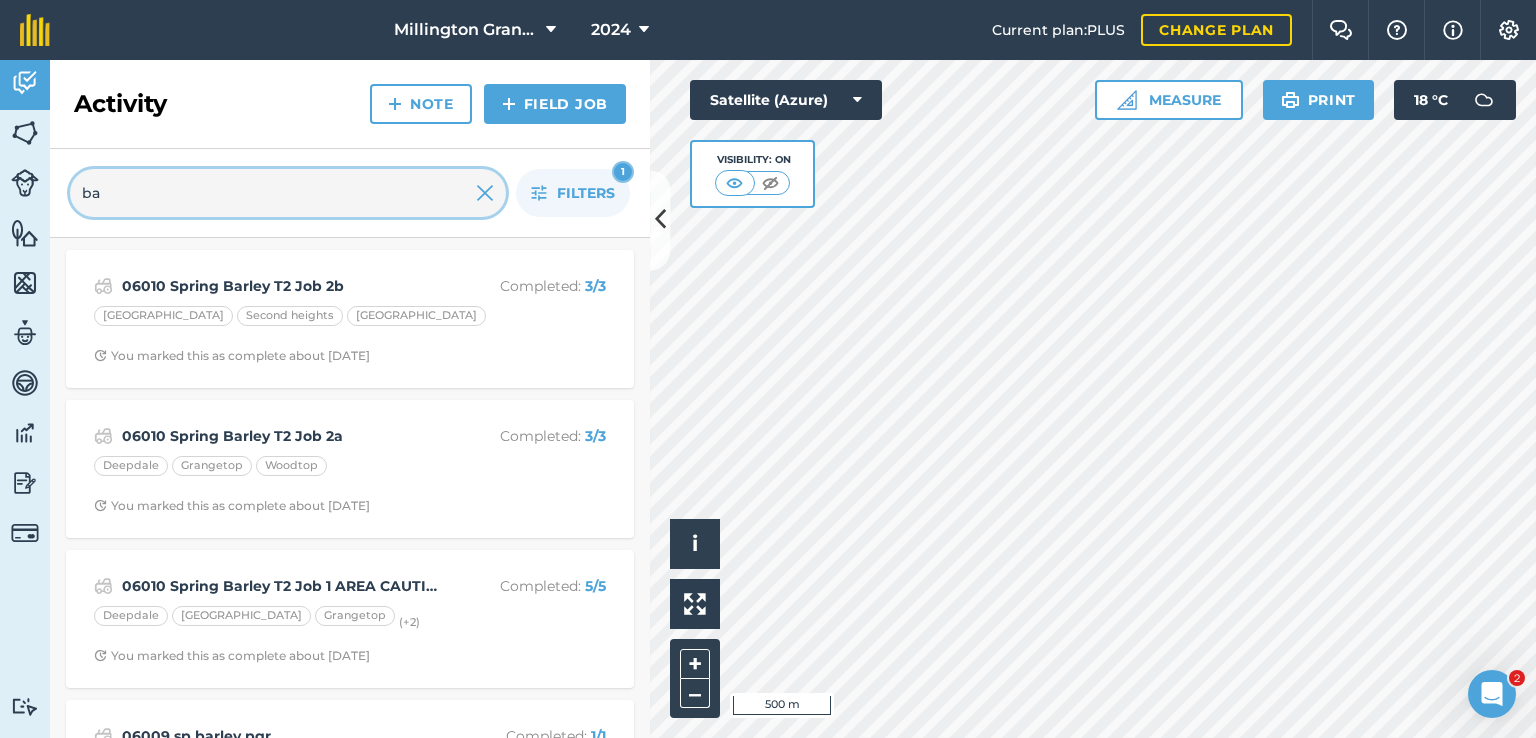 type on "b" 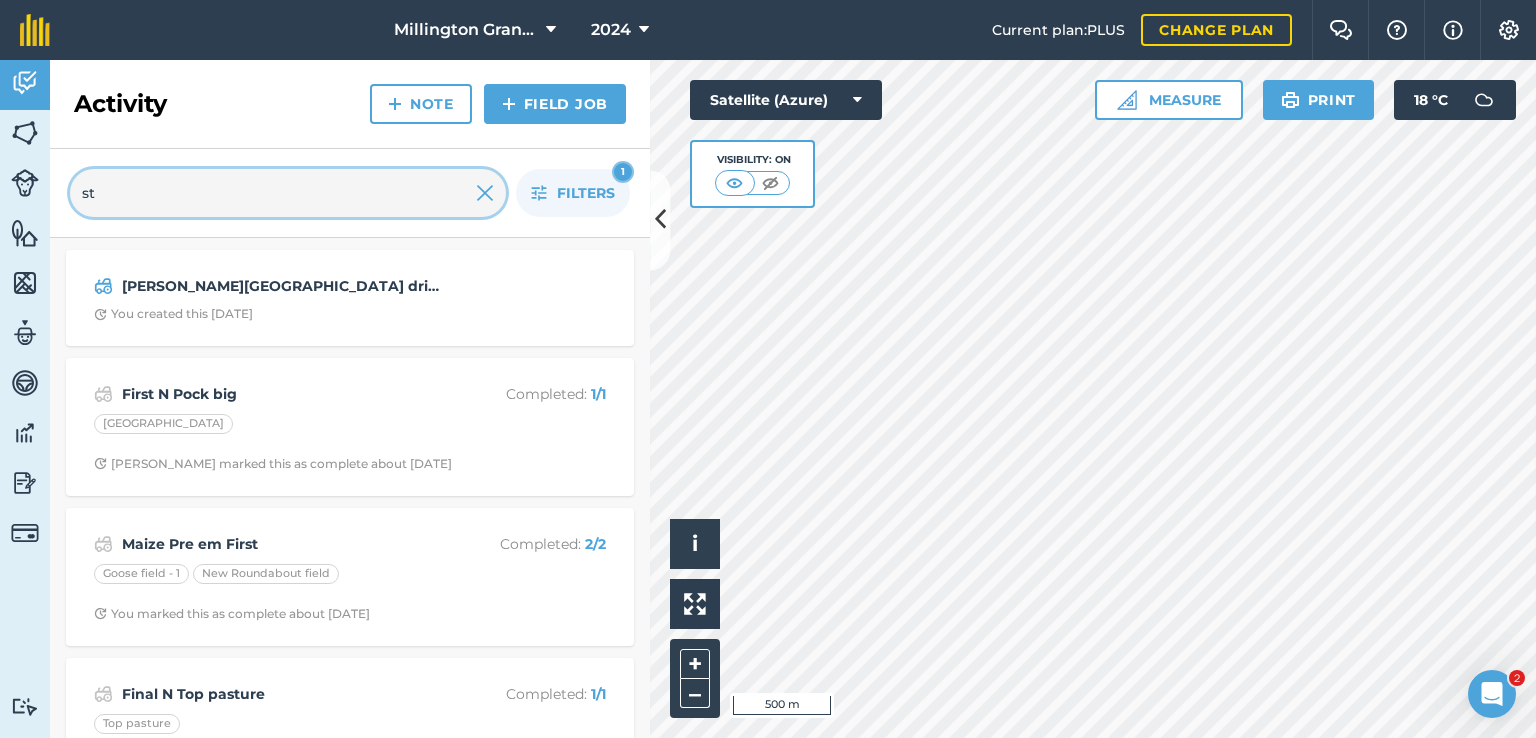 type on "s" 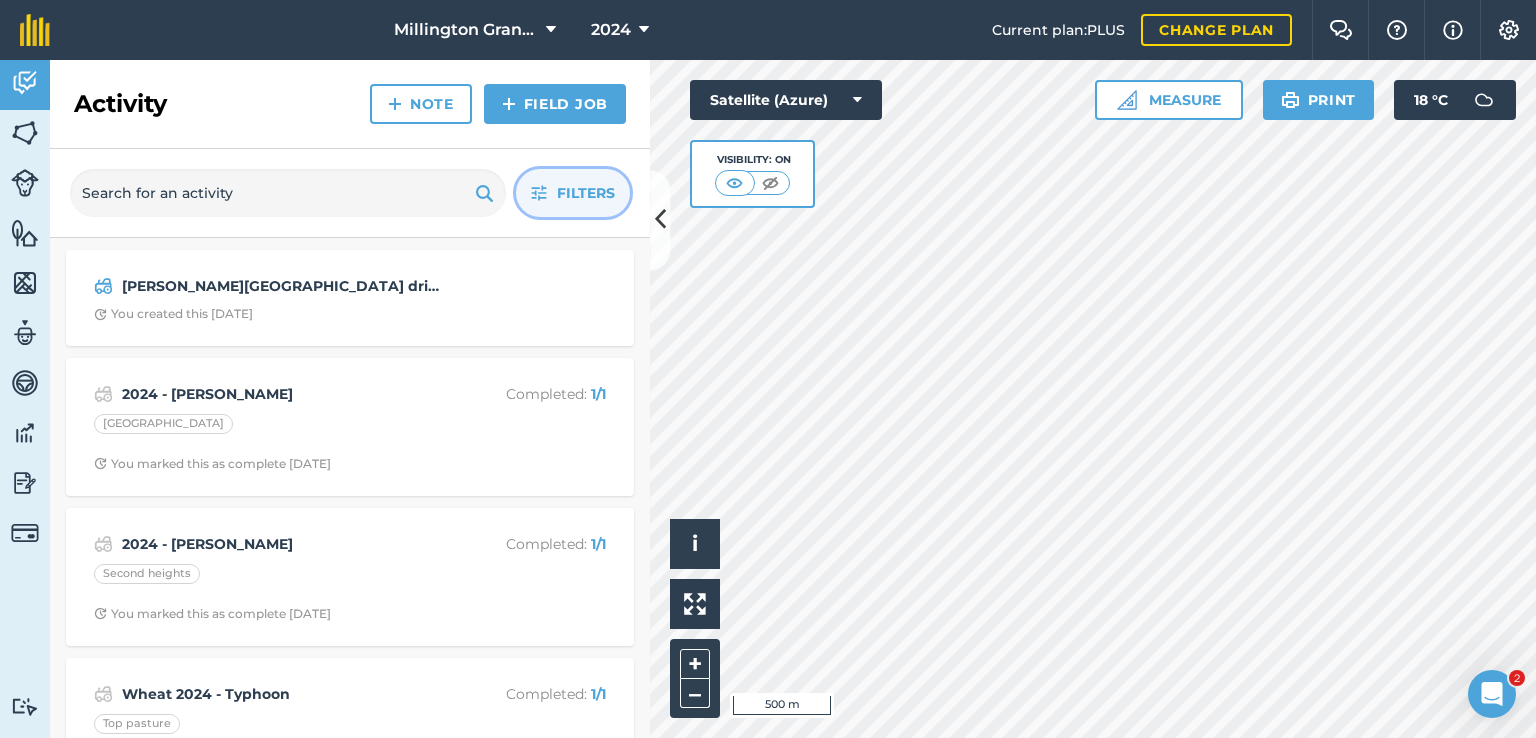 click on "Filters" at bounding box center [586, 193] 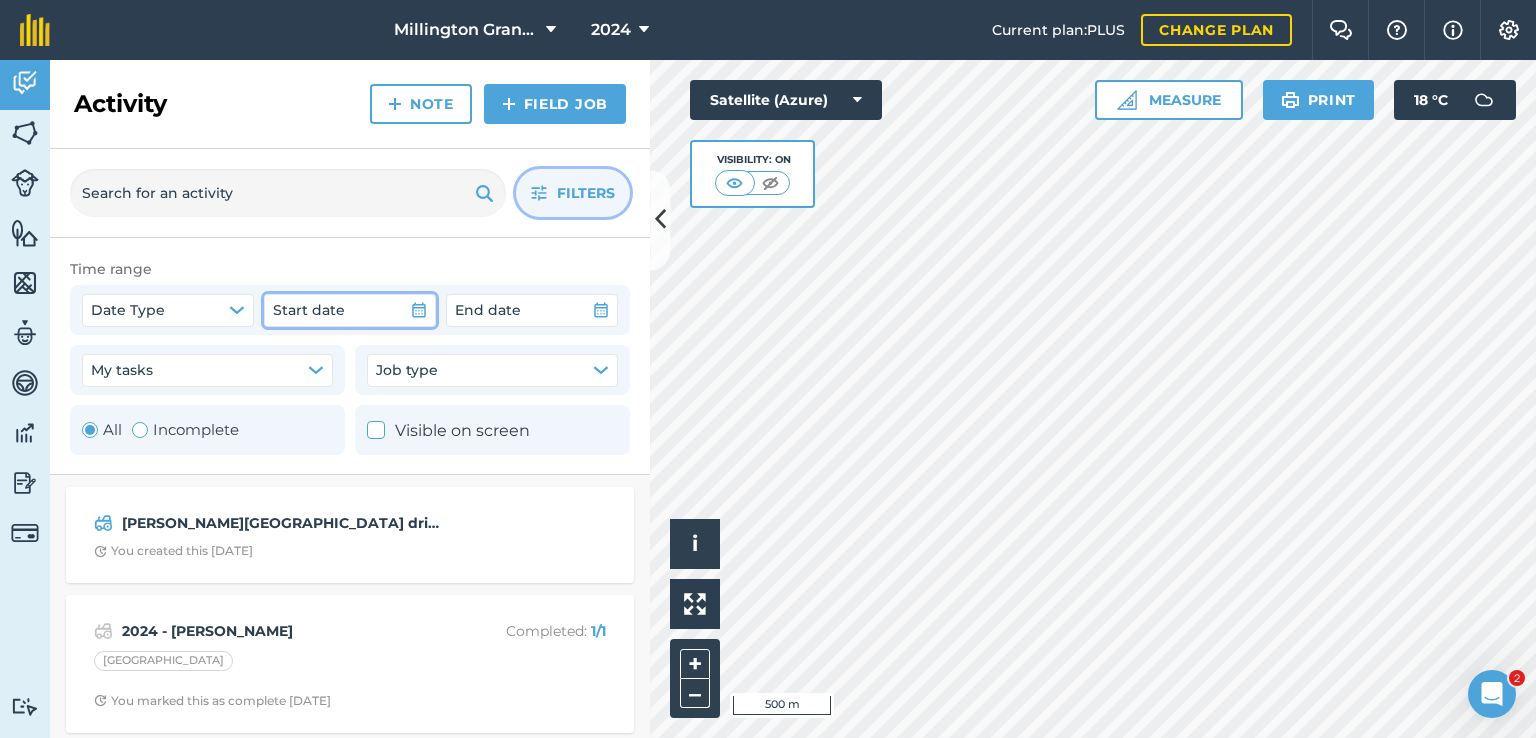 click on "Start date" at bounding box center [309, 310] 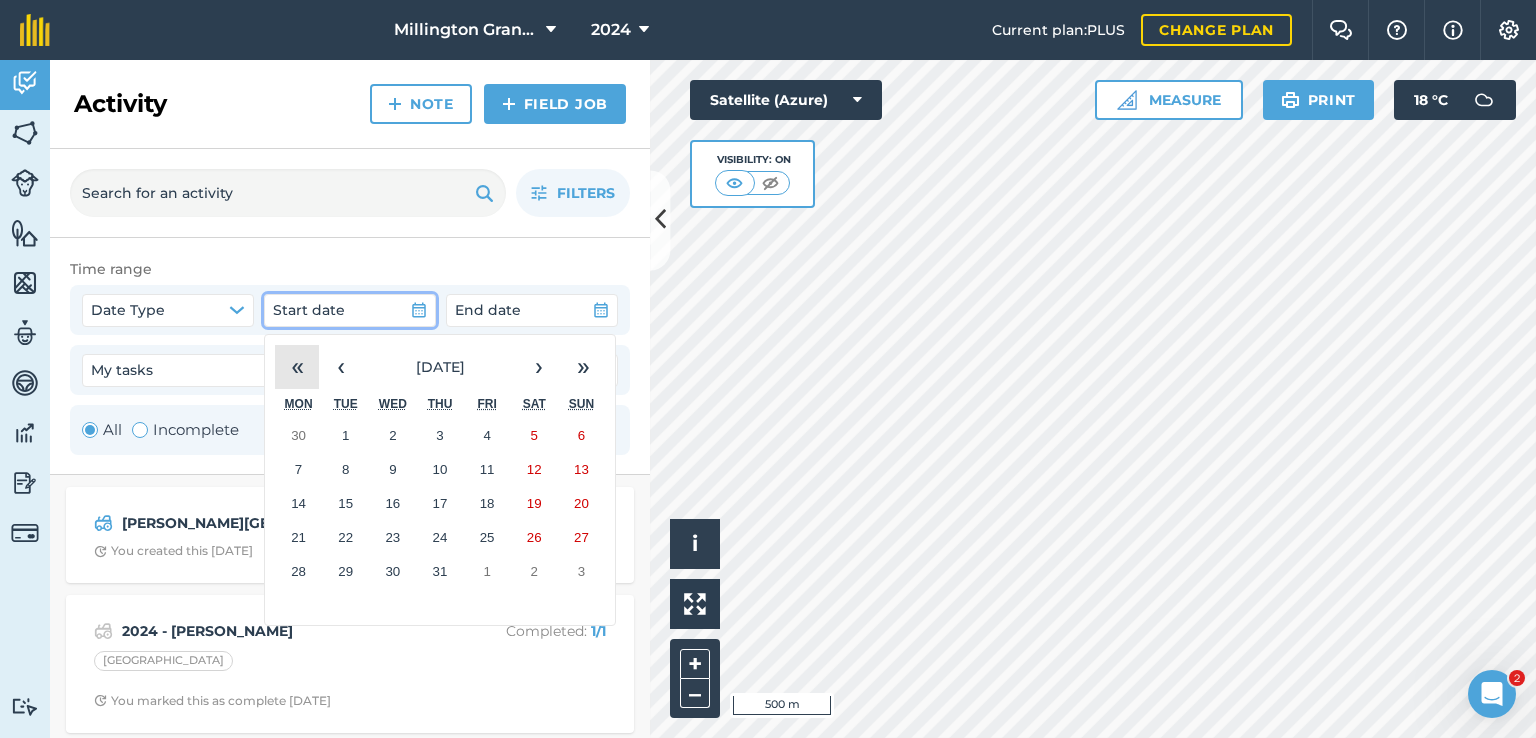 click on "«" at bounding box center (297, 367) 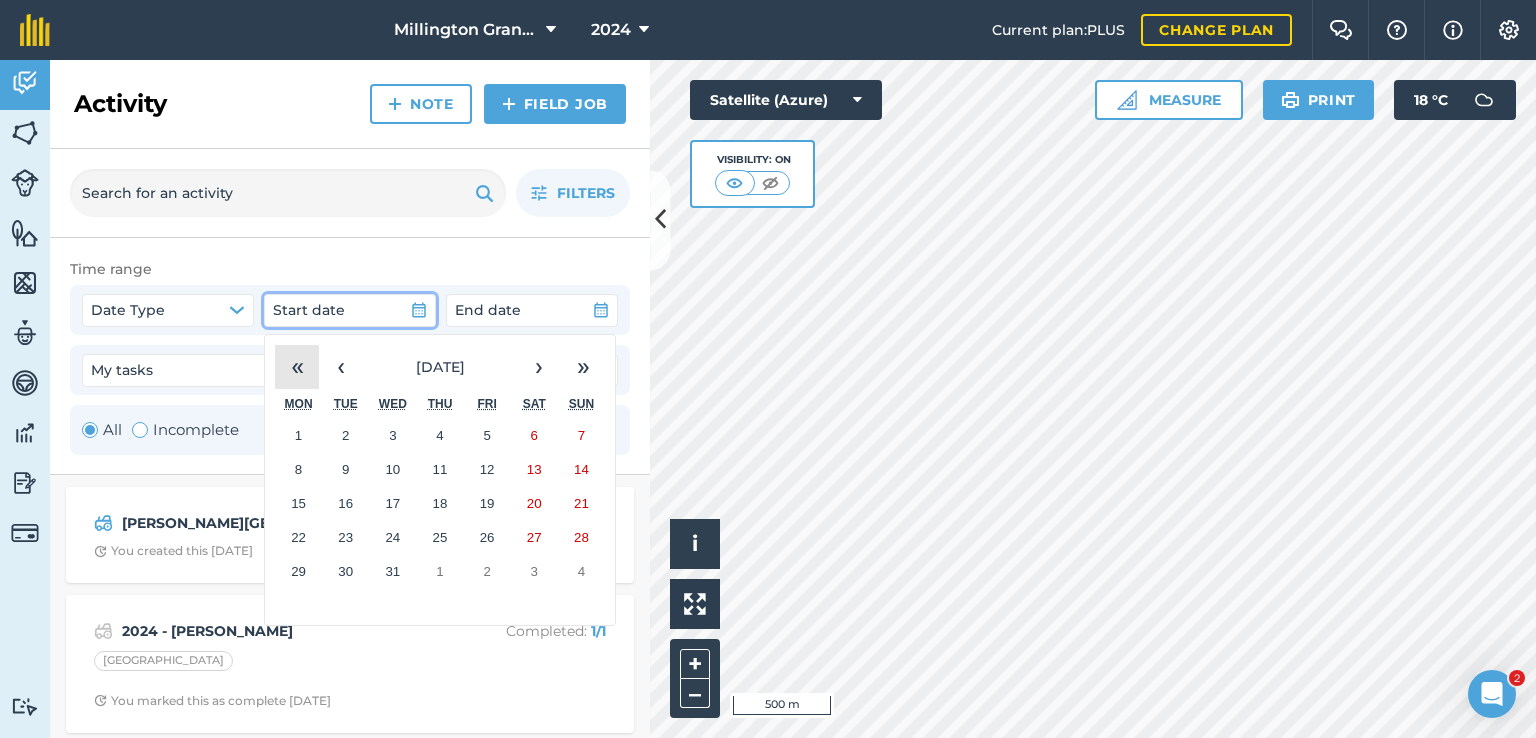 click on "«" at bounding box center [297, 367] 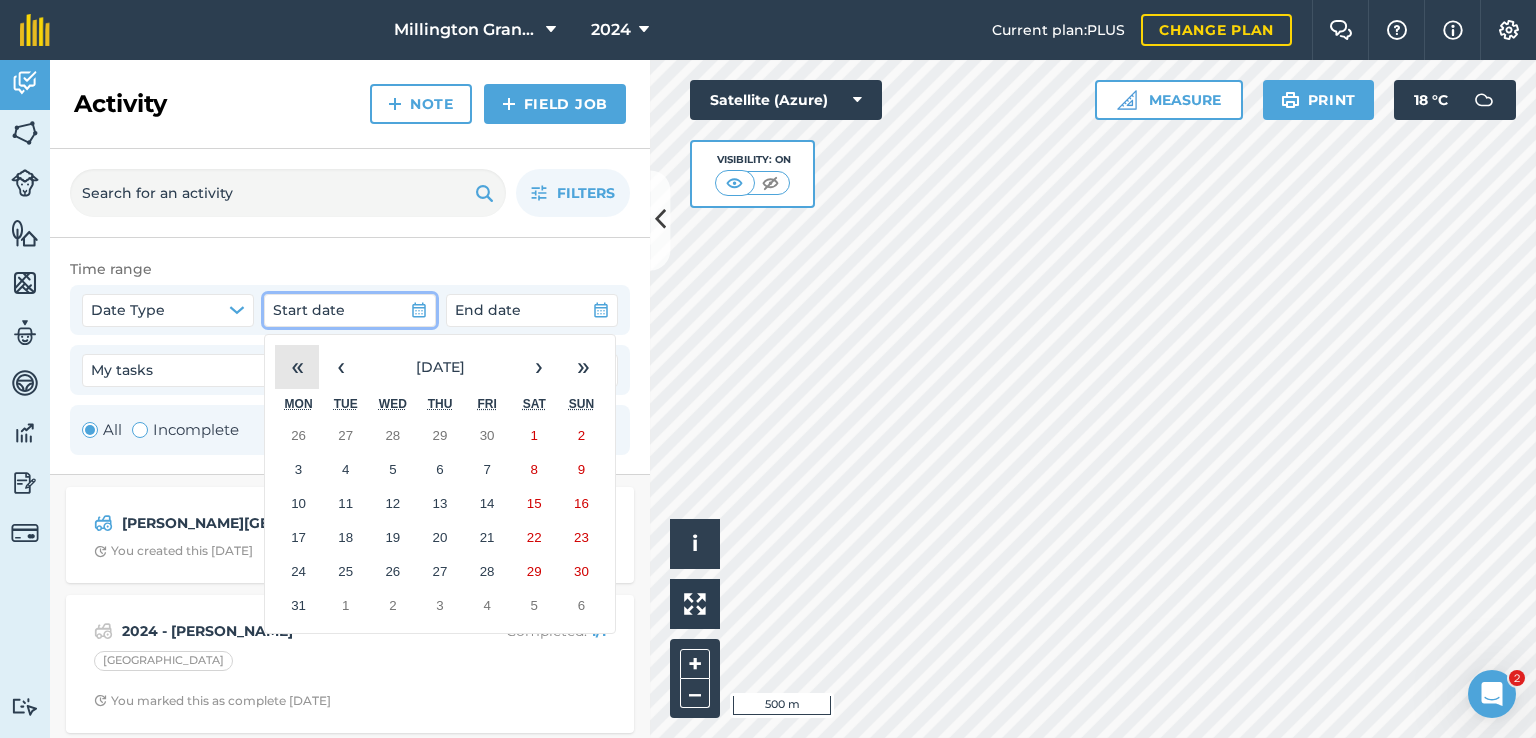 click on "«" at bounding box center (297, 367) 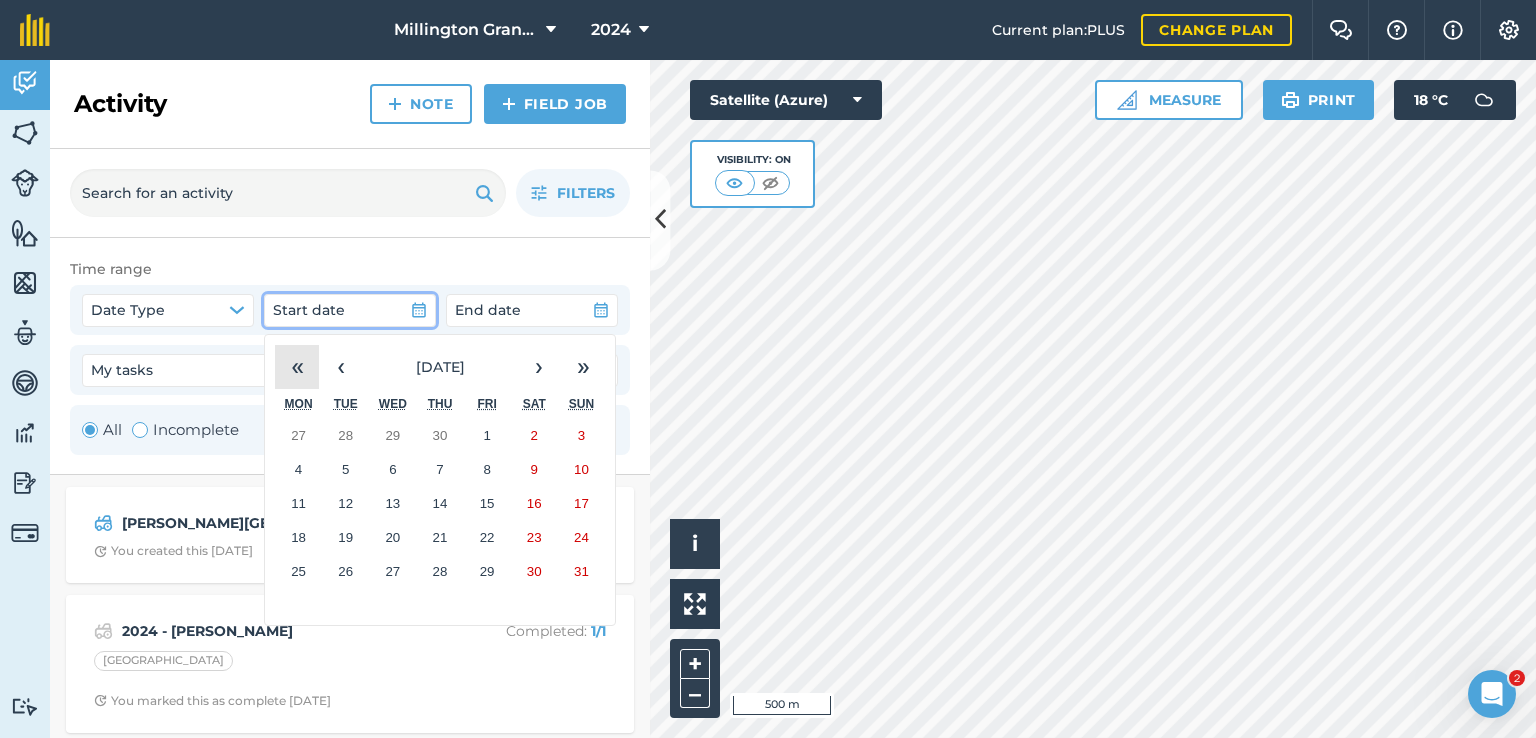 click on "«" at bounding box center [297, 367] 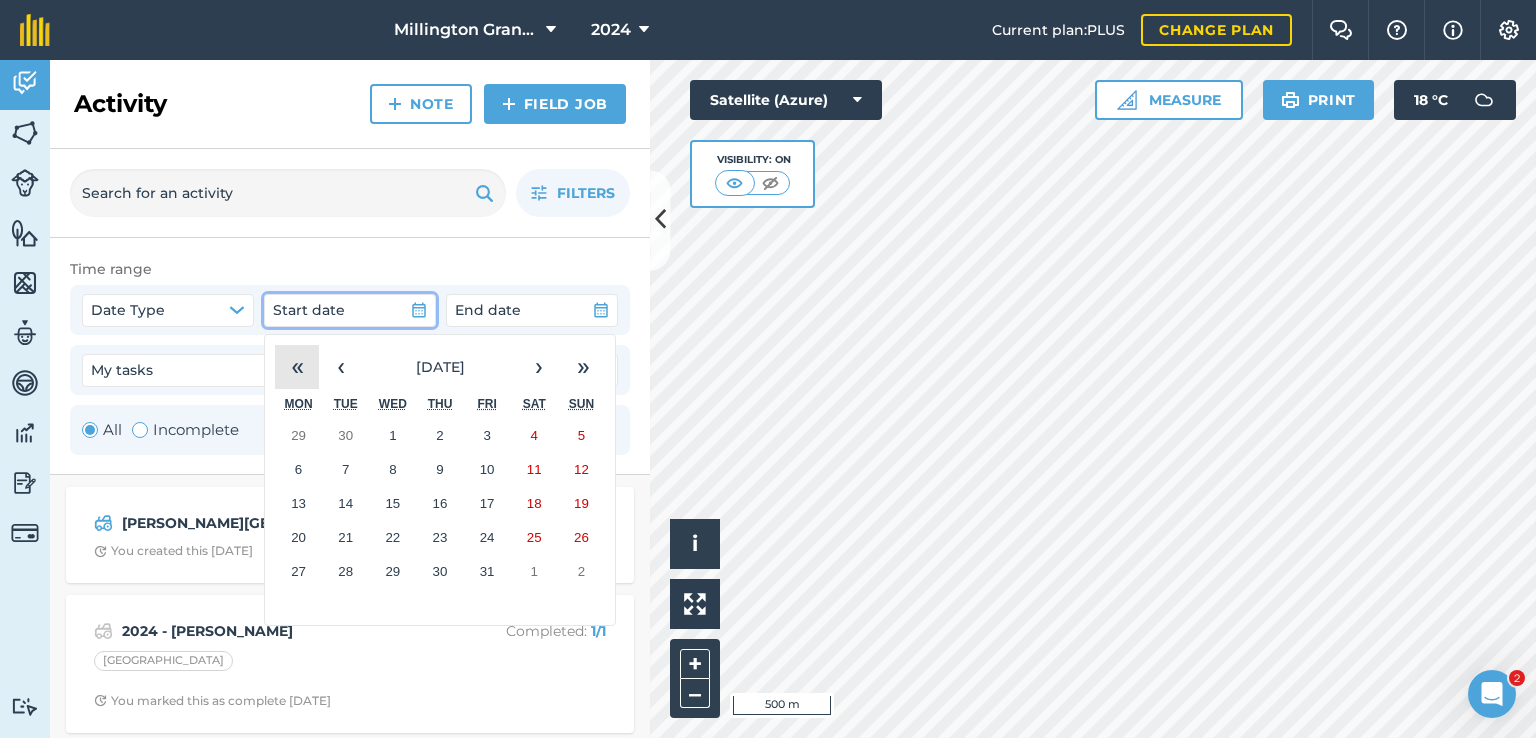 click on "«" at bounding box center (297, 367) 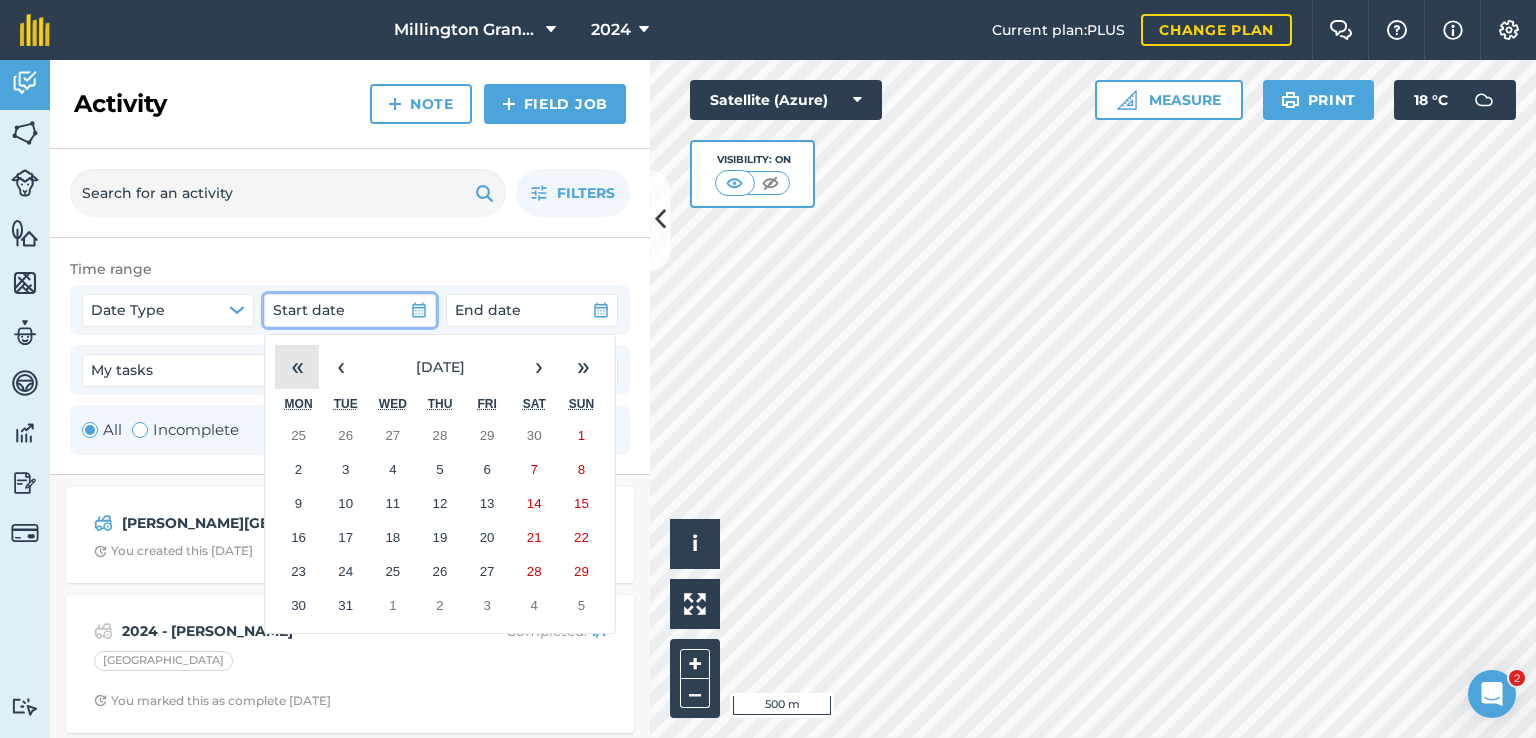 click on "«" at bounding box center (297, 367) 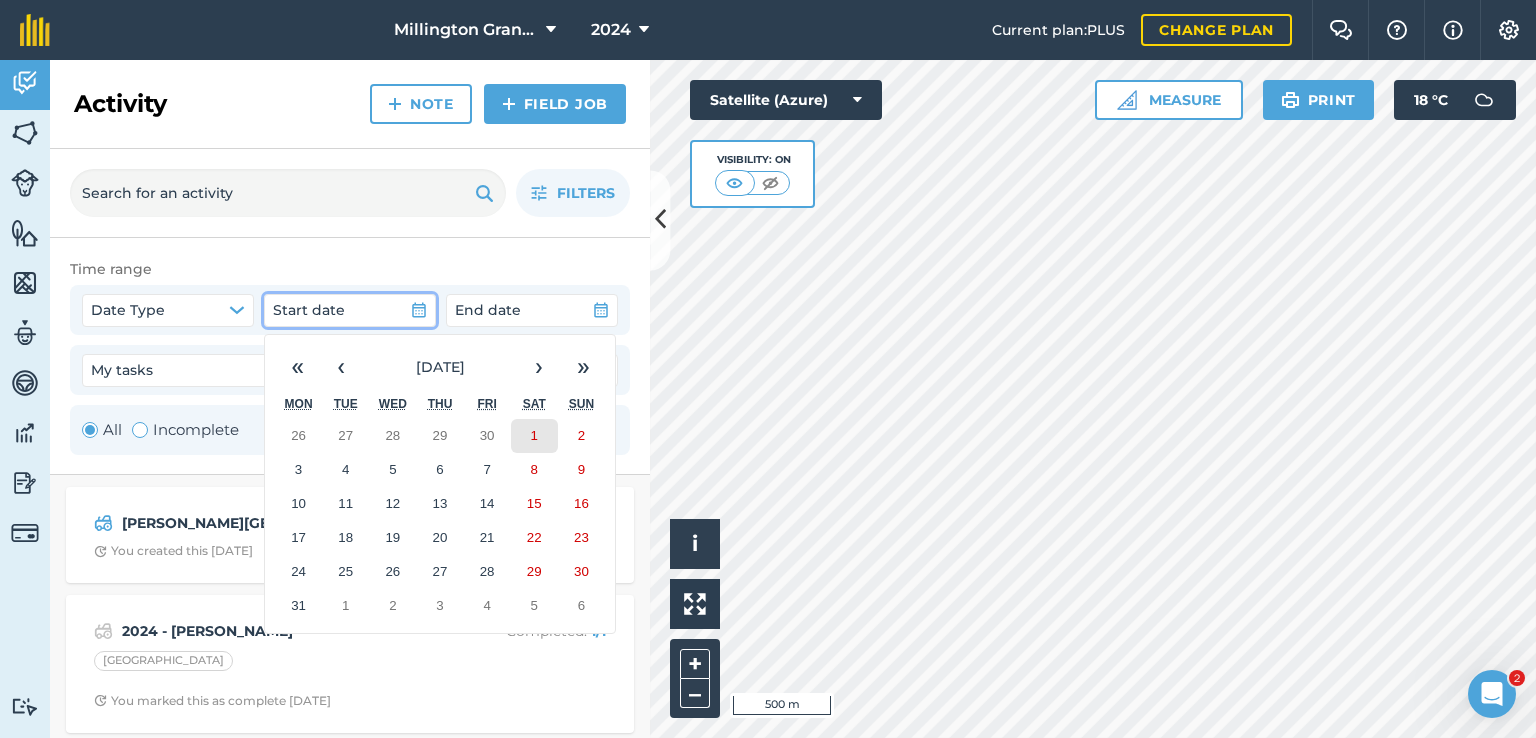 click on "1" at bounding box center (534, 436) 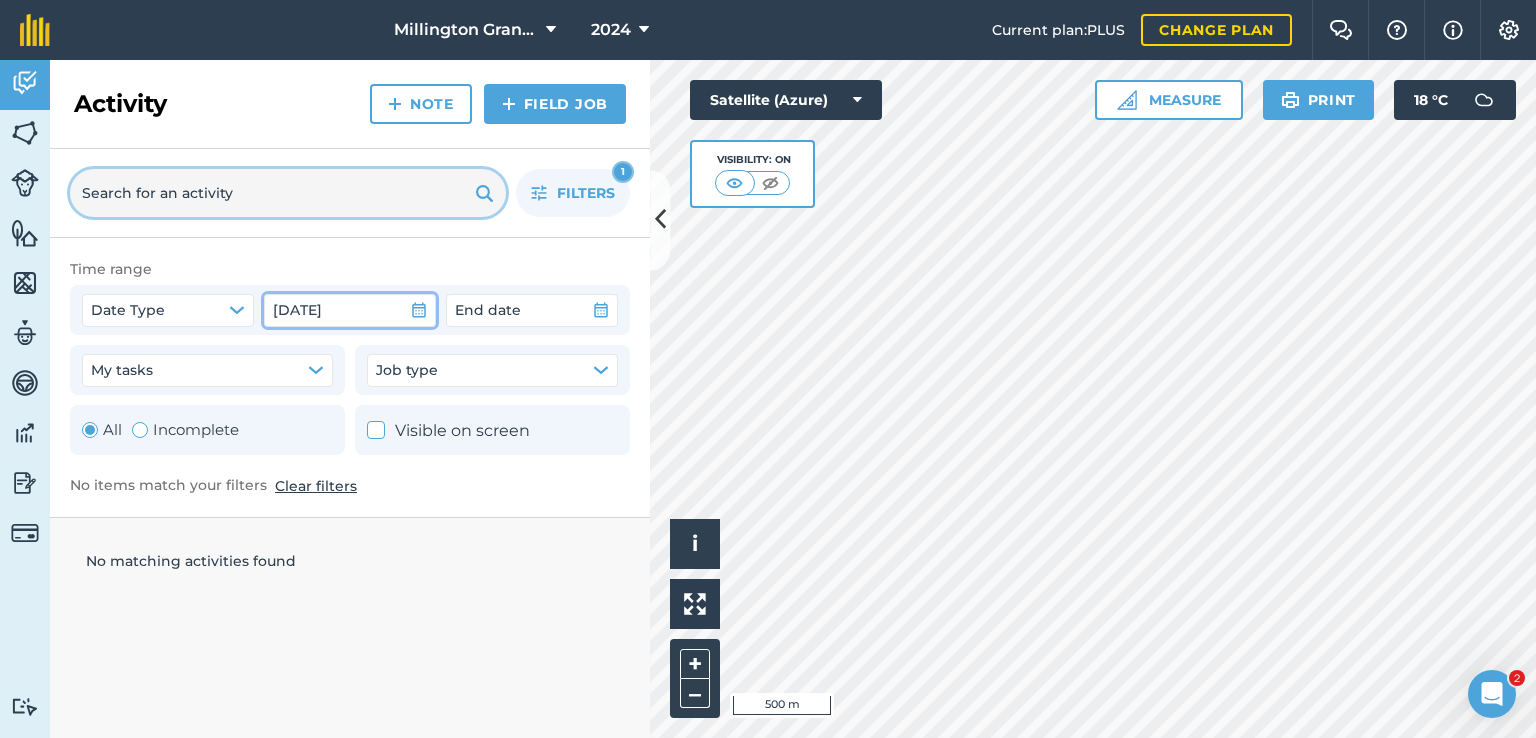 click at bounding box center [288, 193] 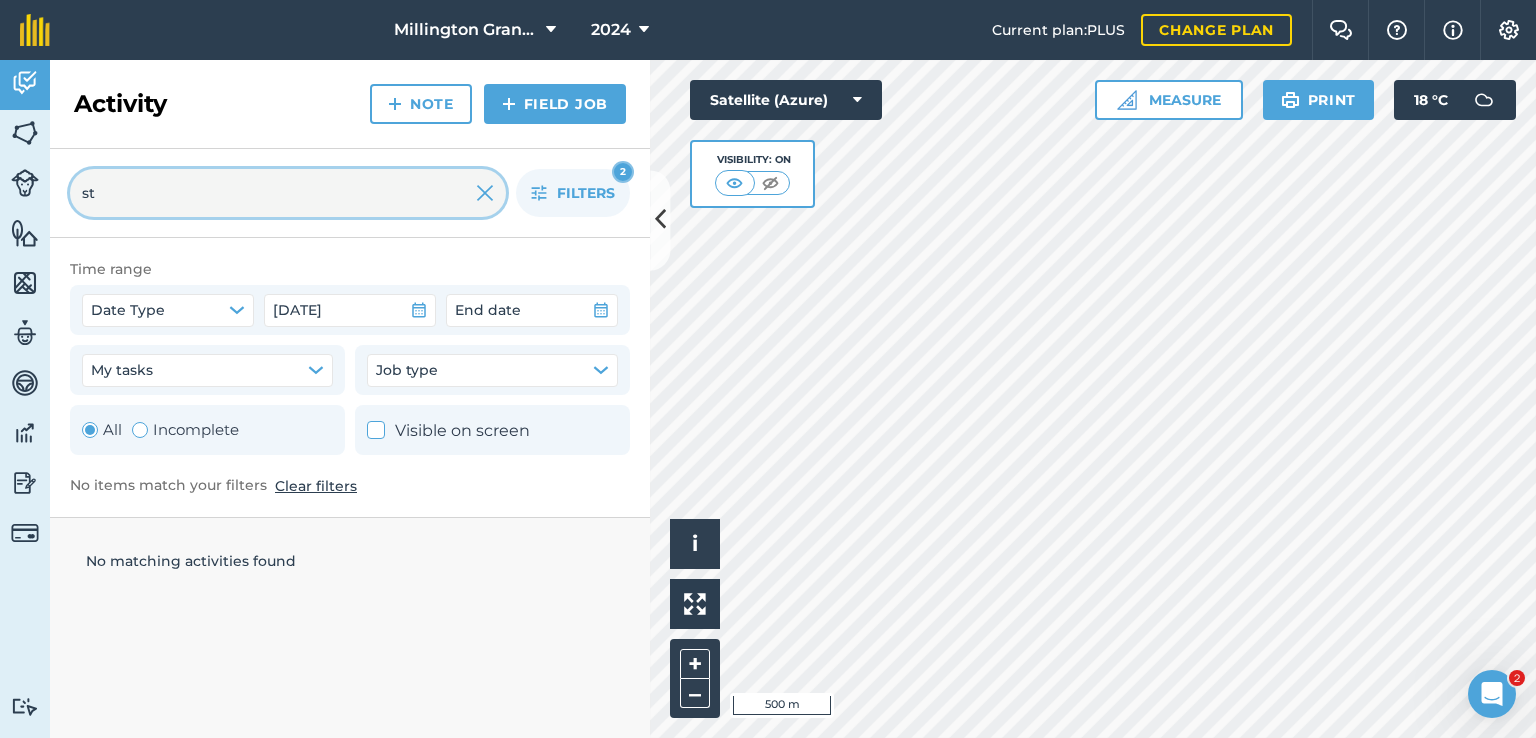 type on "s" 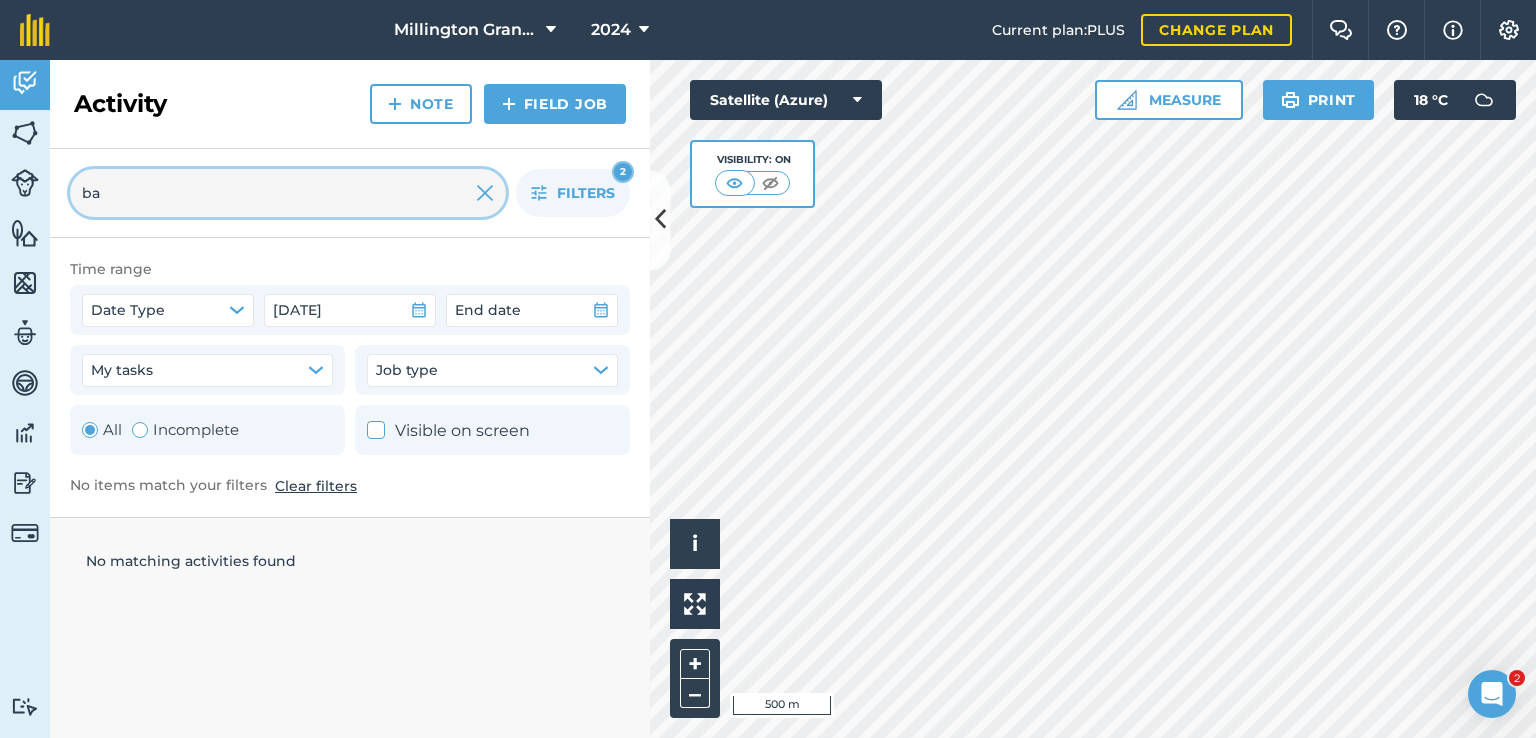 type on "b" 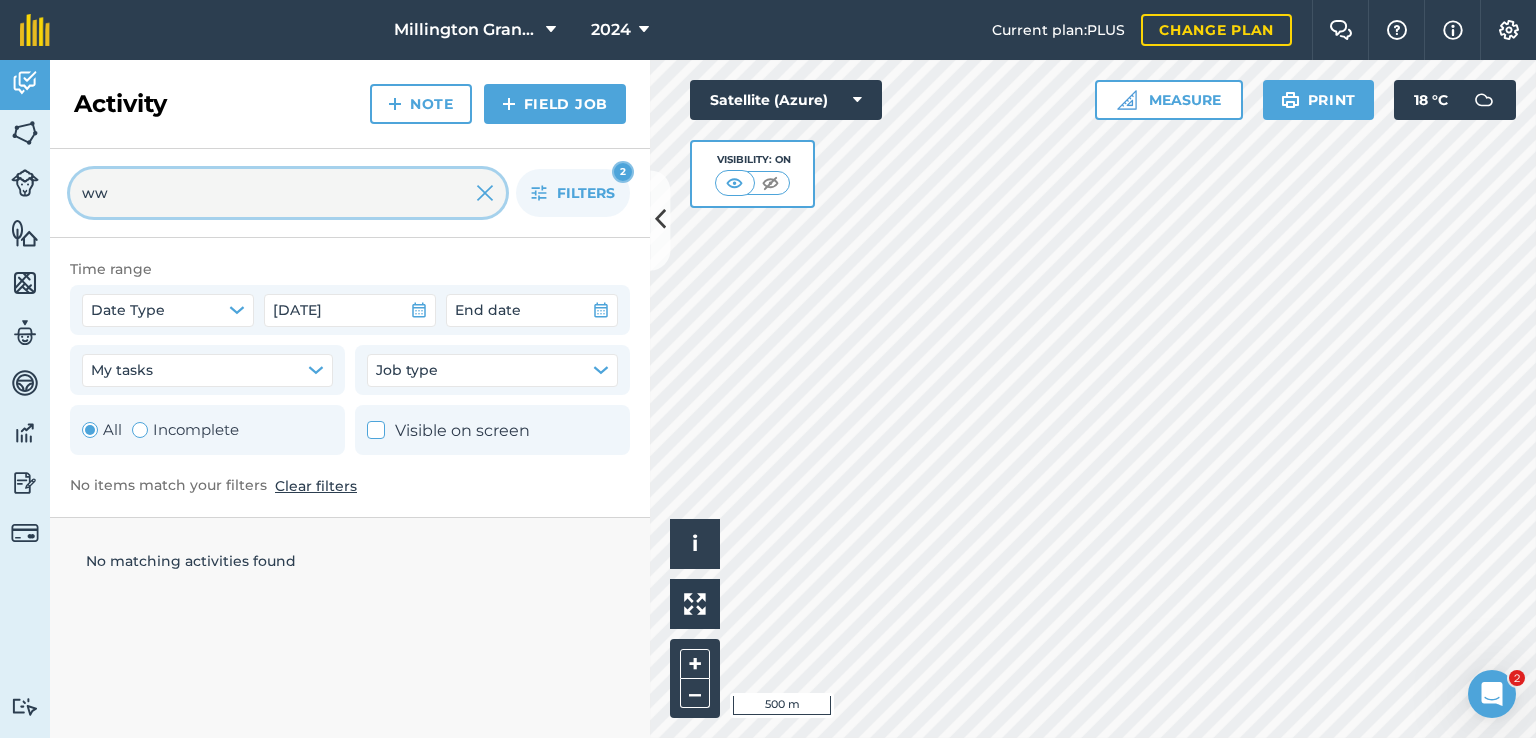type on "w" 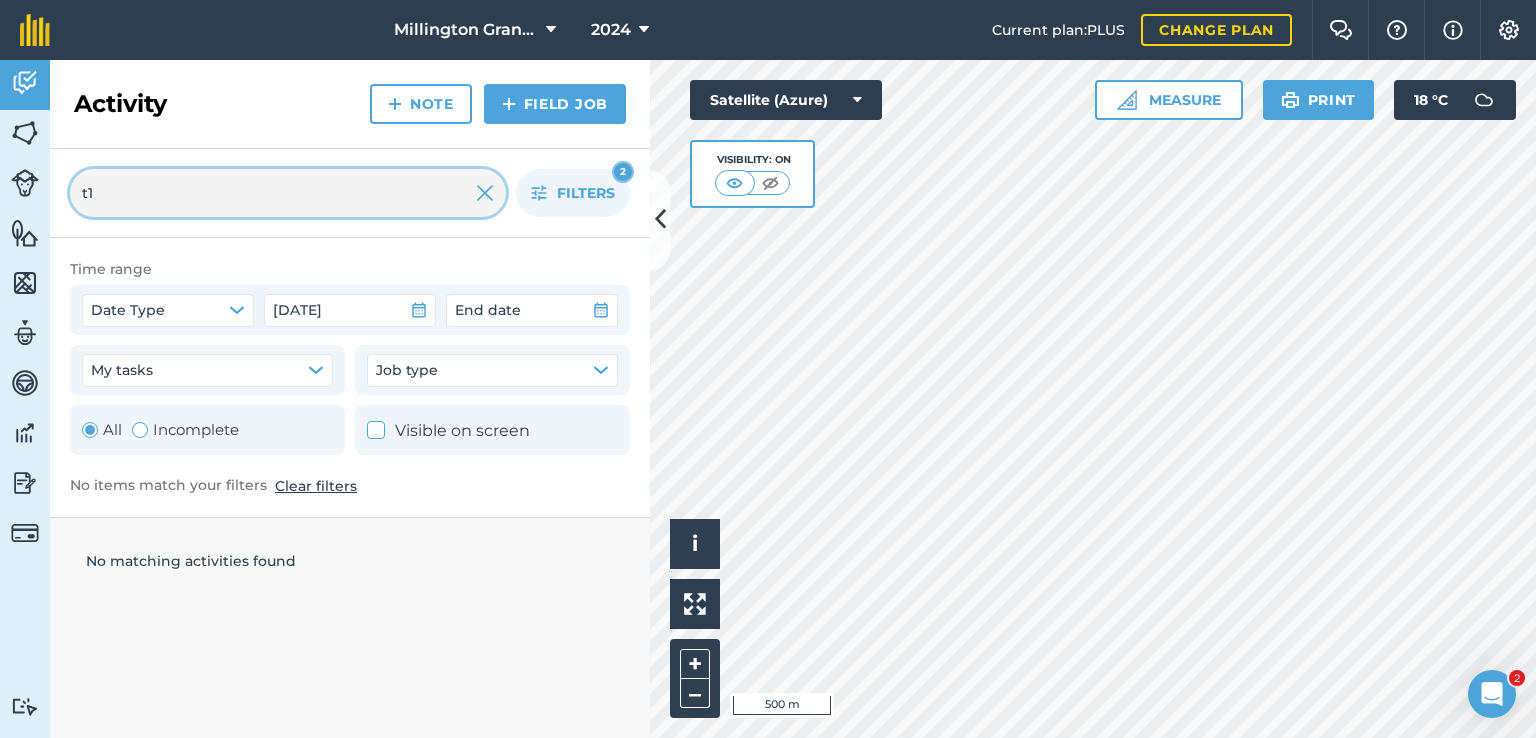 type on "t1" 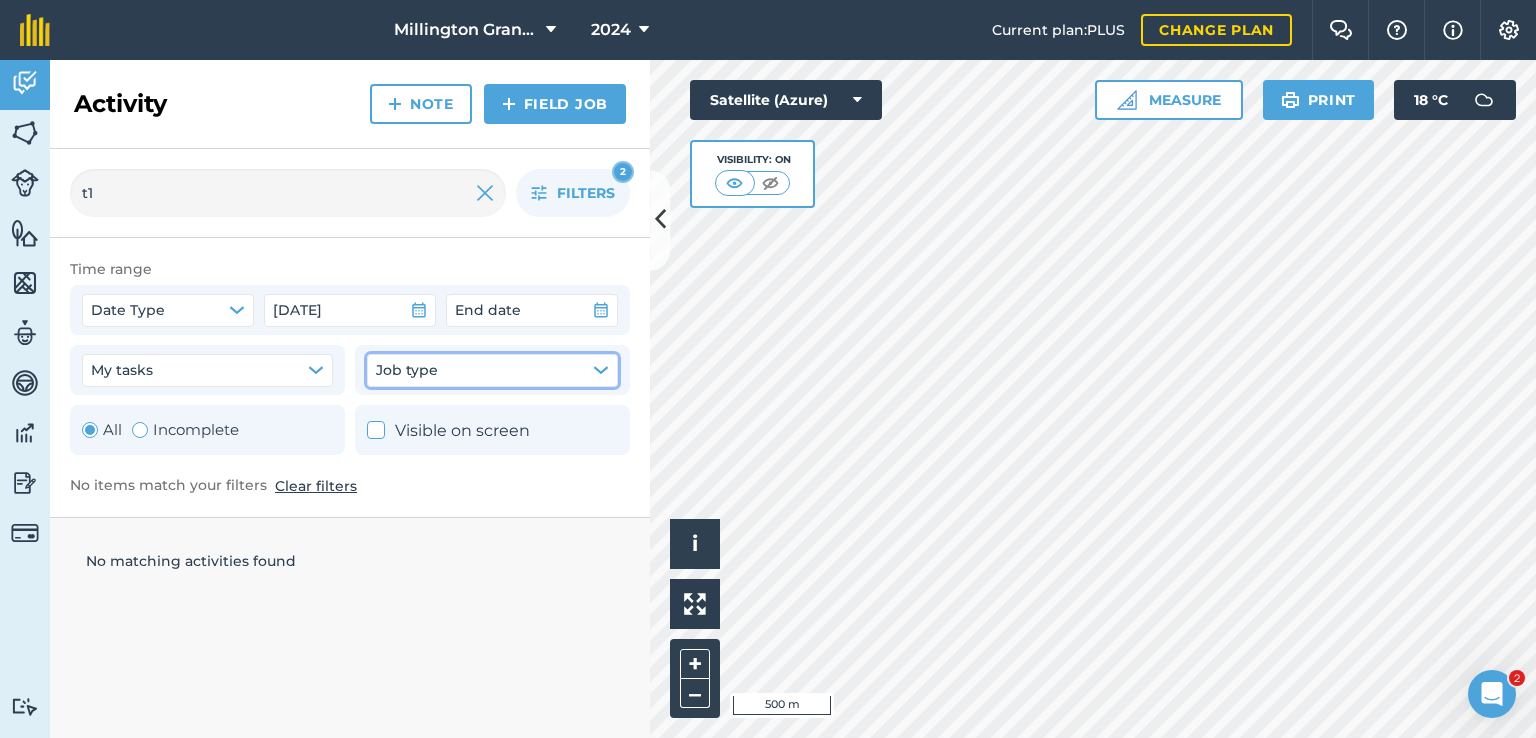 click on "Job type" at bounding box center [407, 370] 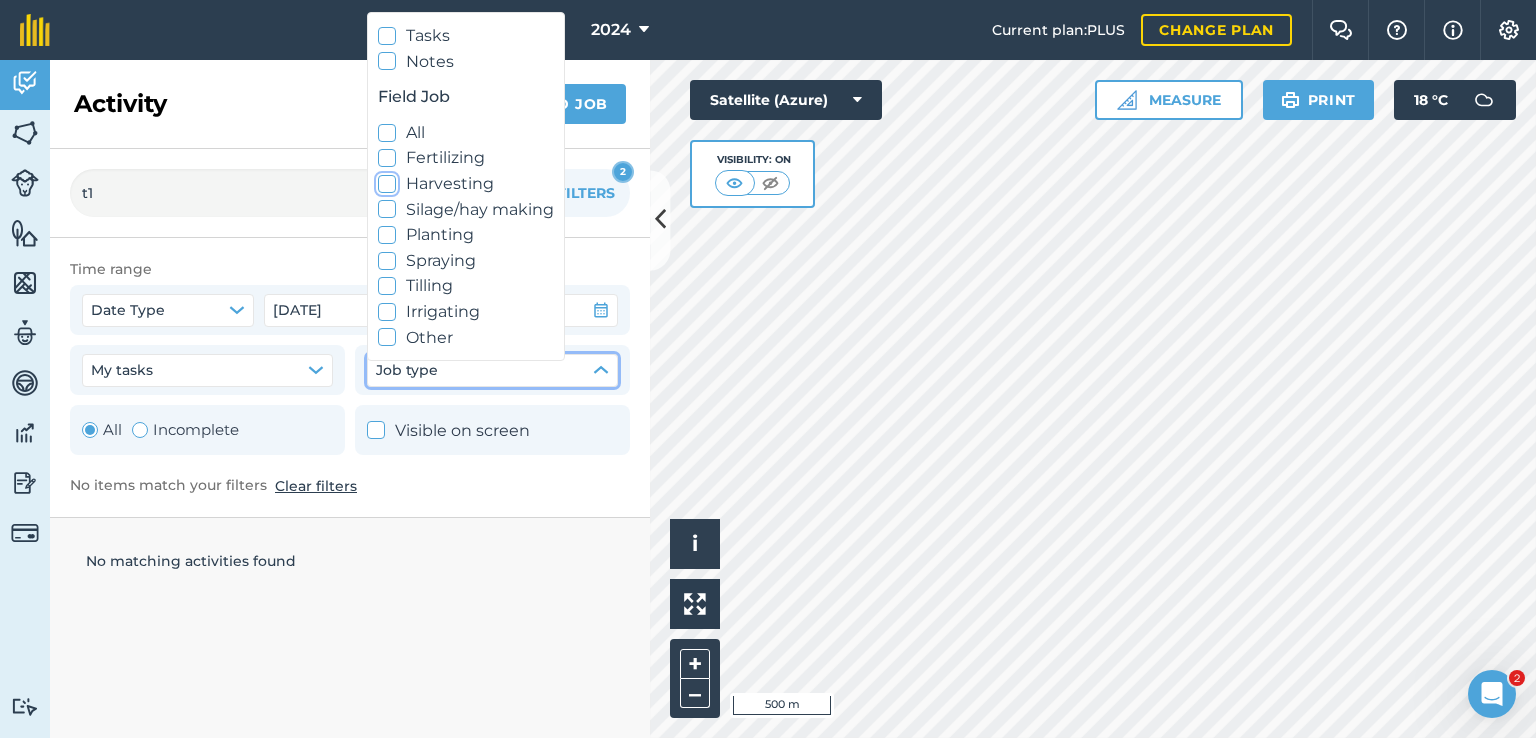 click on "Harvesting" at bounding box center (466, 184) 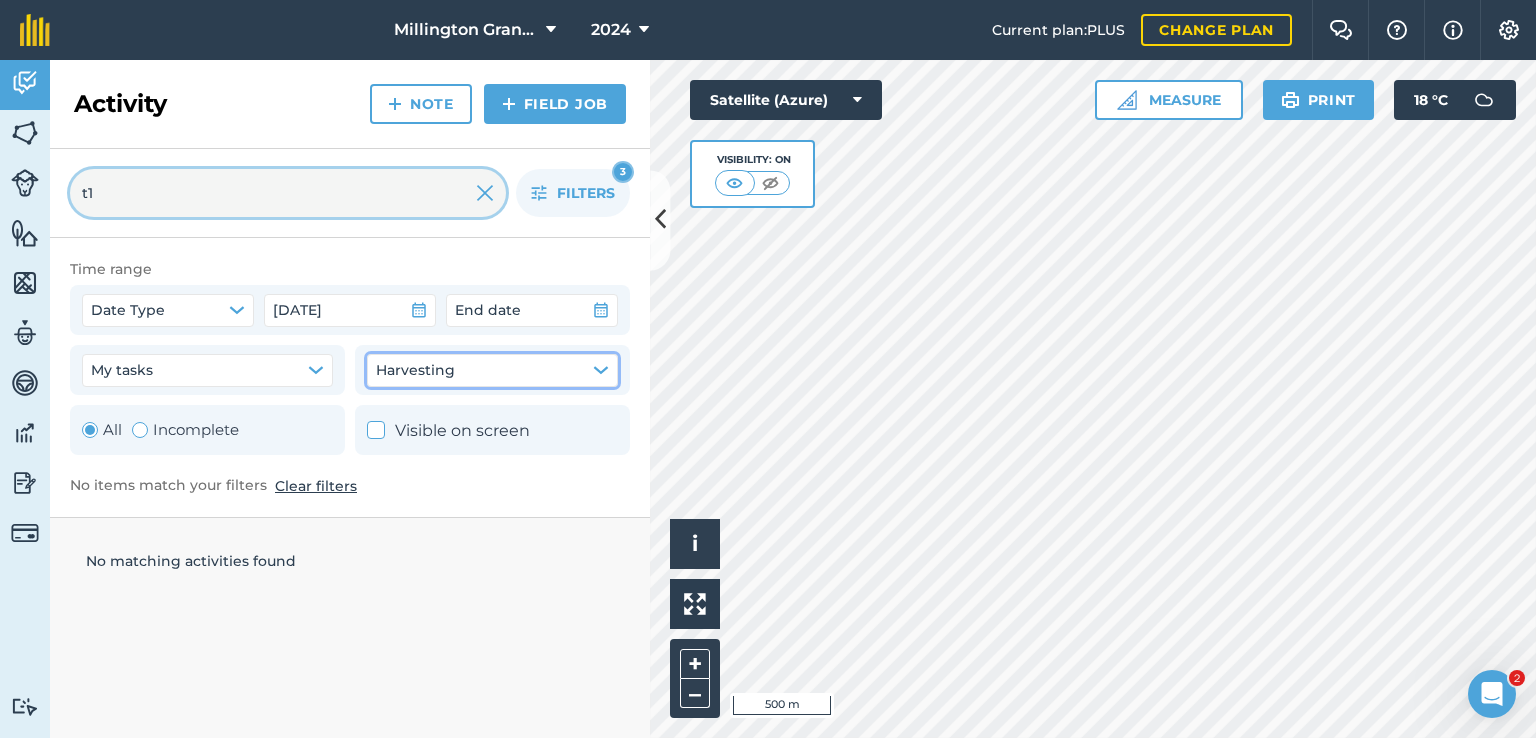 click on "t1" at bounding box center [288, 193] 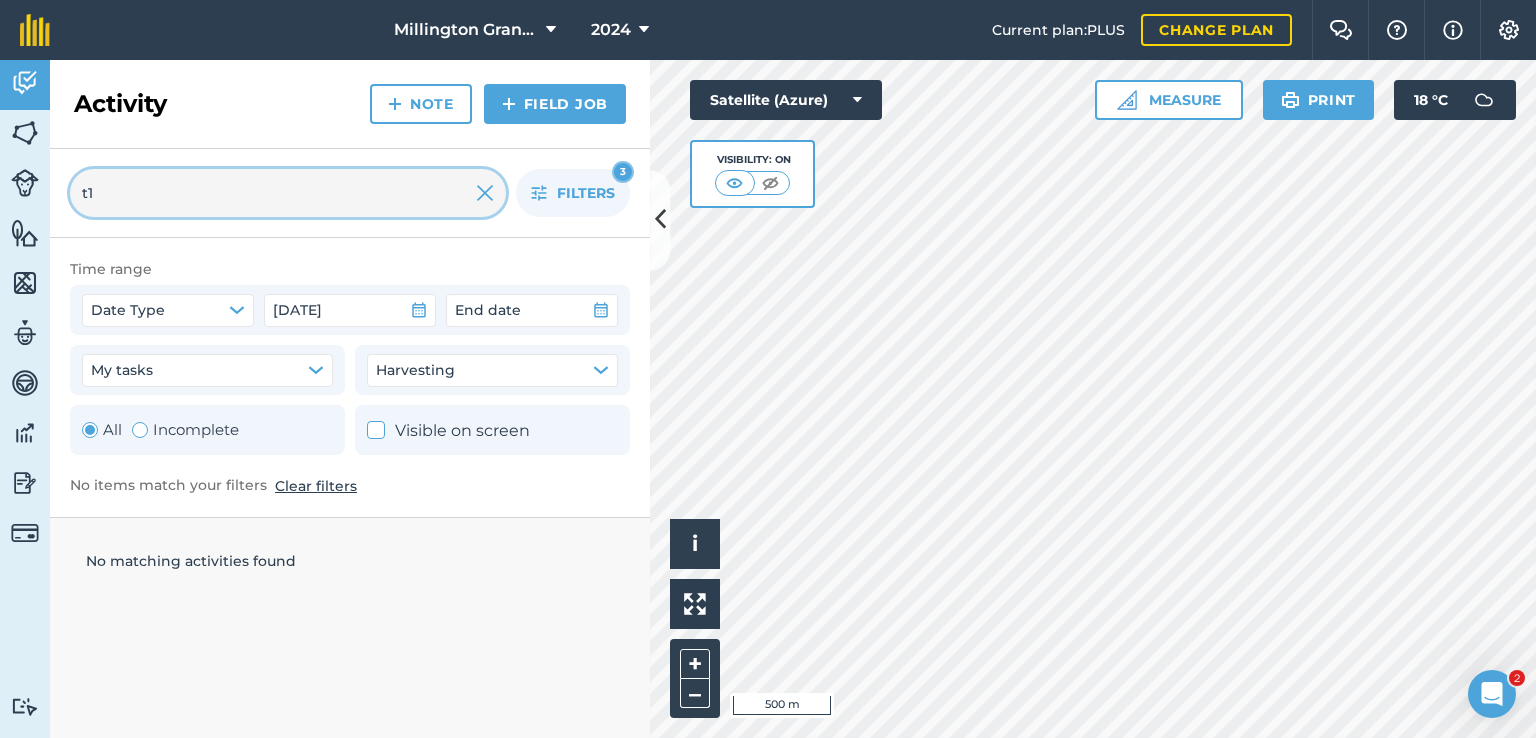 click on "t1" at bounding box center (288, 193) 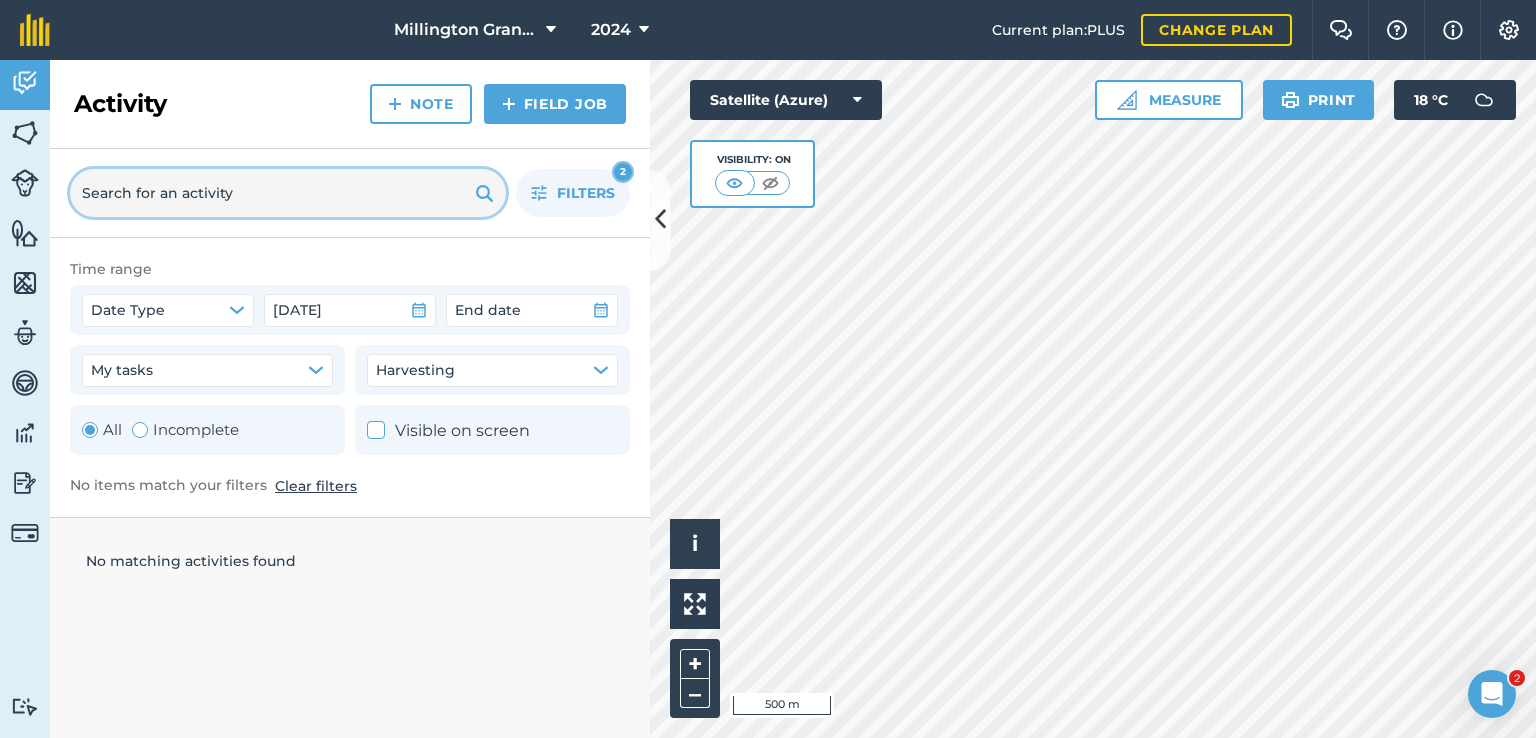 type 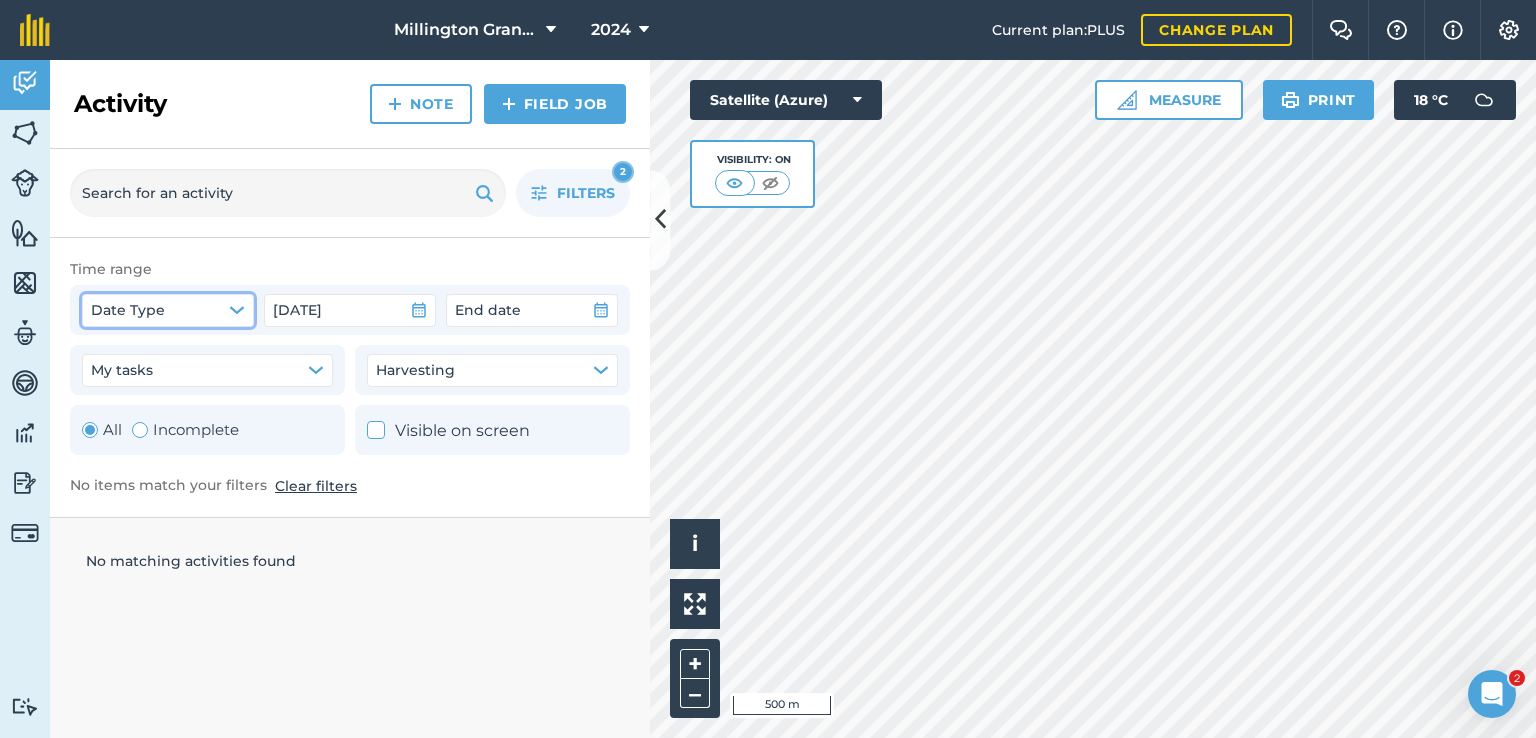 click on "Date Type" at bounding box center [168, 310] 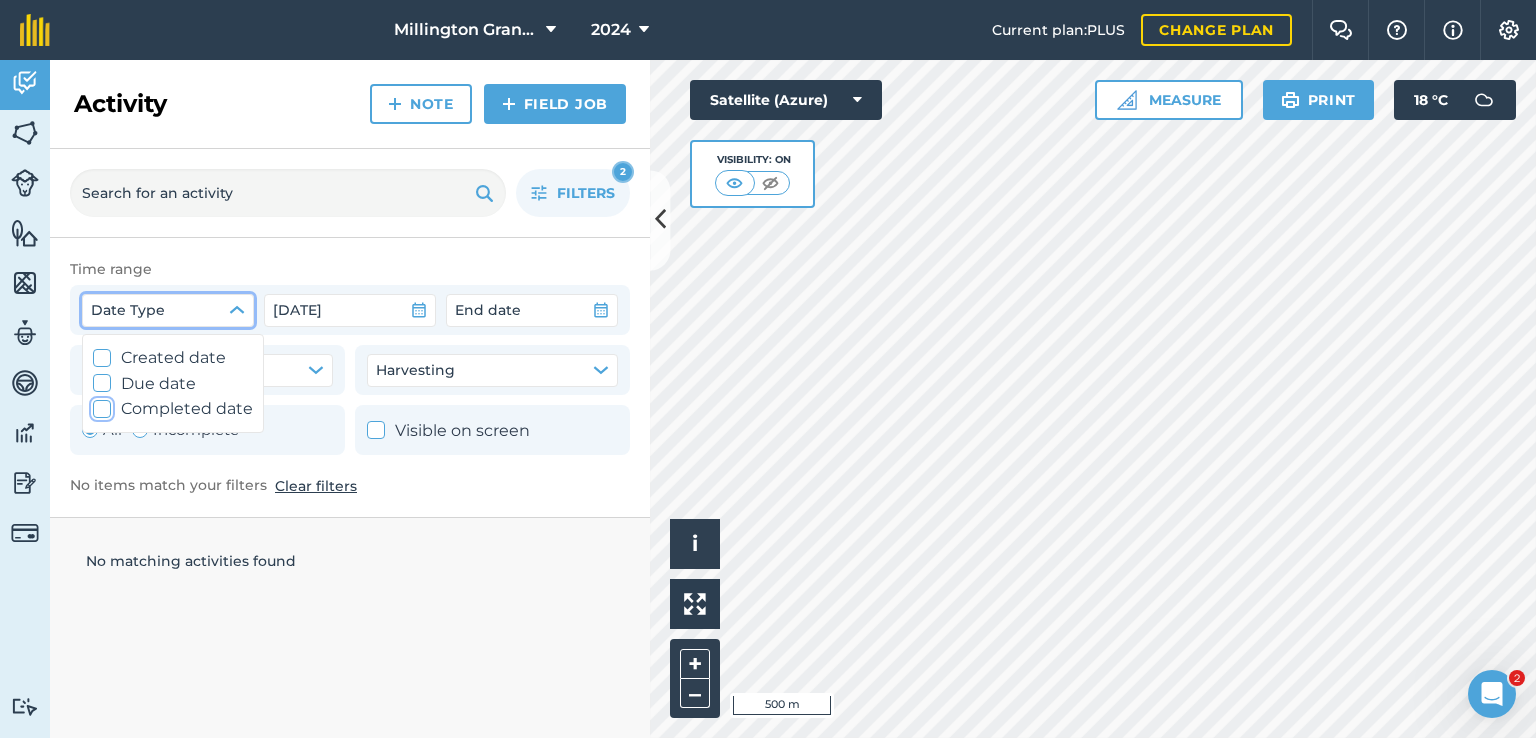 click on "Completed date" at bounding box center (173, 409) 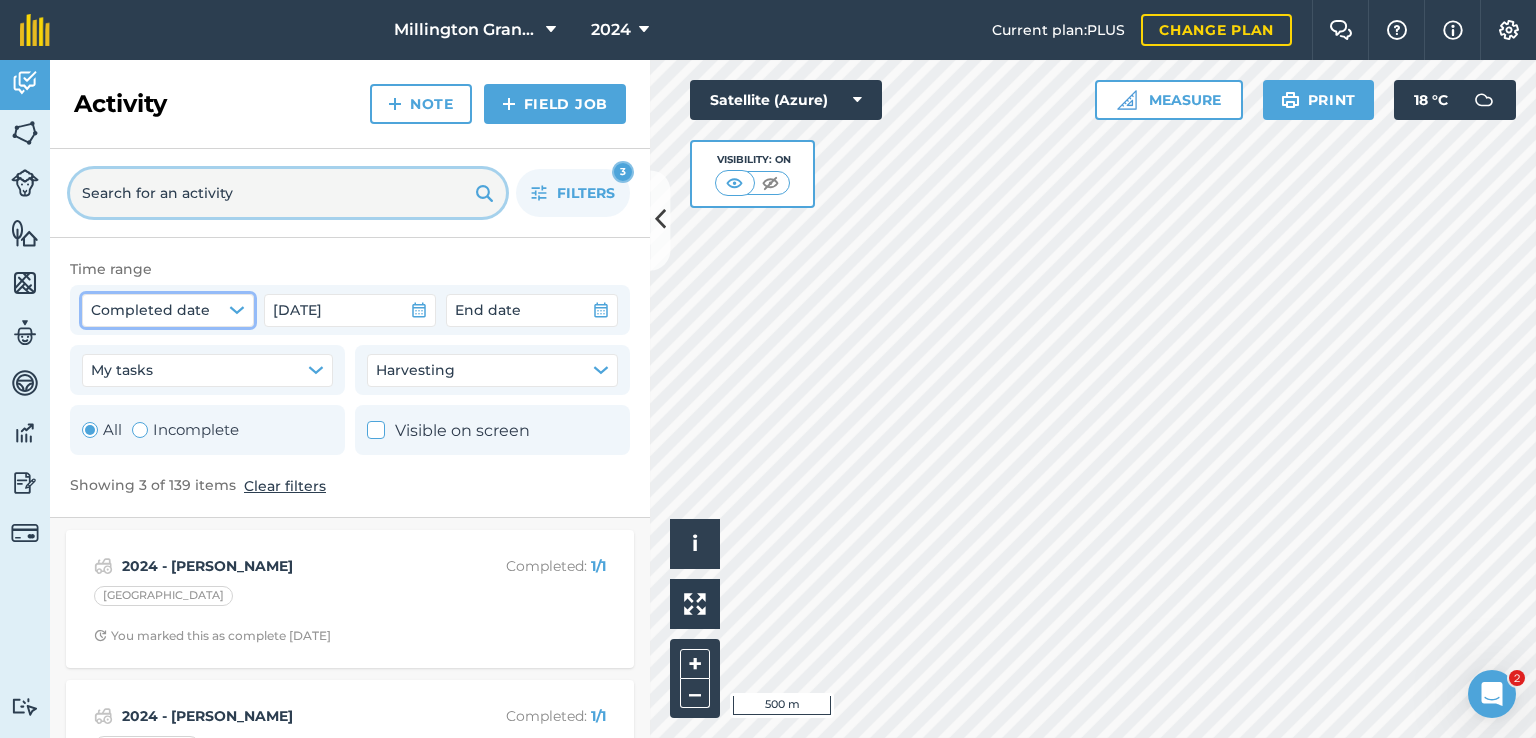 click at bounding box center [288, 193] 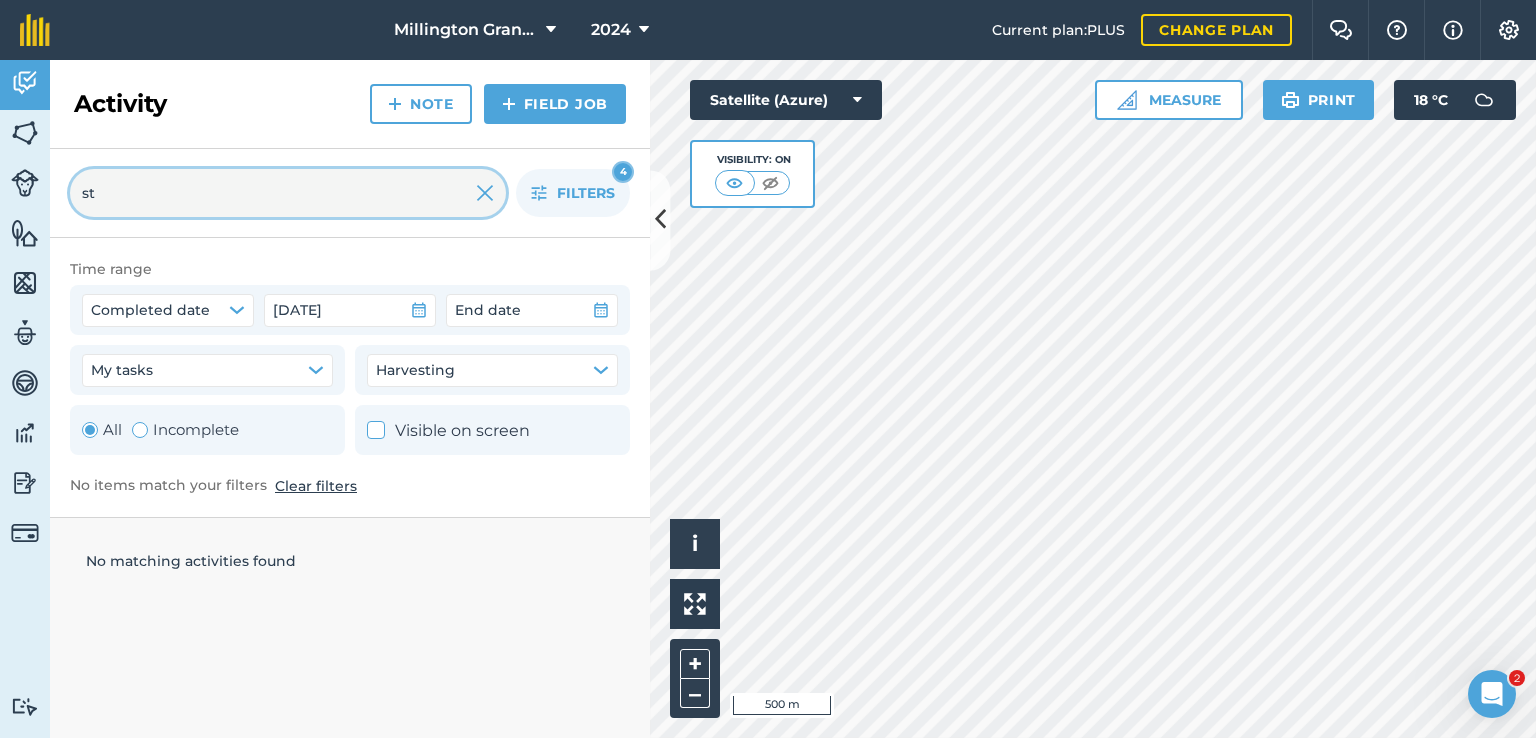 type on "s" 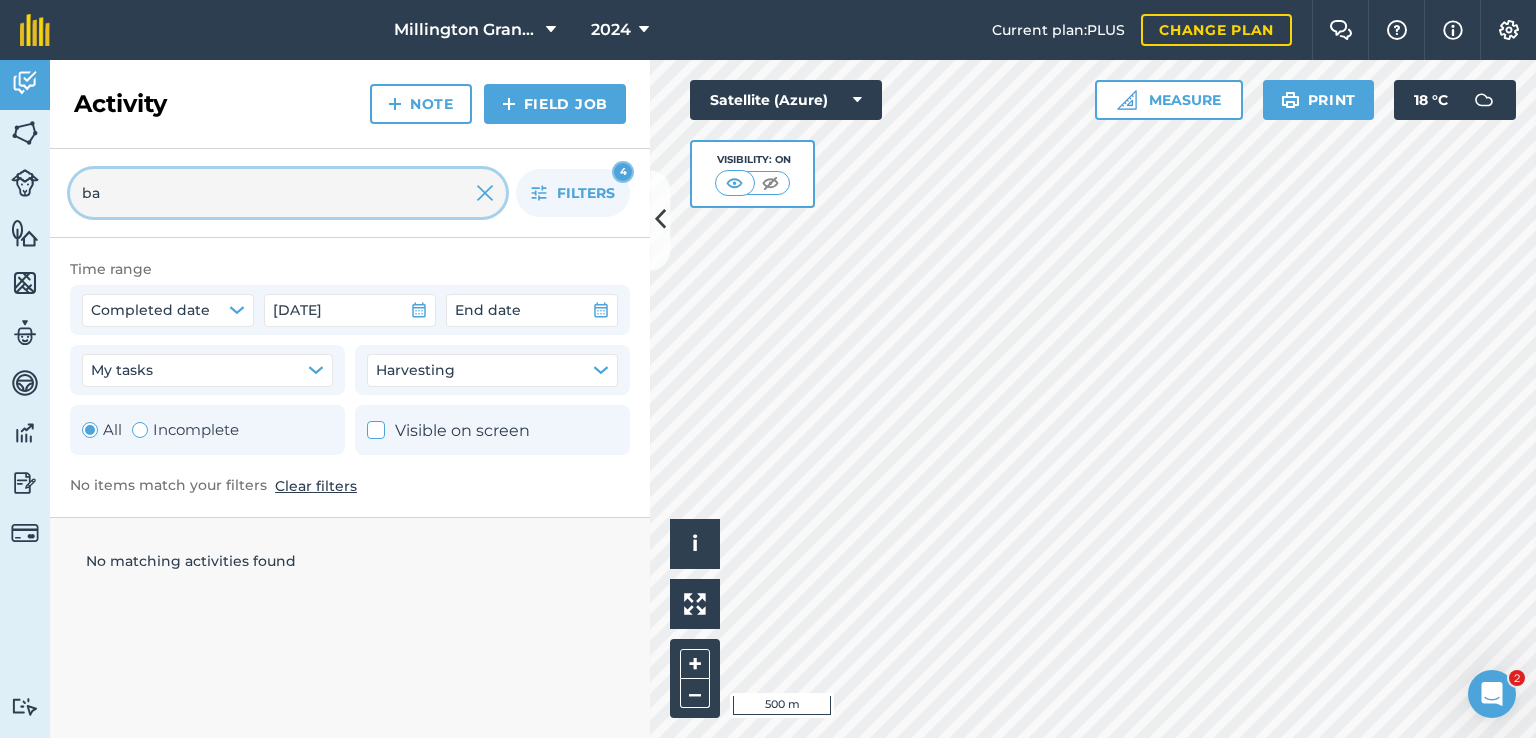 type on "b" 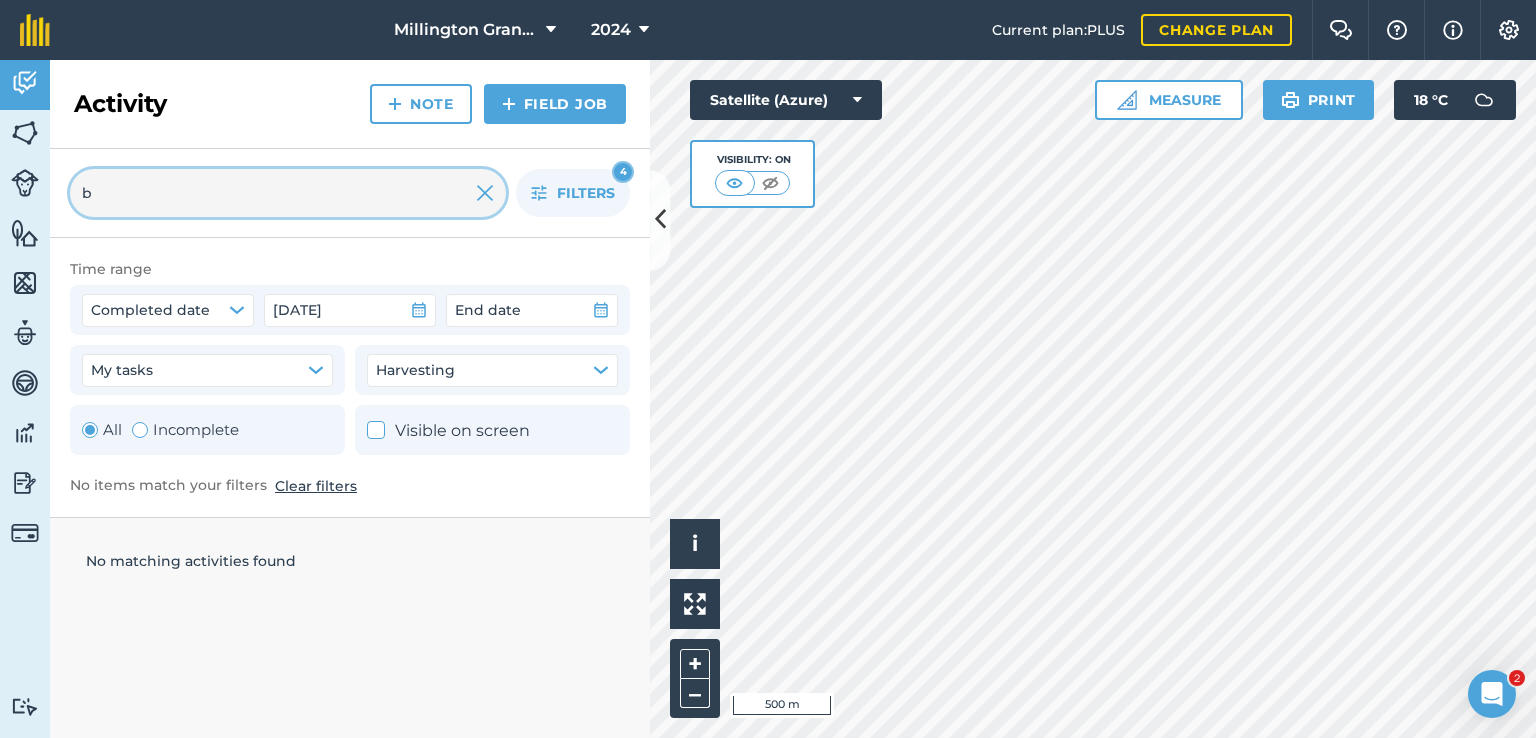 type 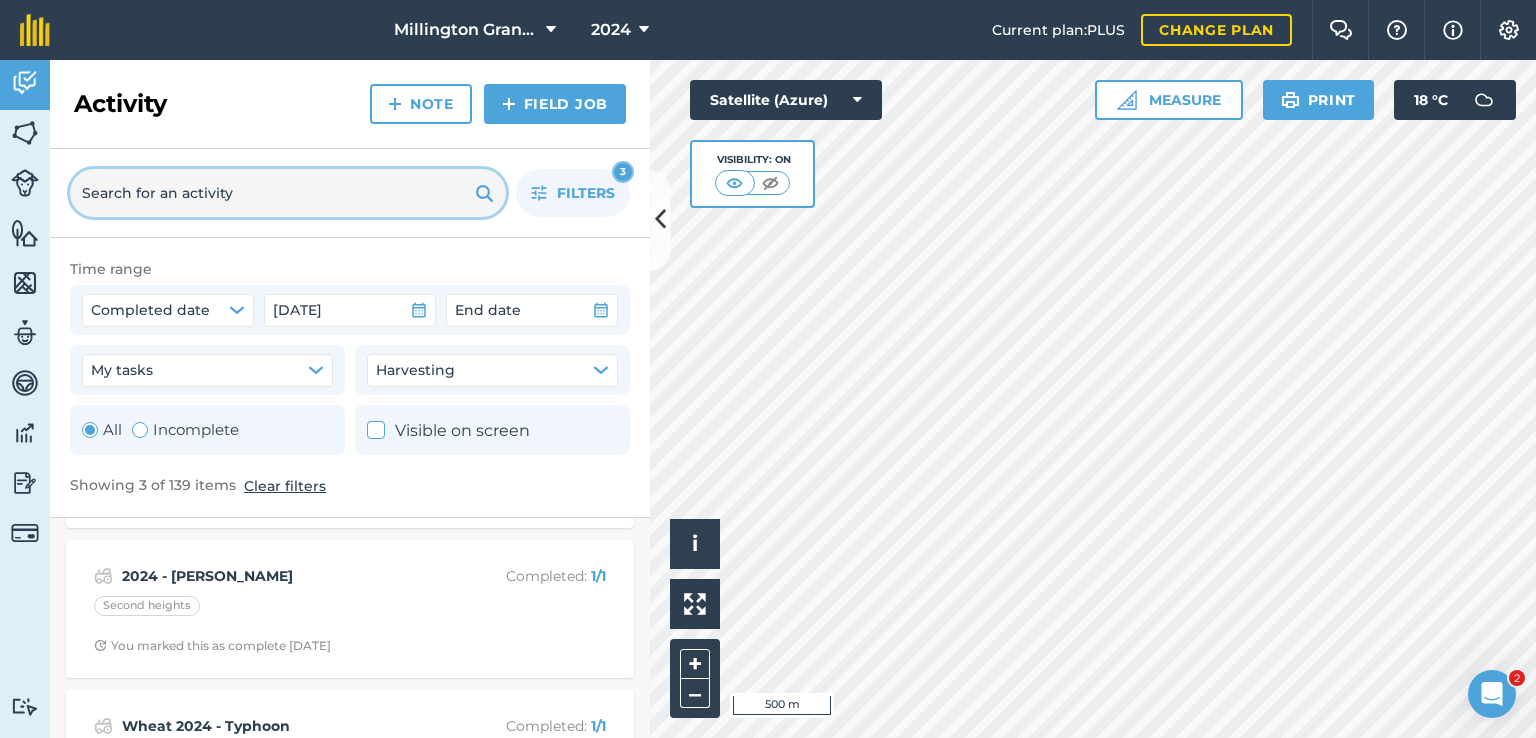 scroll, scrollTop: 240, scrollLeft: 0, axis: vertical 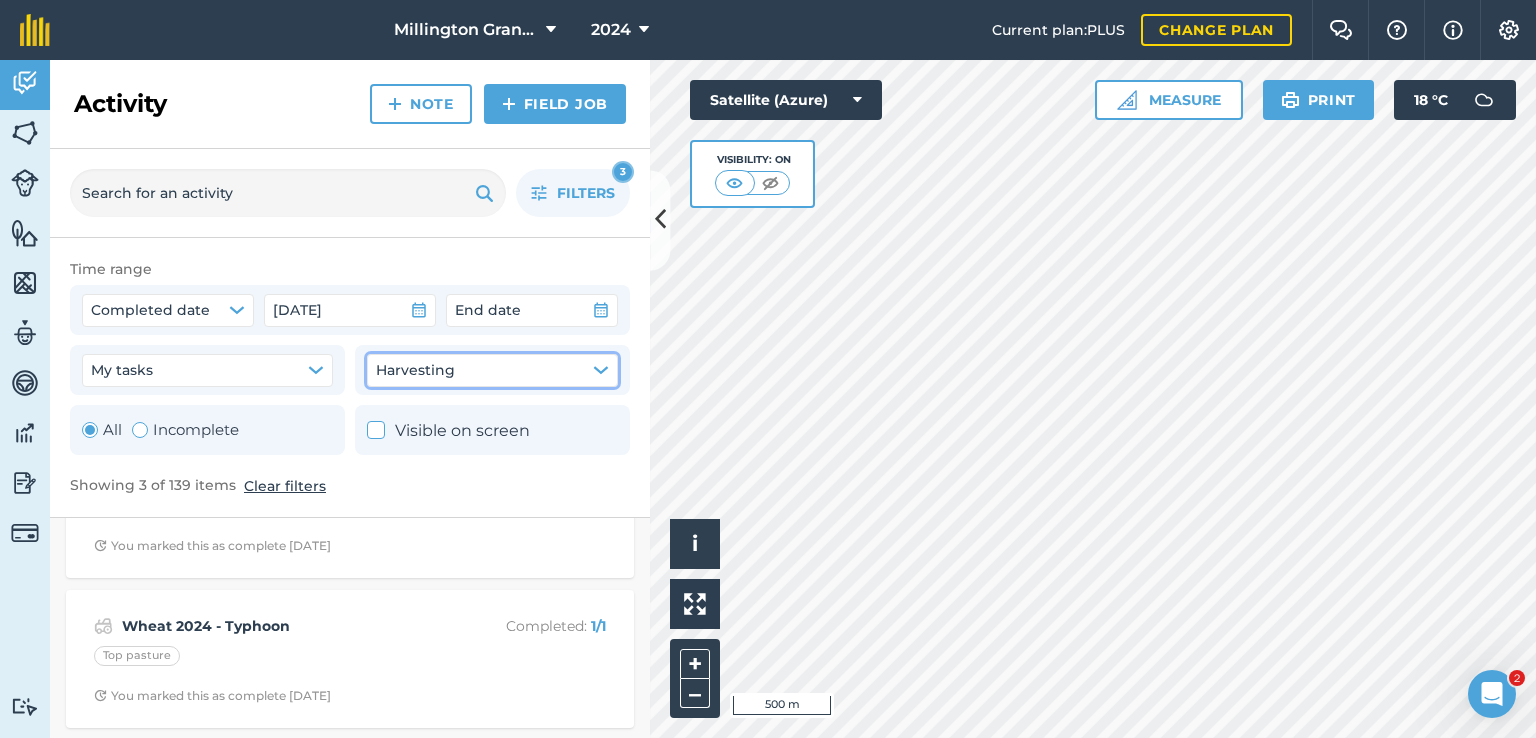 click on "Harvesting" at bounding box center (492, 370) 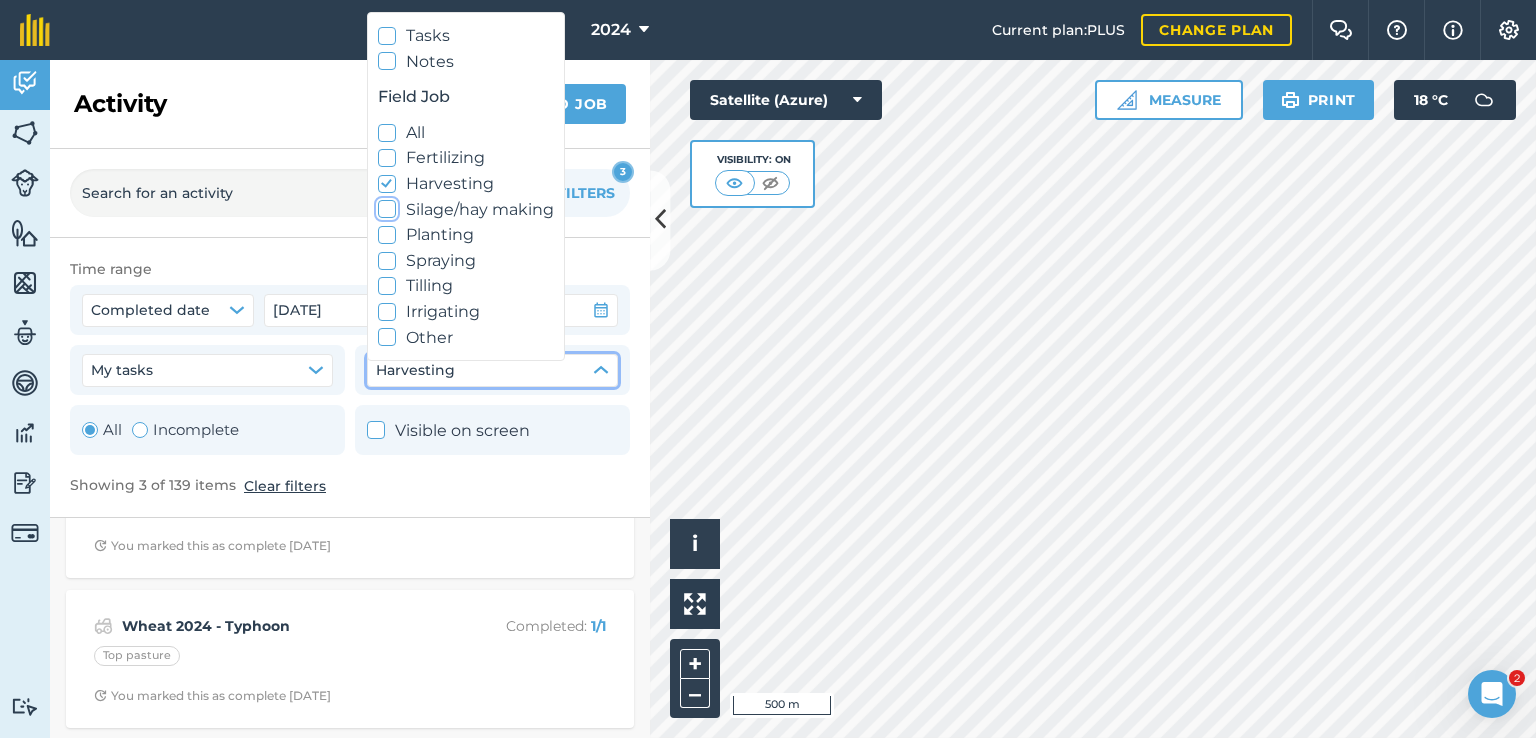 click 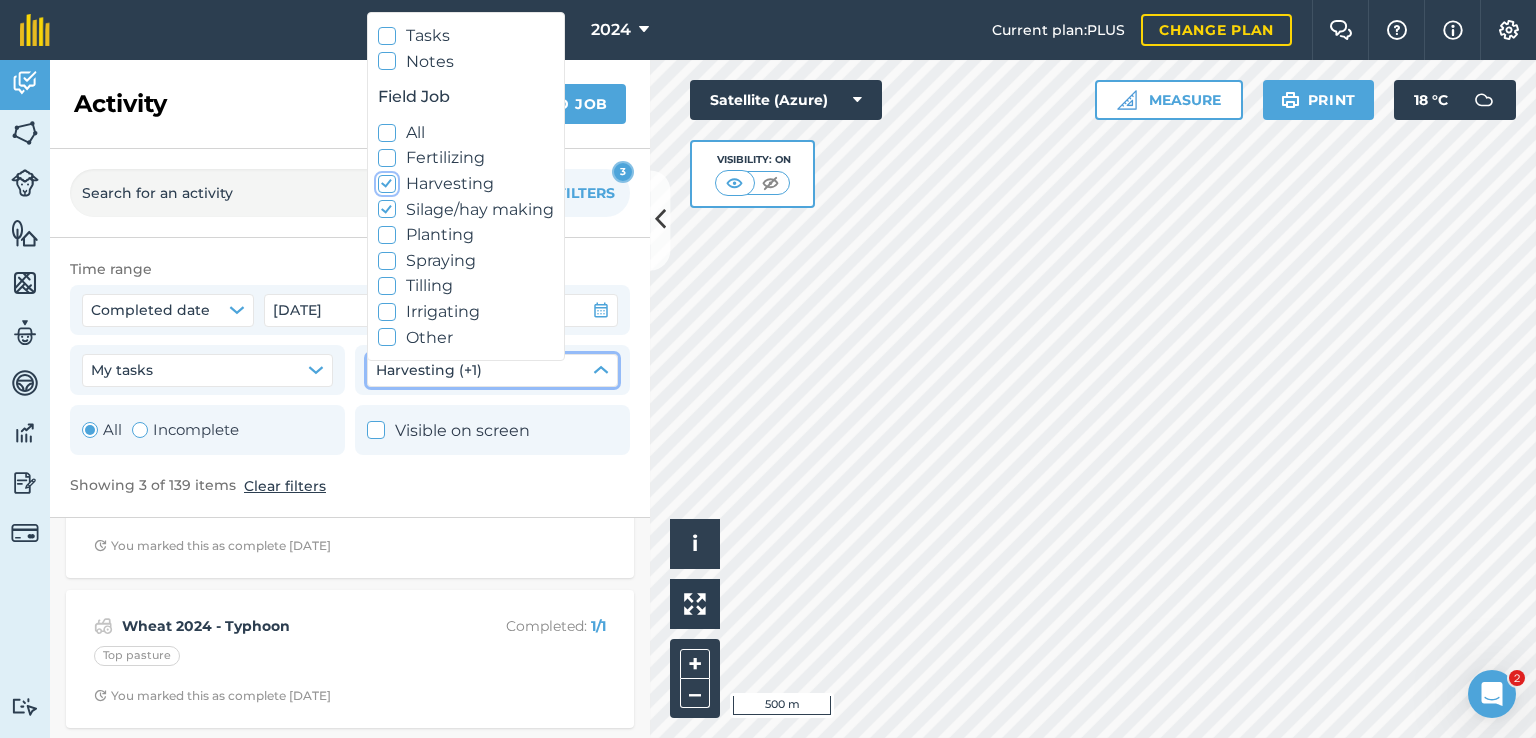 click at bounding box center (387, 184) 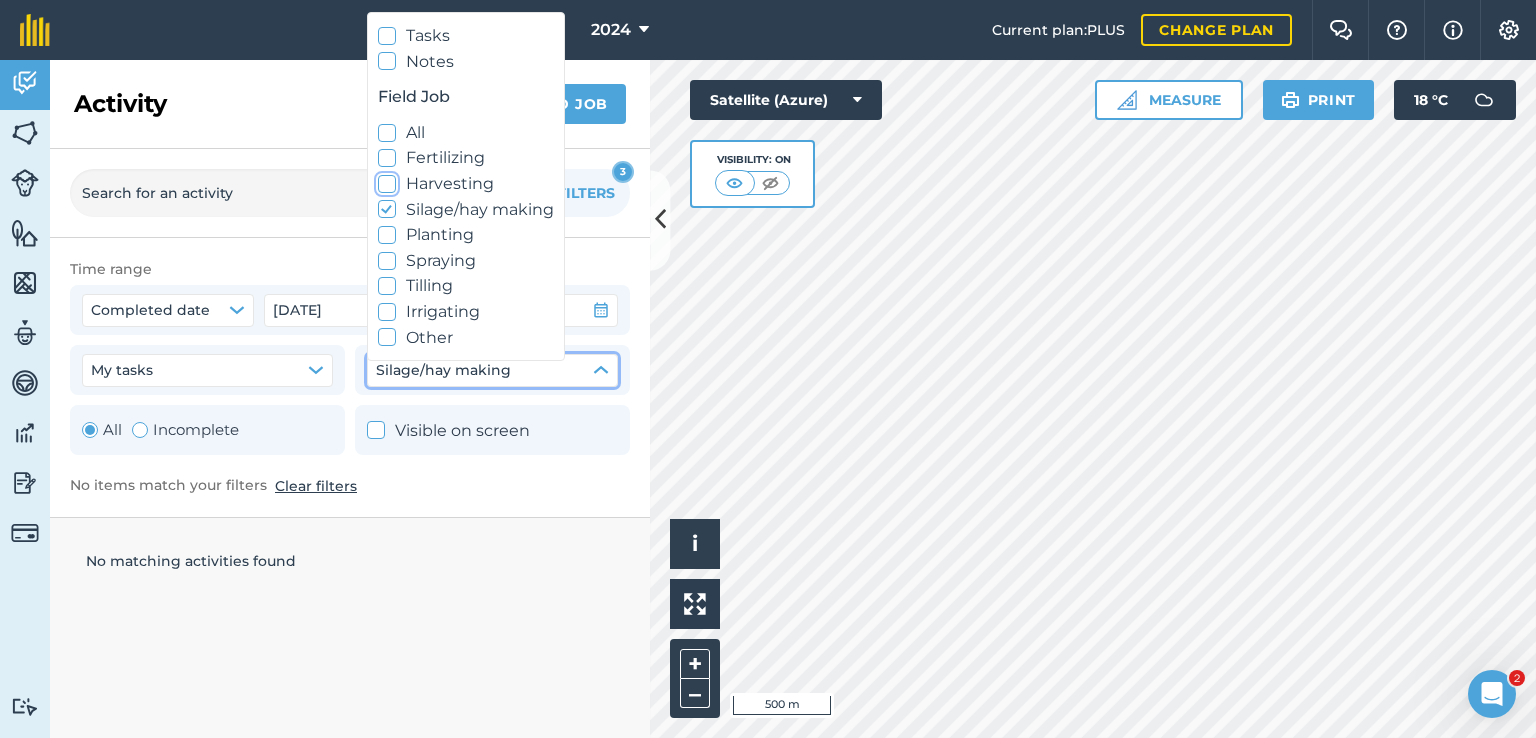 click 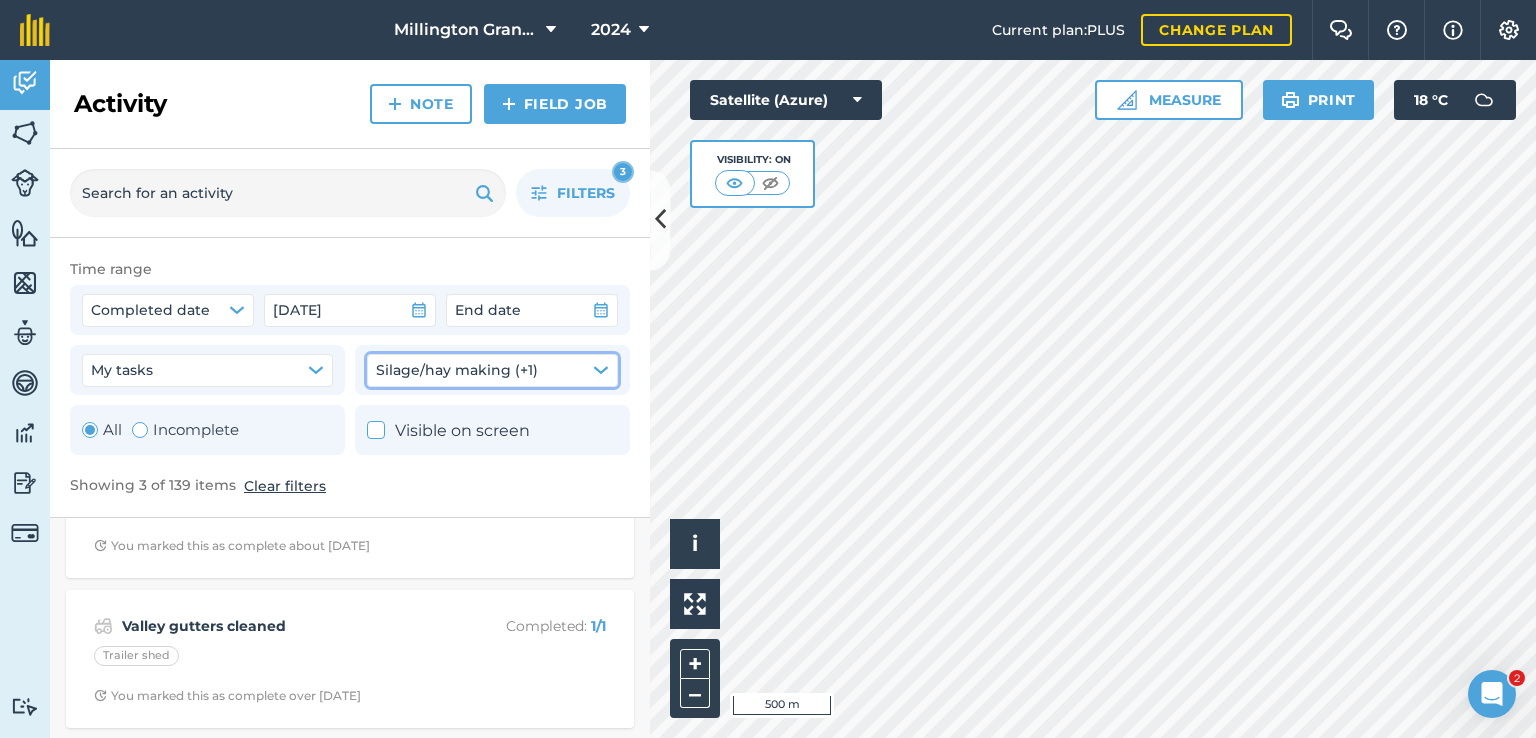 scroll, scrollTop: 0, scrollLeft: 0, axis: both 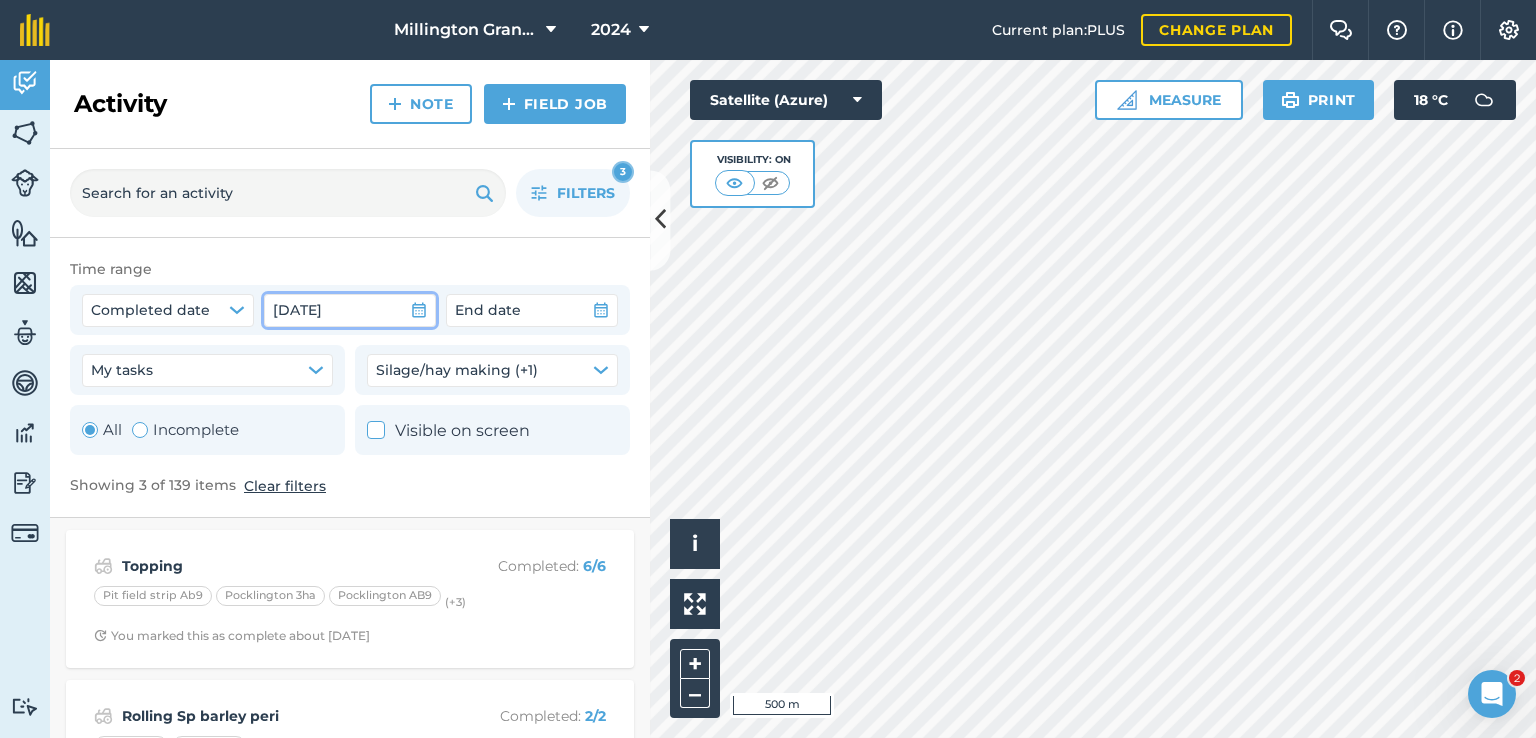 click on "[DATE]" at bounding box center (350, 310) 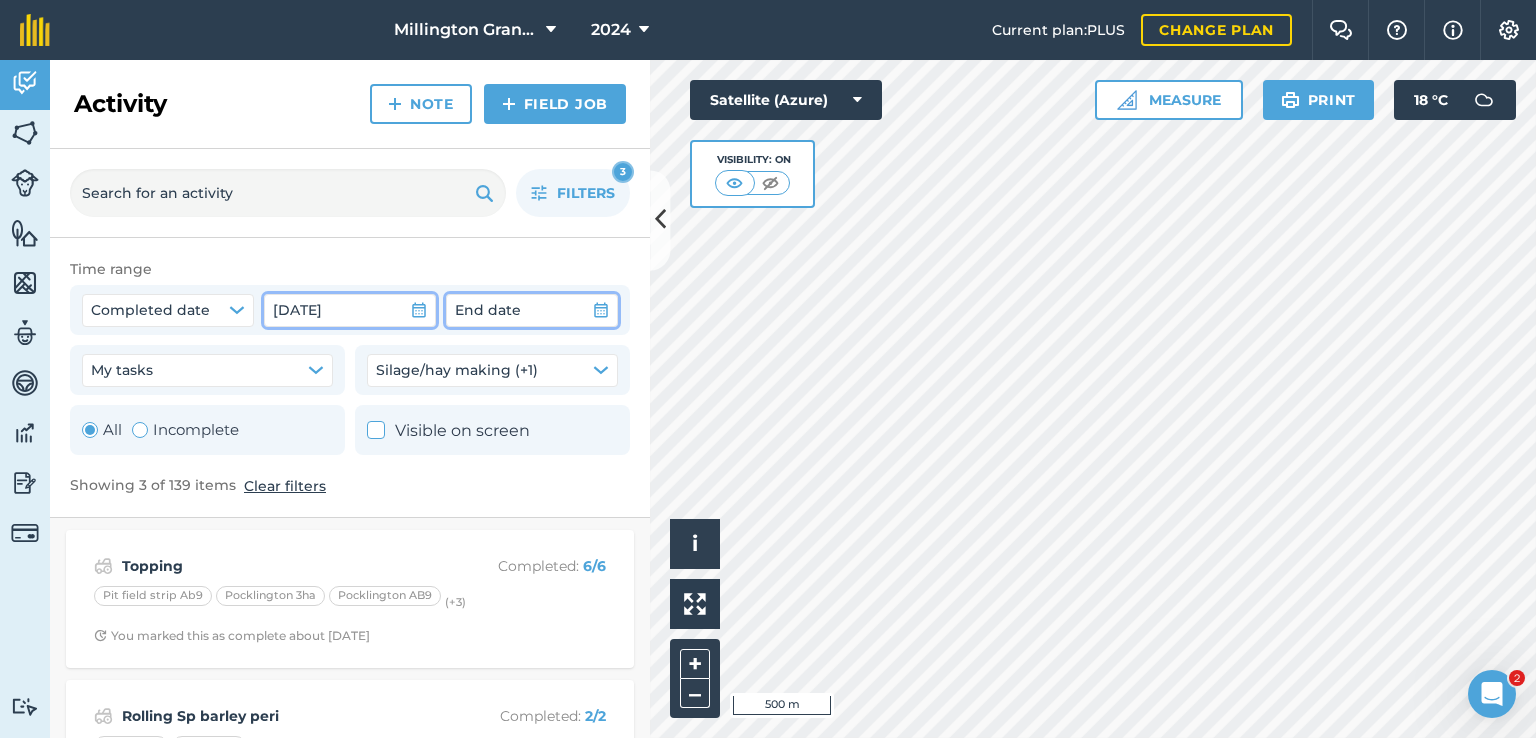click on "End date" at bounding box center [532, 310] 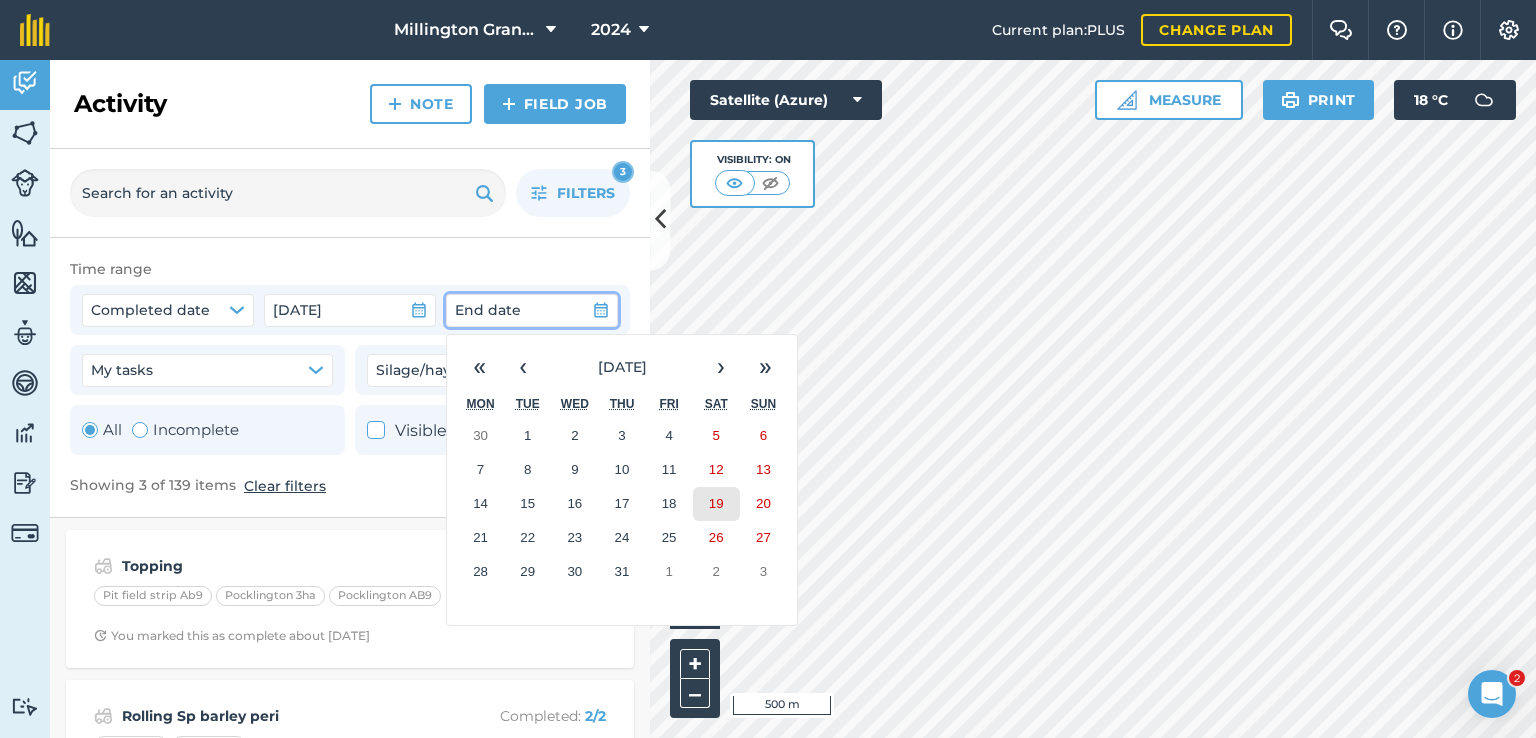 click on "19" at bounding box center (716, 503) 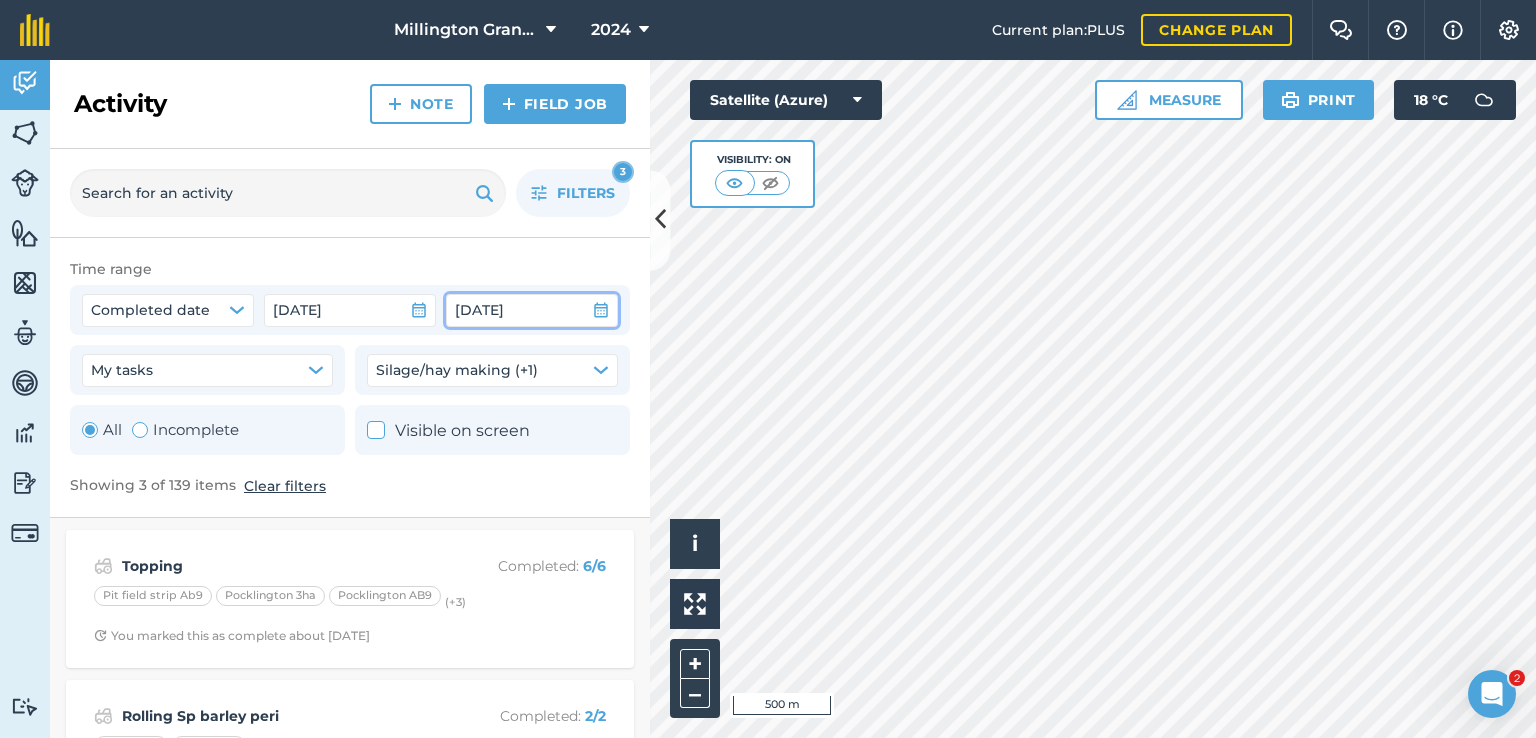 scroll, scrollTop: 240, scrollLeft: 0, axis: vertical 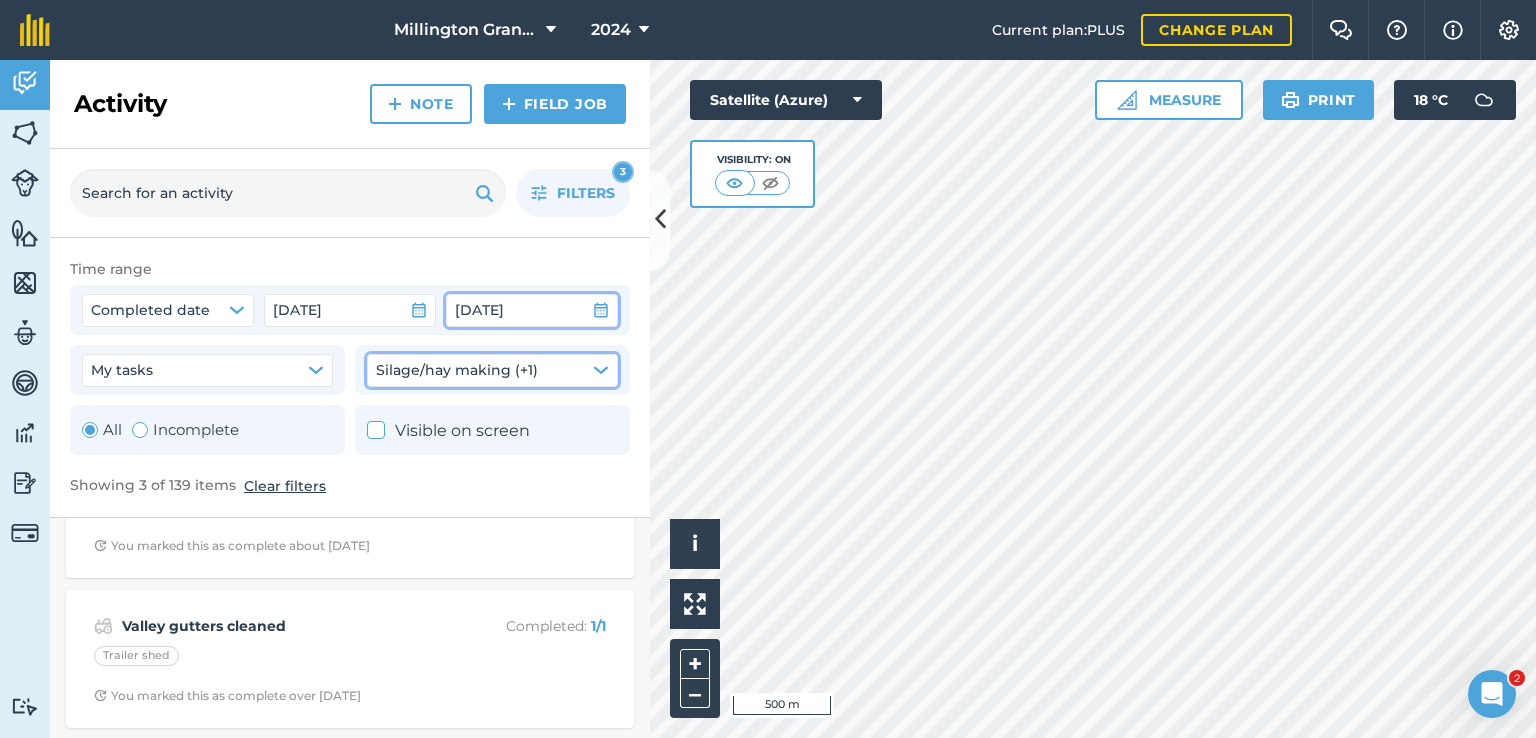 click on "Silage/hay making (+1)" at bounding box center (457, 370) 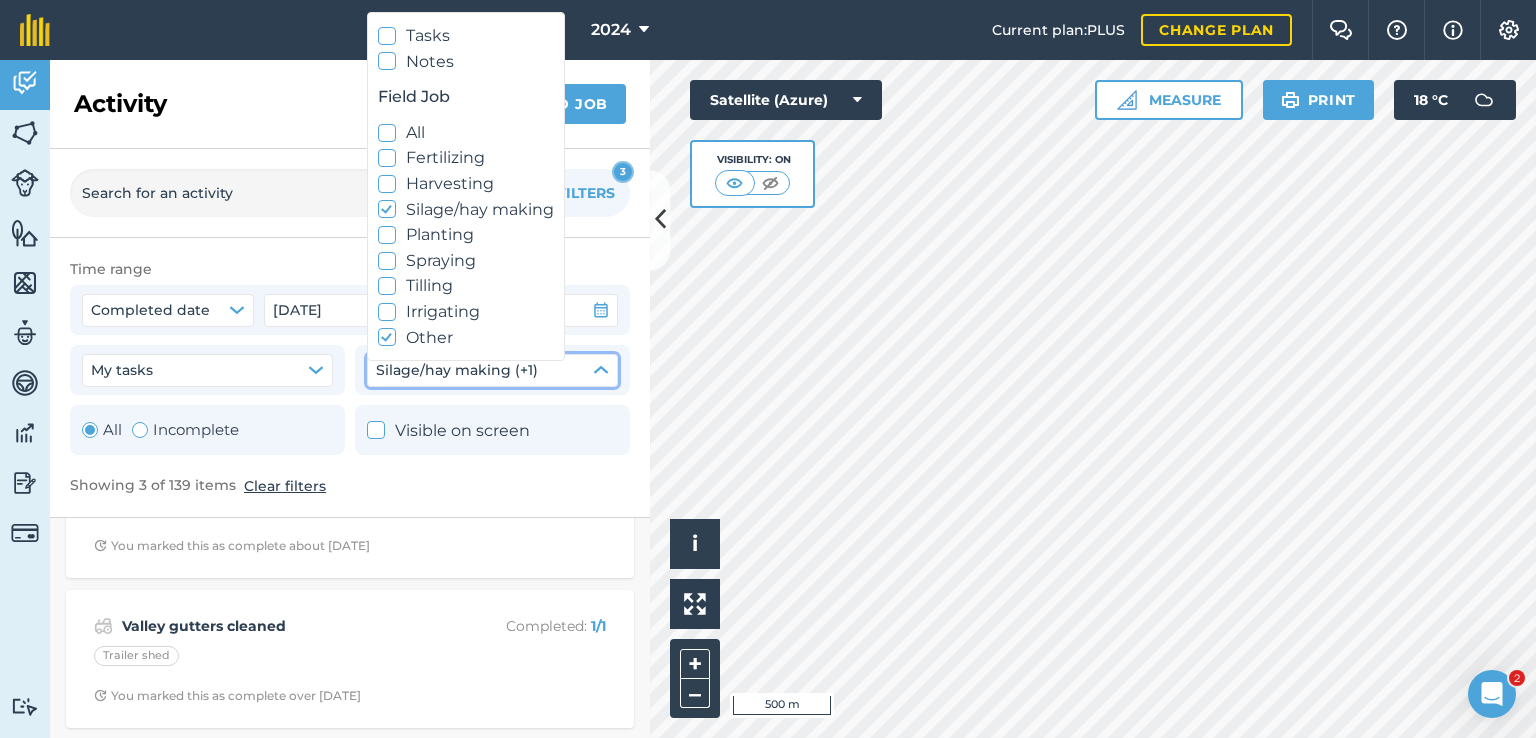 click 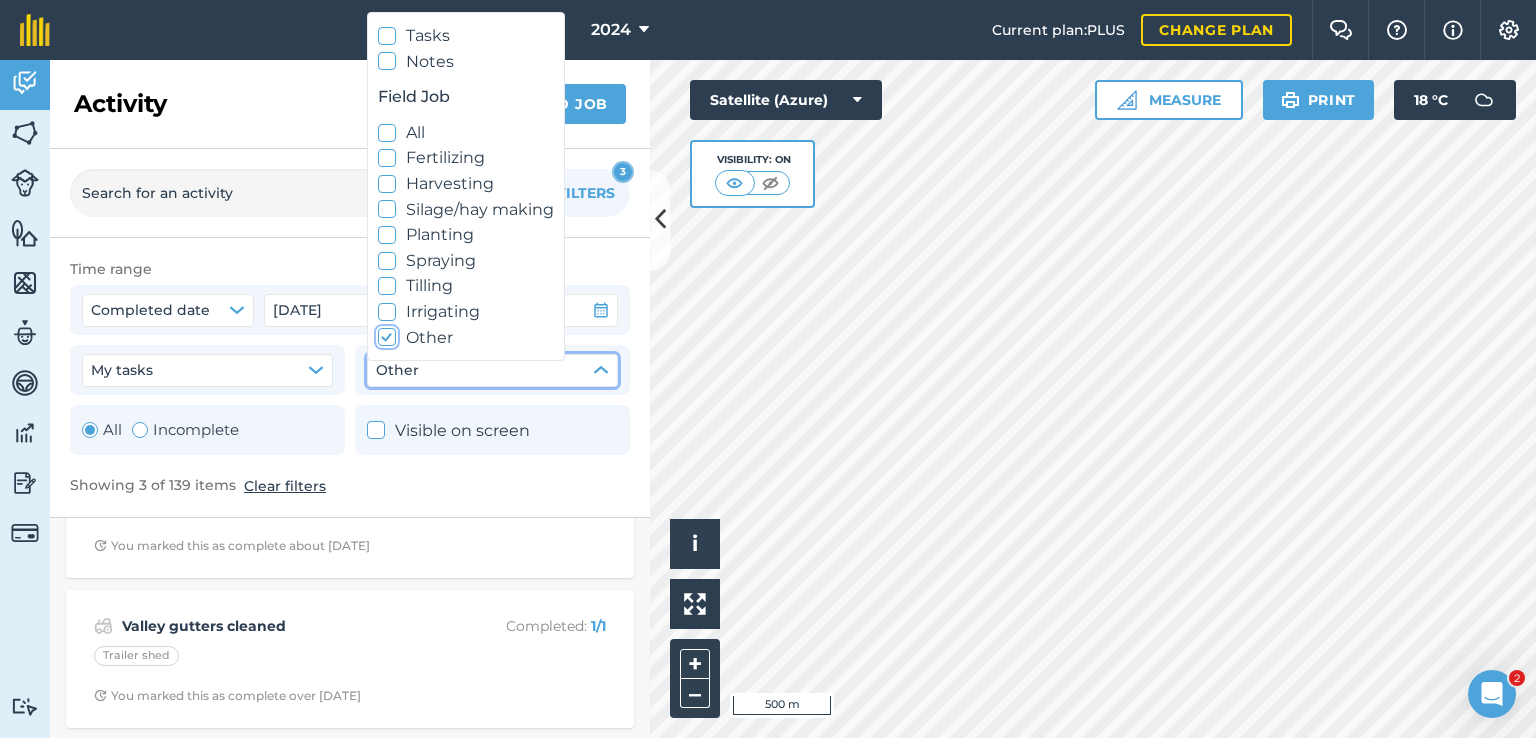 click 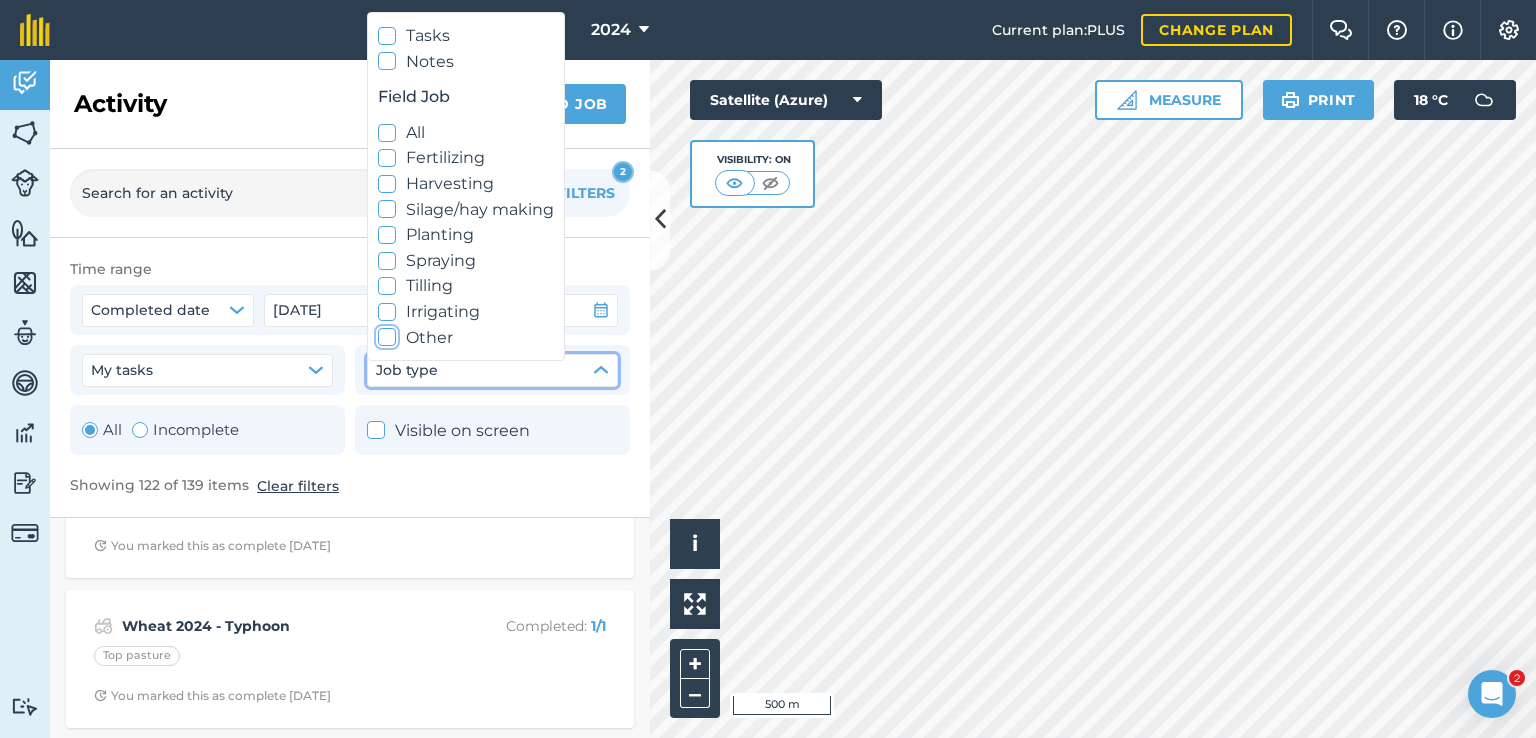 scroll, scrollTop: 10114, scrollLeft: 0, axis: vertical 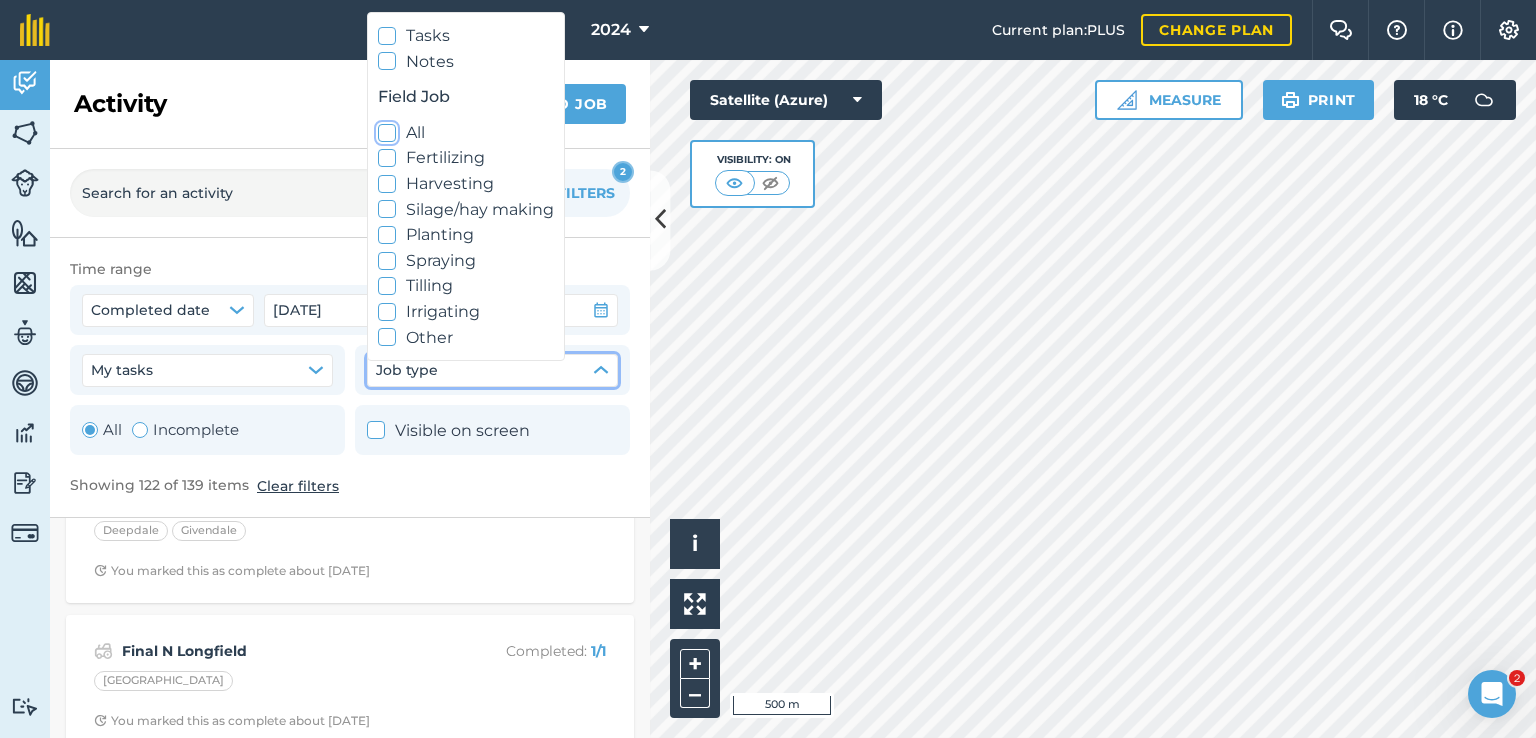 click 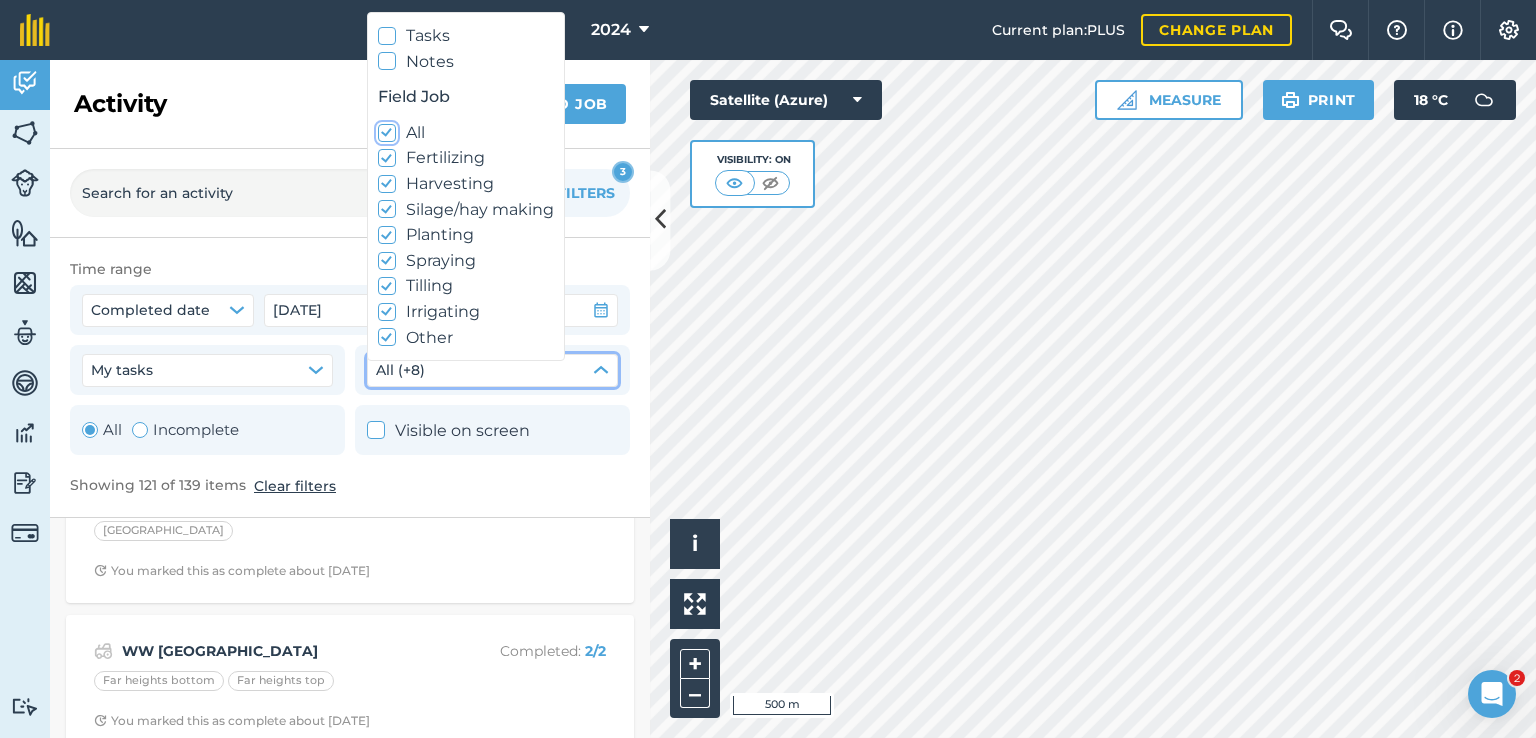 scroll, scrollTop: 9964, scrollLeft: 0, axis: vertical 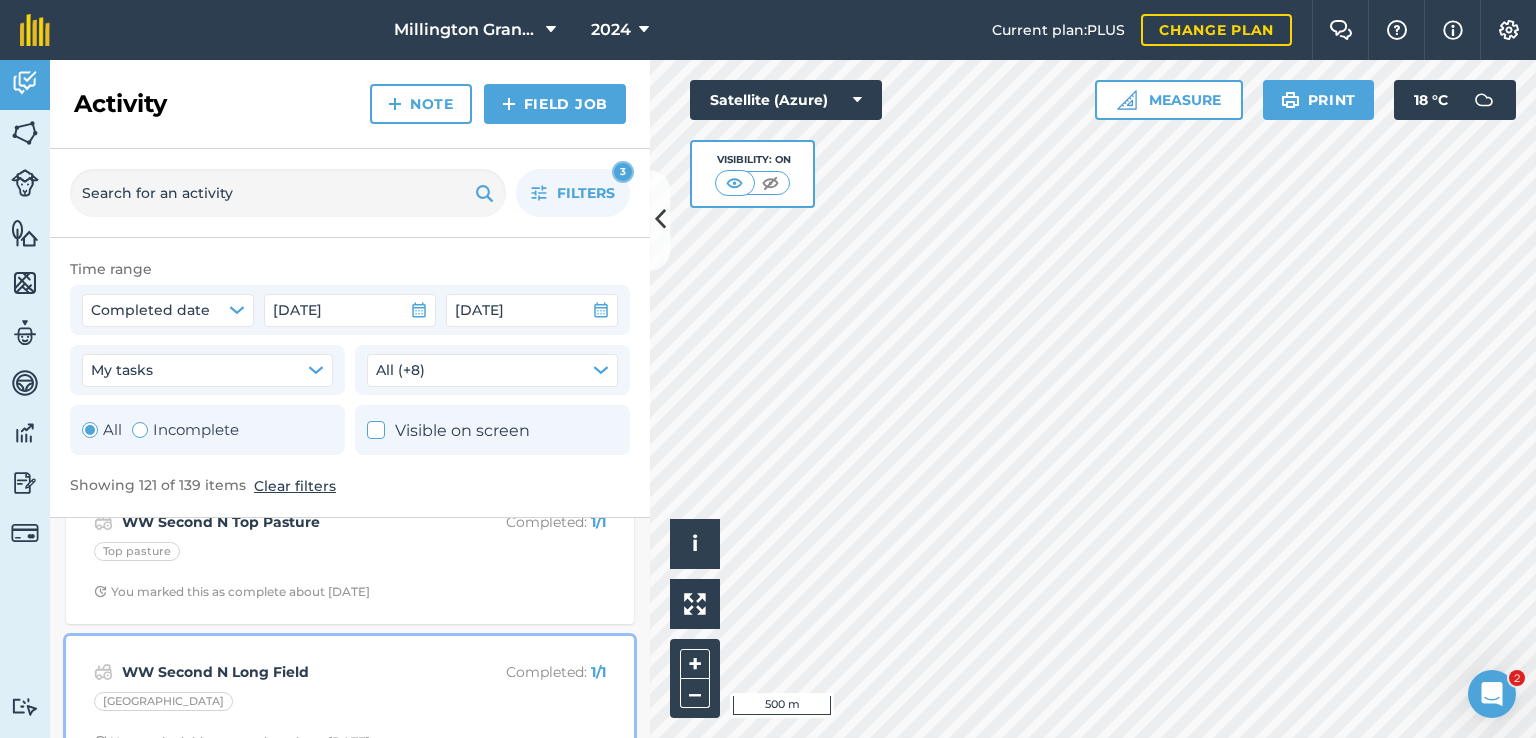 drag, startPoint x: 464, startPoint y: 662, endPoint x: 468, endPoint y: 525, distance: 137.05838 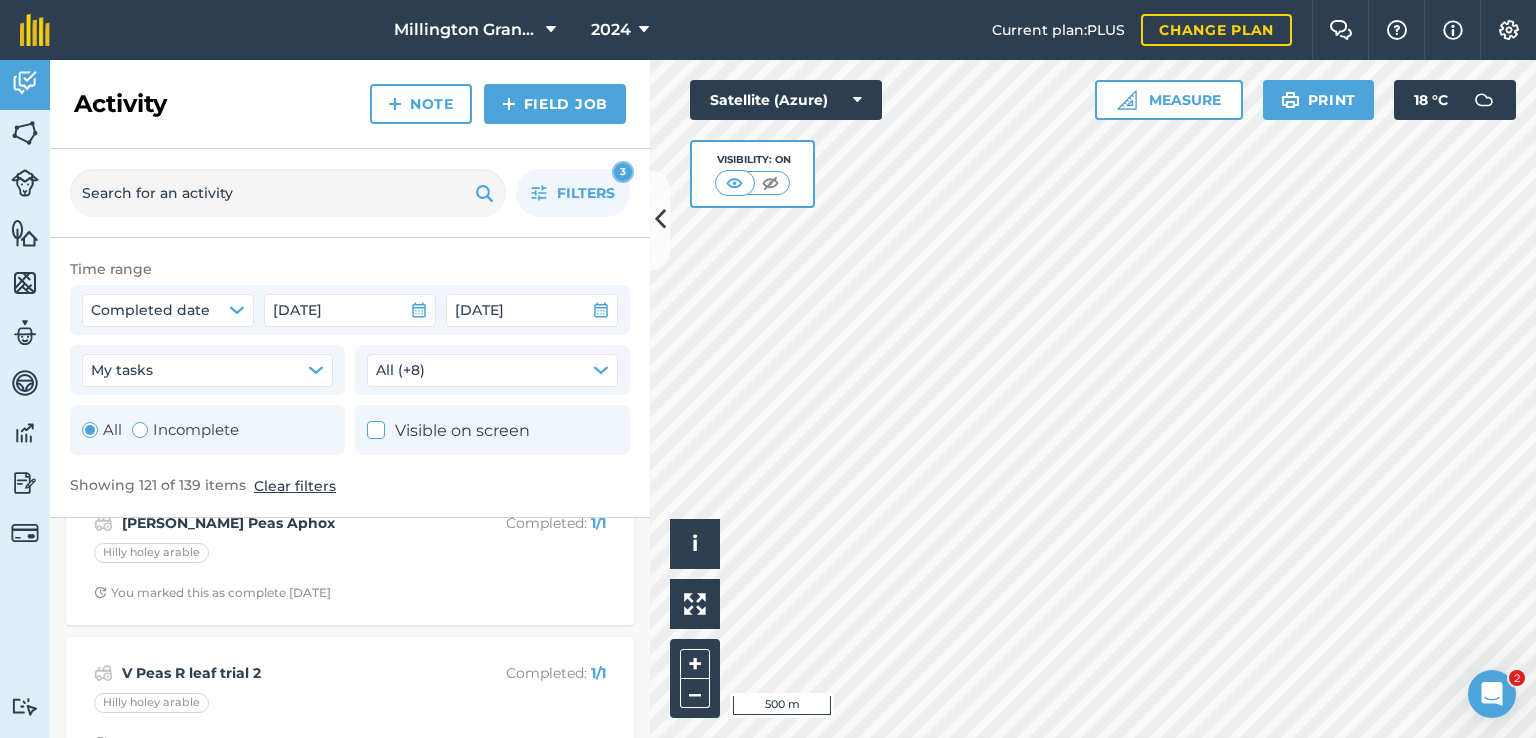 scroll, scrollTop: 0, scrollLeft: 0, axis: both 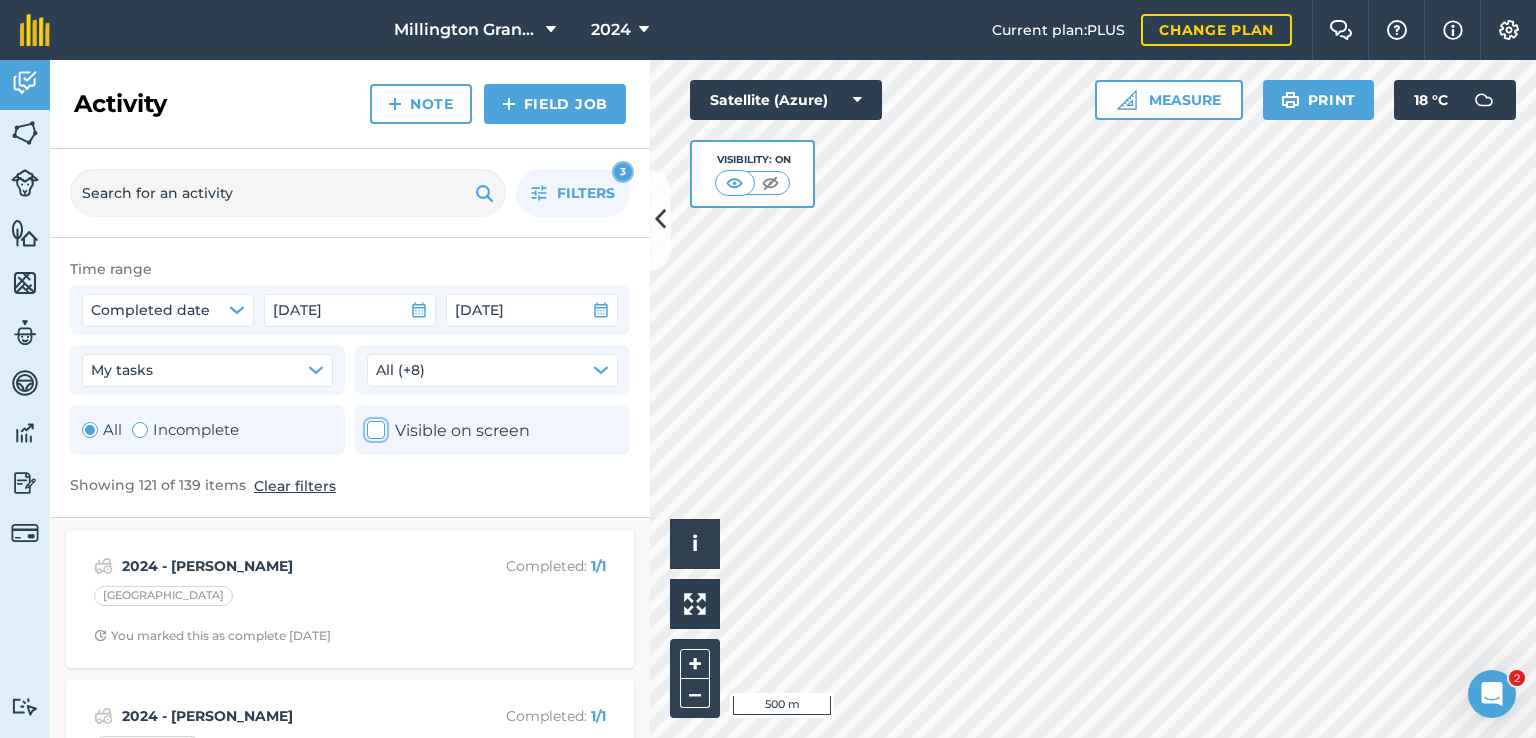 click on "Visible on screen" at bounding box center (448, 431) 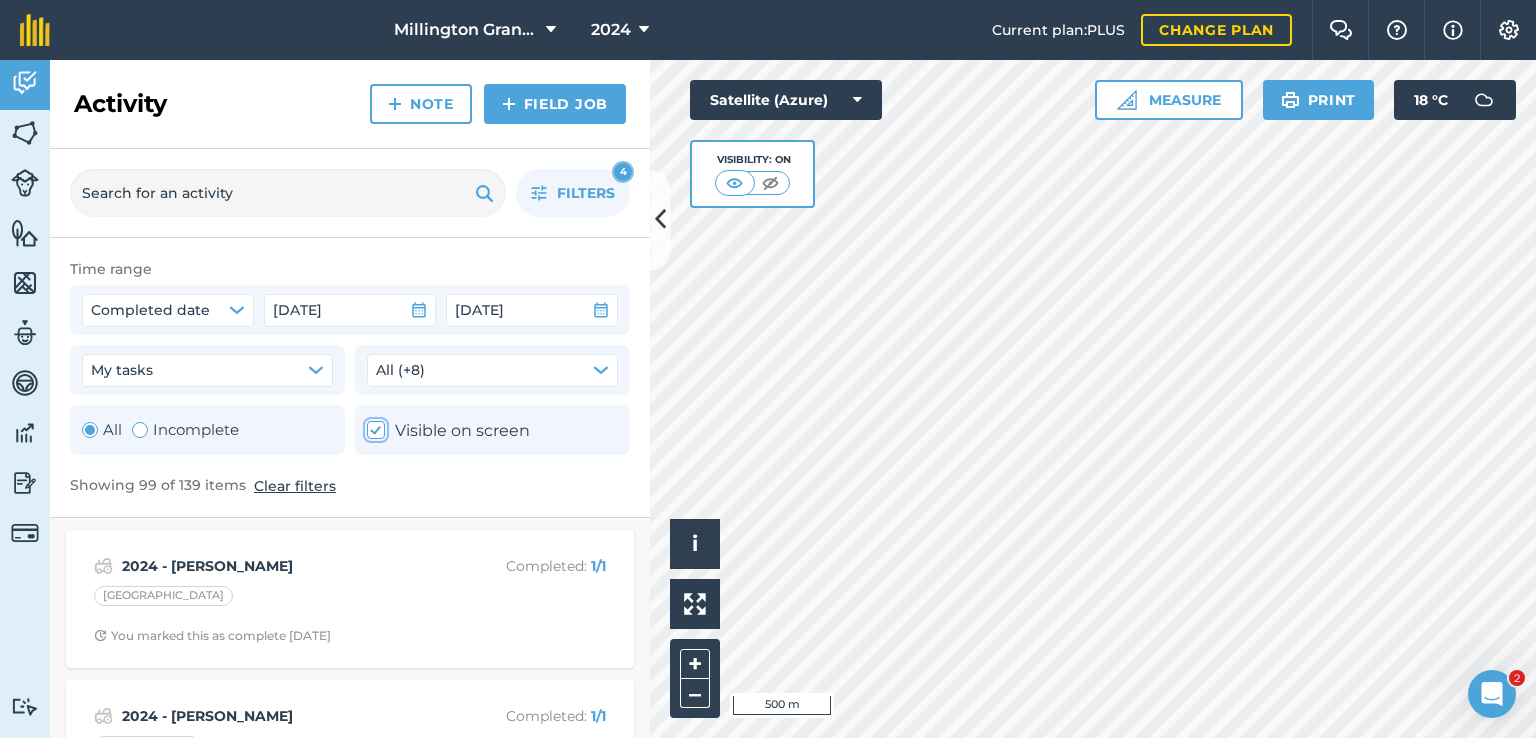 click on "Visible on screen" at bounding box center (448, 431) 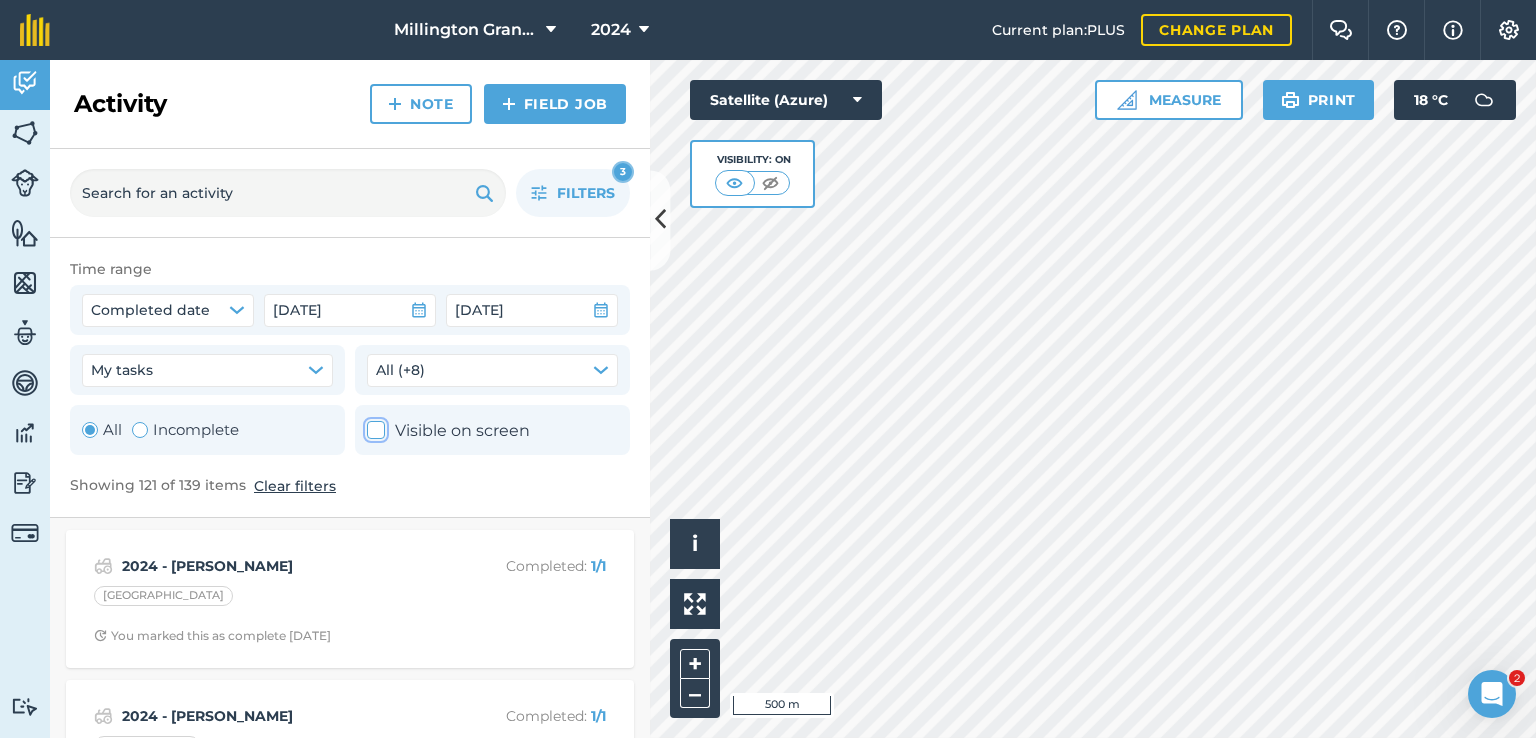click on "Visible on screen" at bounding box center [448, 431] 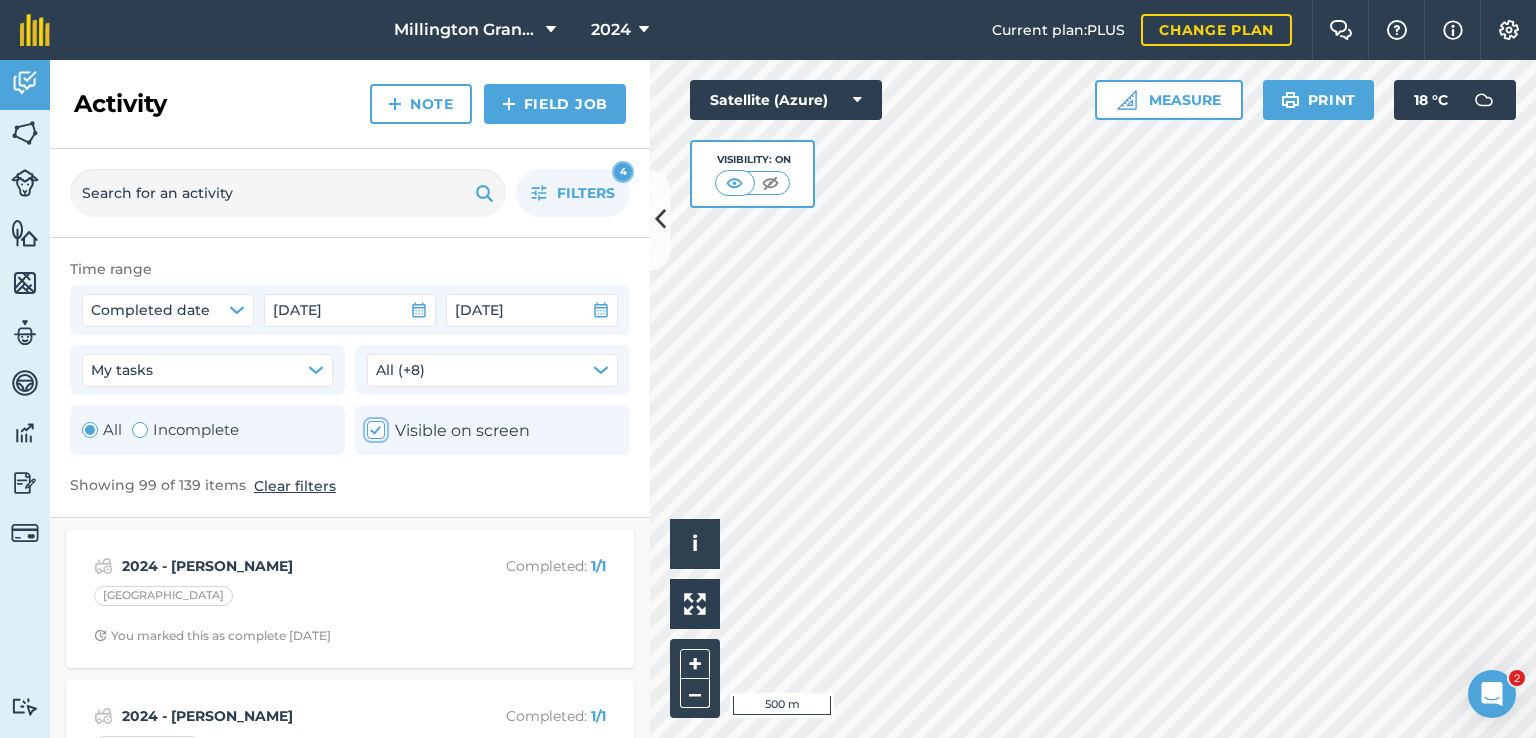 click on "Visible on screen" at bounding box center [448, 431] 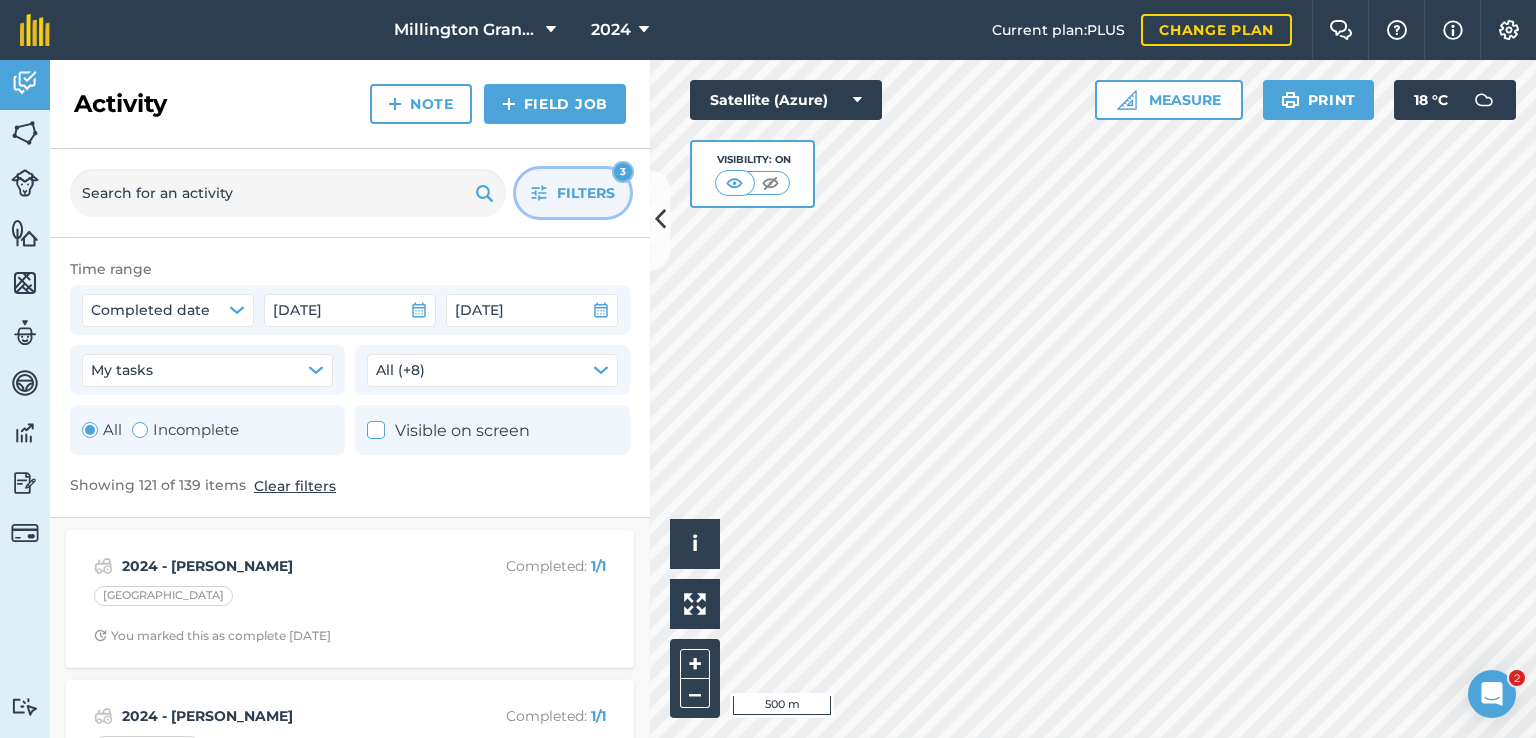 click on "Filters 3" at bounding box center [573, 193] 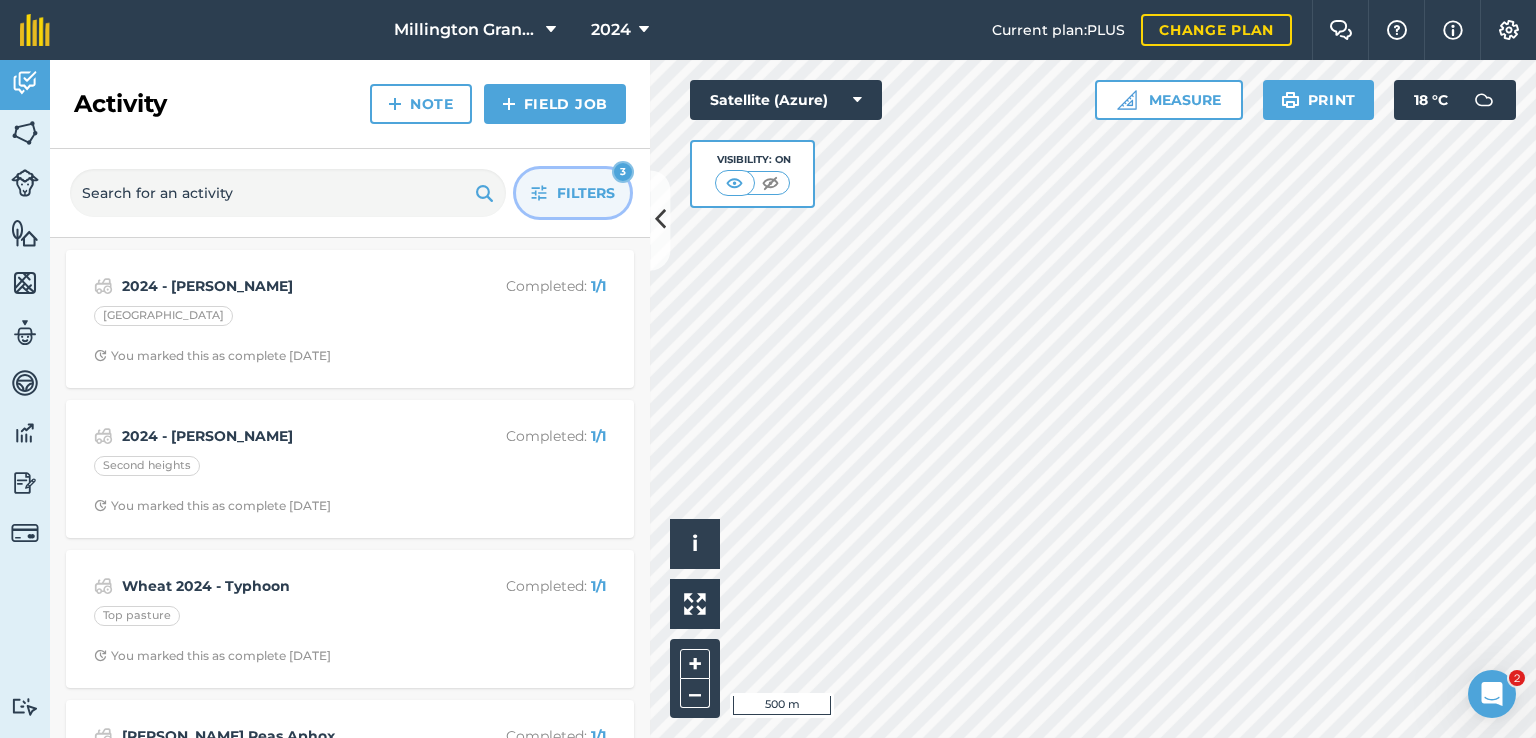 click on "Filters 3" at bounding box center (573, 193) 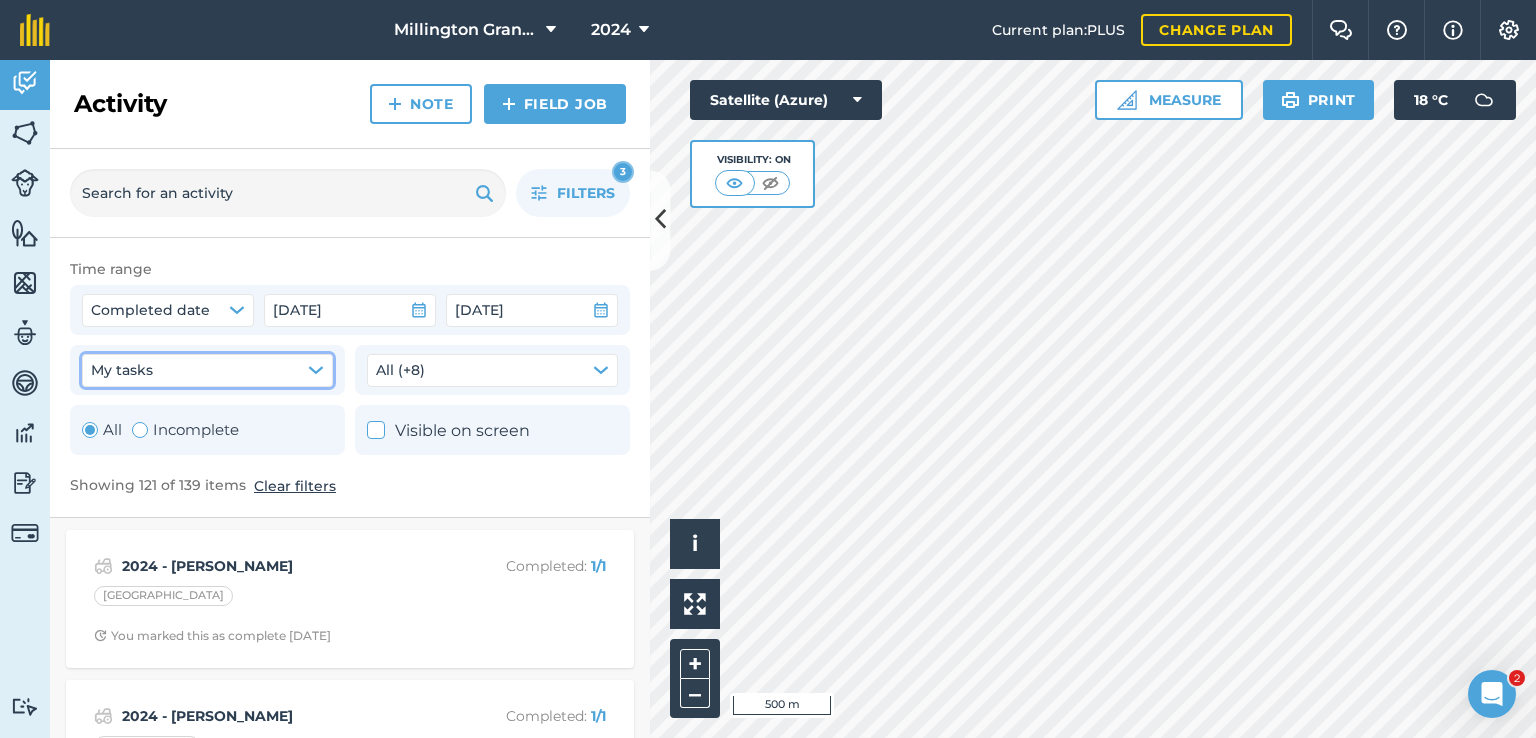 click on "My tasks" at bounding box center [207, 370] 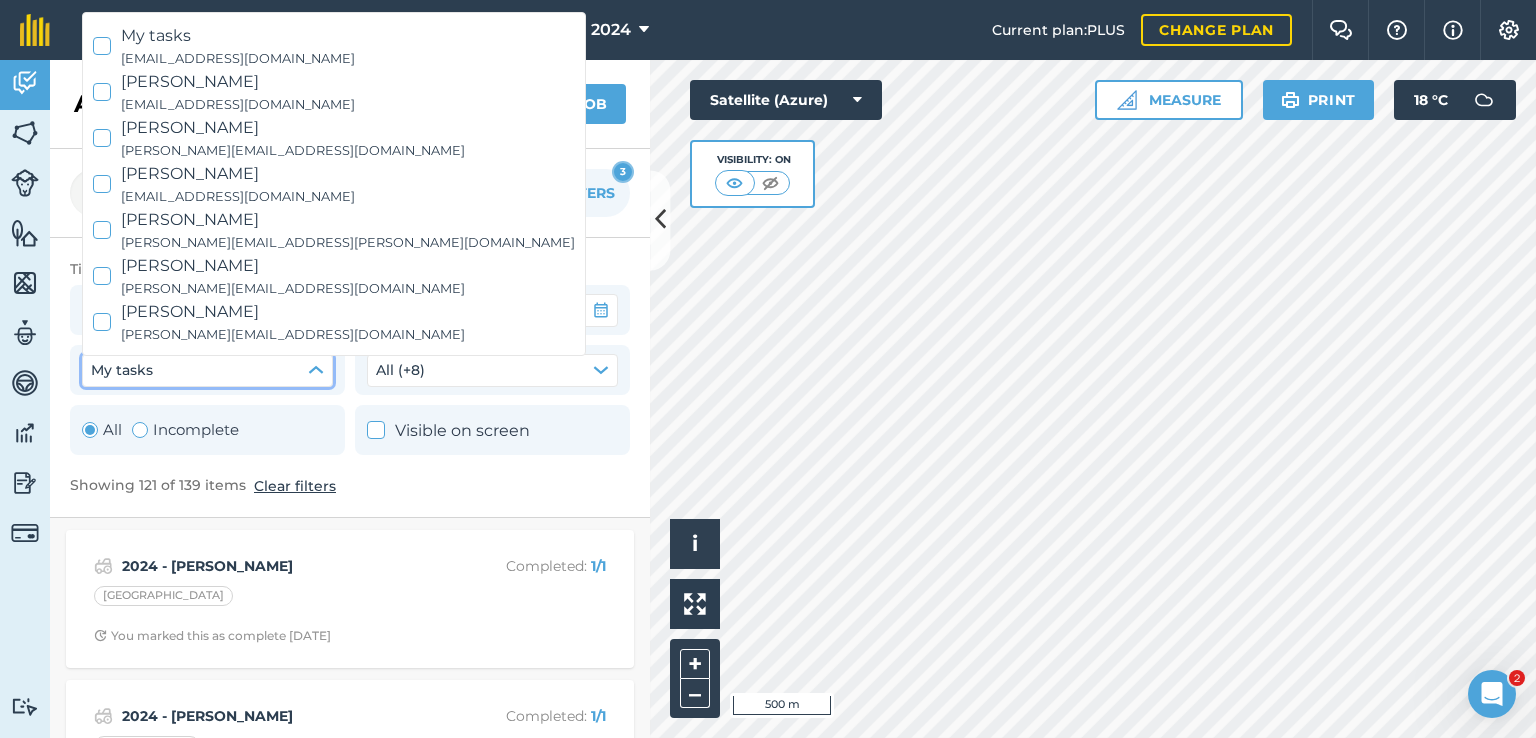 click on "[PERSON_NAME] [PERSON_NAME][EMAIL_ADDRESS][PERSON_NAME][DOMAIN_NAME]" at bounding box center [334, 230] 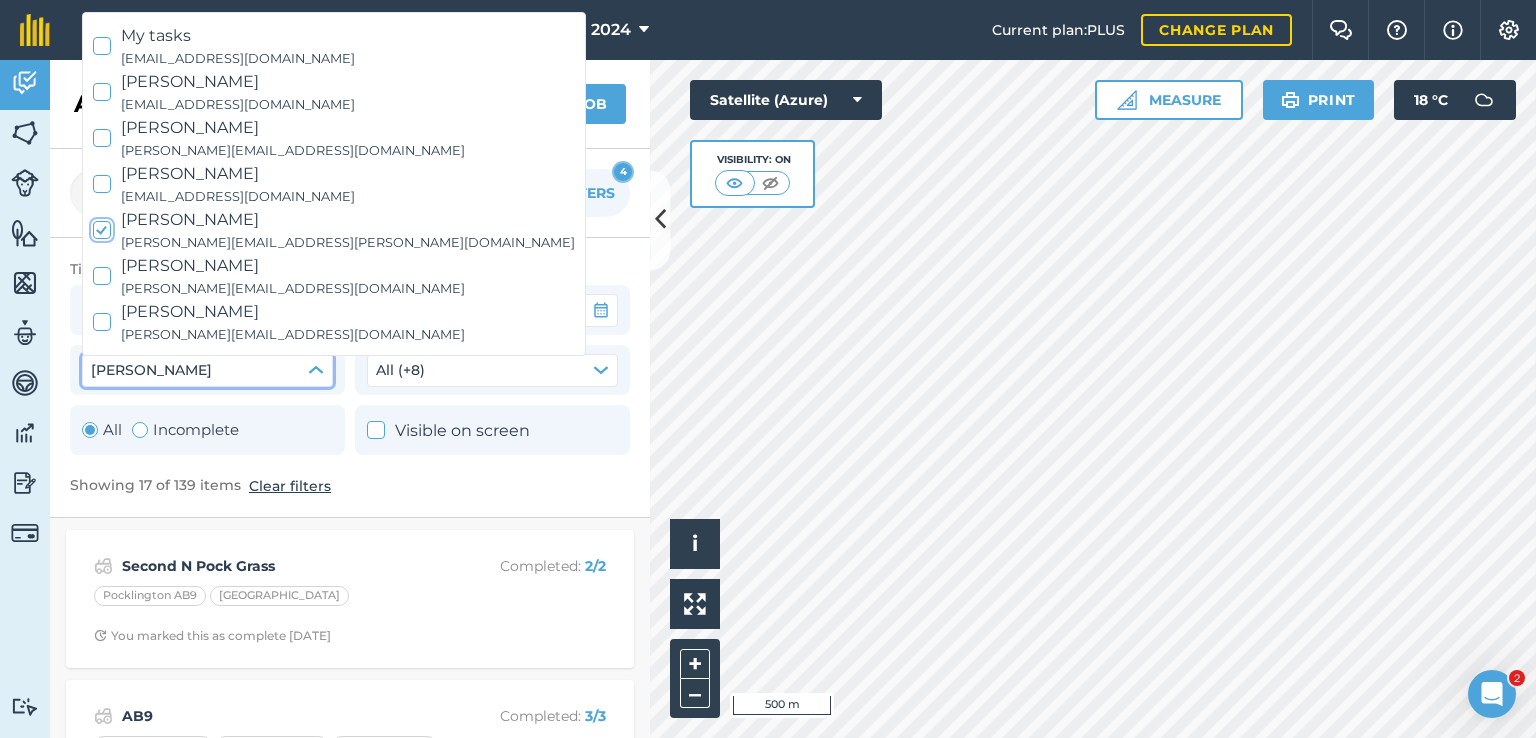 click 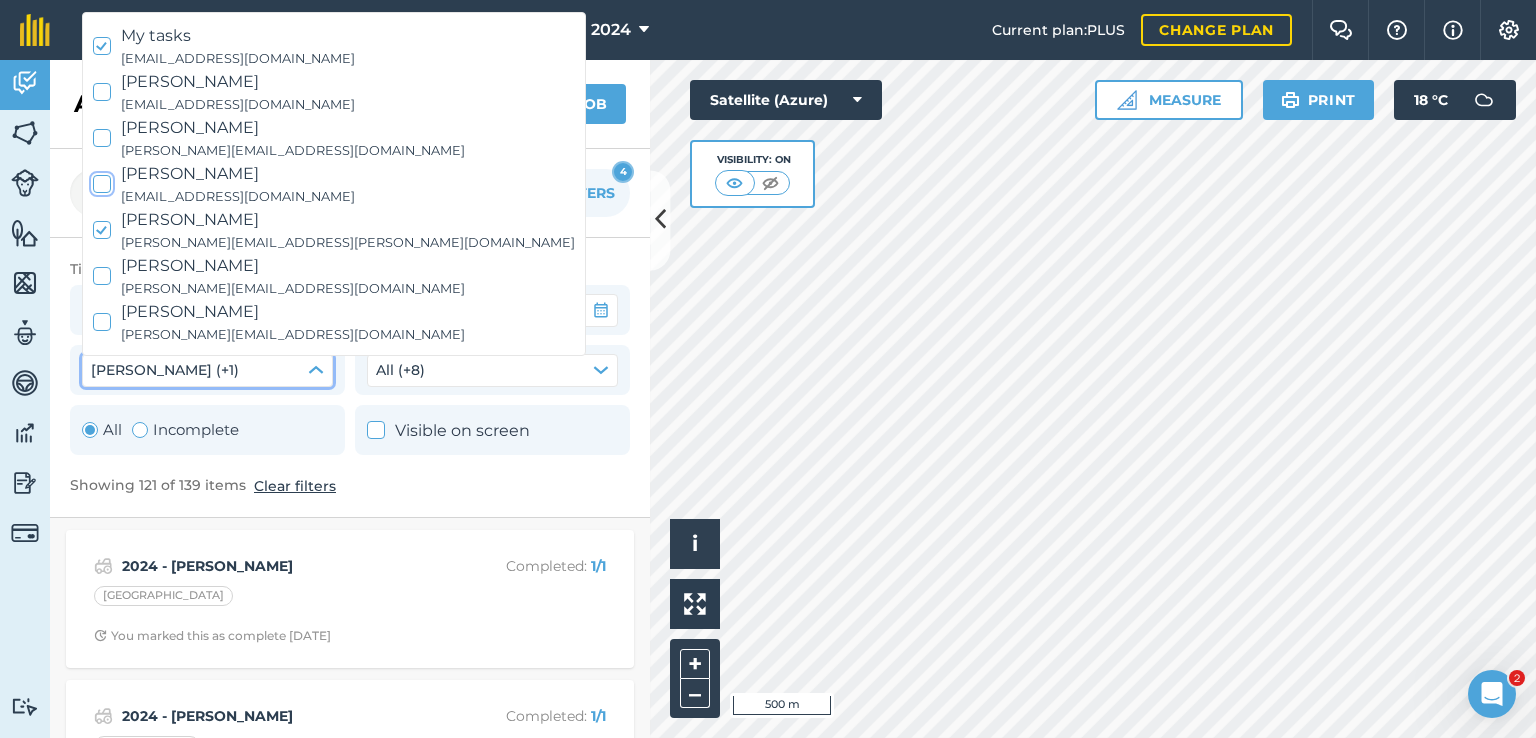 click 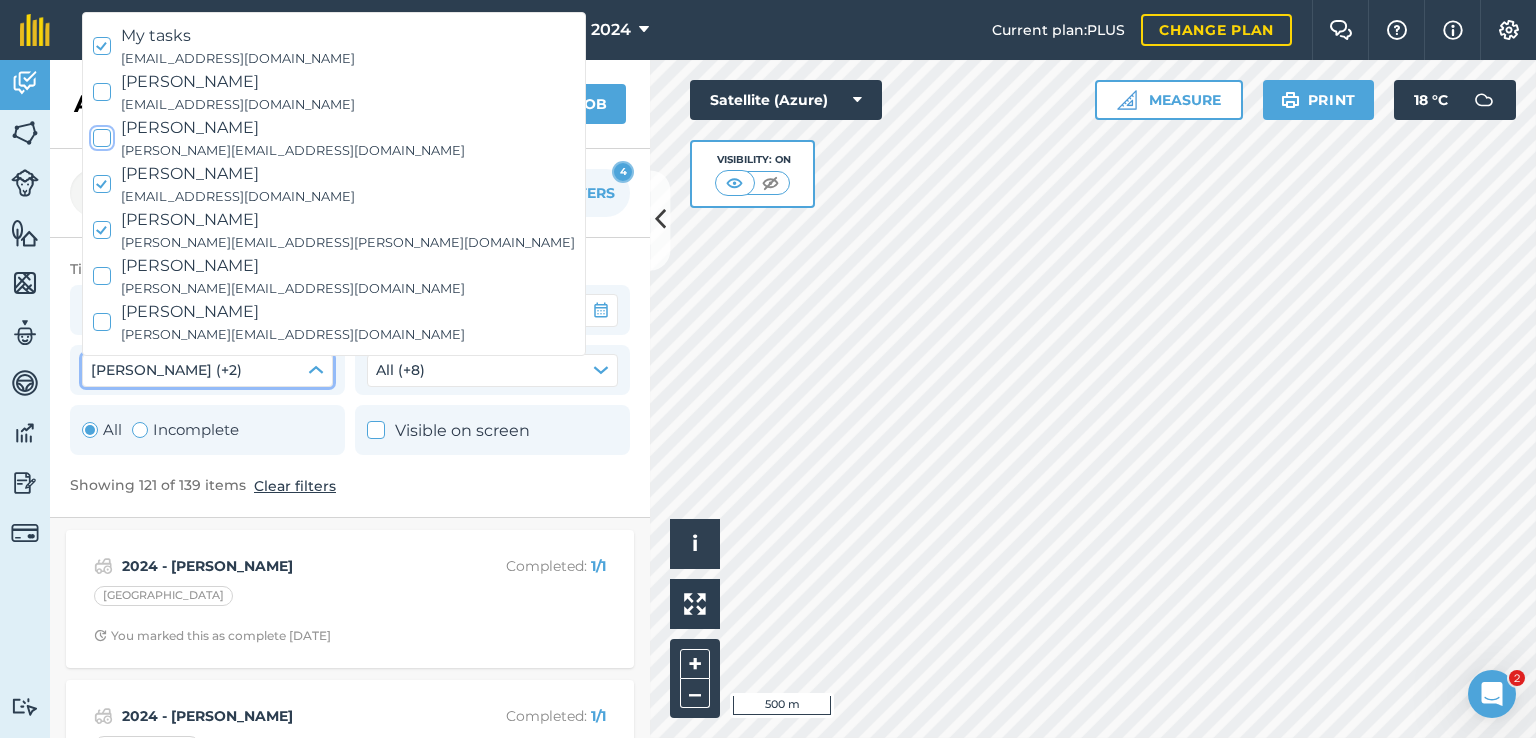 click 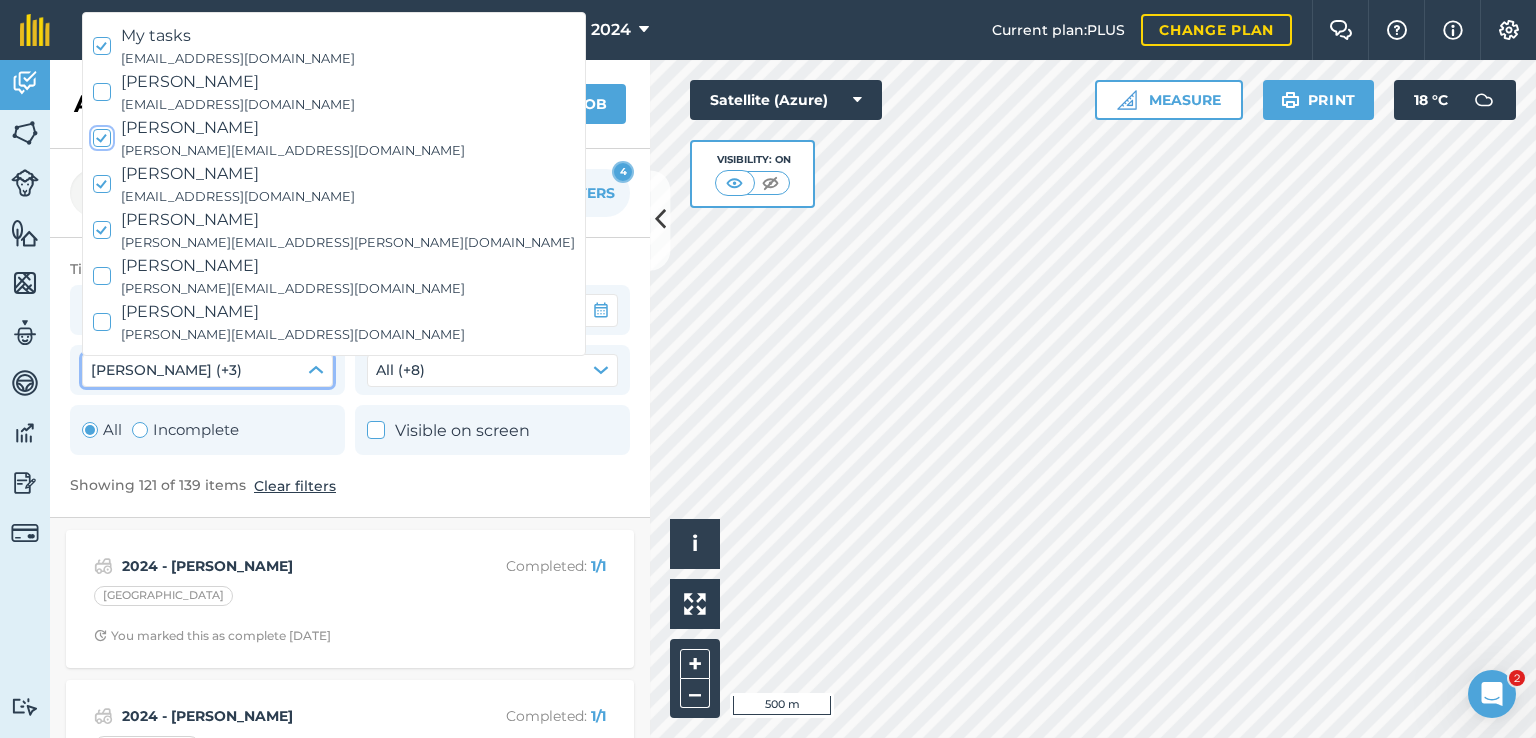 click at bounding box center (102, 92) 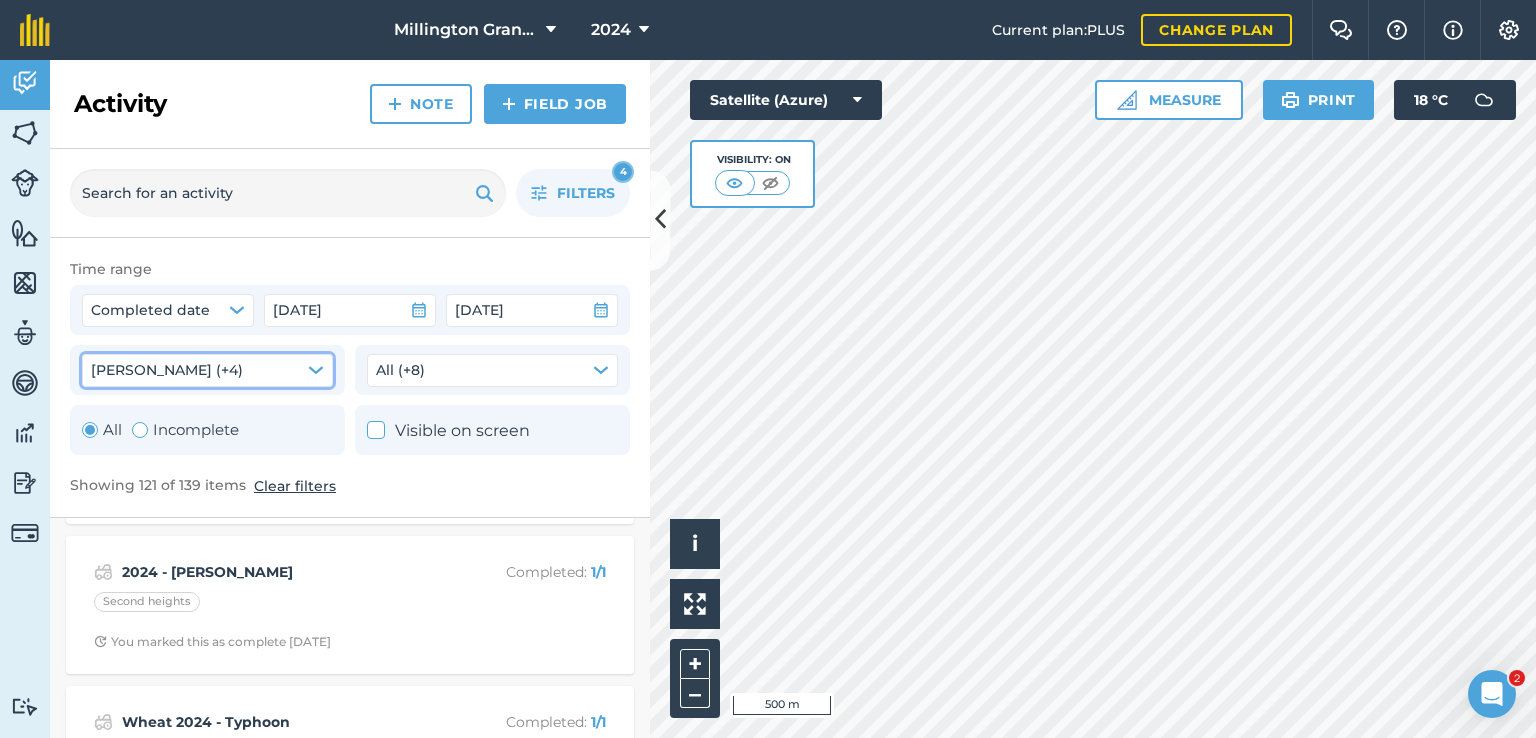 scroll, scrollTop: 0, scrollLeft: 0, axis: both 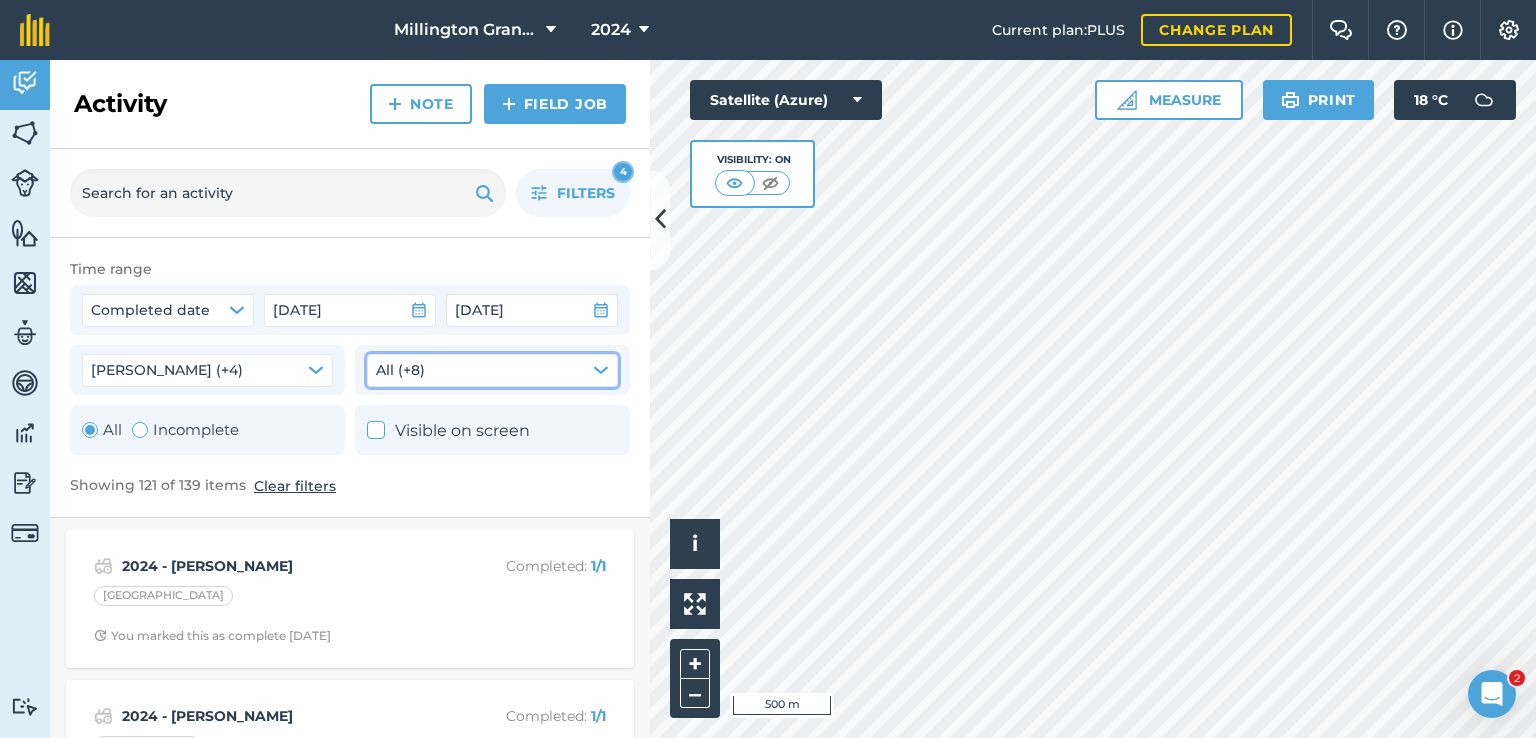 click on "All (+8)" at bounding box center (400, 370) 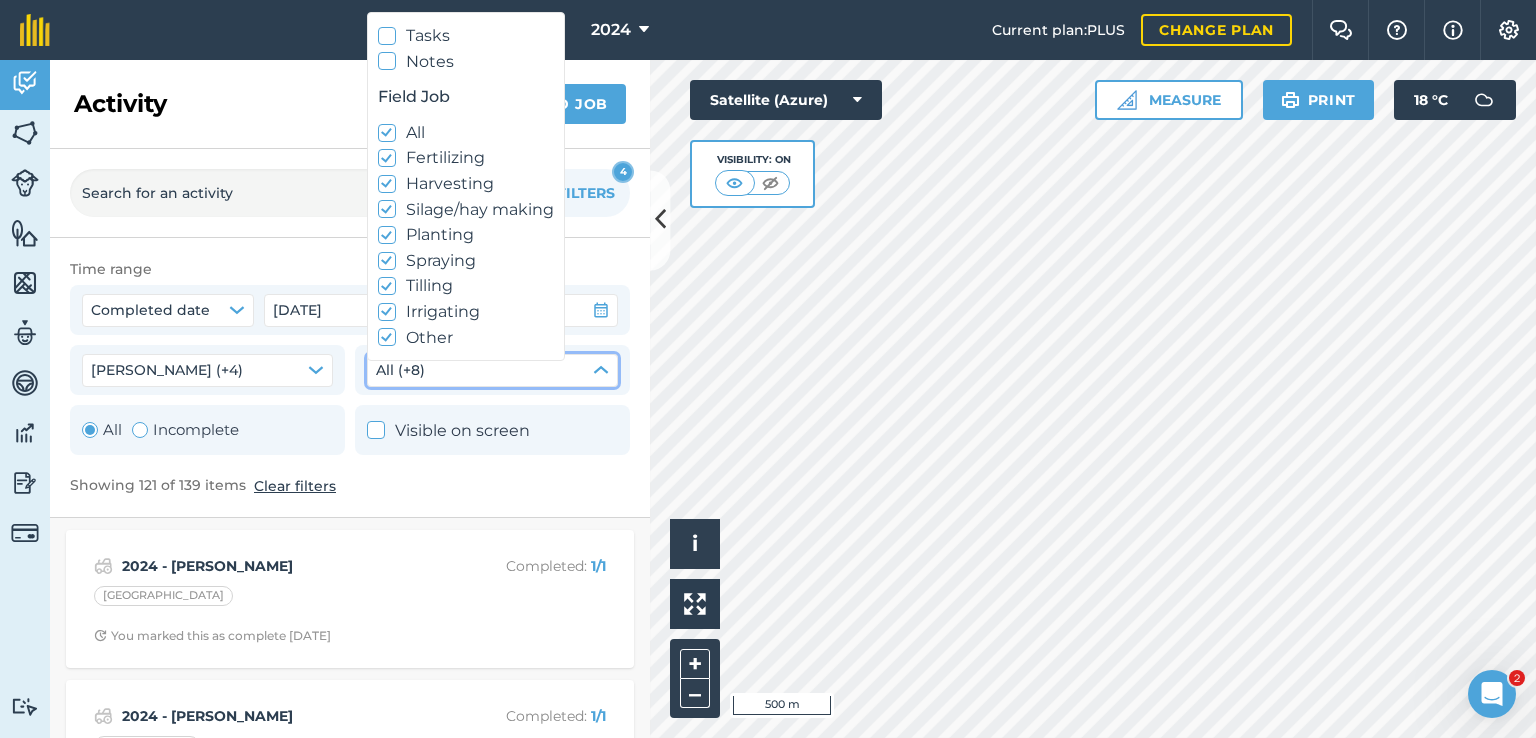 click 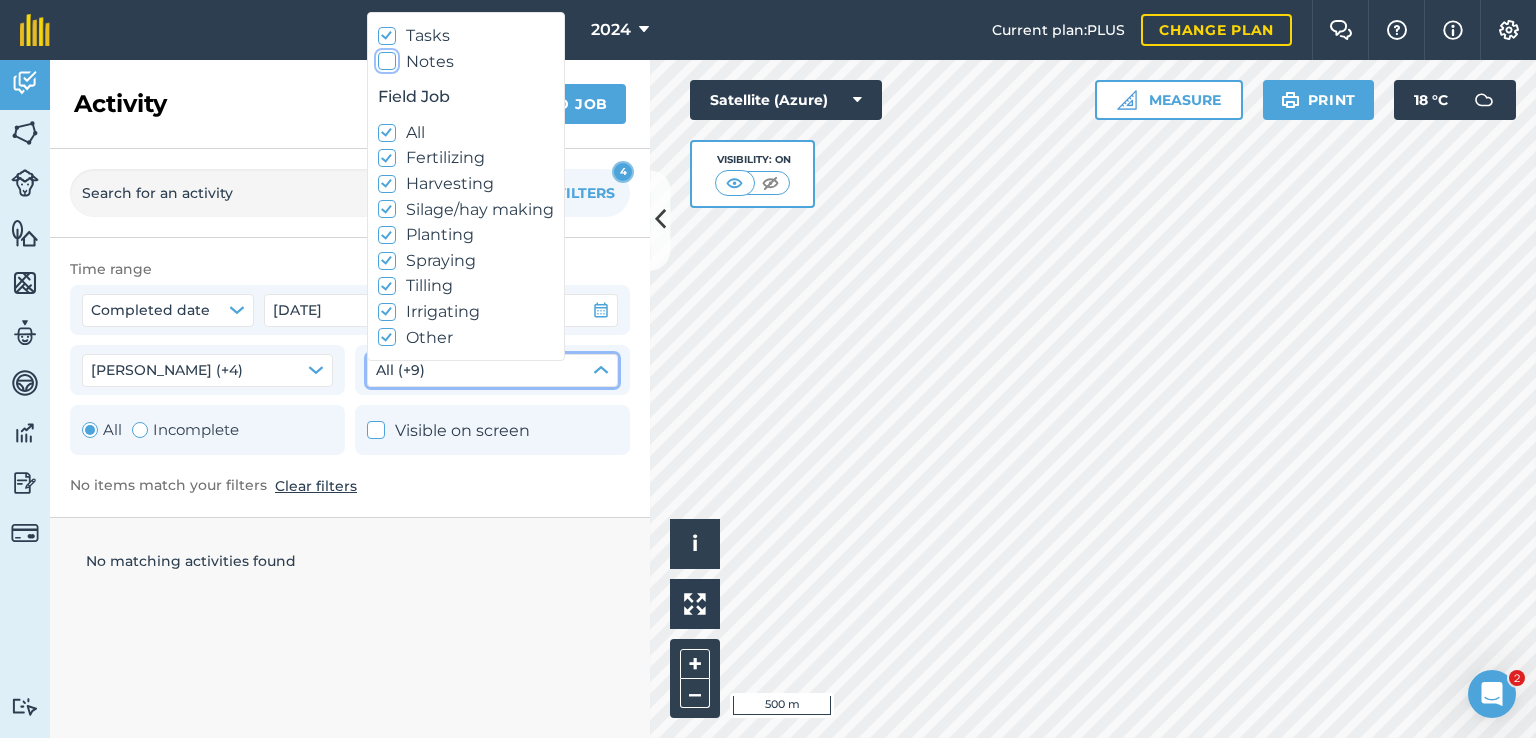 click 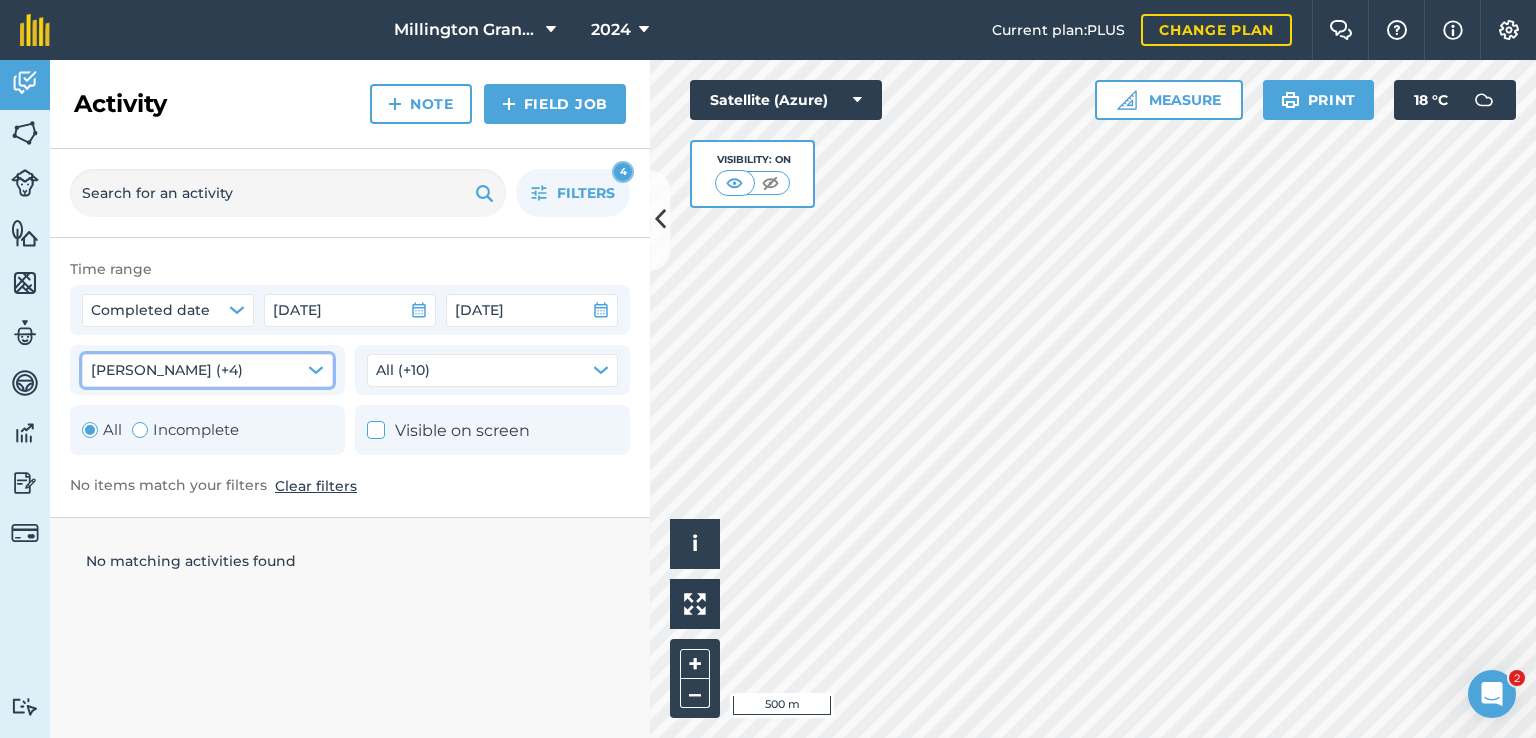 click on "[PERSON_NAME] (+4)" at bounding box center (167, 370) 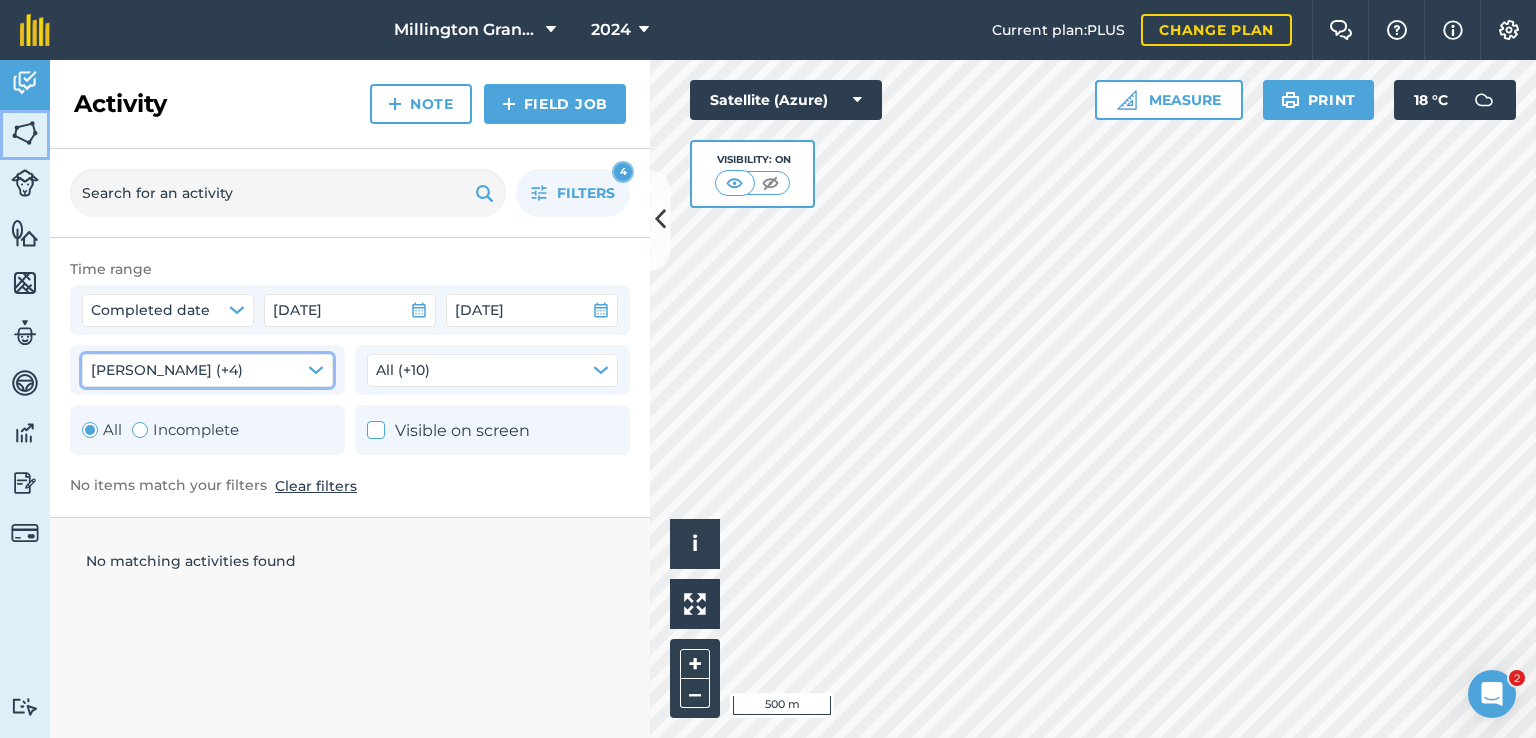 click at bounding box center (25, 133) 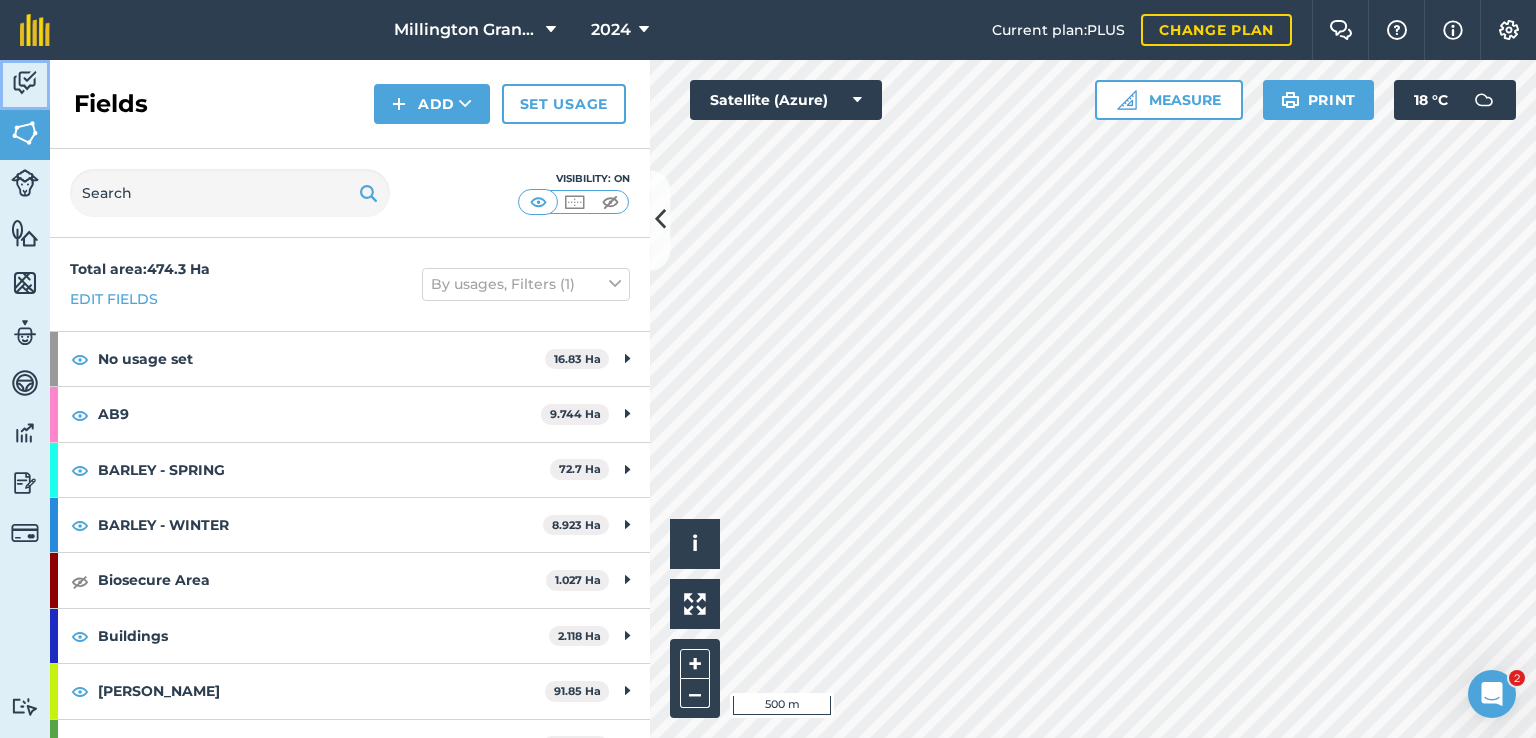 click on "Activity" at bounding box center (25, 85) 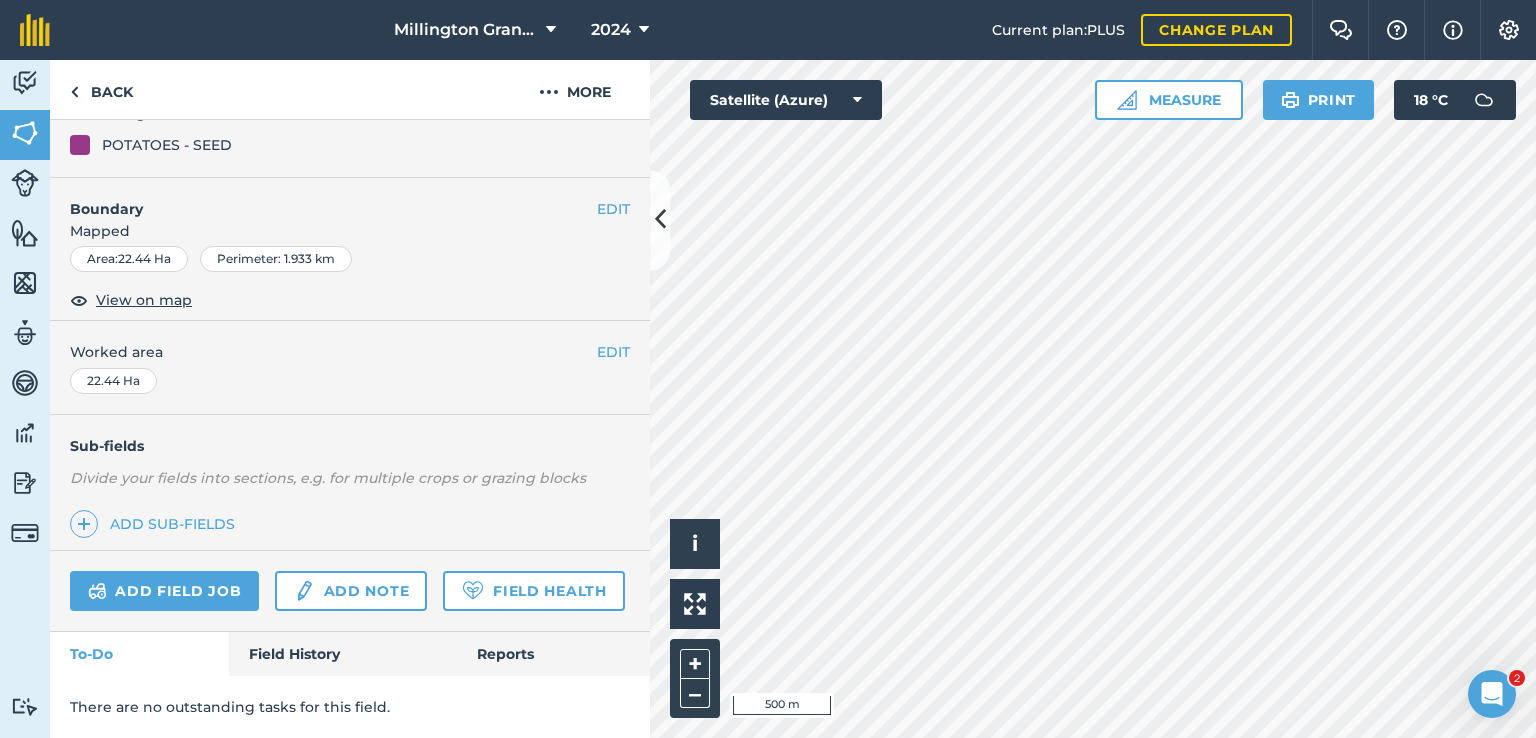 scroll, scrollTop: 256, scrollLeft: 0, axis: vertical 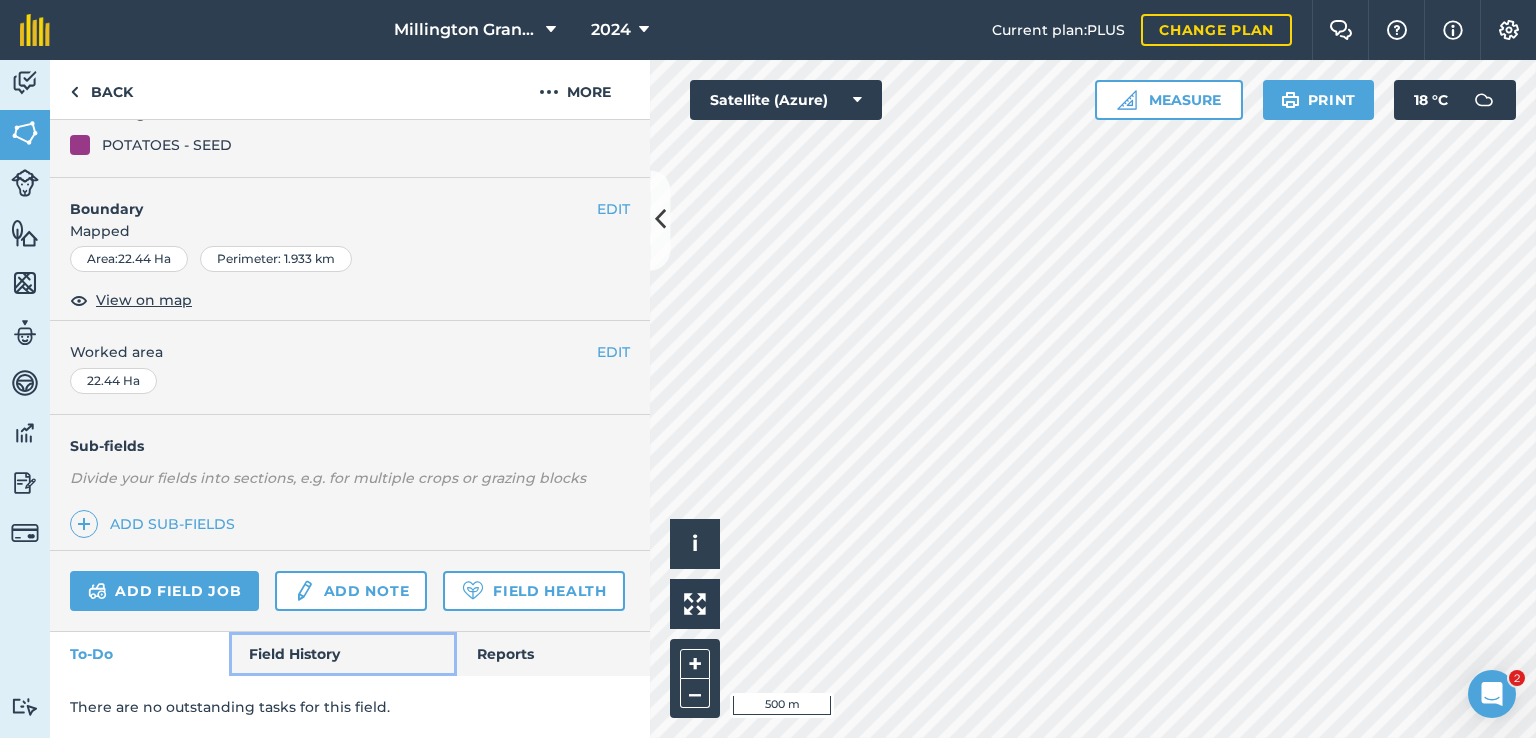 click on "Field History" at bounding box center [342, 654] 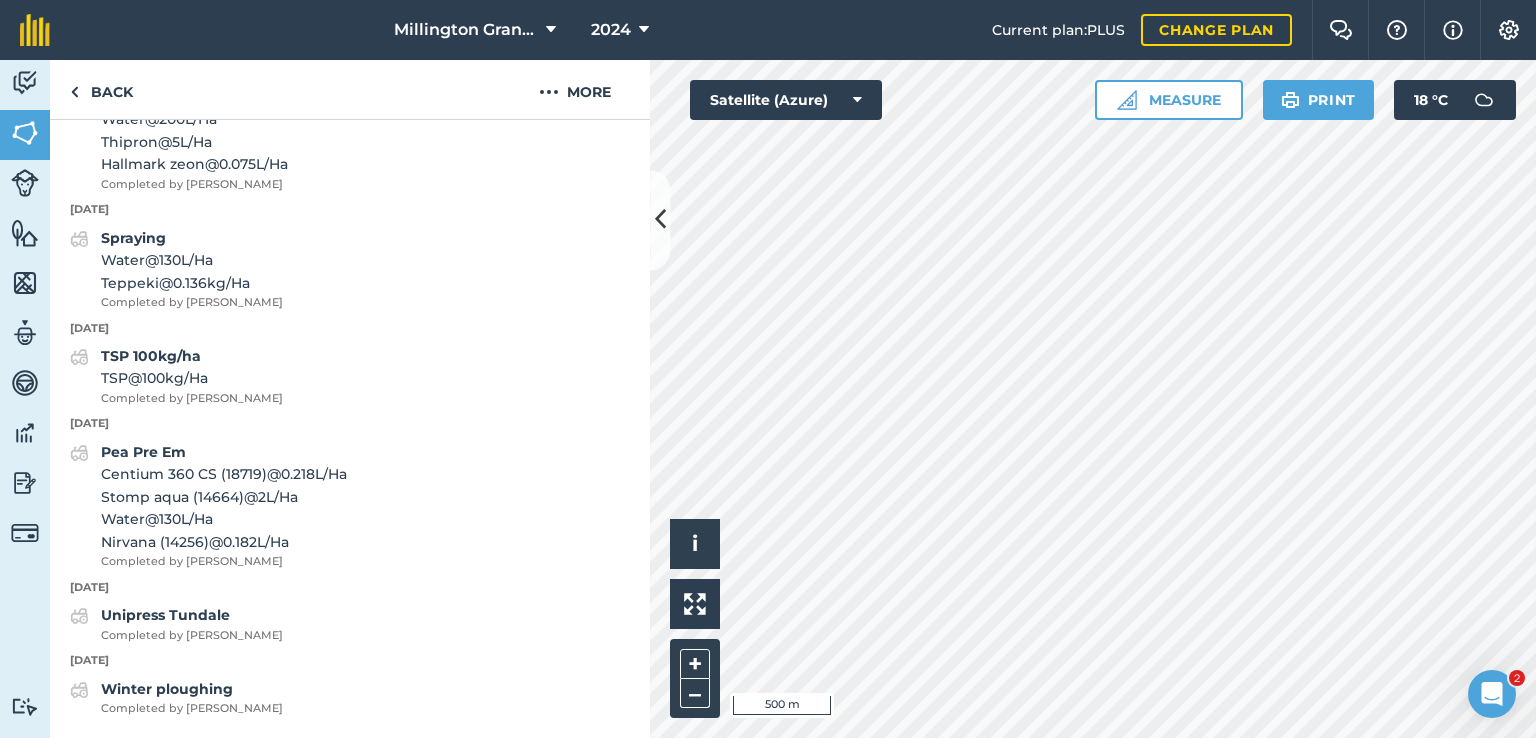 scroll, scrollTop: 6492, scrollLeft: 0, axis: vertical 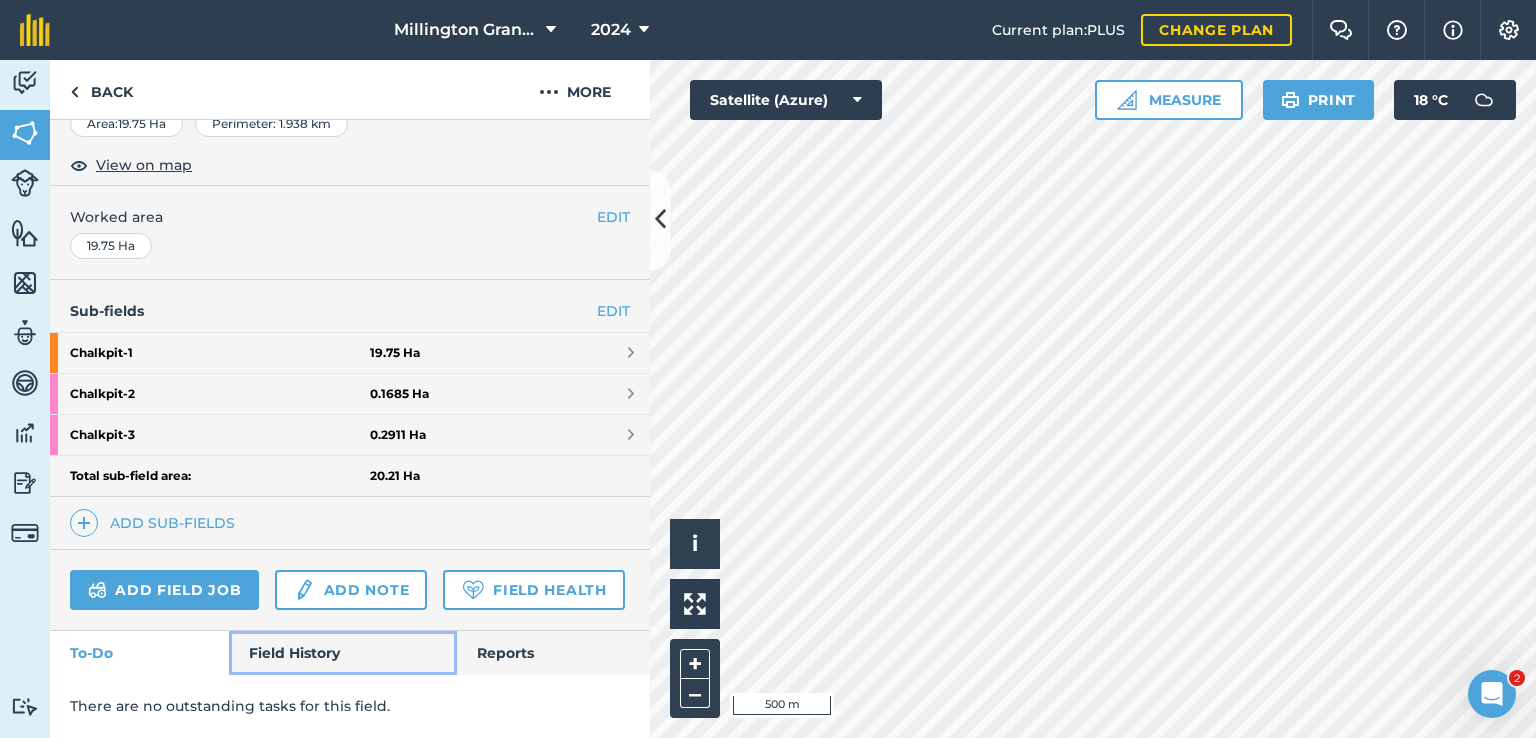 click on "Field History" at bounding box center [342, 653] 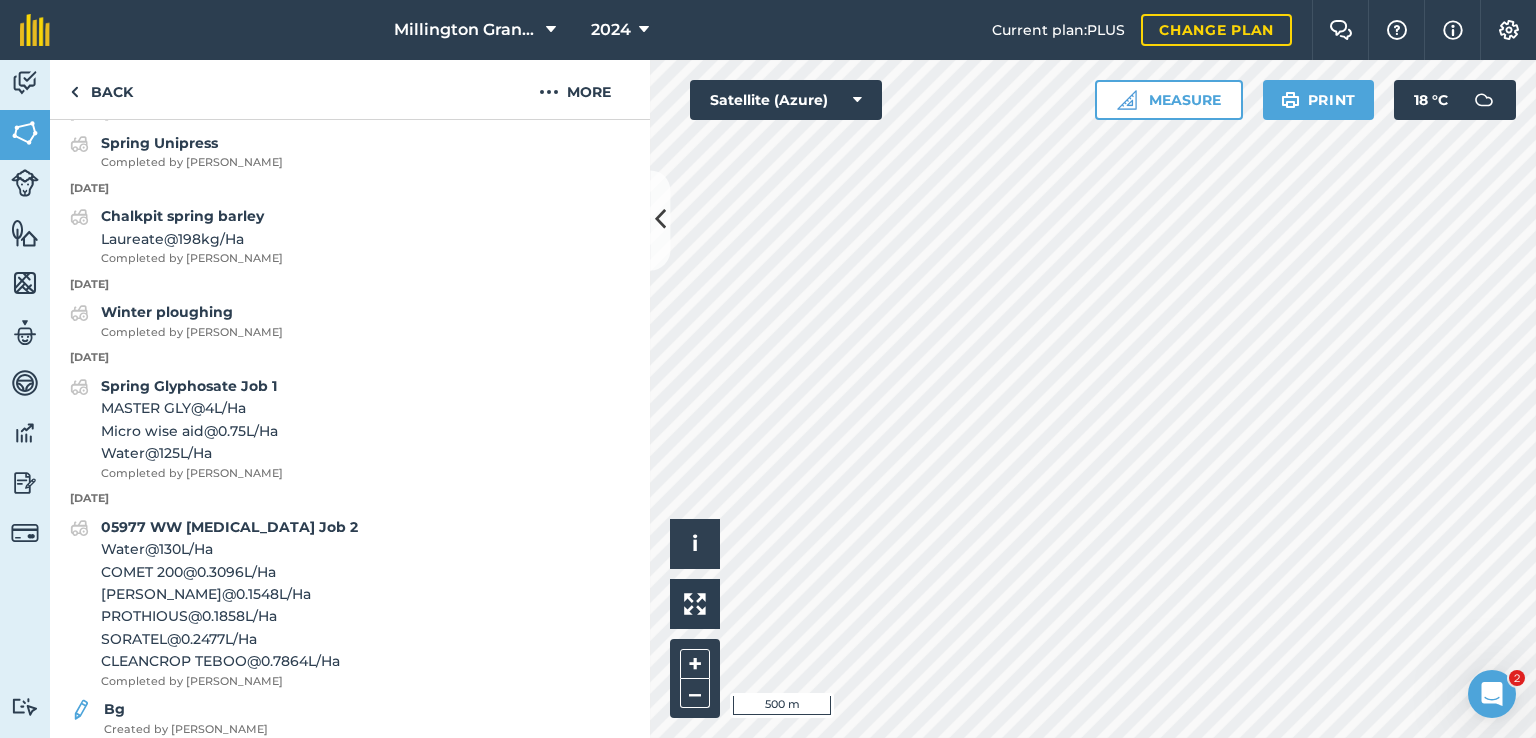 scroll, scrollTop: 1590, scrollLeft: 0, axis: vertical 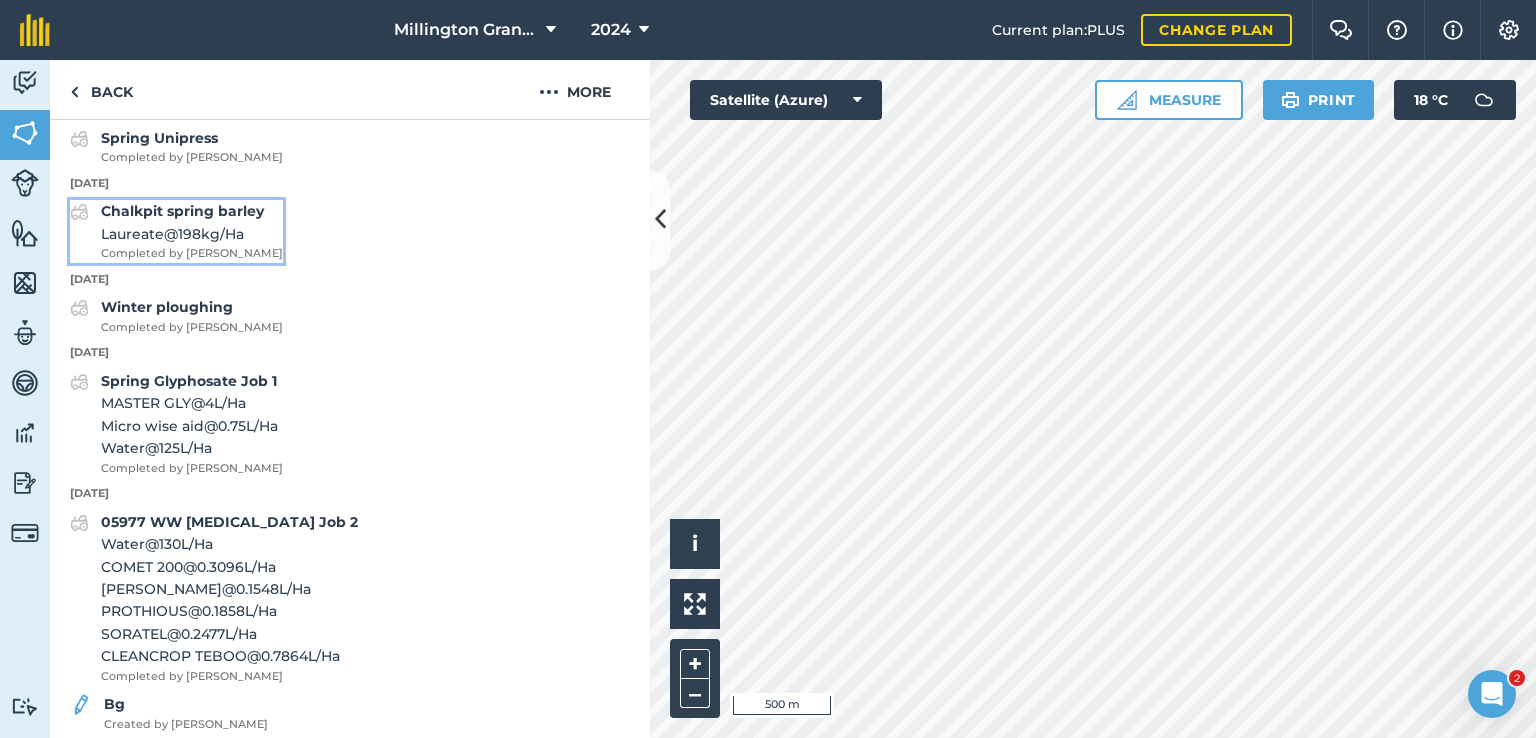 click on "Laureate   @  198 kg / Ha" at bounding box center (192, 234) 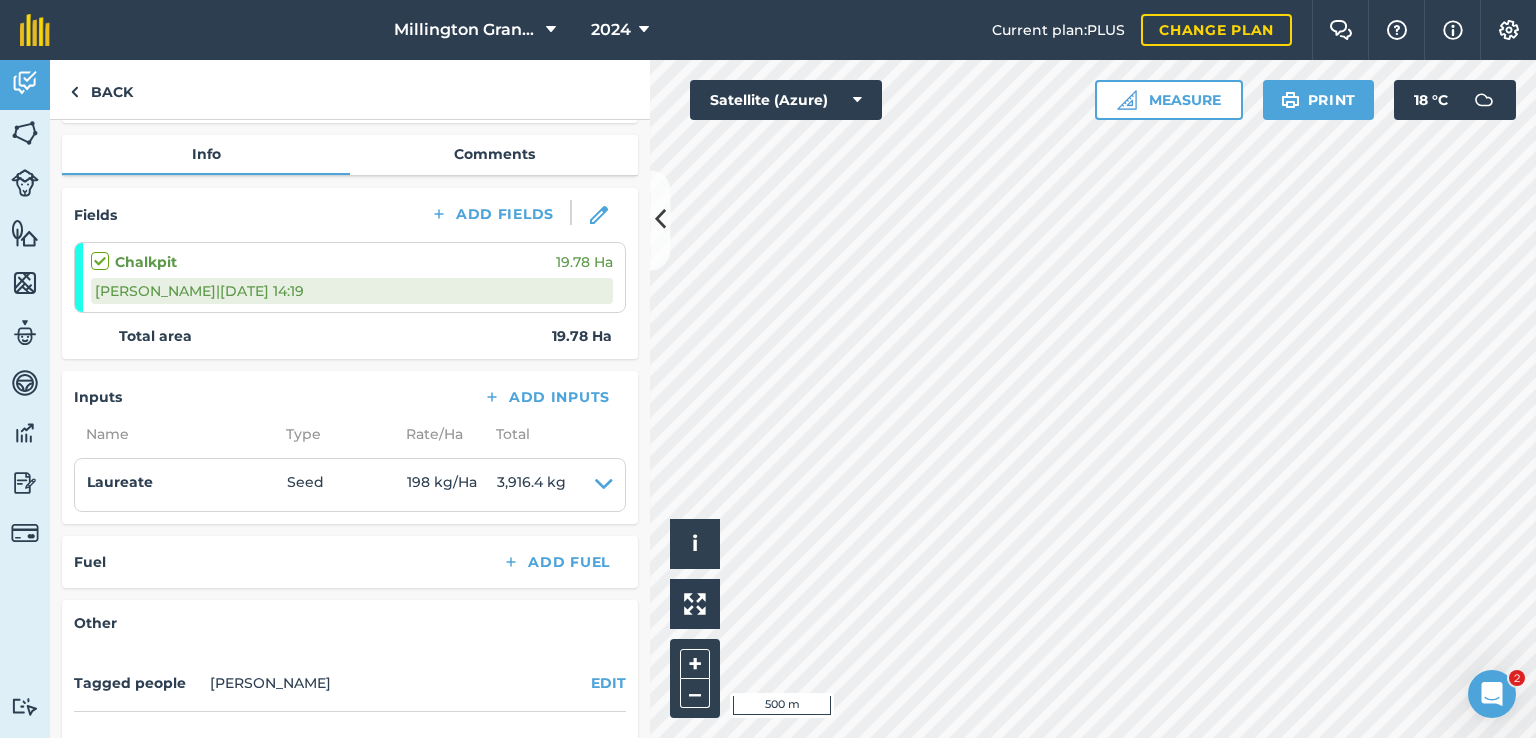 scroll, scrollTop: 200, scrollLeft: 0, axis: vertical 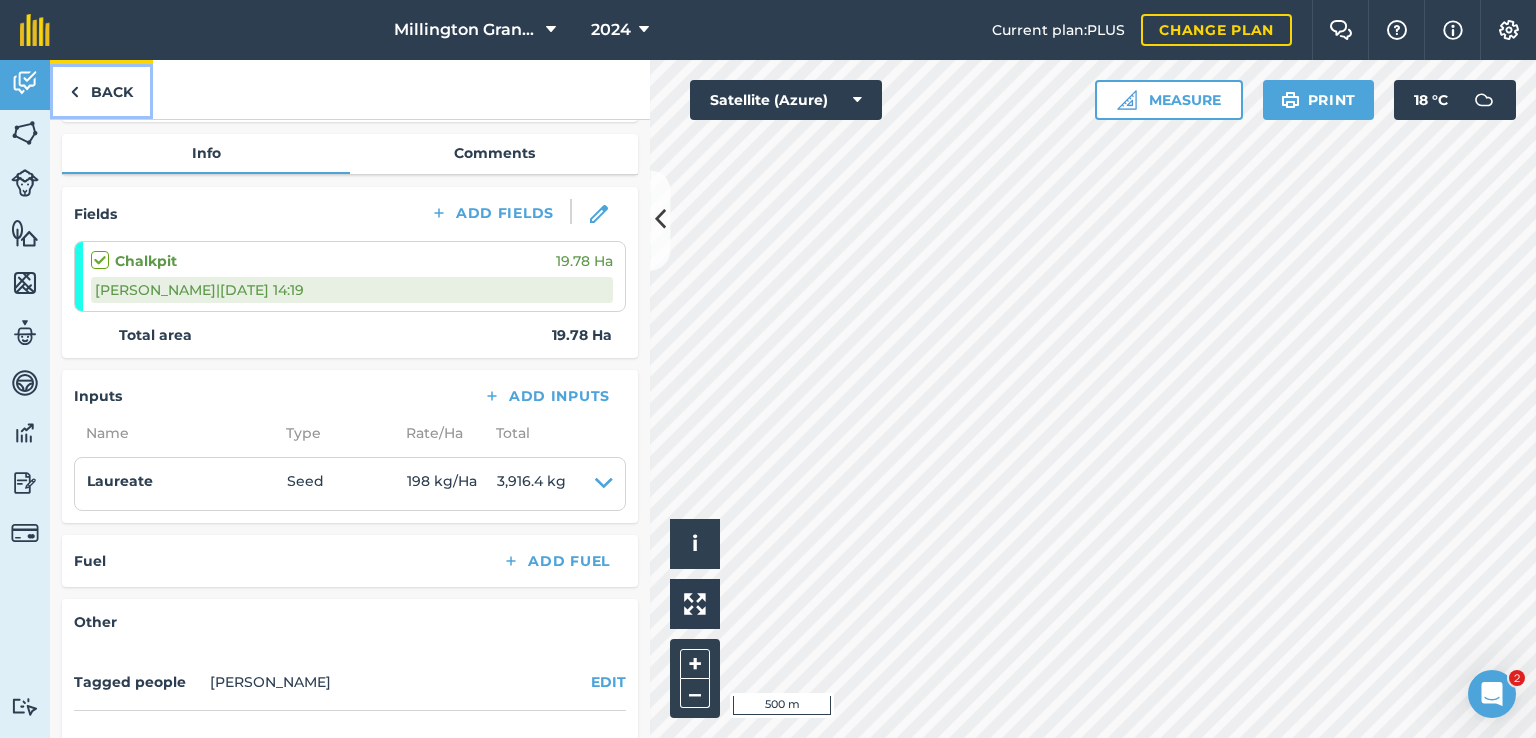 click on "Back" at bounding box center [101, 89] 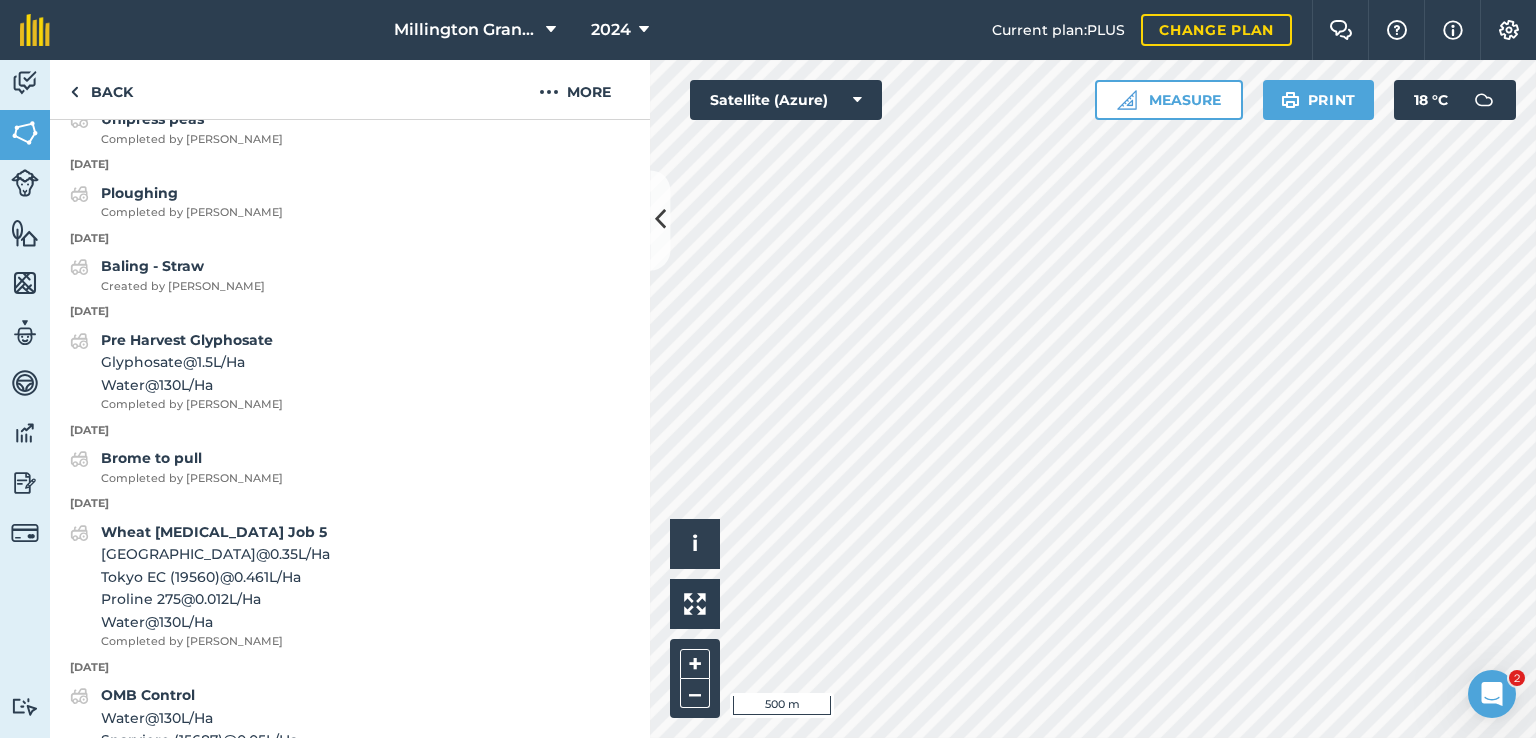 scroll, scrollTop: 5700, scrollLeft: 0, axis: vertical 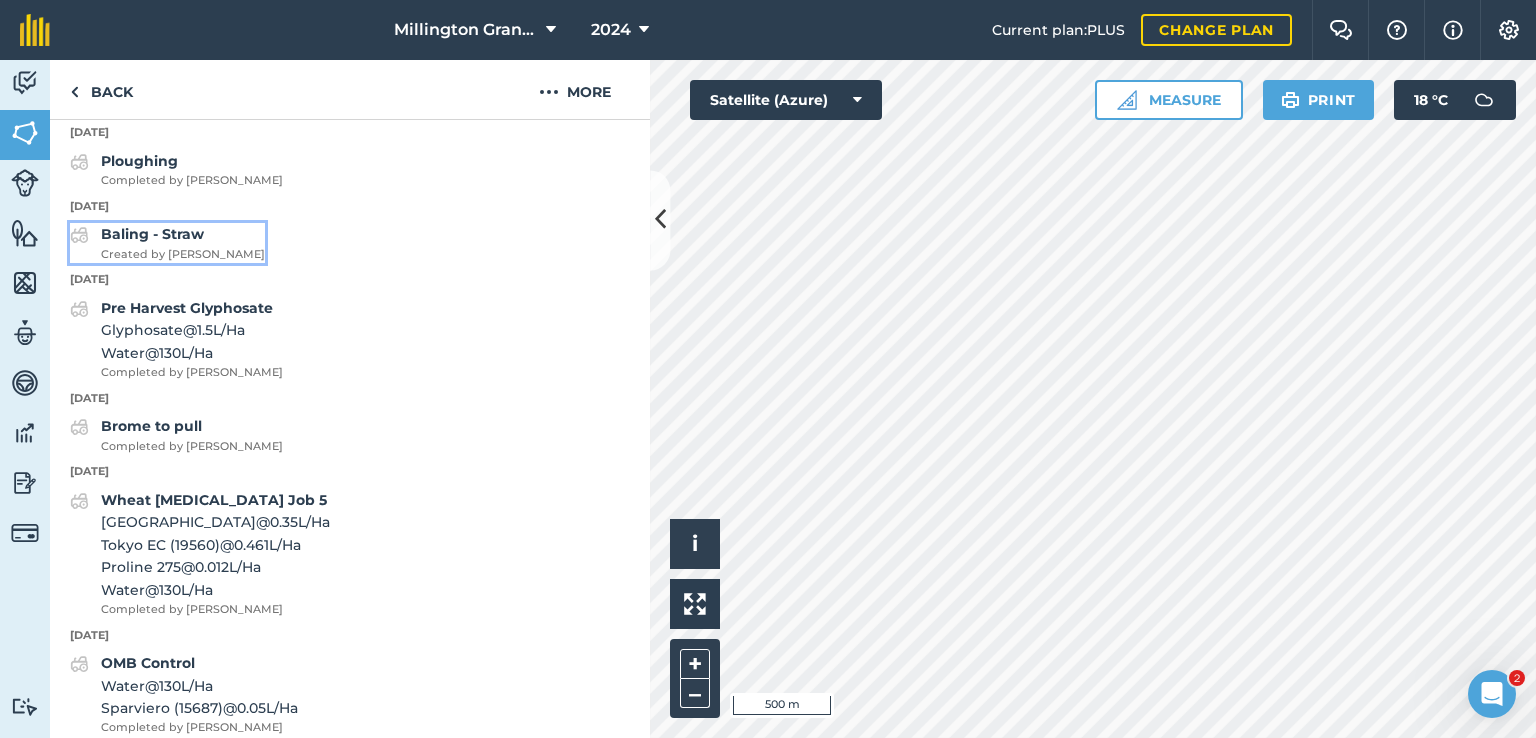 click on "Created by   [PERSON_NAME]" at bounding box center (183, 255) 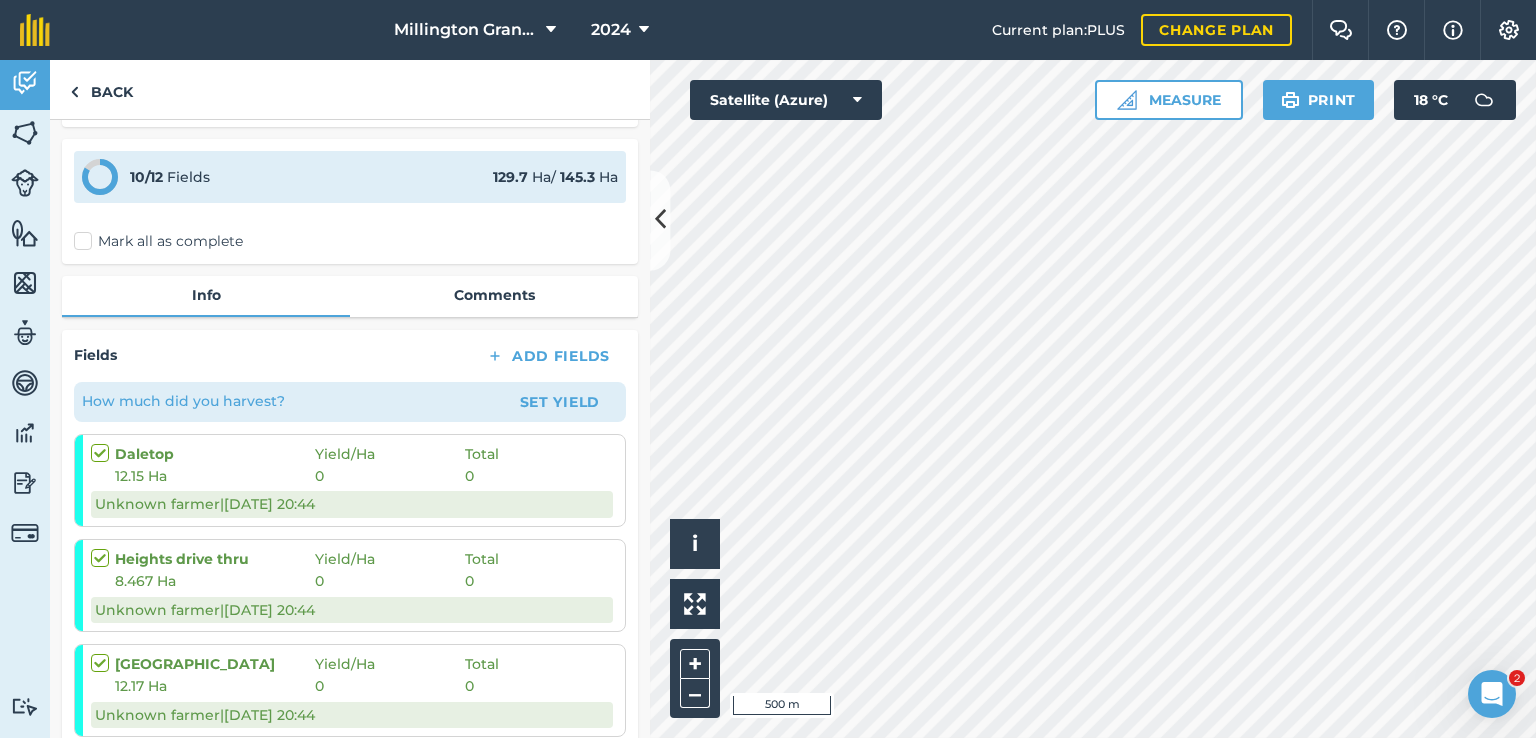 scroll, scrollTop: 200, scrollLeft: 0, axis: vertical 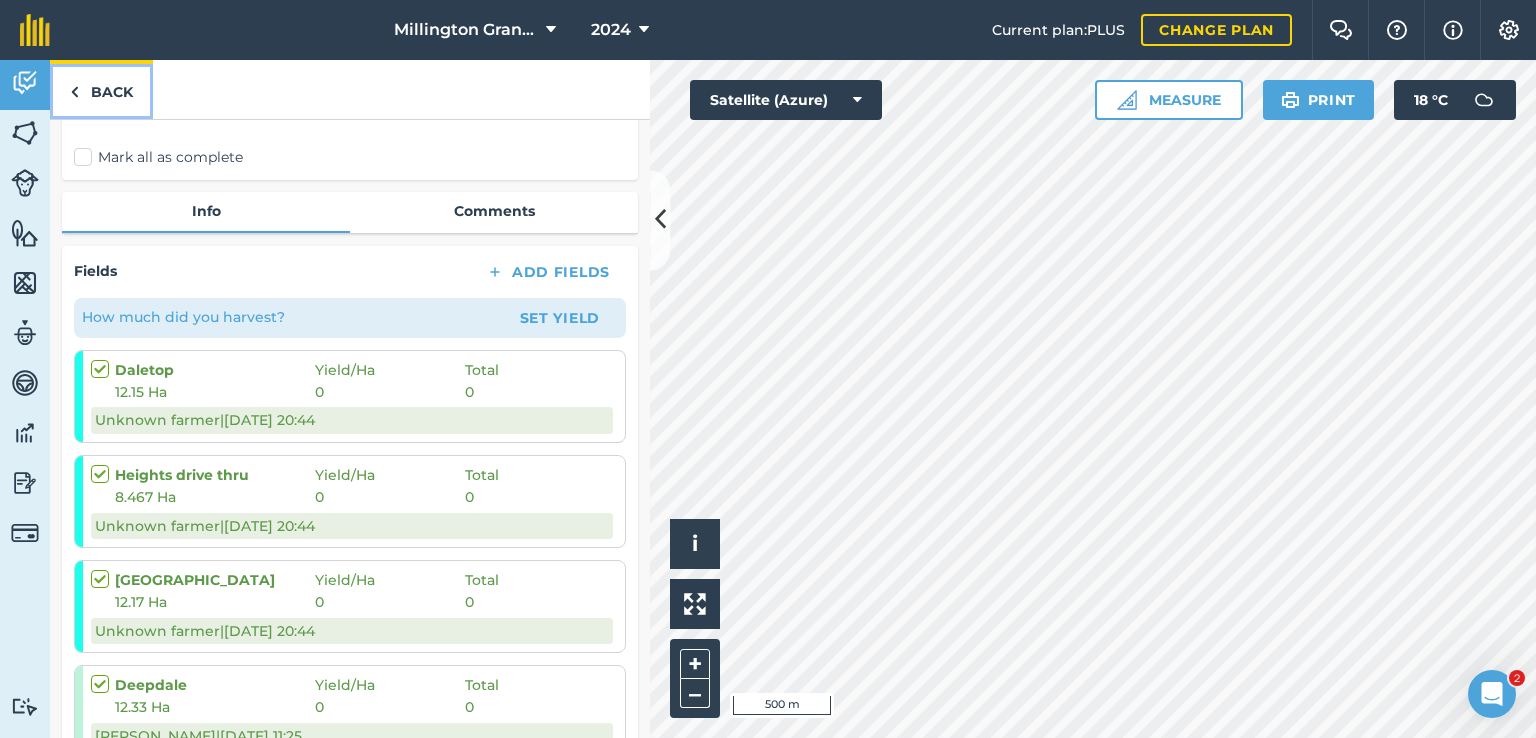 click on "Back" at bounding box center (101, 89) 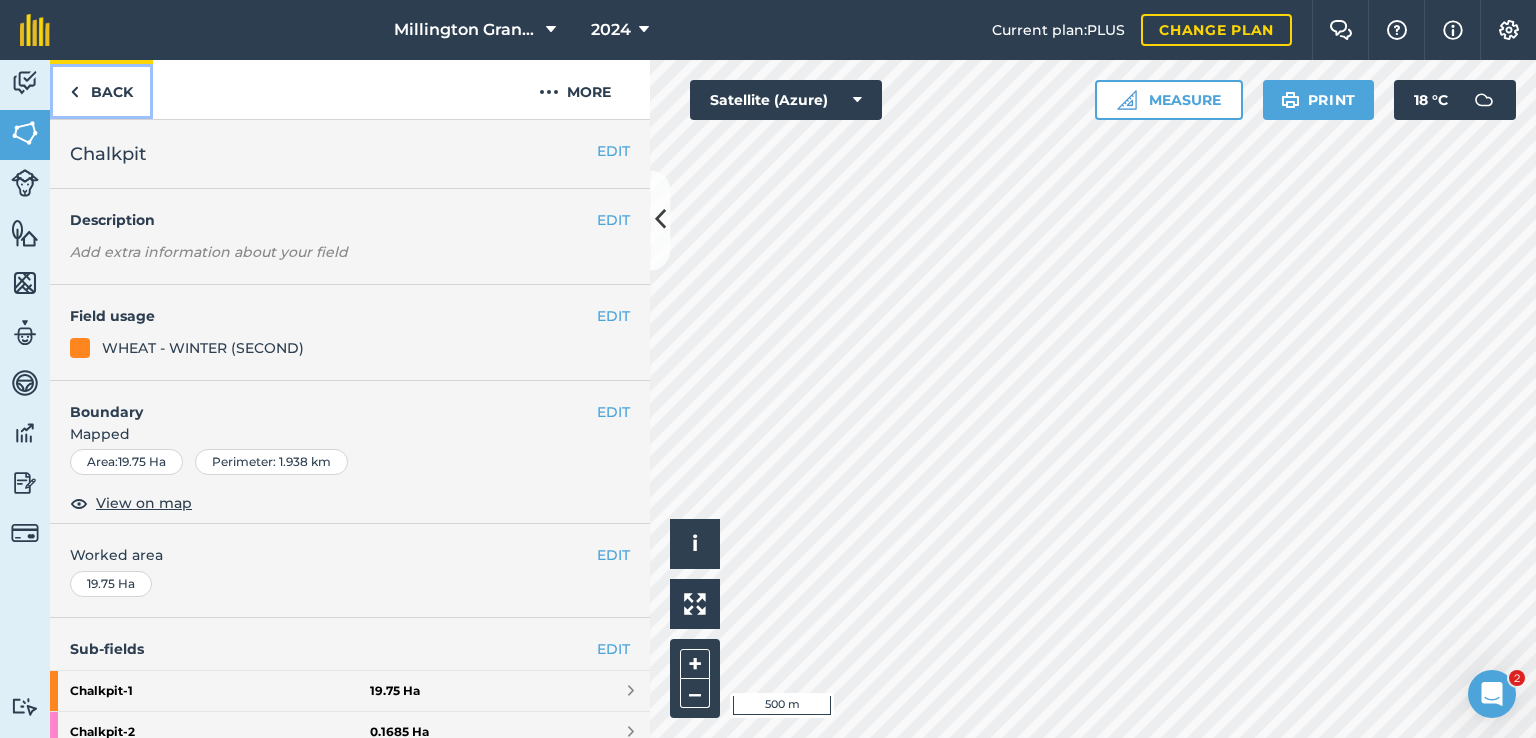 click on "Back" at bounding box center (101, 89) 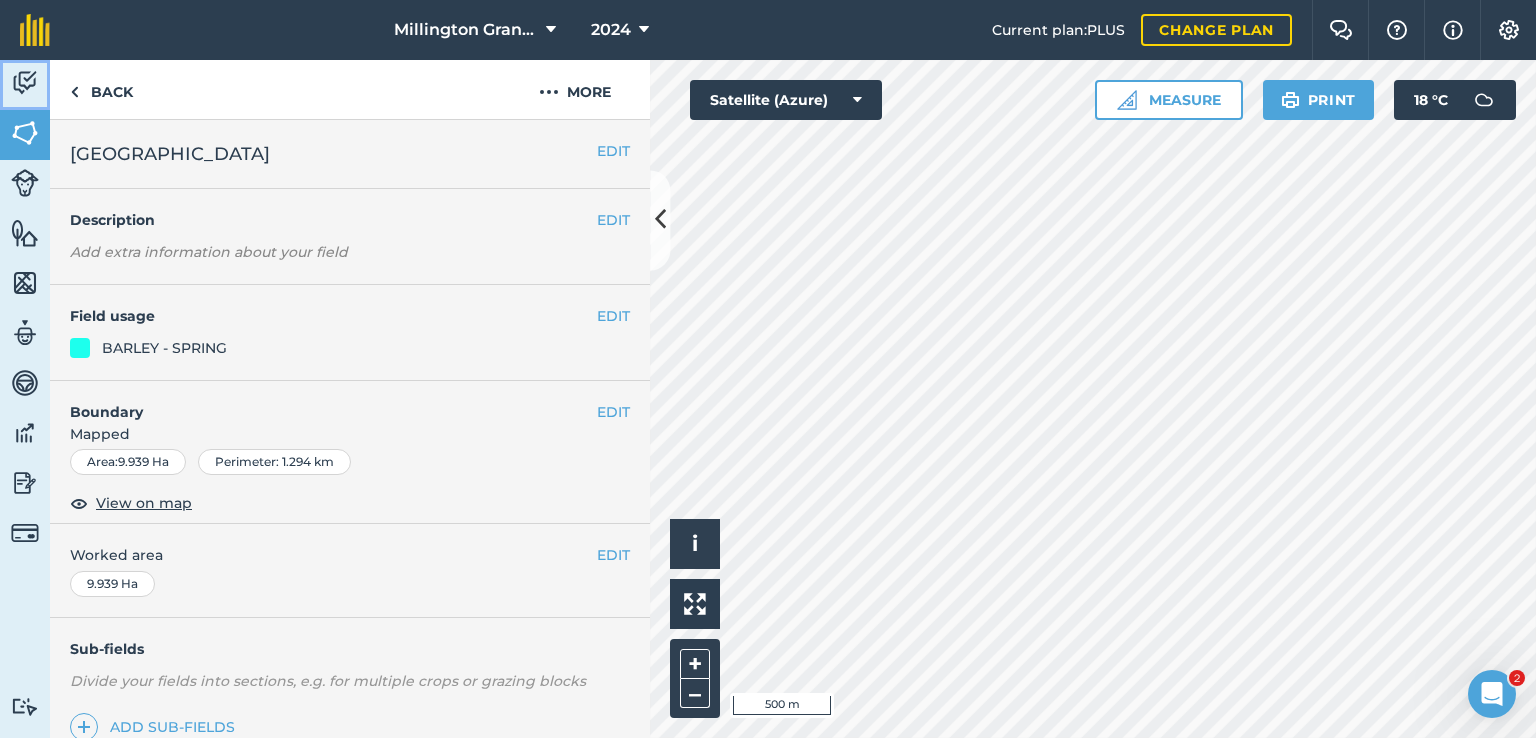 click at bounding box center (25, 83) 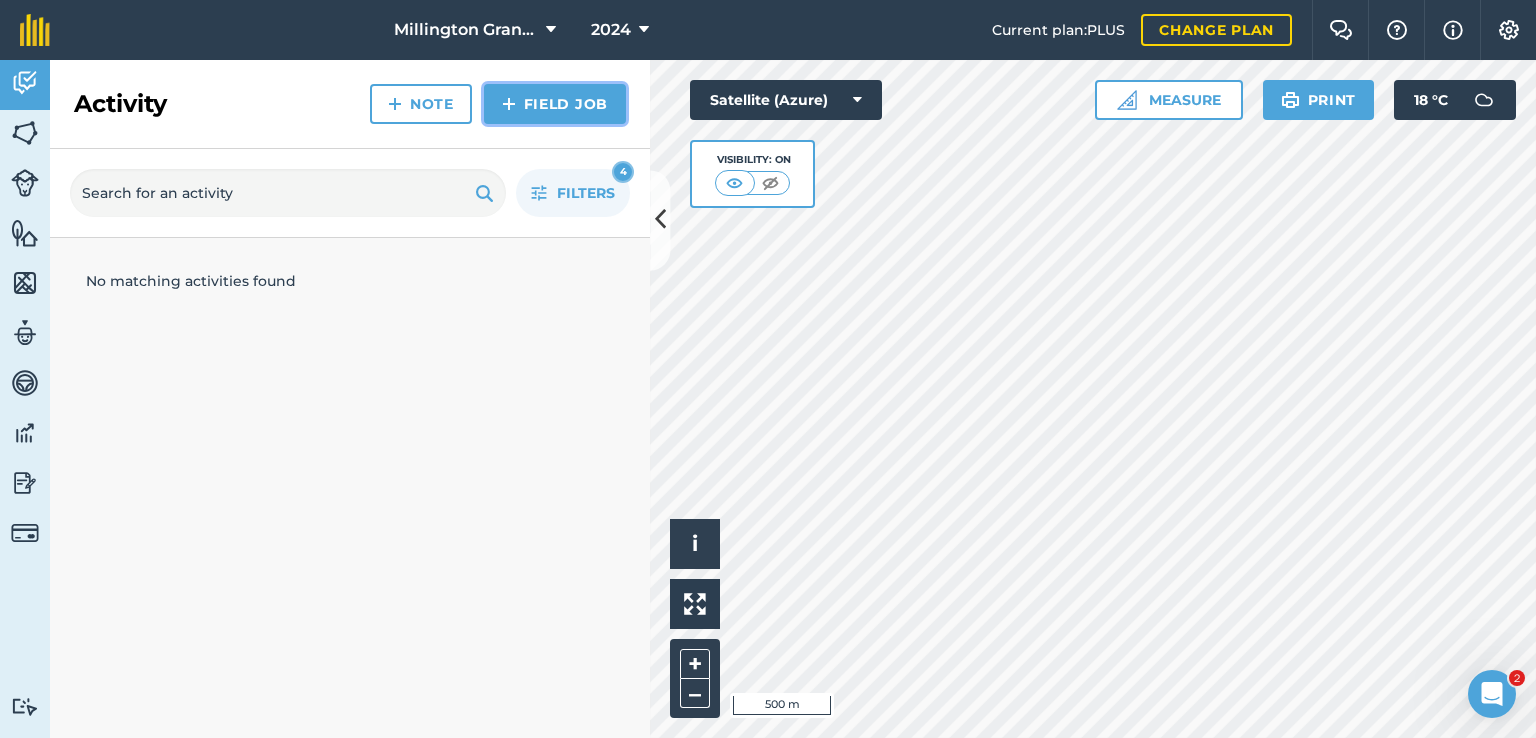 click on "Field Job" at bounding box center (555, 104) 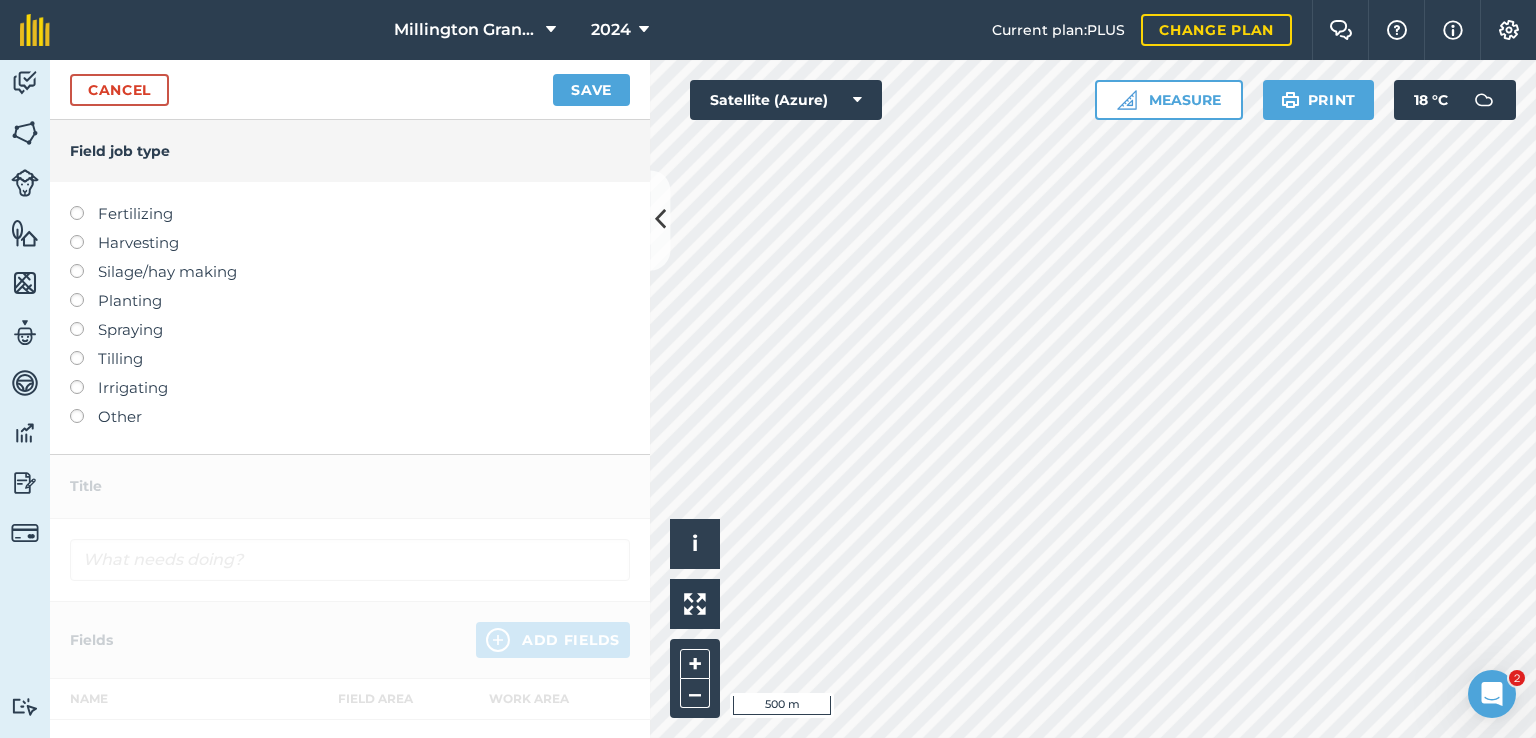 click on "Harvesting" at bounding box center [350, 243] 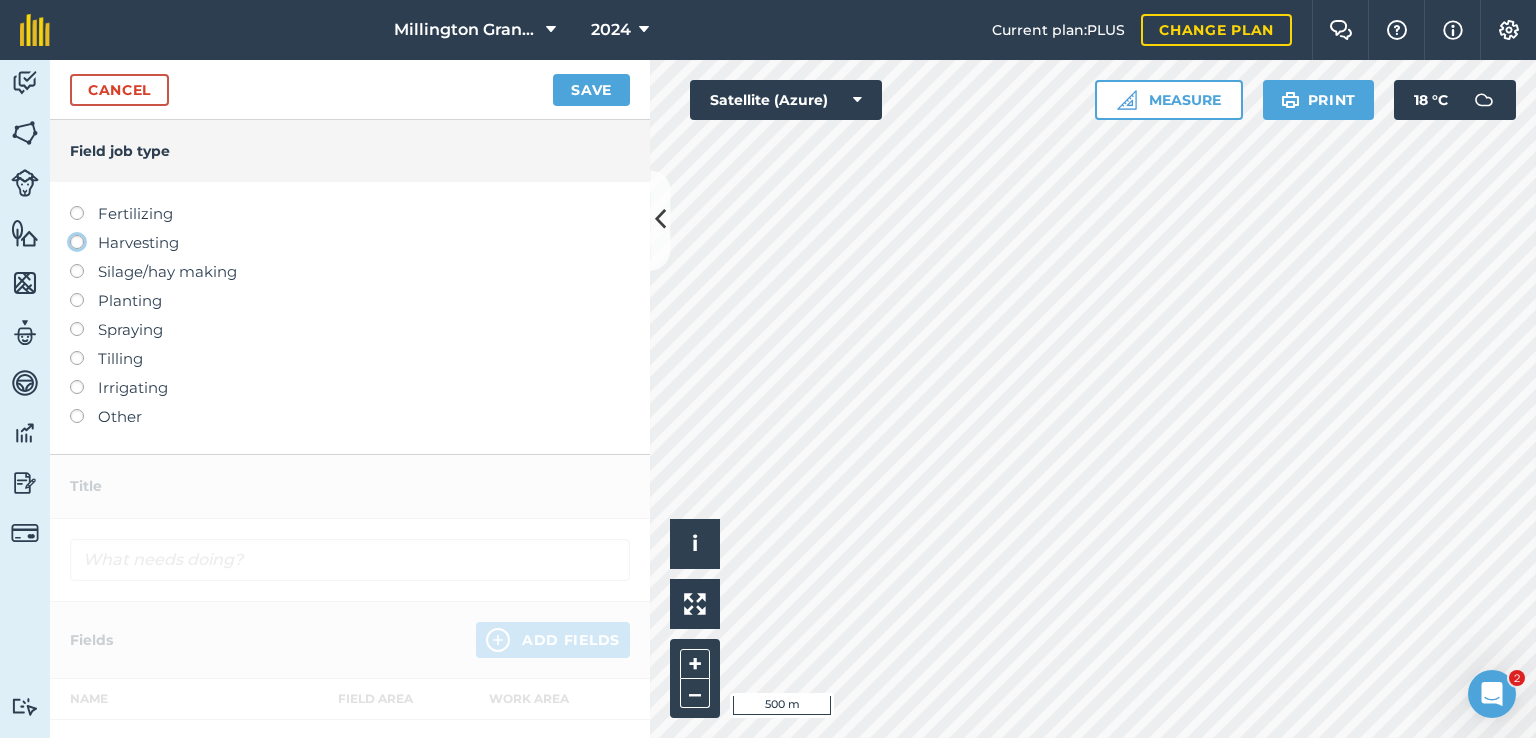 click on "Harvesting" at bounding box center [-9943, 241] 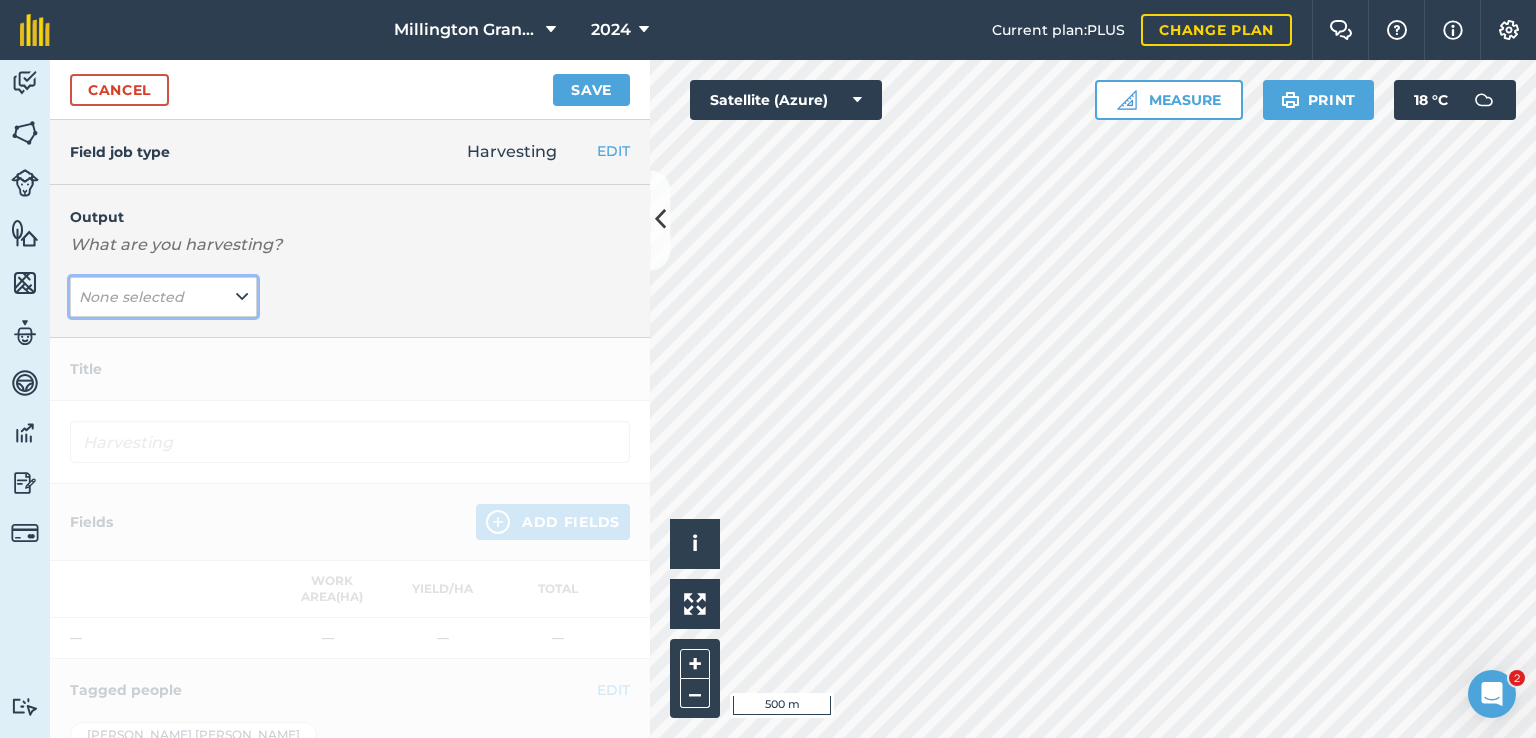 click on "None selected" at bounding box center (133, 297) 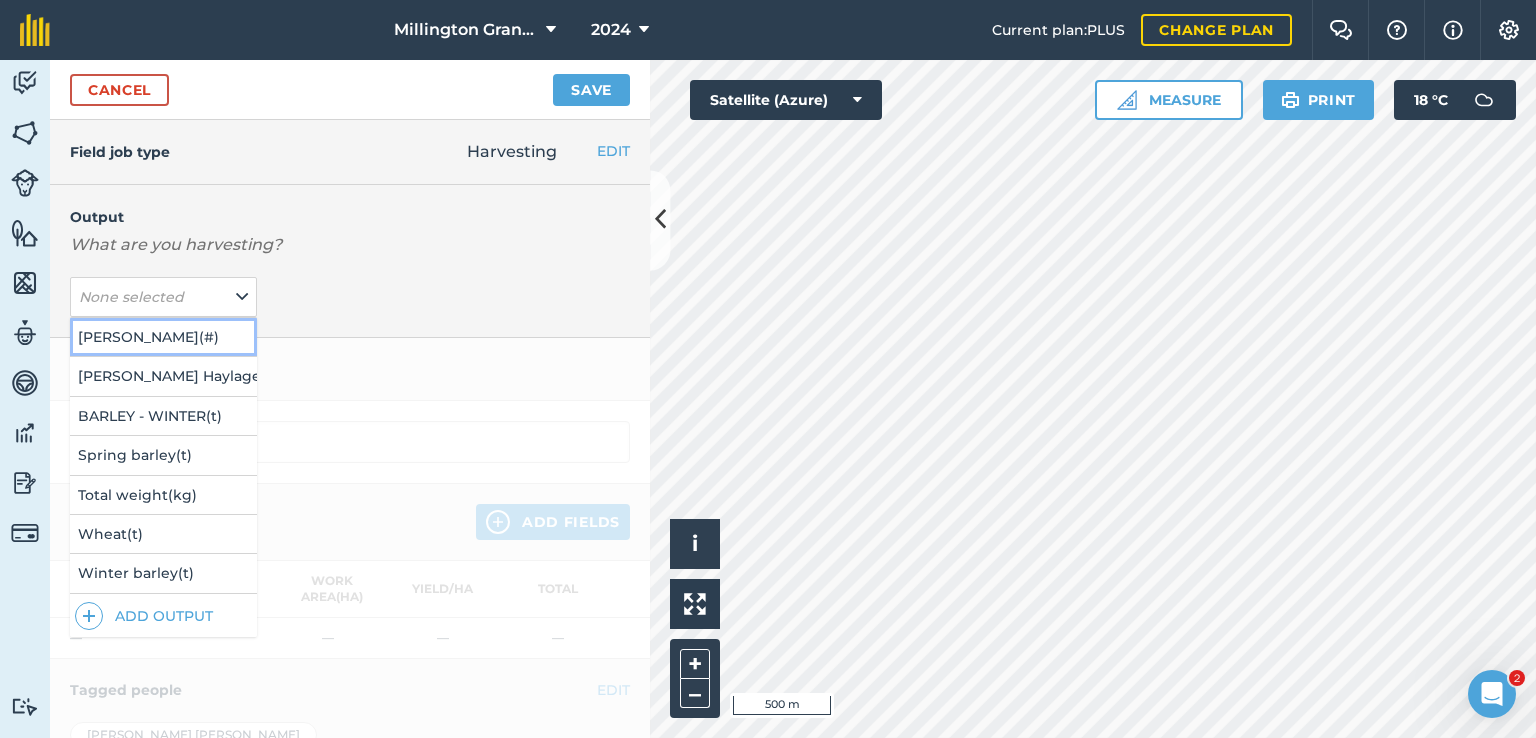click on "[PERSON_NAME]   ( # )" at bounding box center (163, 337) 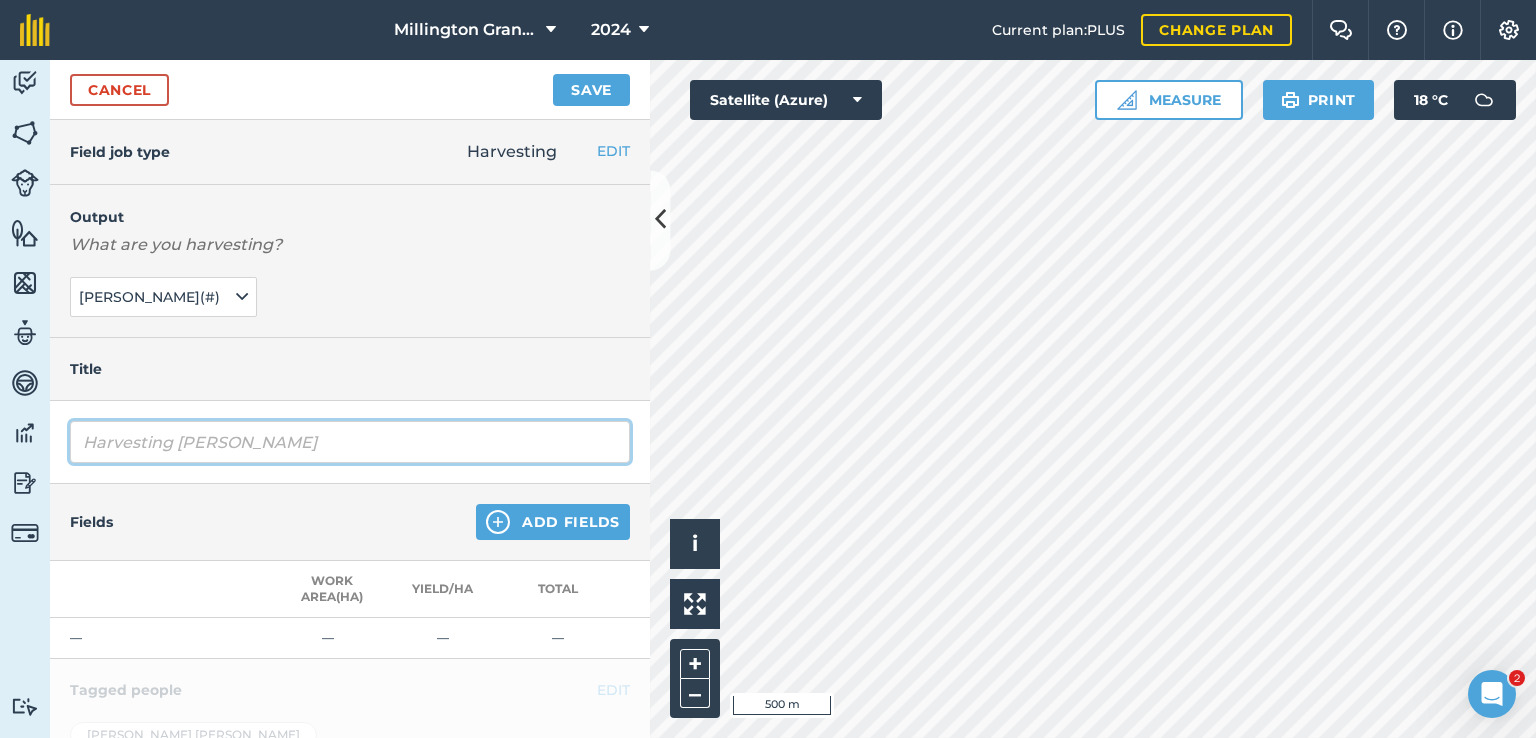 click on "Harvesting [PERSON_NAME]" at bounding box center [350, 442] 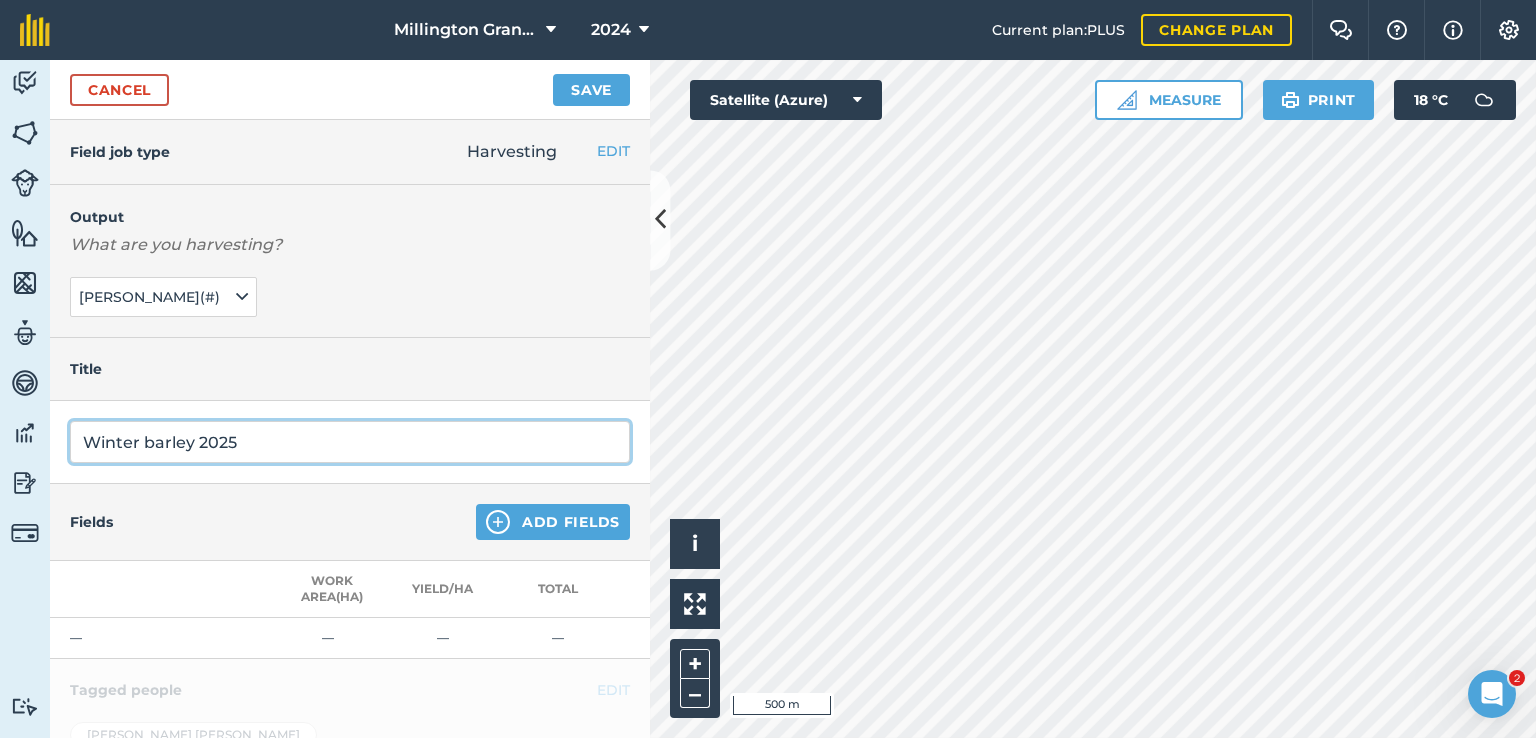 type on "Winter barley 2025" 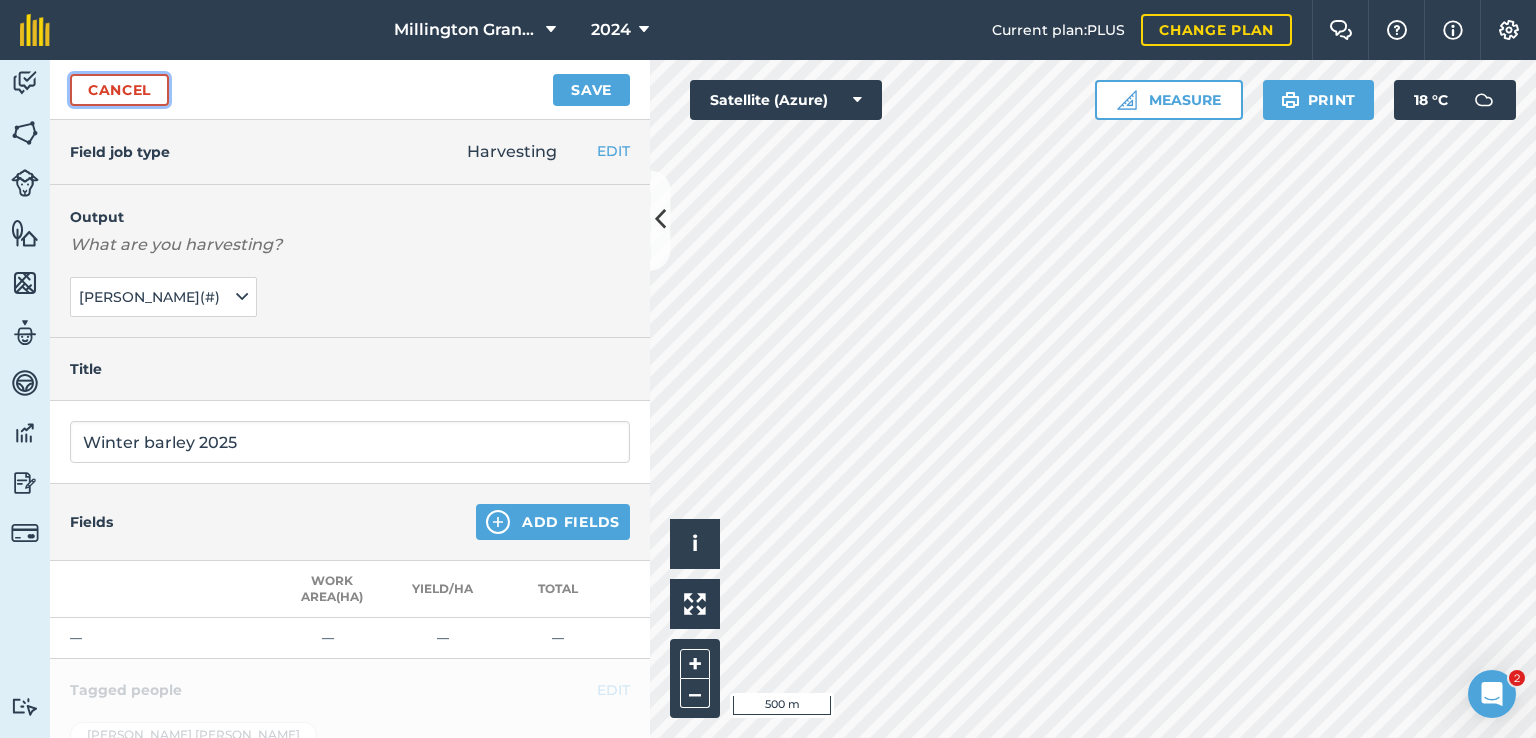 click on "Cancel" at bounding box center [119, 90] 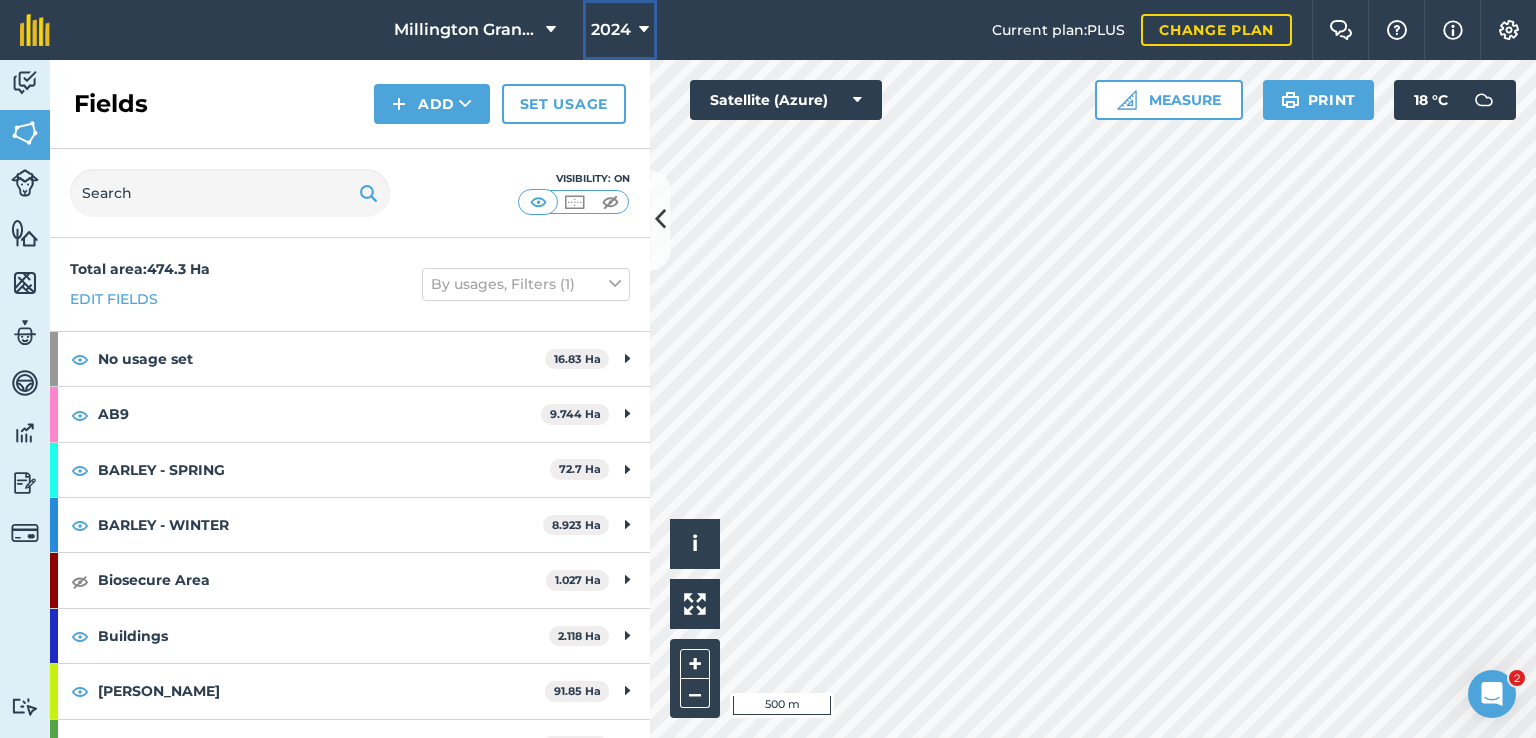 click at bounding box center [644, 30] 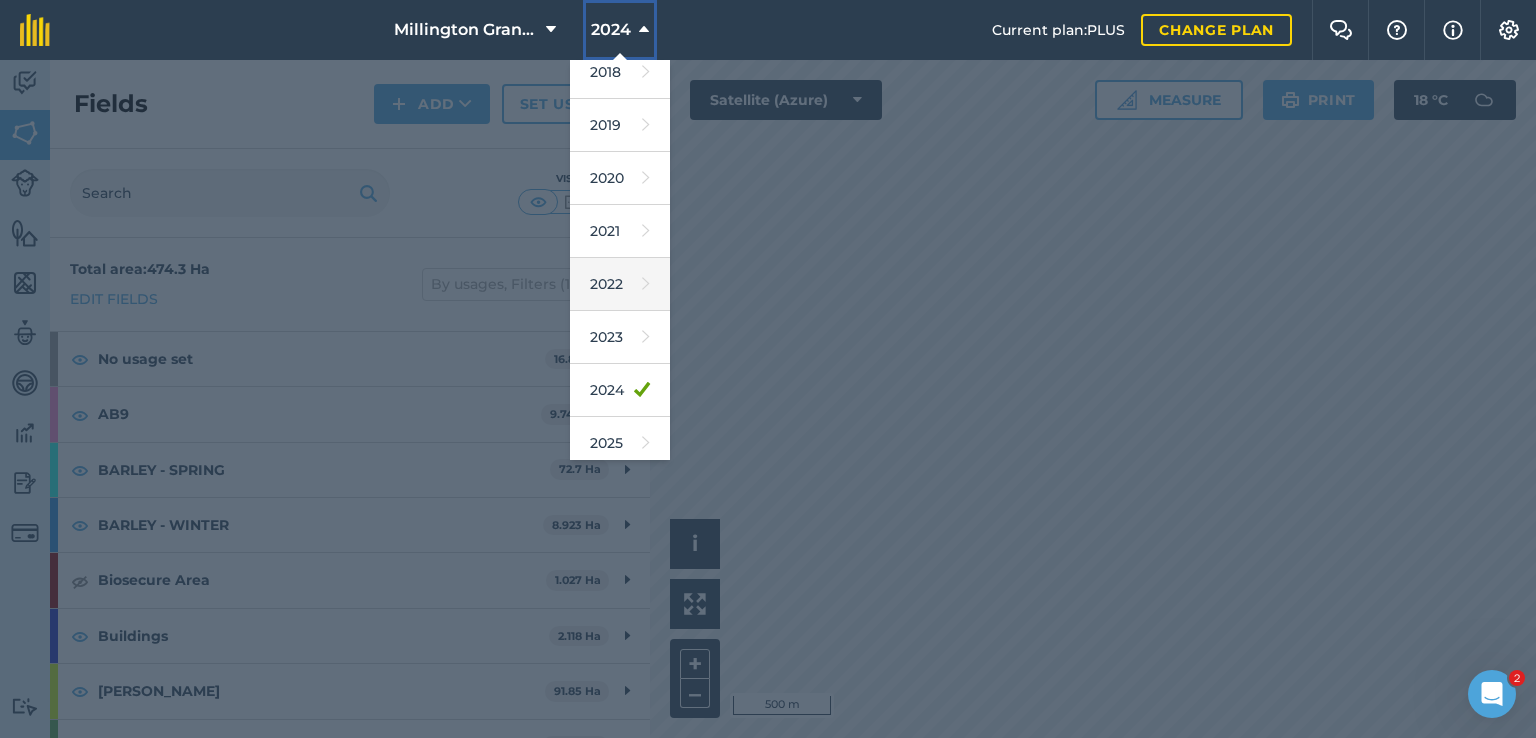 scroll, scrollTop: 100, scrollLeft: 0, axis: vertical 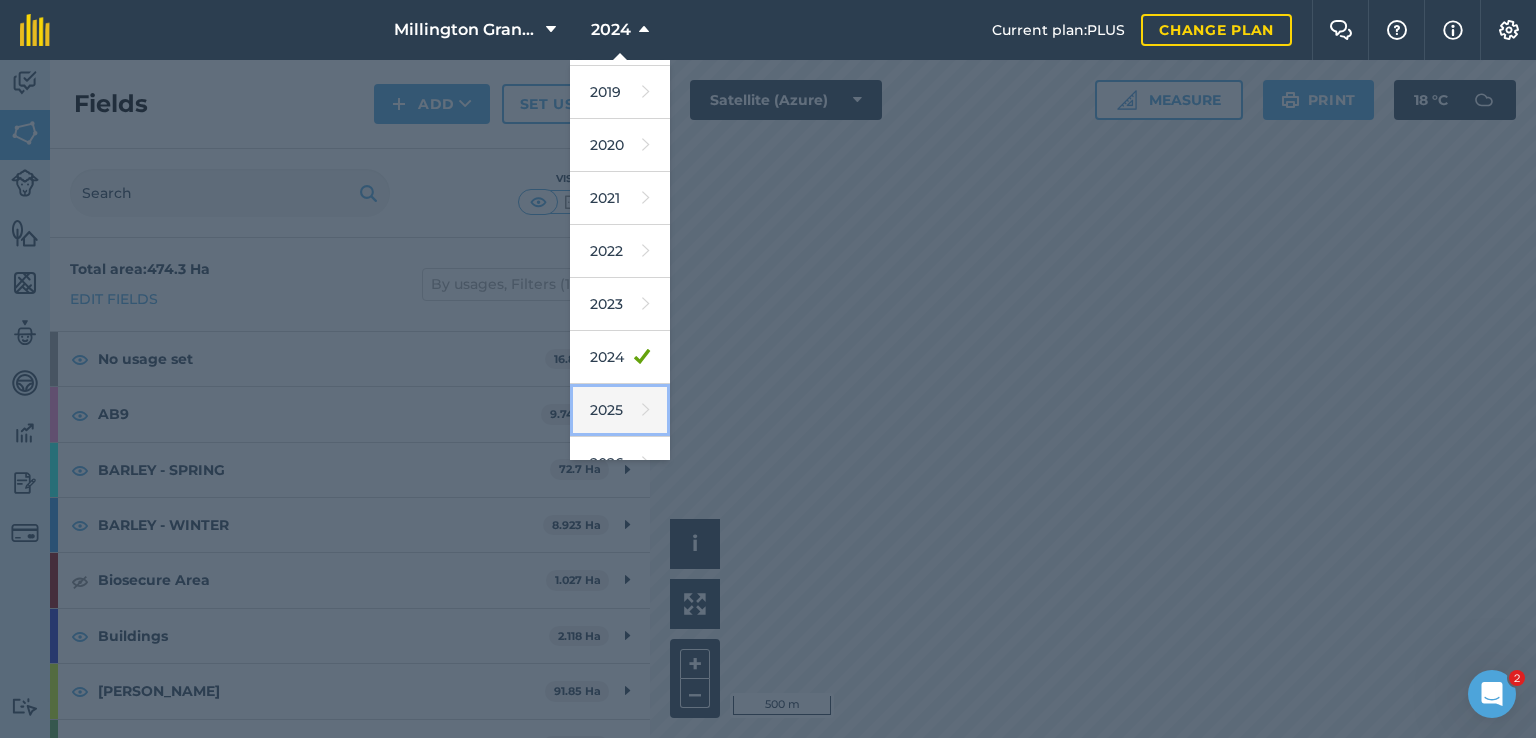 click on "2025" at bounding box center [620, 410] 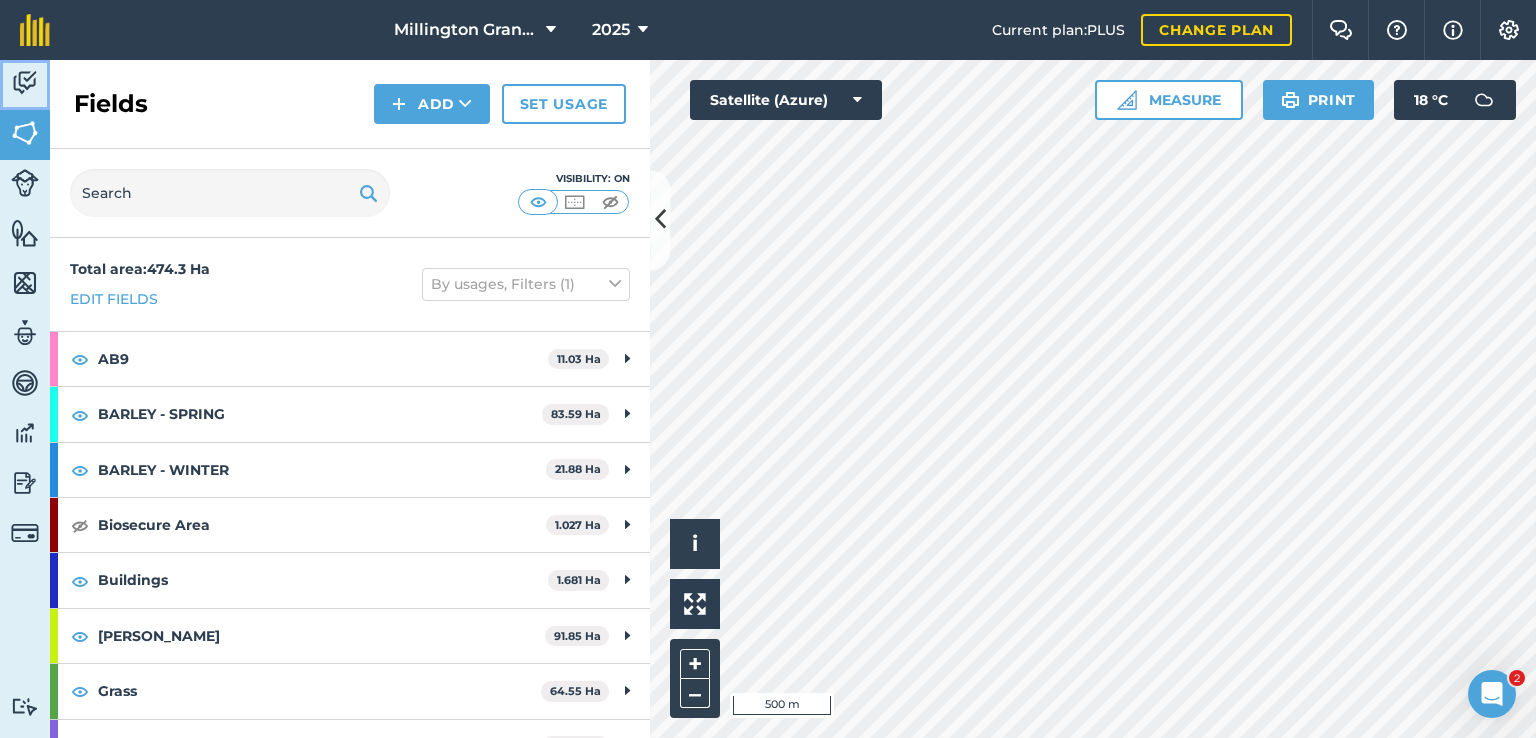 click on "Activity" at bounding box center [25, 85] 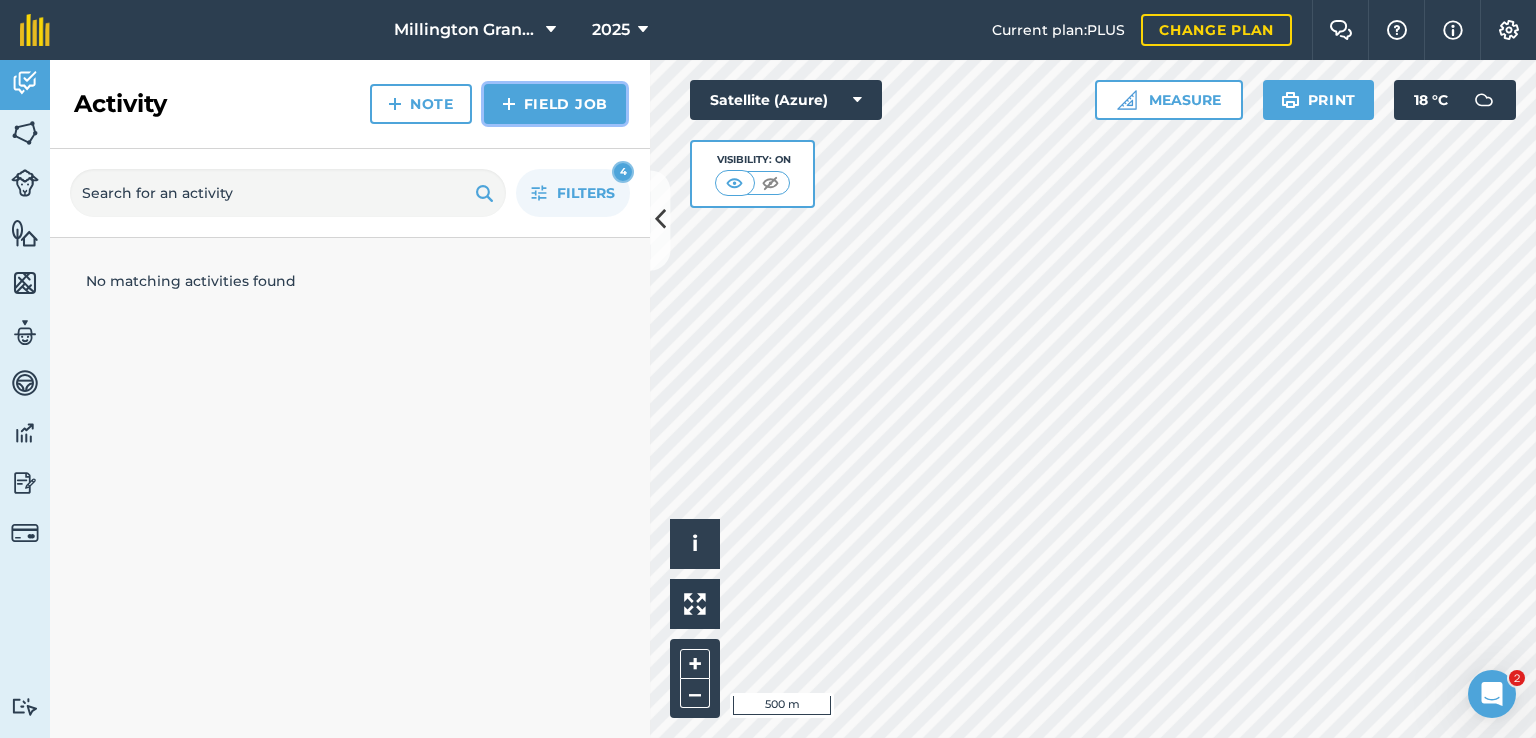 click on "Field Job" at bounding box center (555, 104) 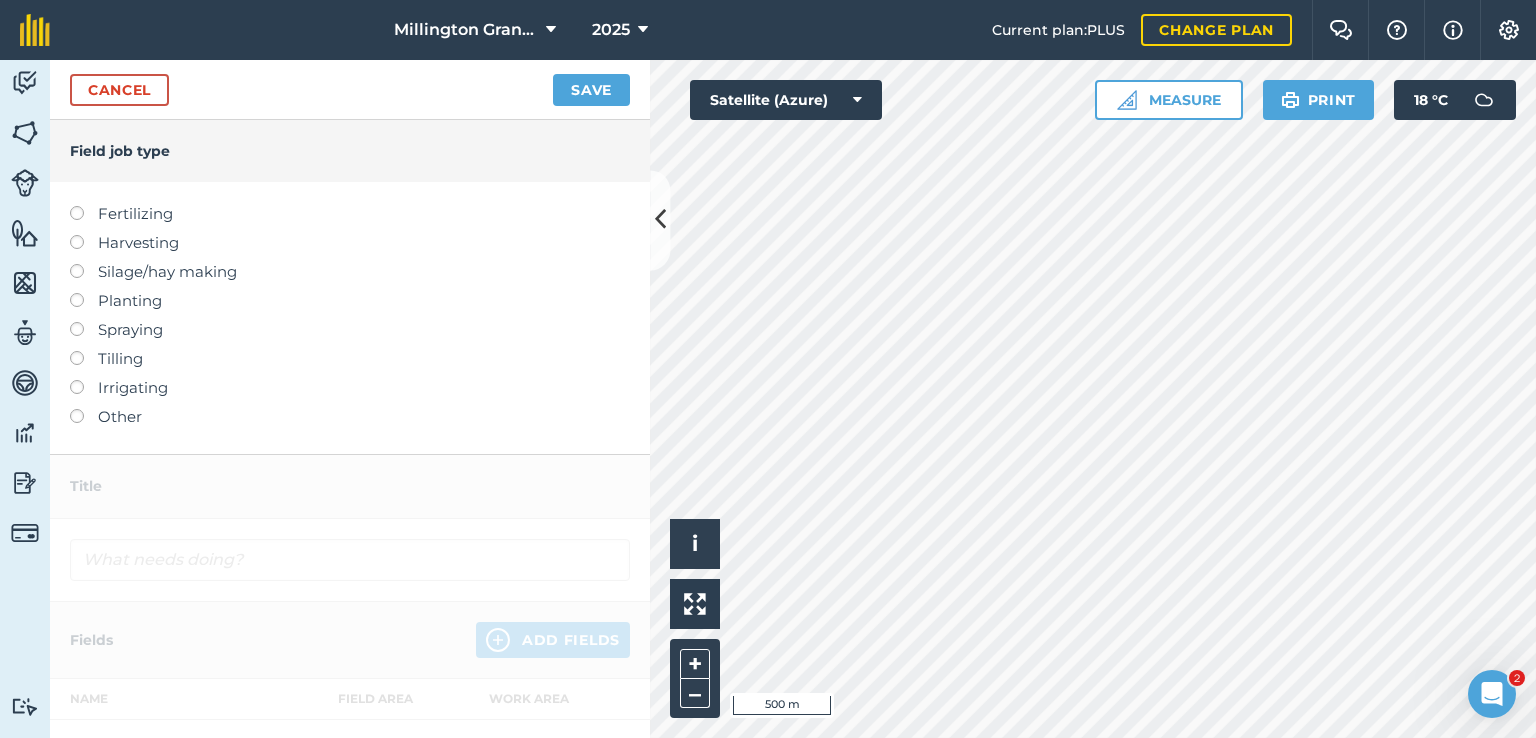 click on "Harvesting" at bounding box center [350, 243] 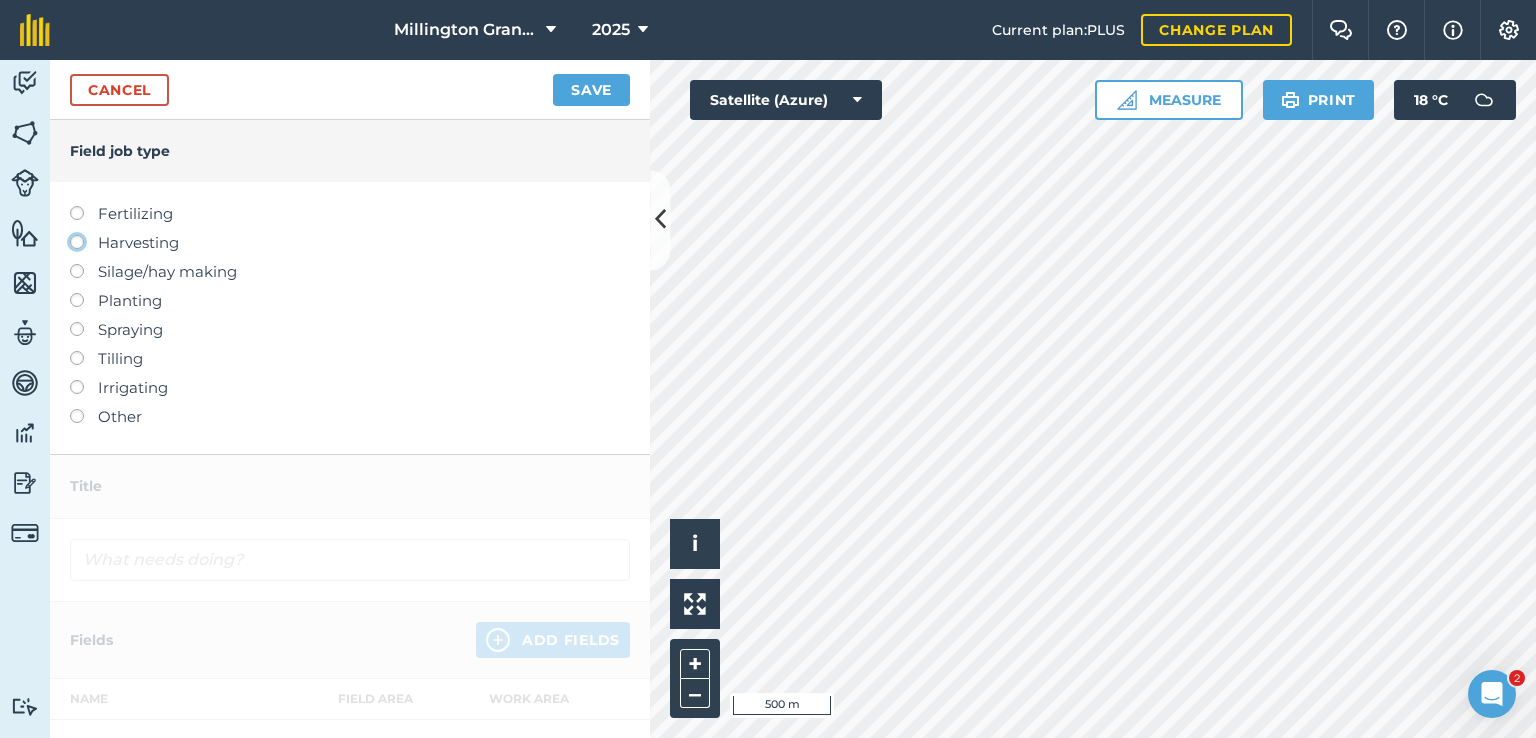 click on "Harvesting" at bounding box center [-9943, 241] 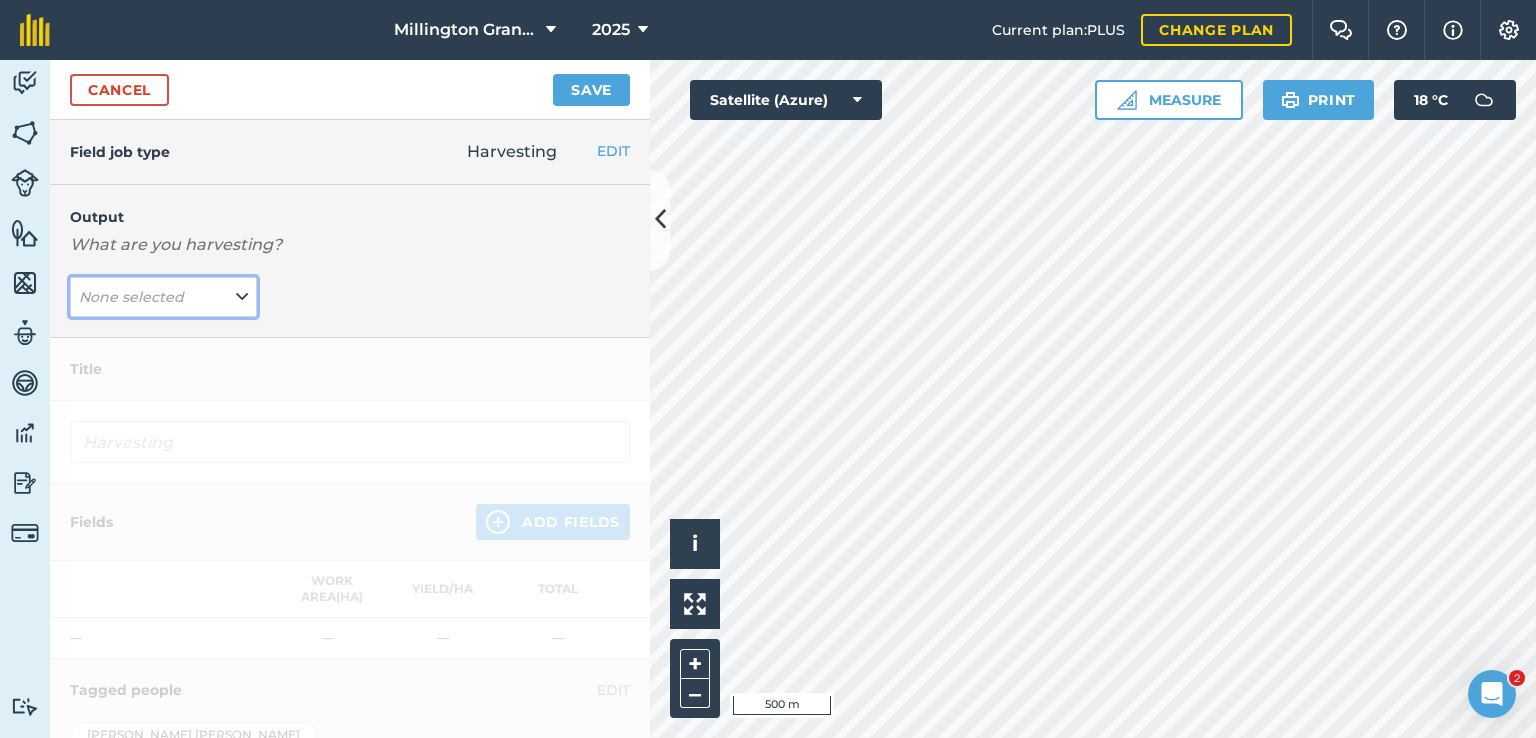 click at bounding box center (242, 297) 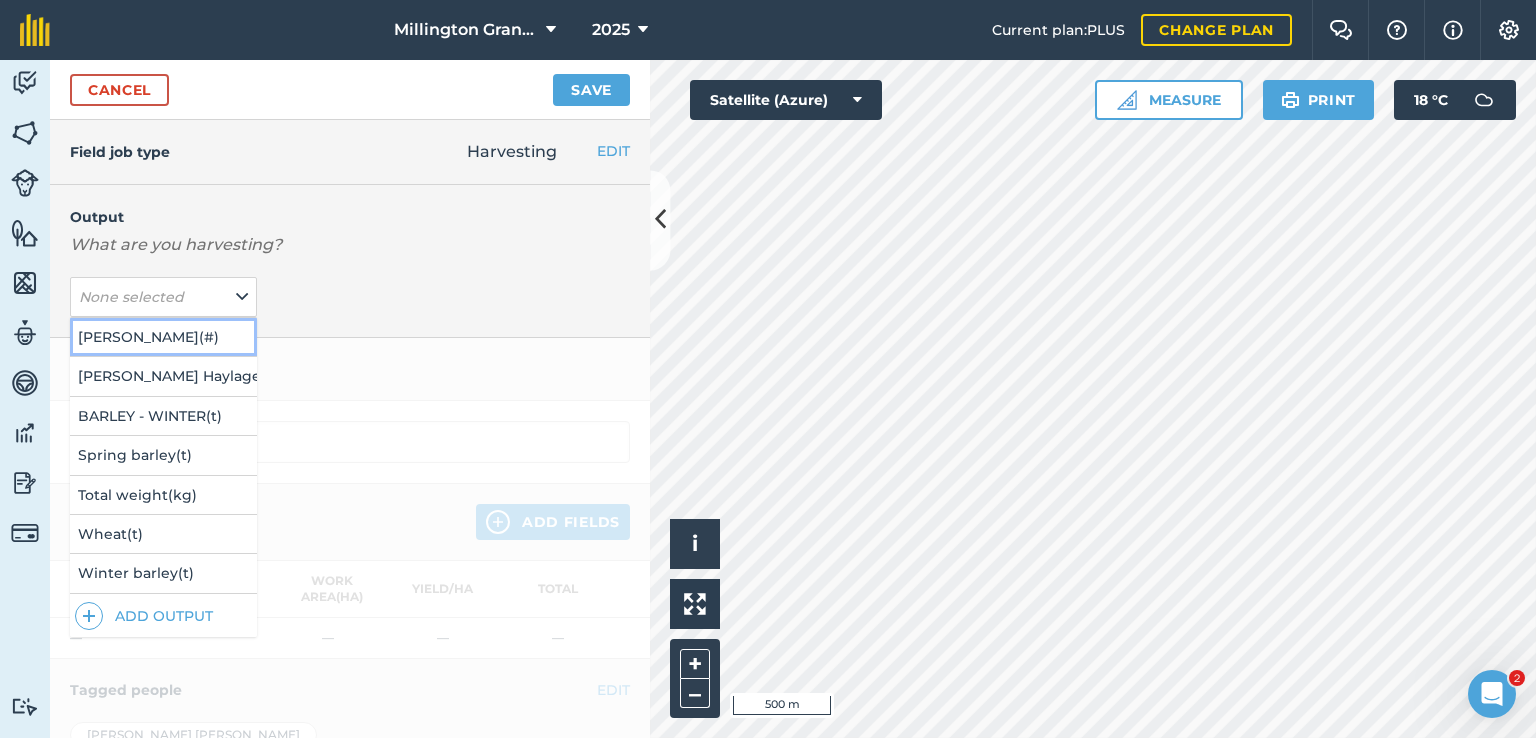 click on "[PERSON_NAME]   ( # )" at bounding box center [163, 337] 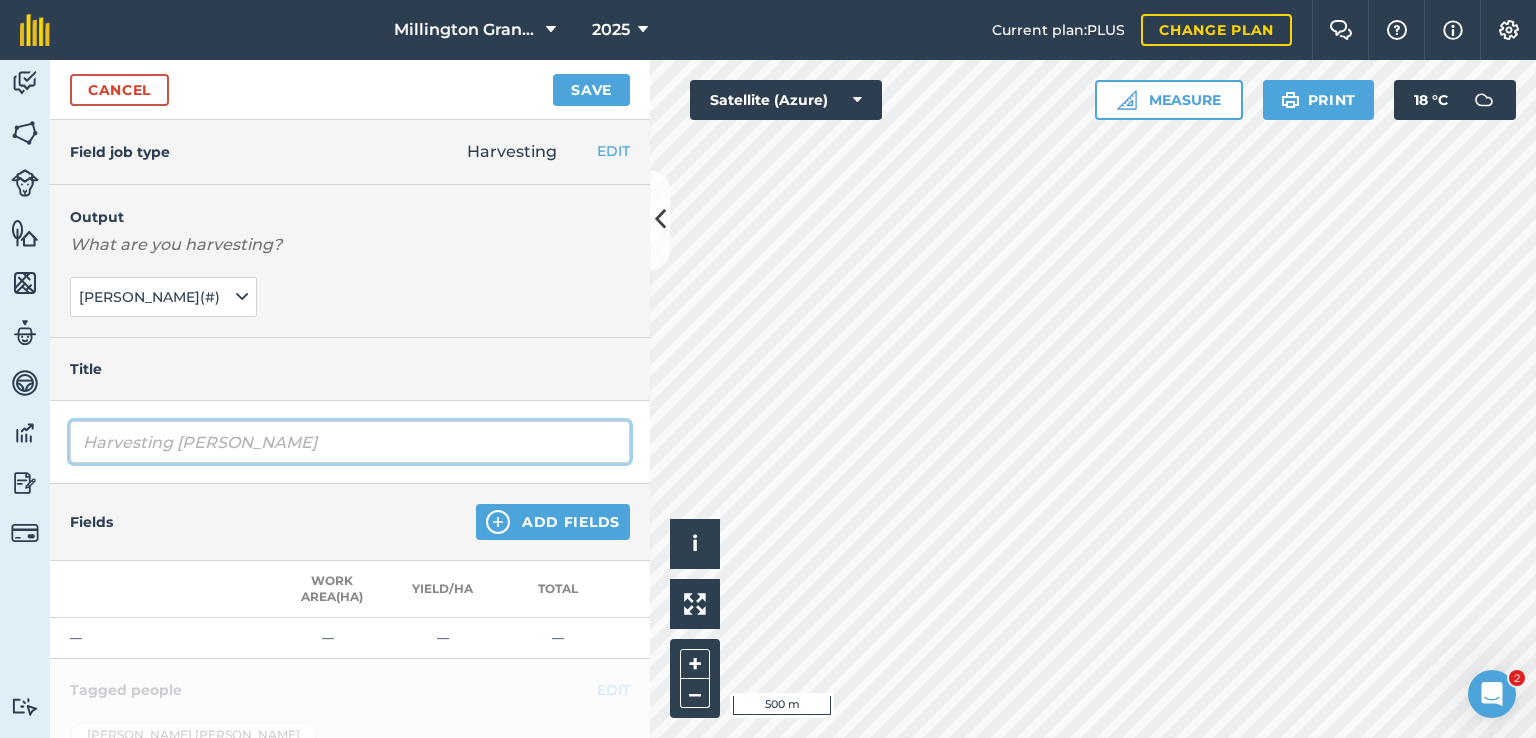 click on "Harvesting [PERSON_NAME]" at bounding box center (350, 442) 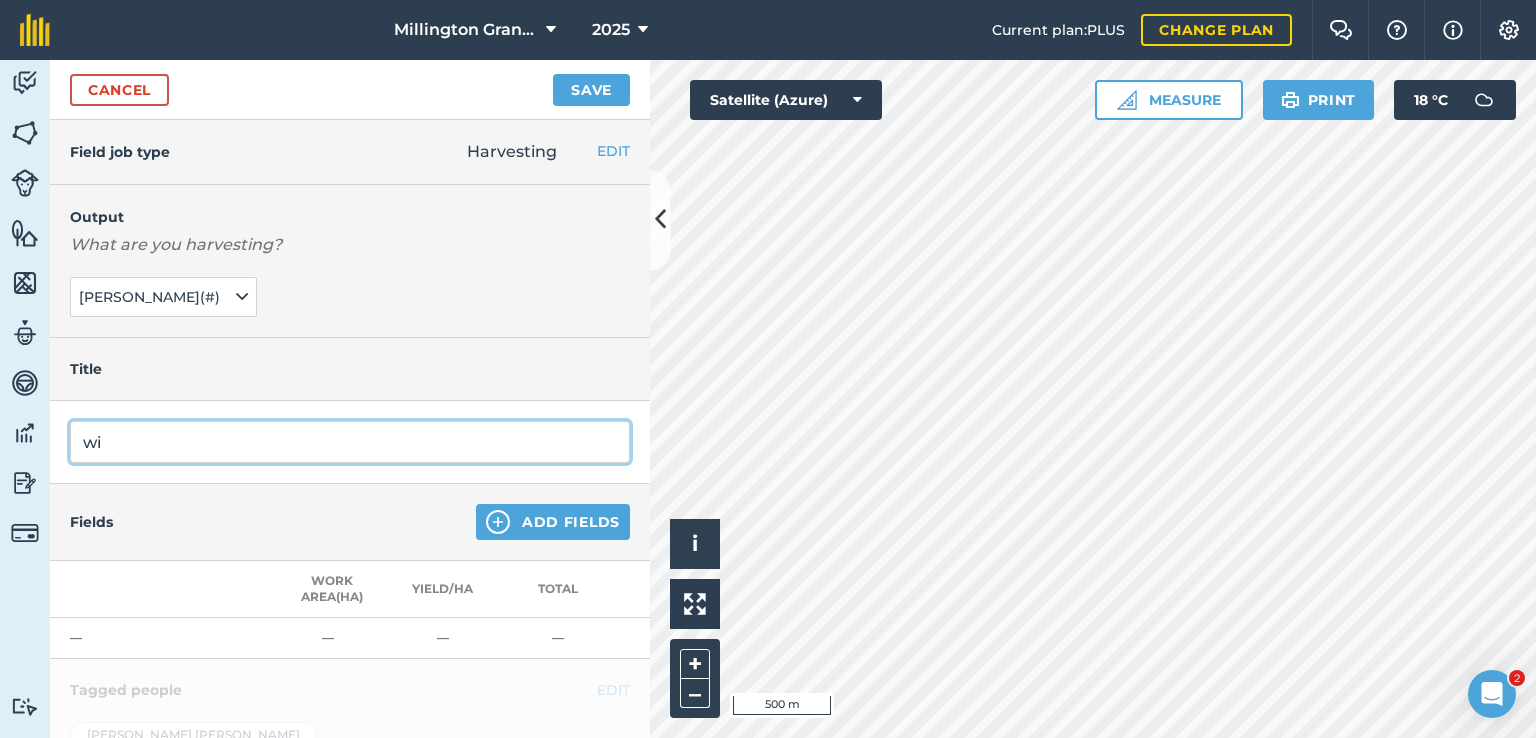 type on "w" 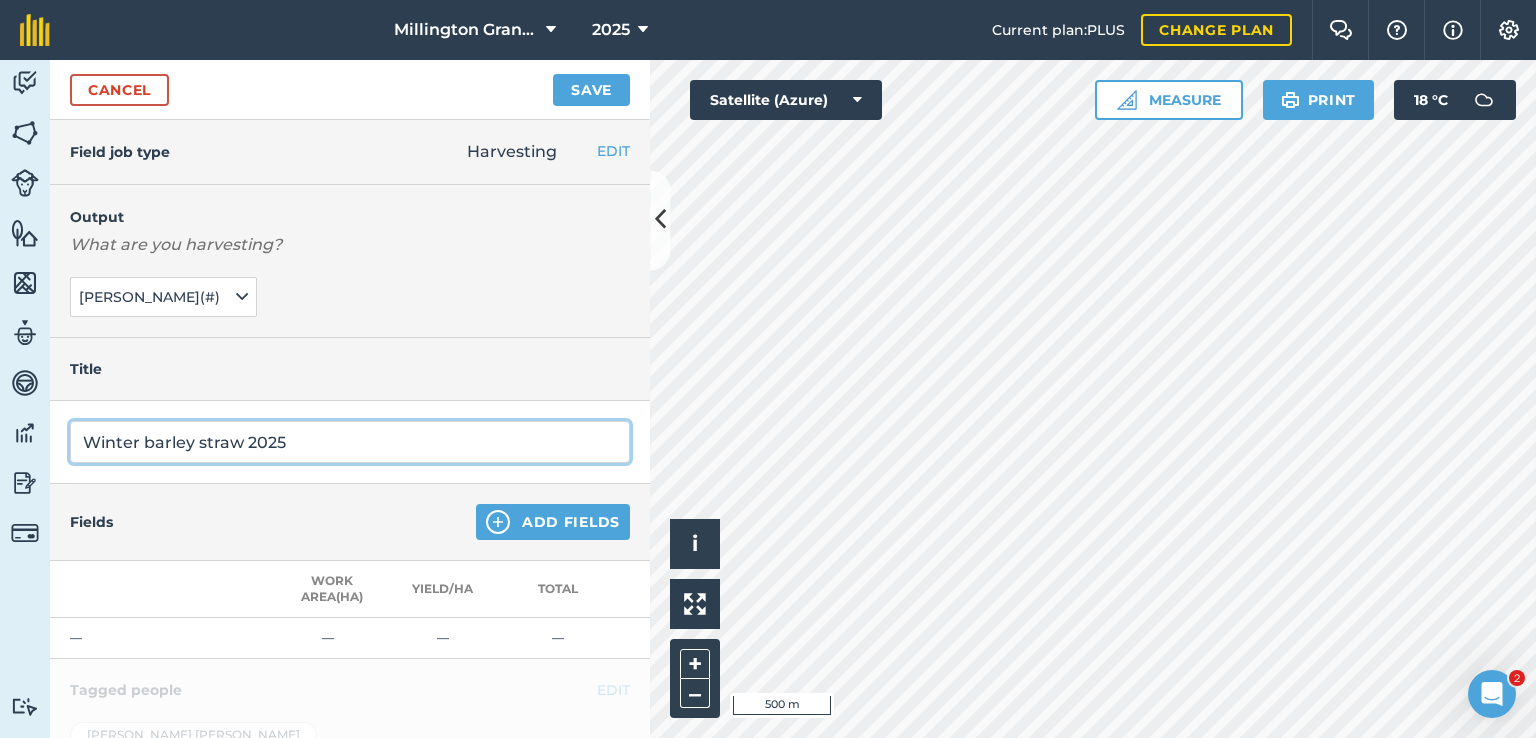 type on "Winter barley straw 2025" 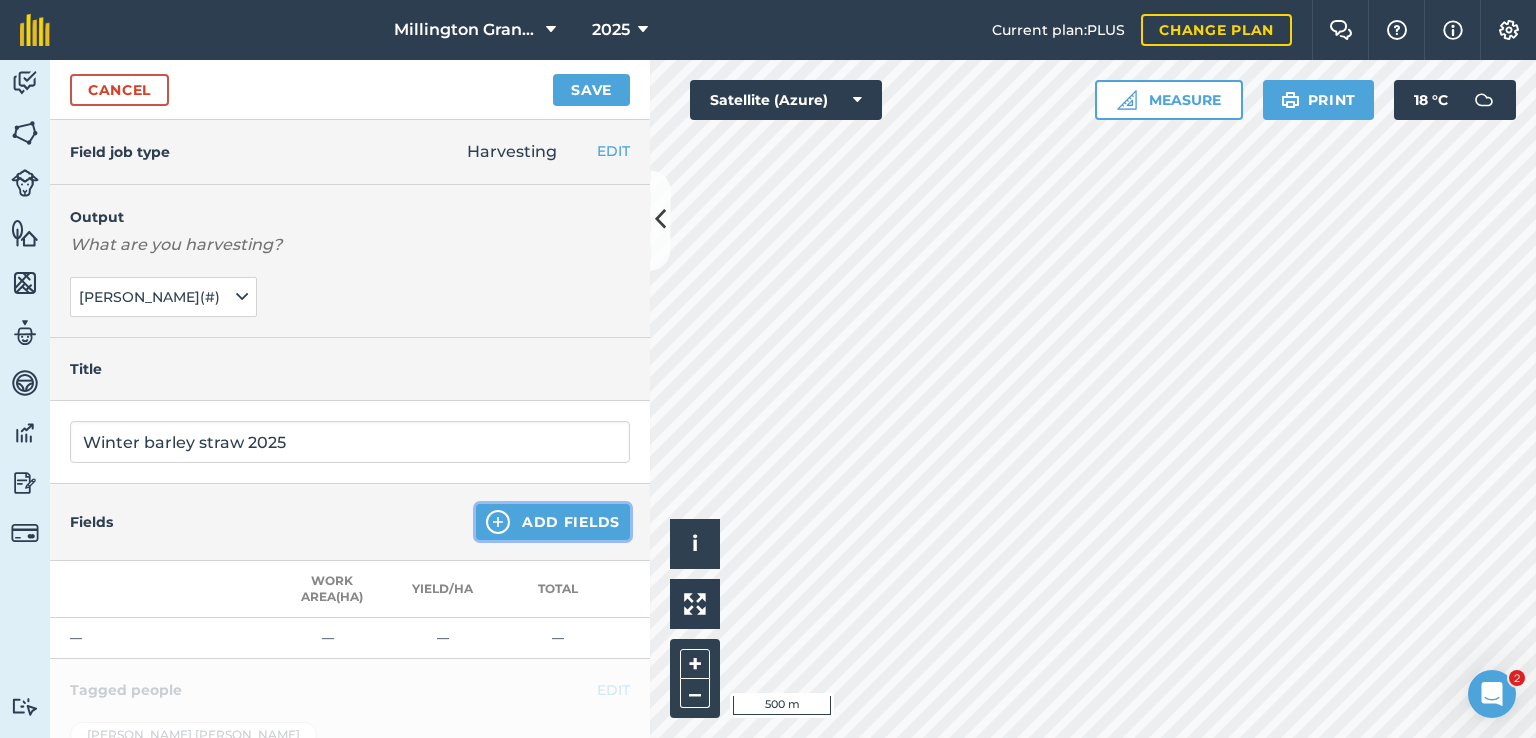 click on "Add Fields" at bounding box center [553, 522] 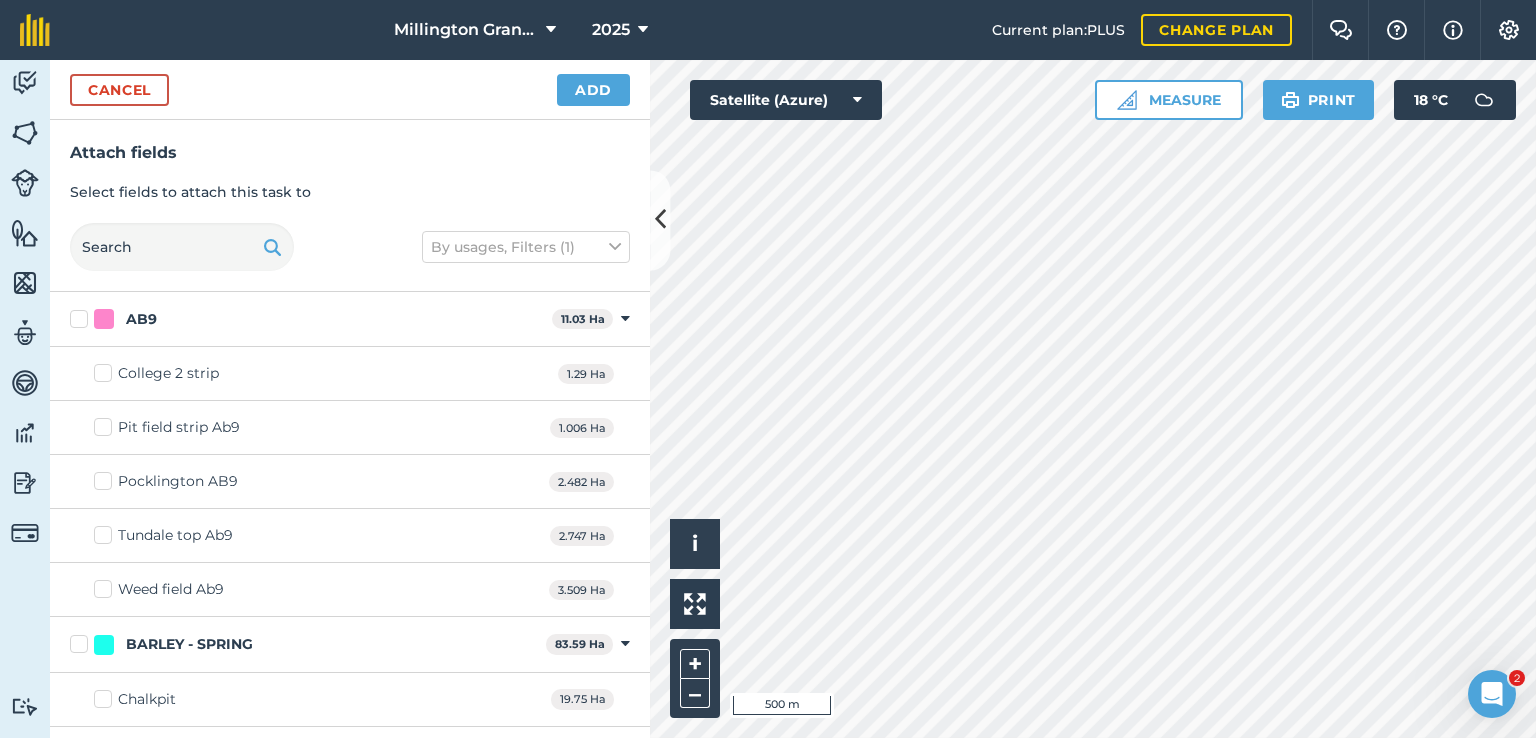checkbox on "true" 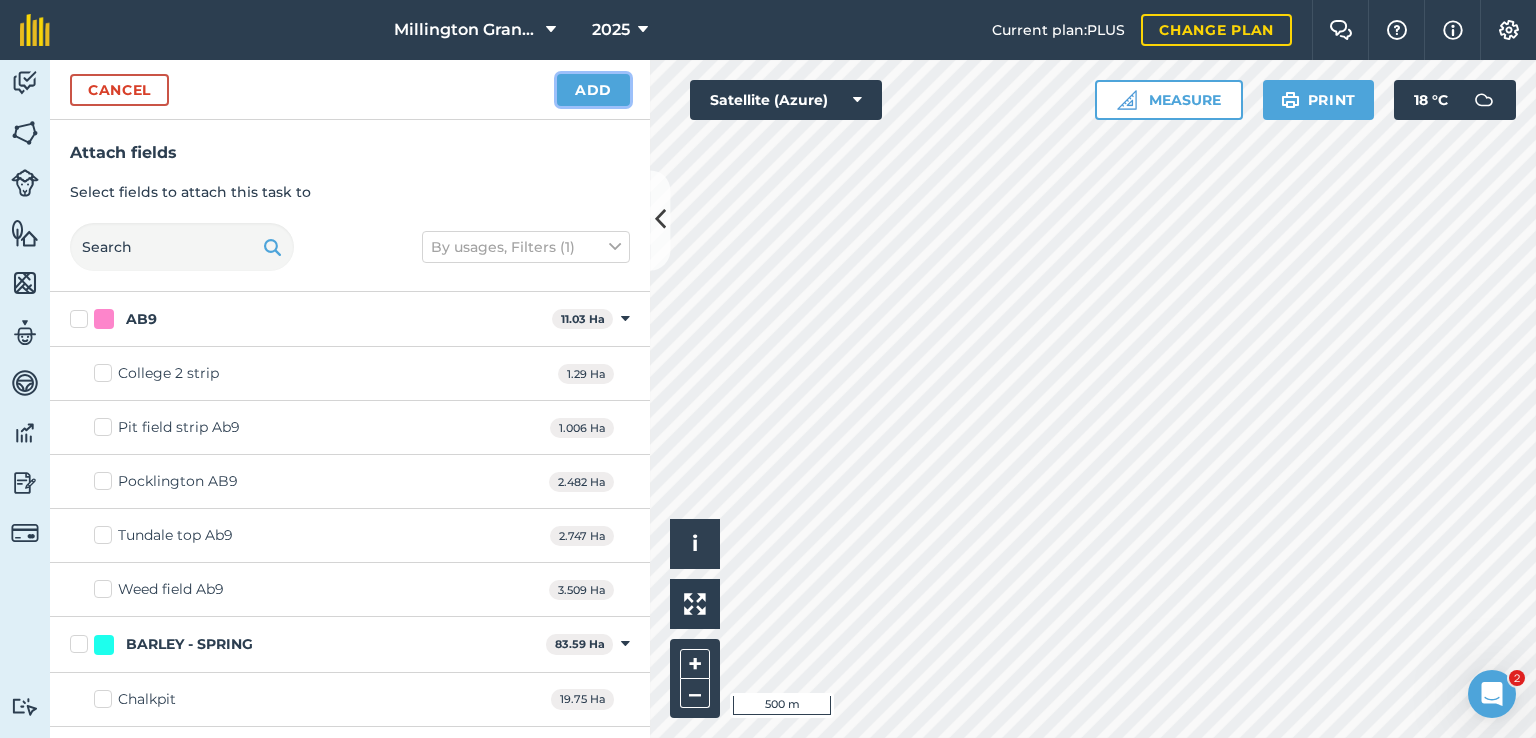 click on "Add" at bounding box center (593, 90) 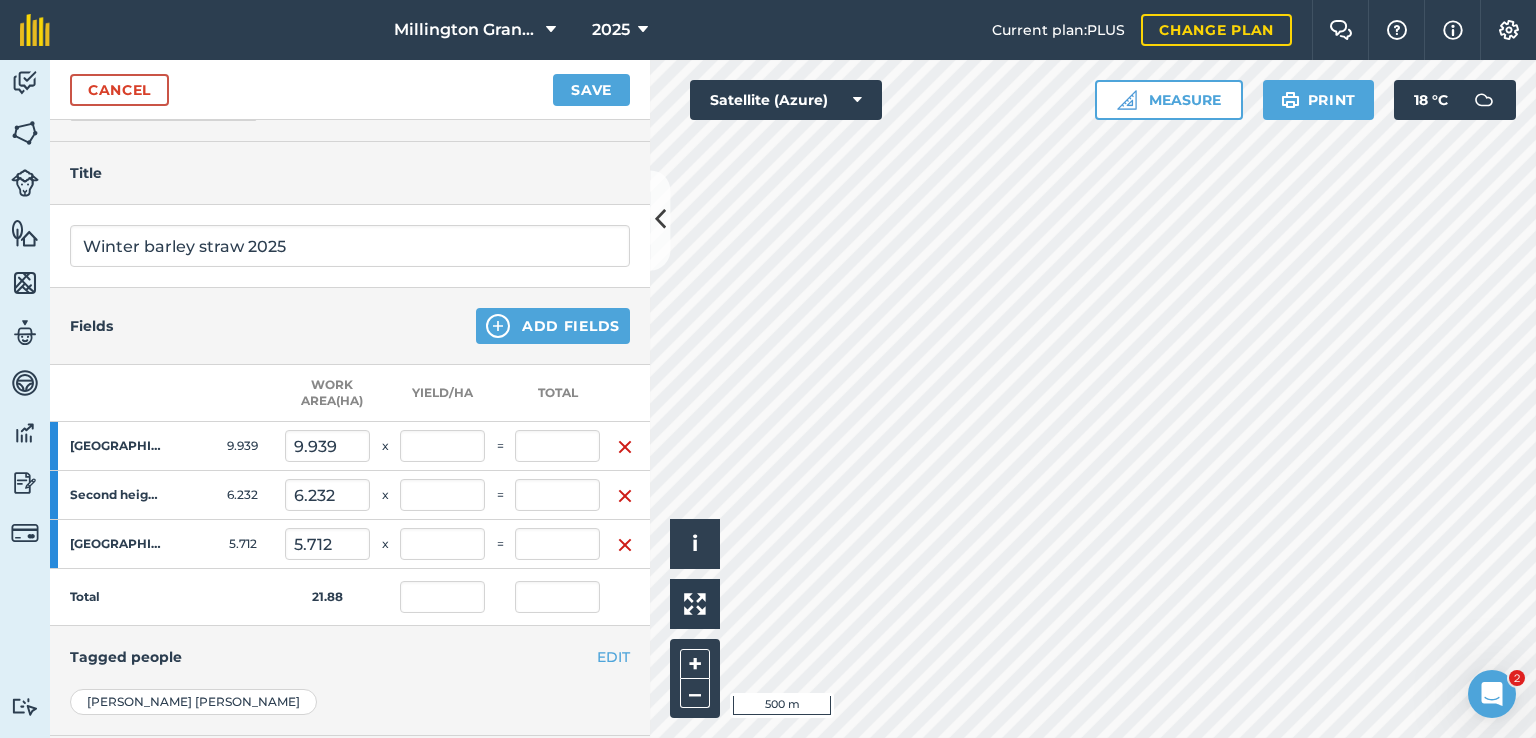 scroll, scrollTop: 200, scrollLeft: 0, axis: vertical 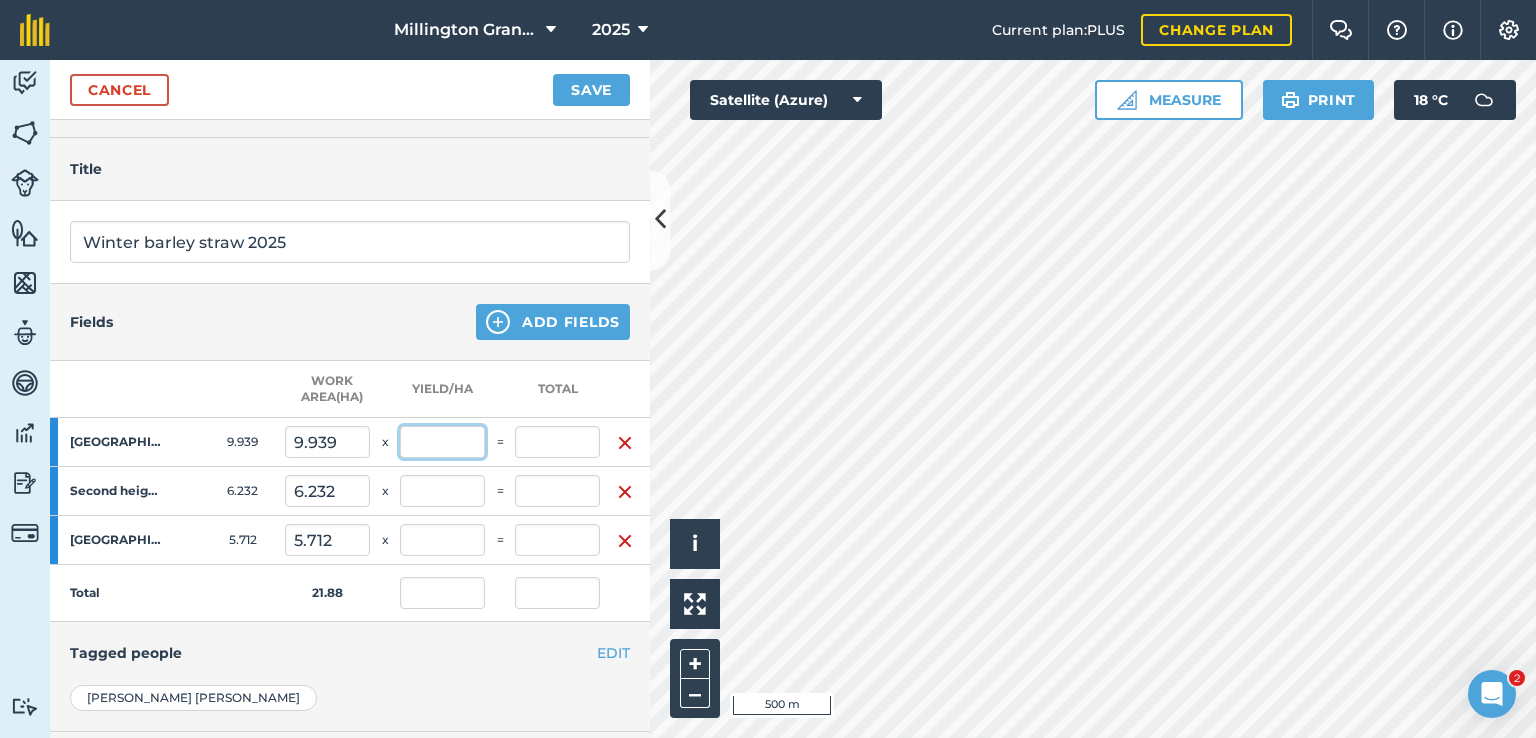 click at bounding box center [442, 442] 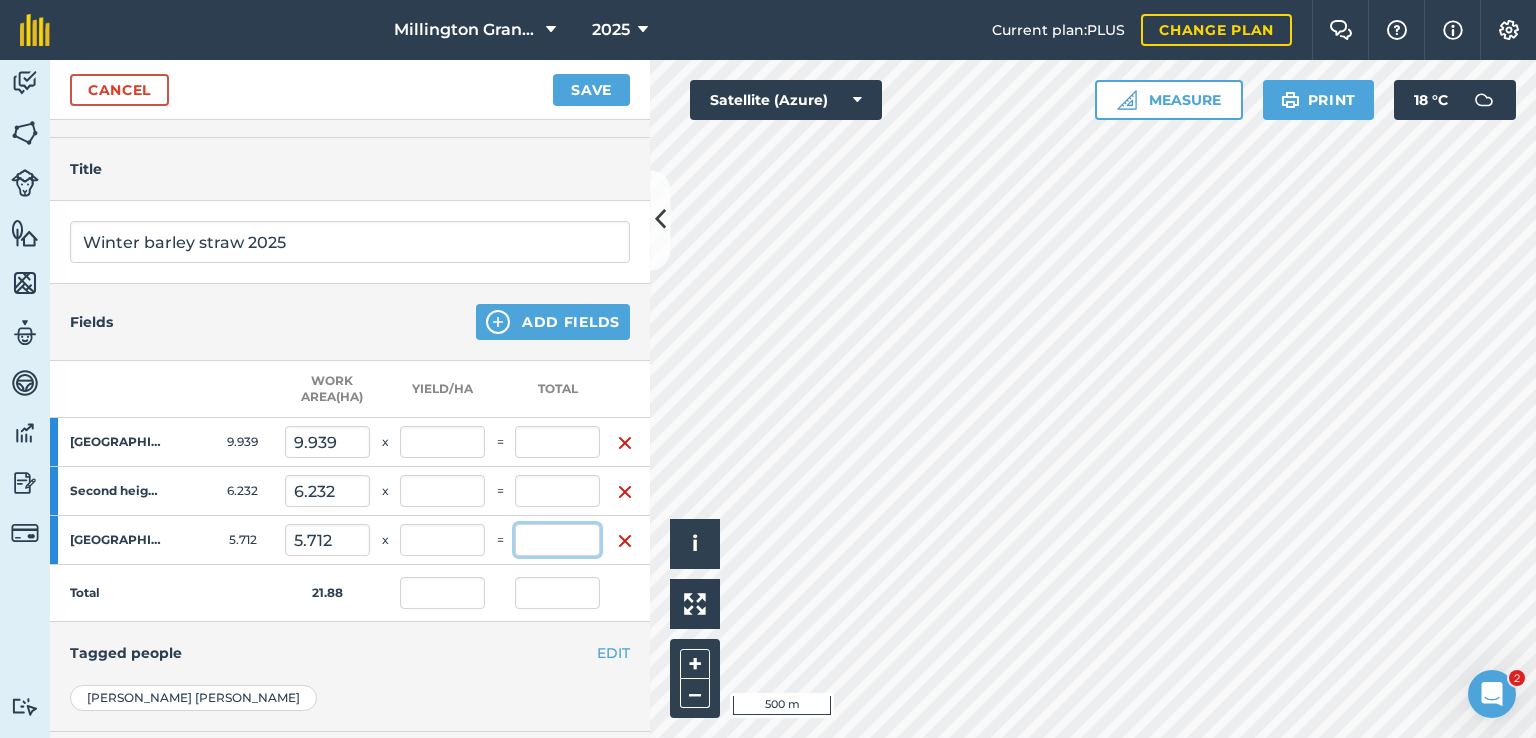 click at bounding box center [557, 540] 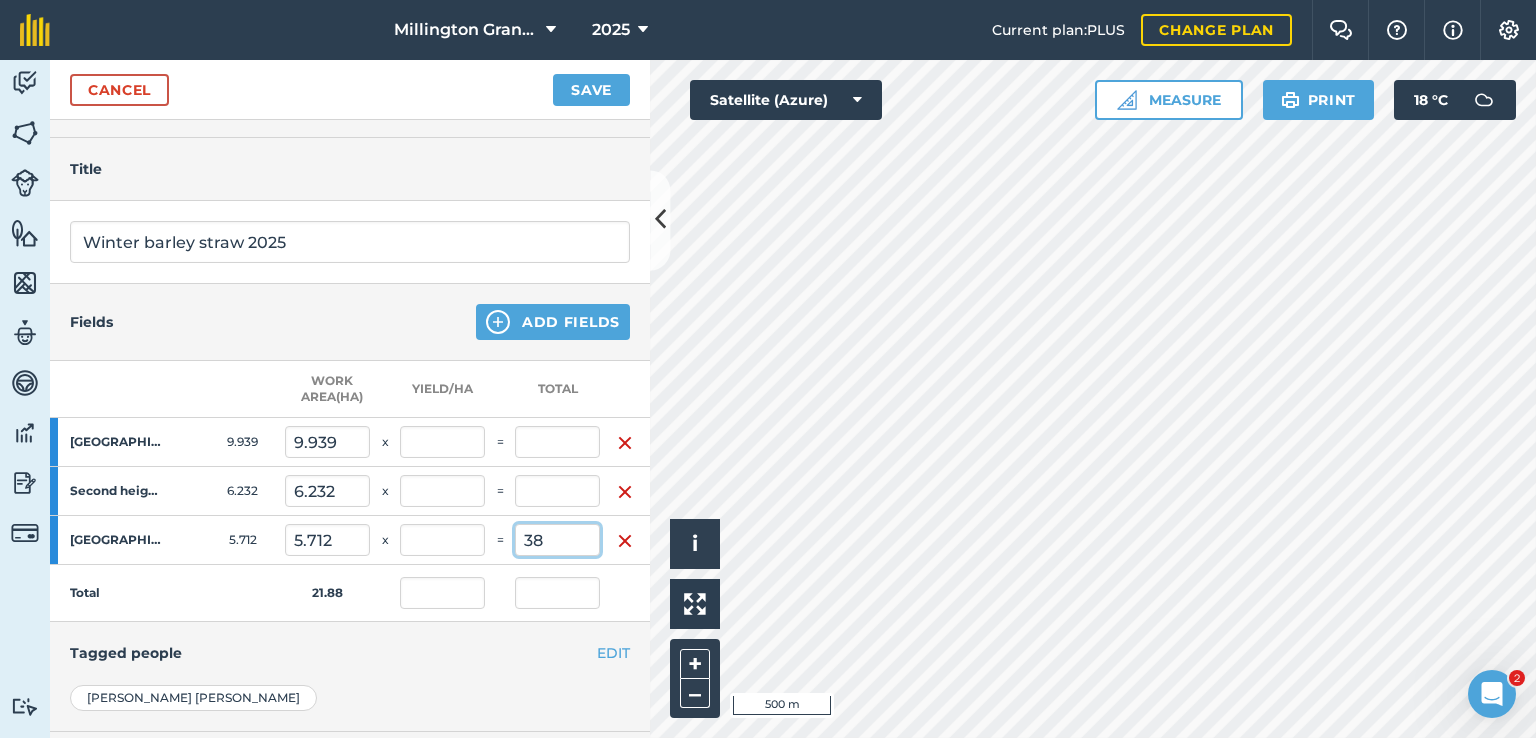 type on "38" 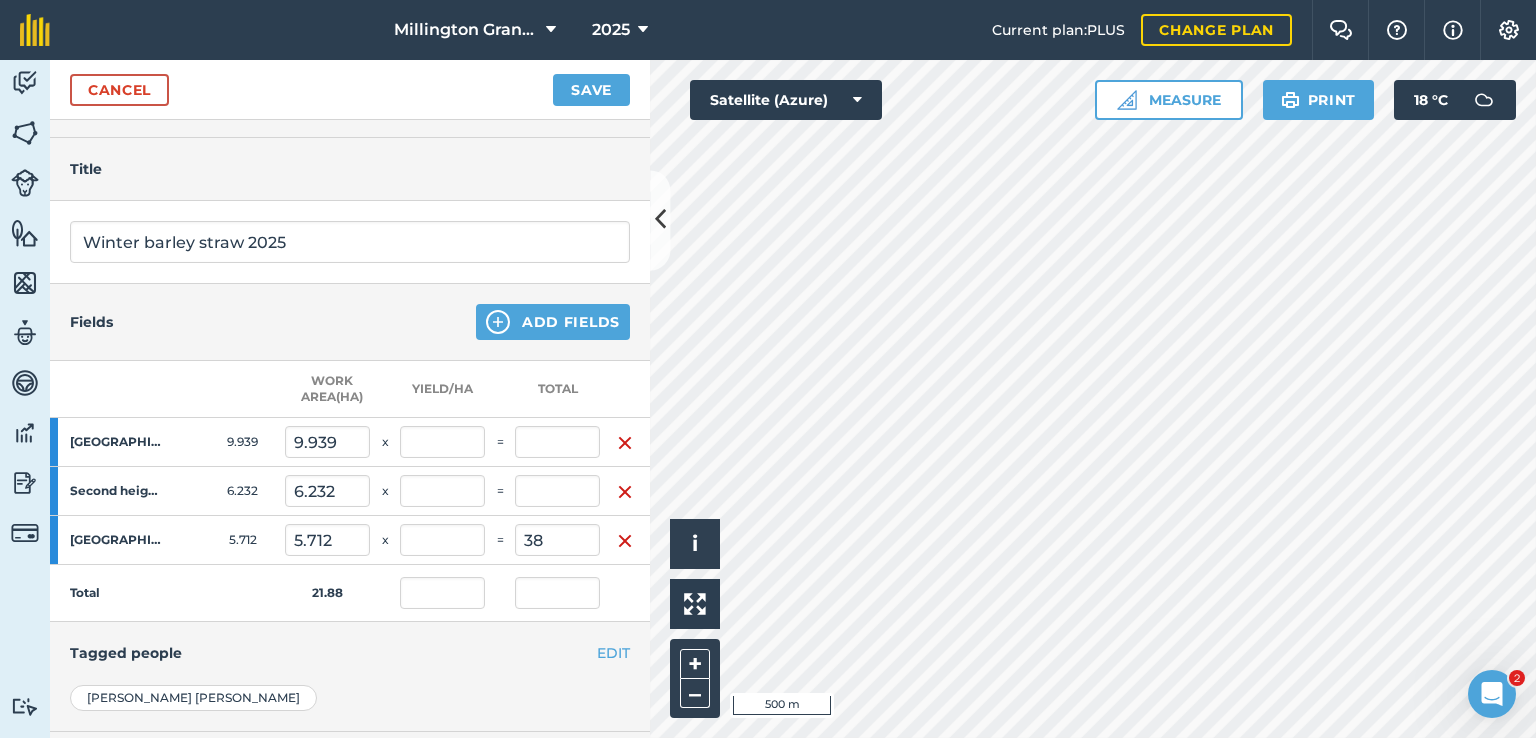 type on "1.737" 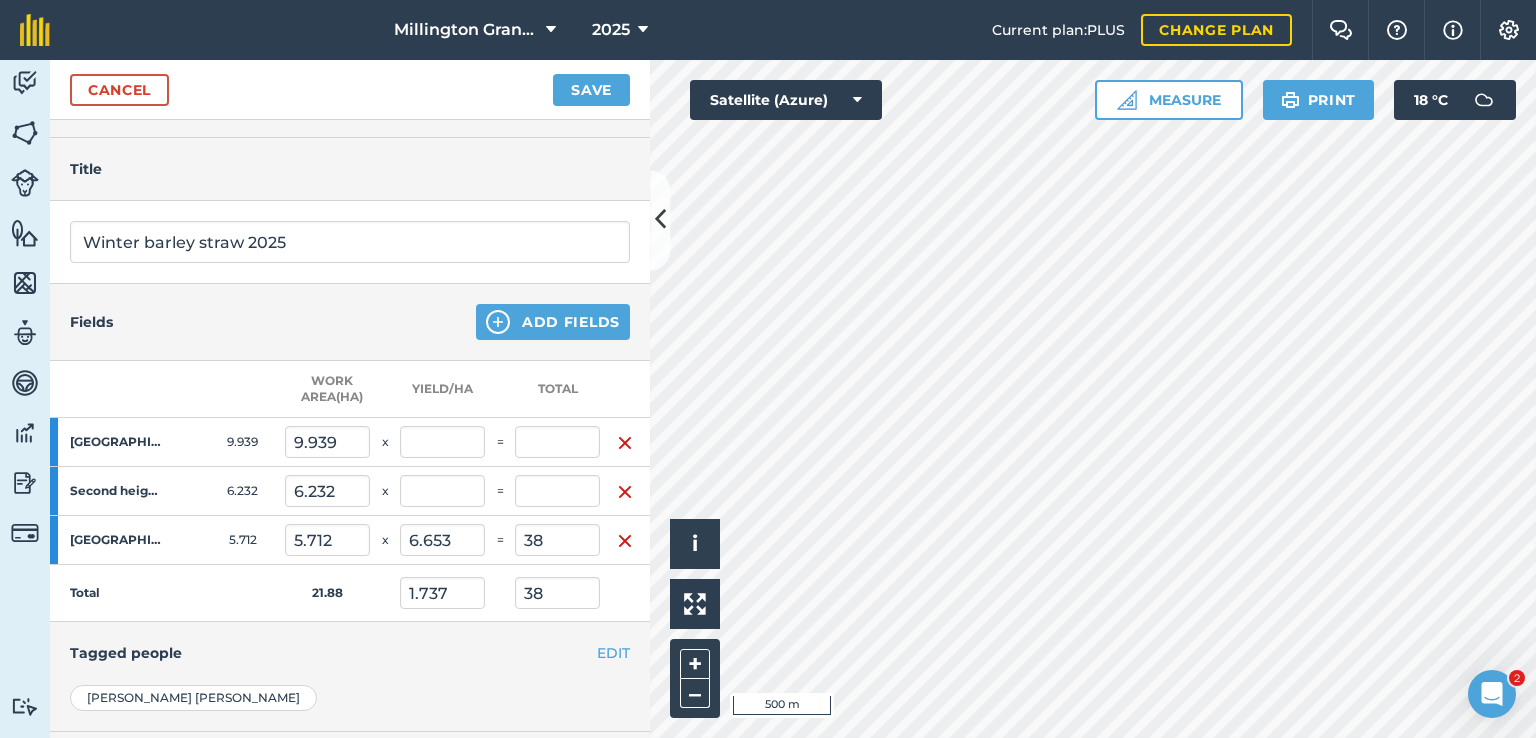 click on "Total" at bounding box center [167, 593] 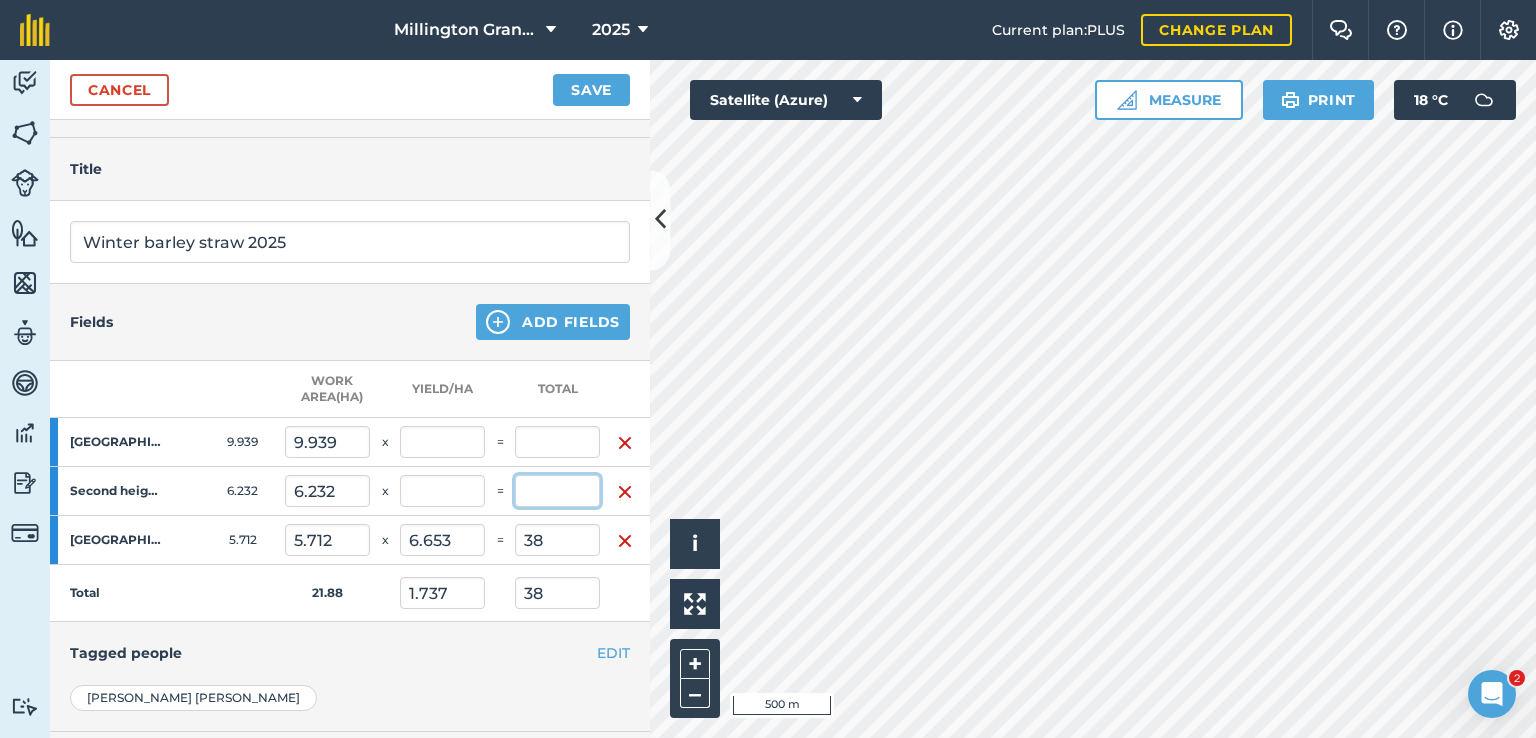 click at bounding box center (557, 491) 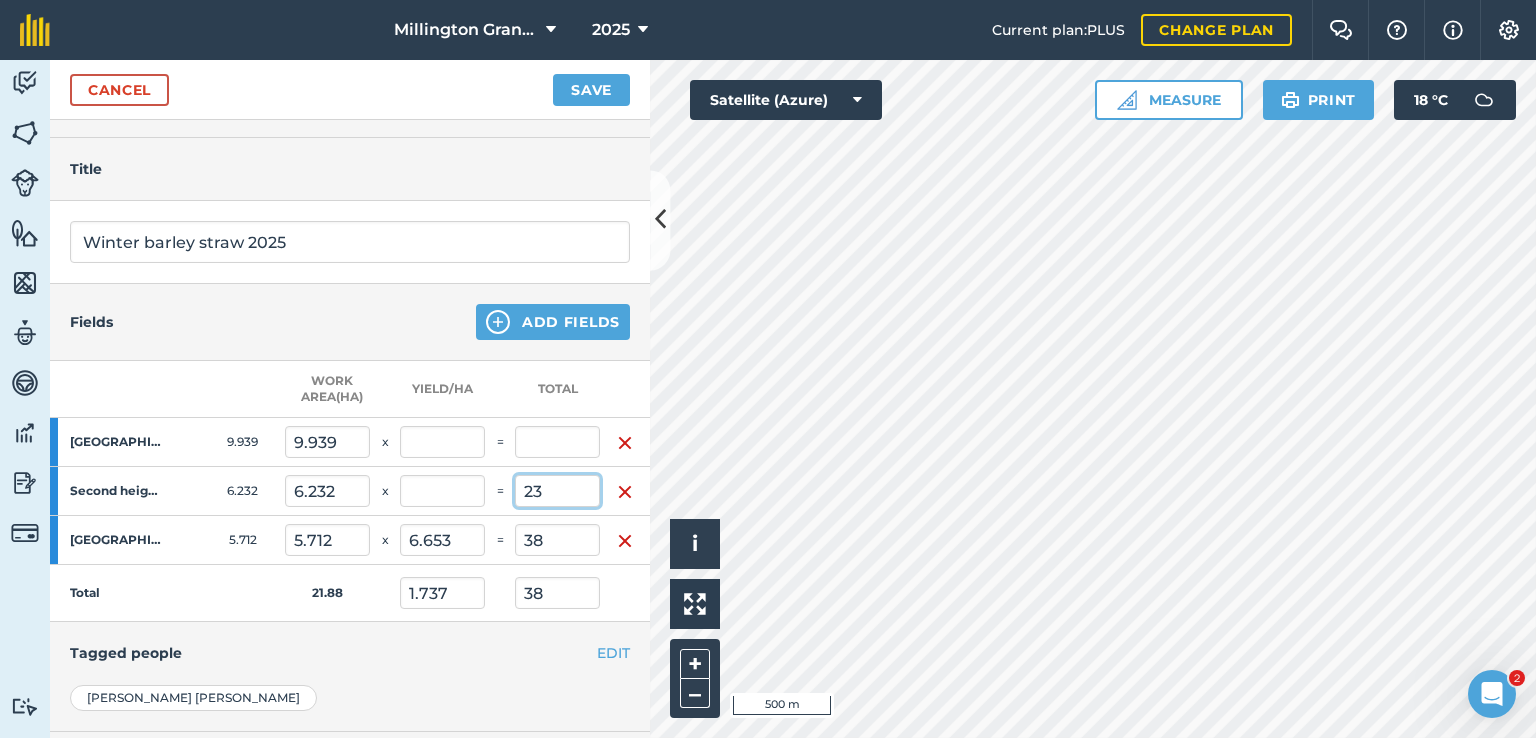 type on "23" 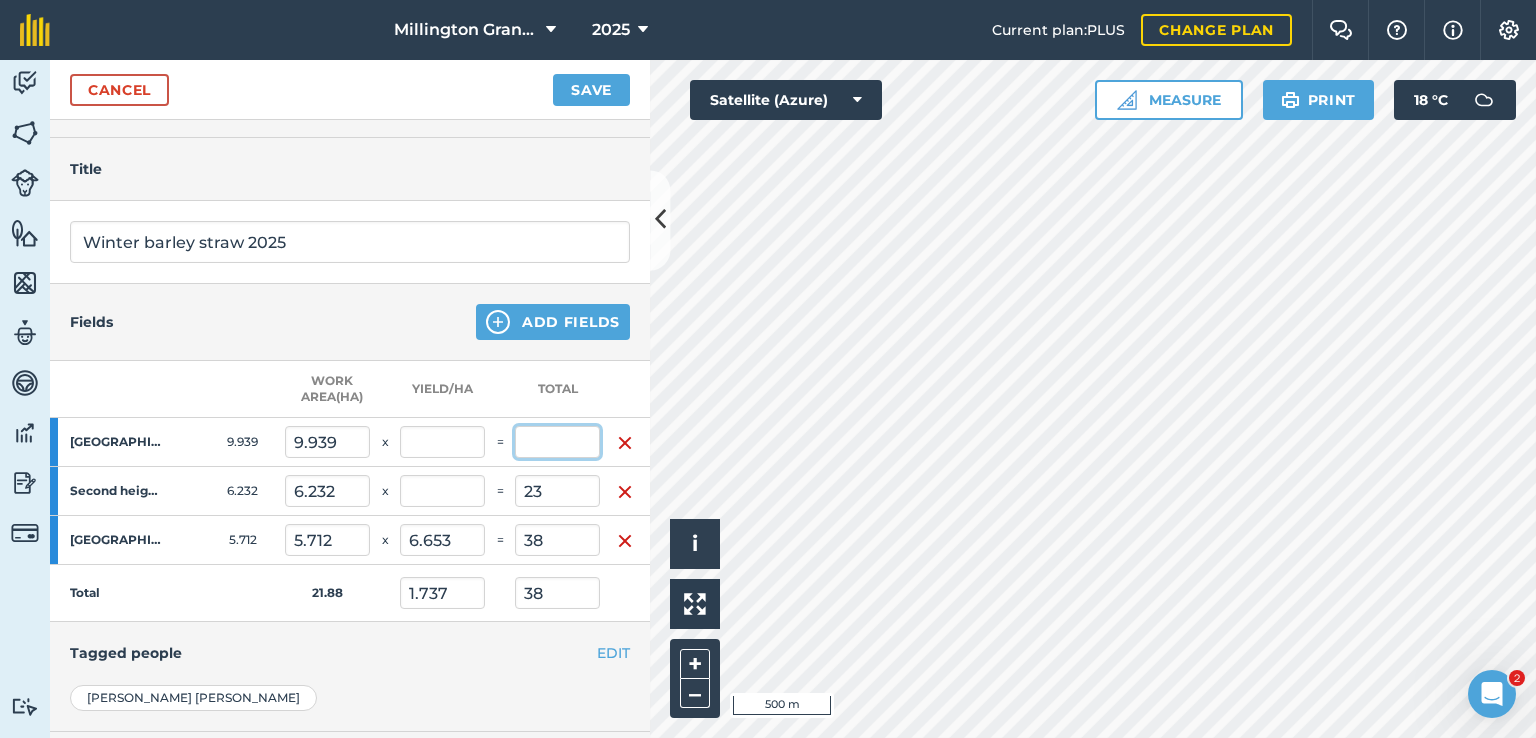 type on "3.691" 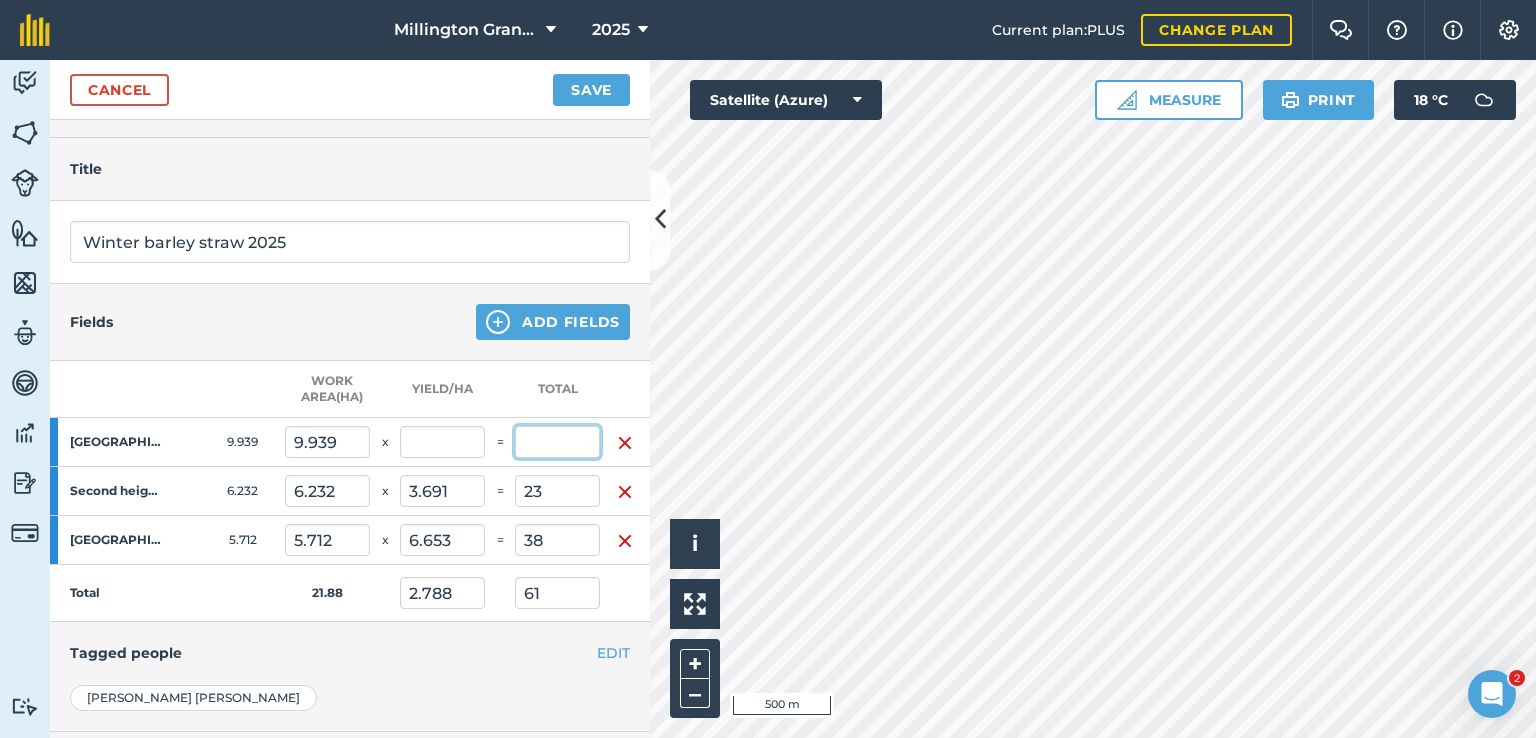 click at bounding box center (557, 442) 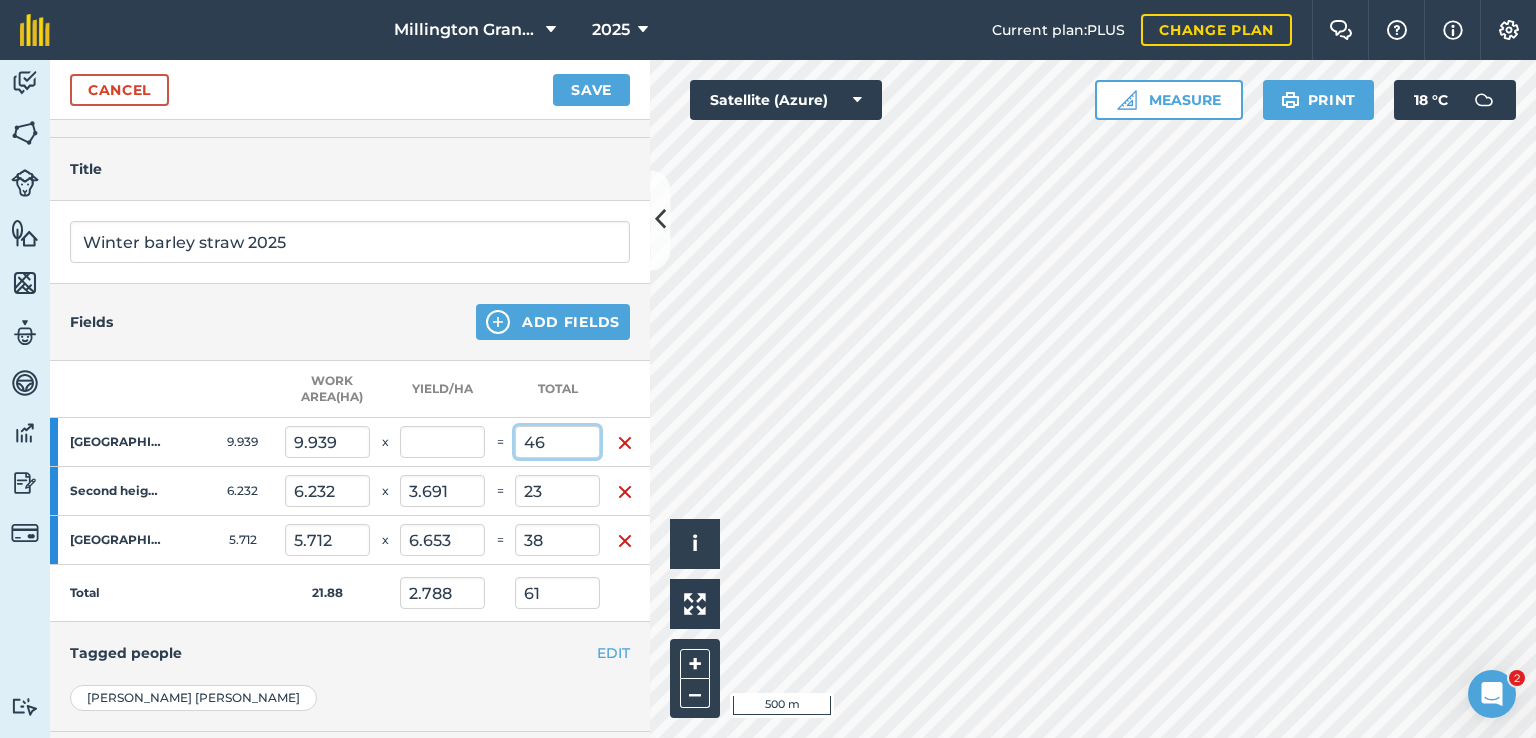 type on "46" 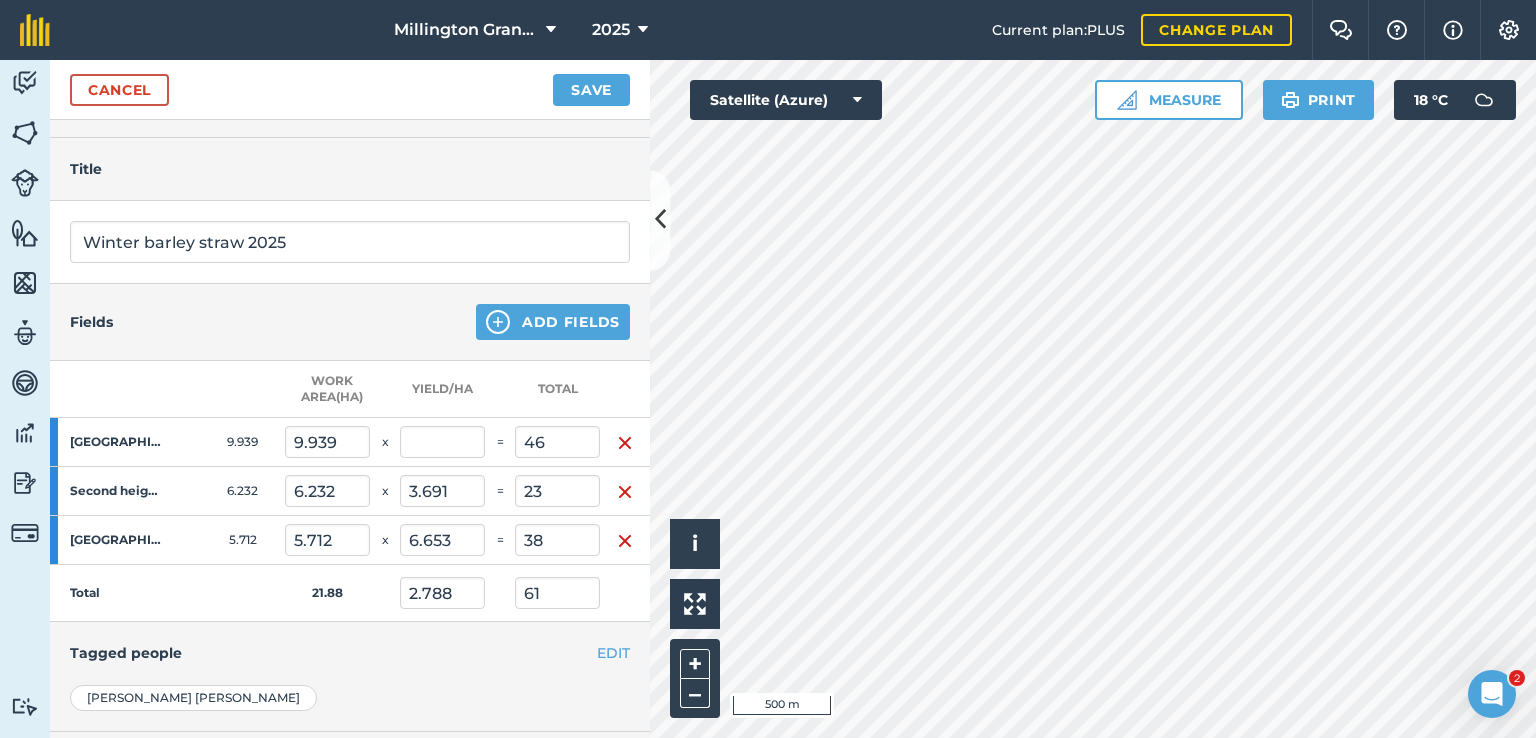 type on "4.89" 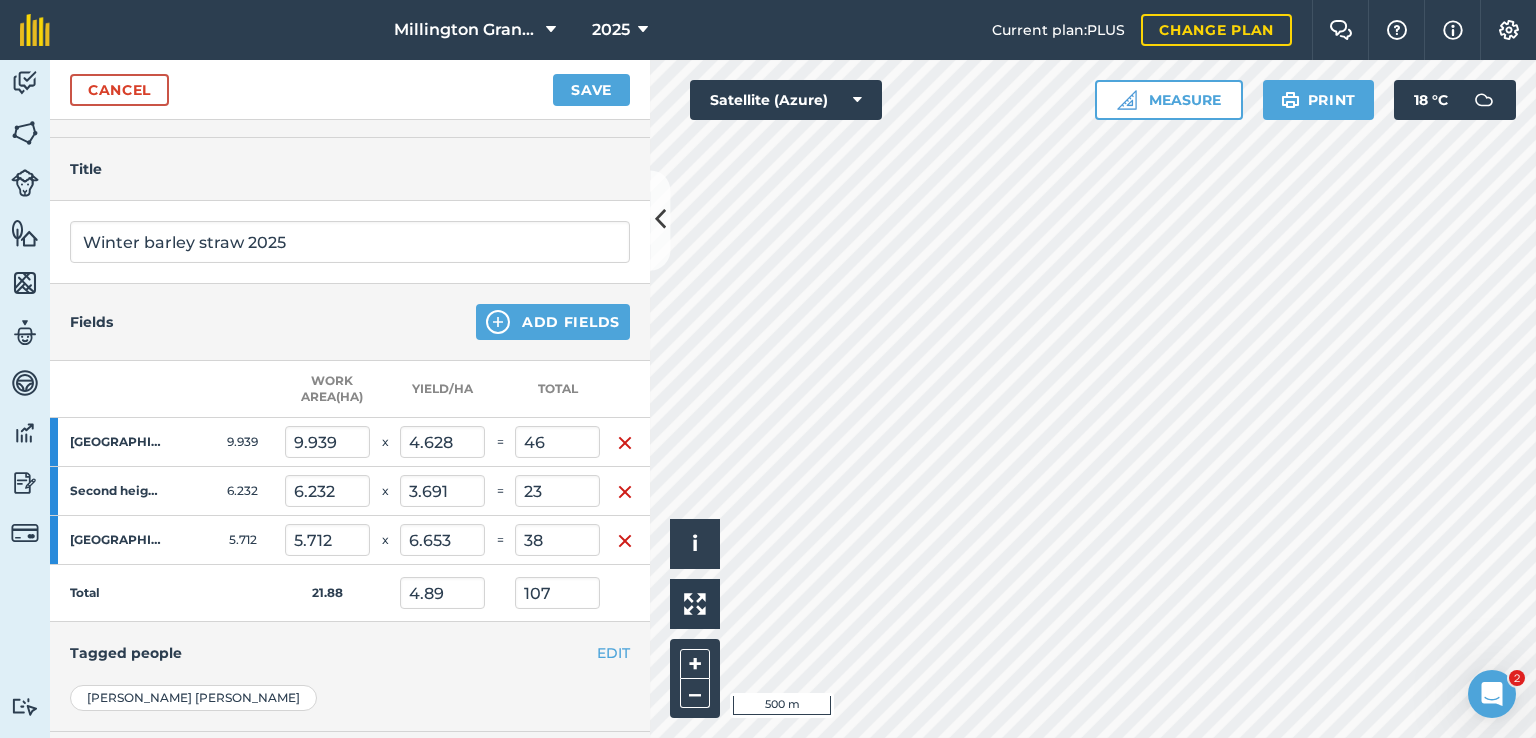 click at bounding box center [242, 389] 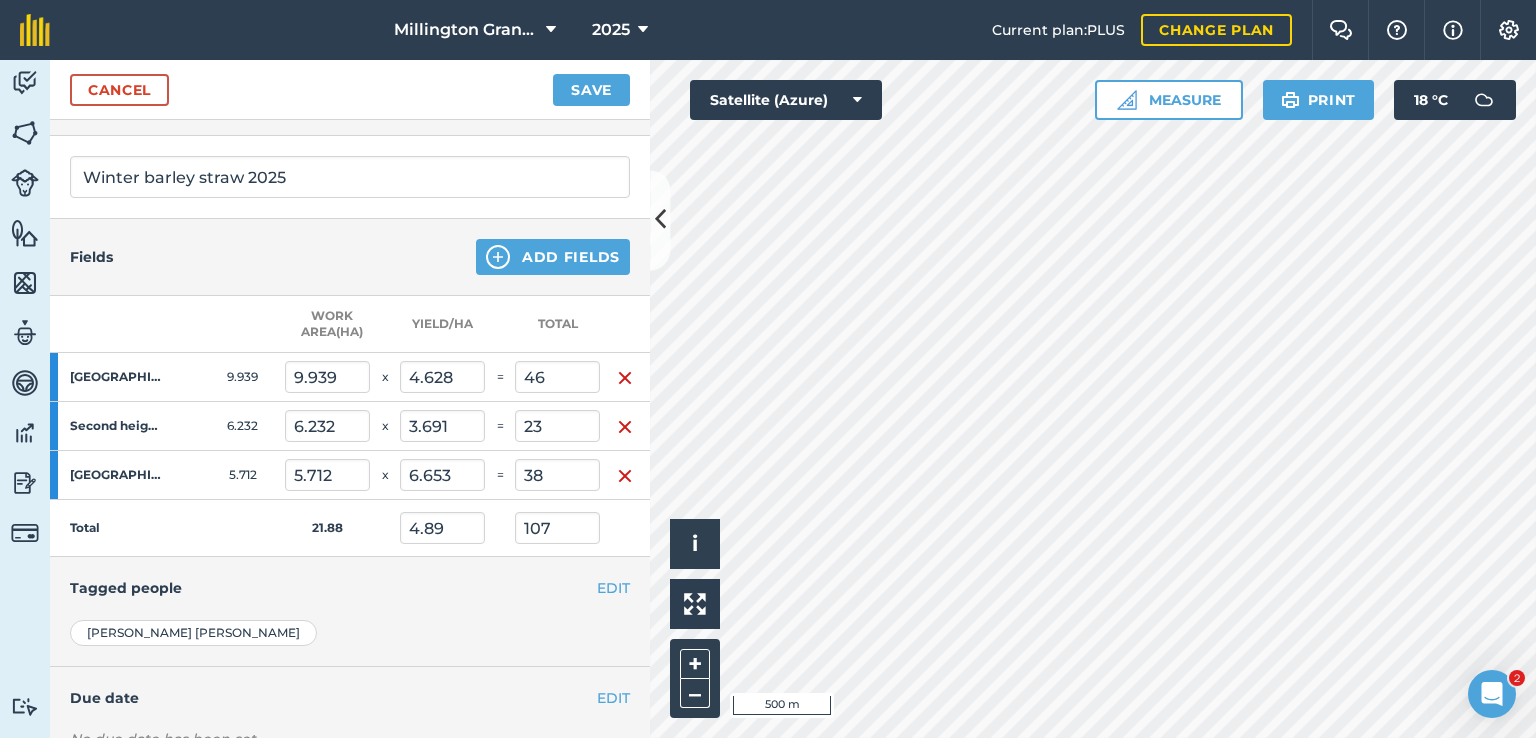 scroll, scrollTop: 300, scrollLeft: 0, axis: vertical 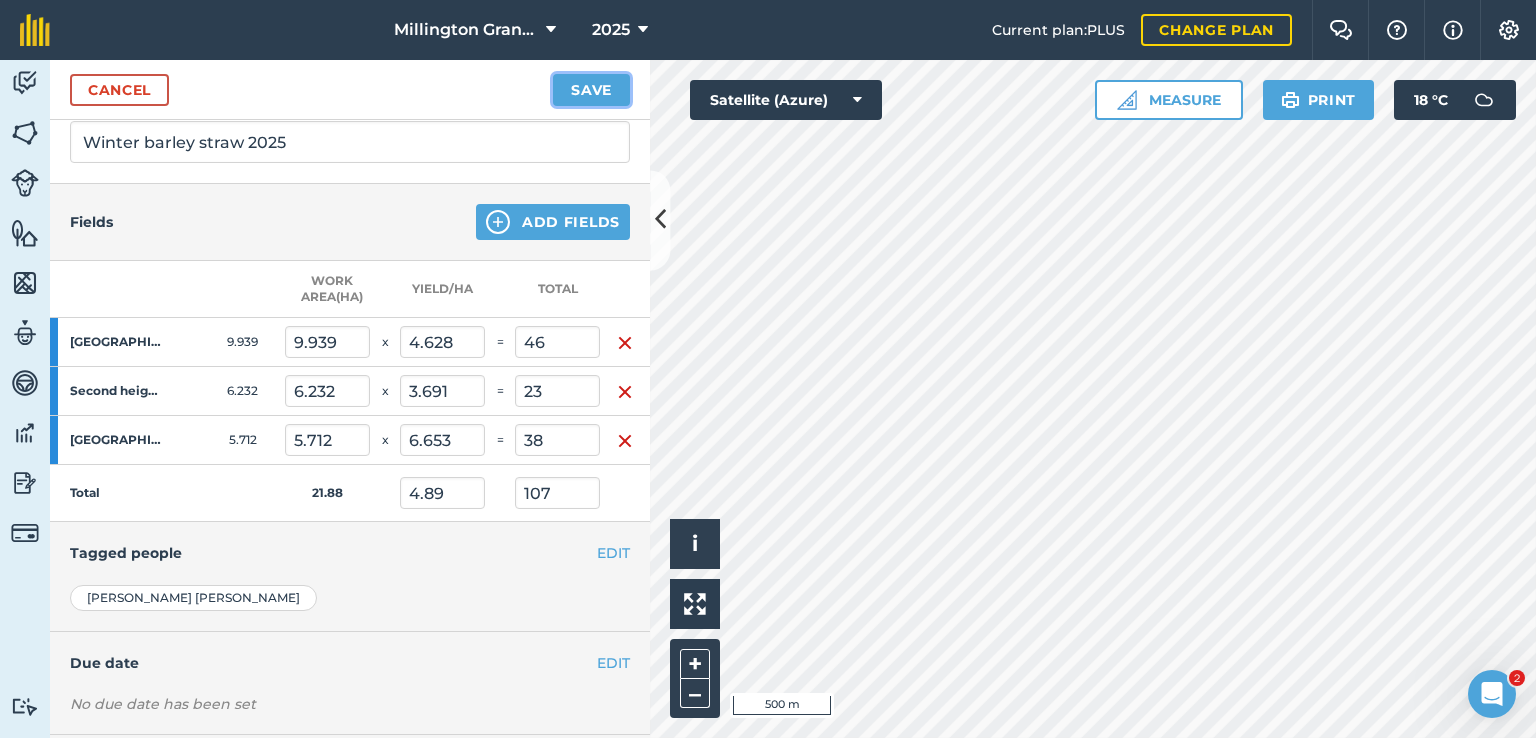 click on "Save" at bounding box center (591, 90) 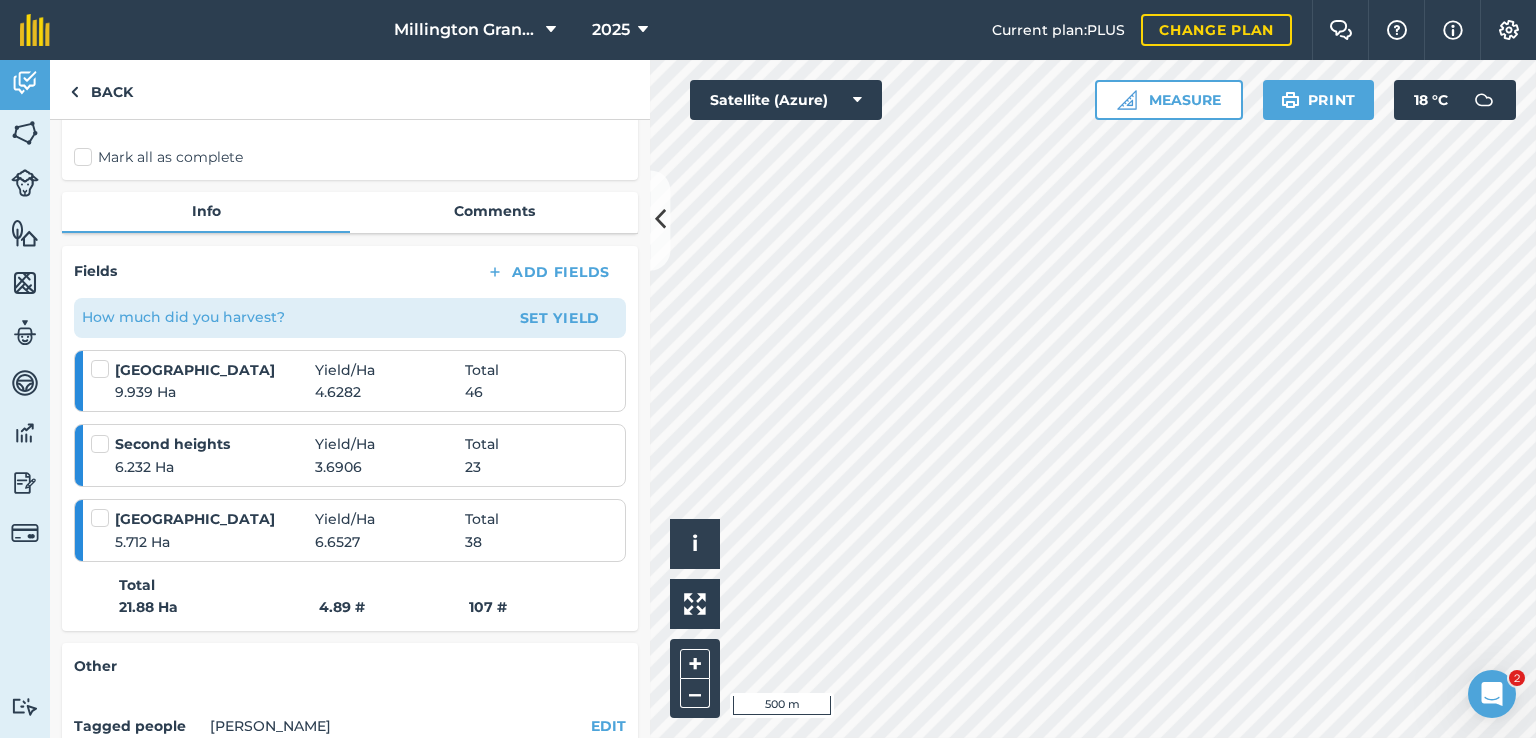 scroll, scrollTop: 0, scrollLeft: 0, axis: both 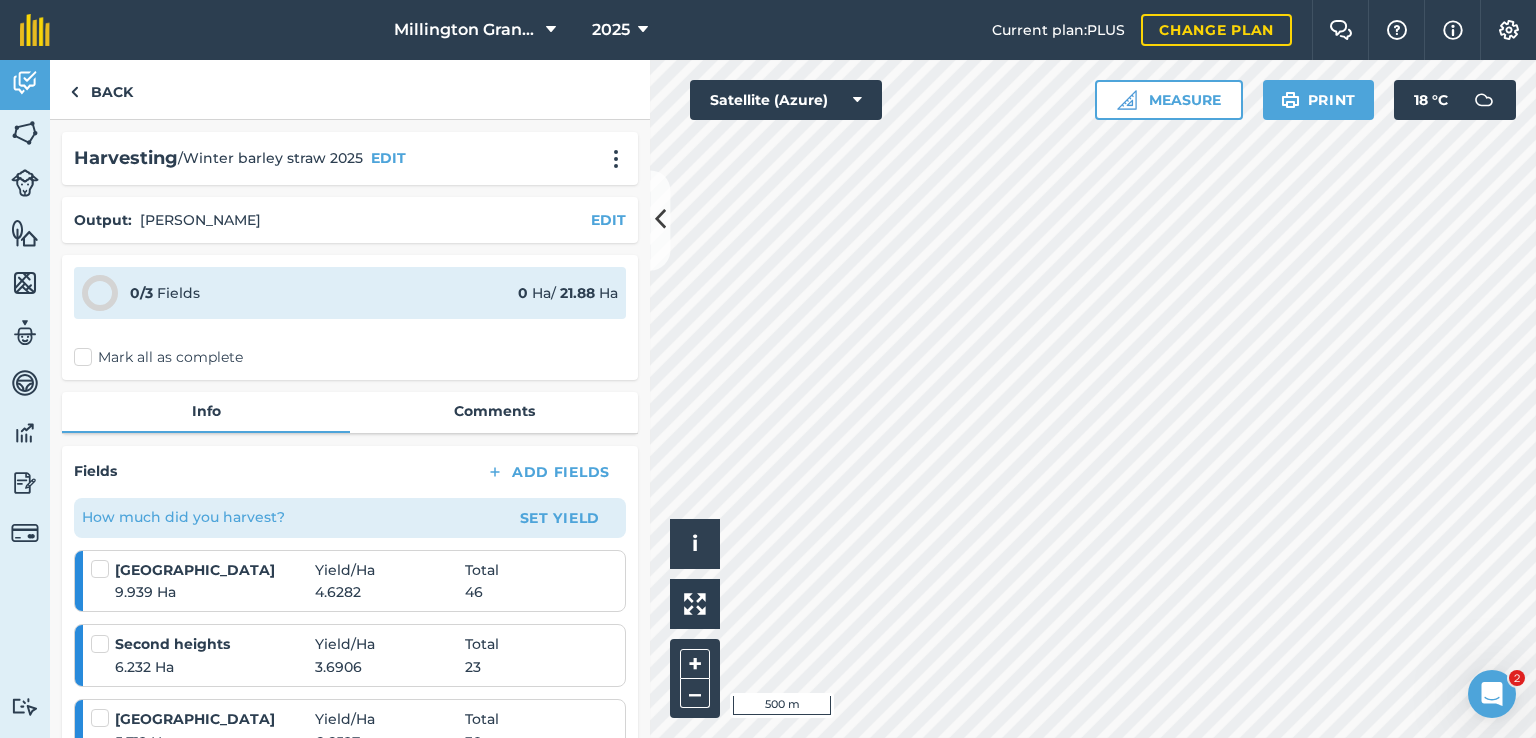 click on "Mark all as complete" at bounding box center [158, 357] 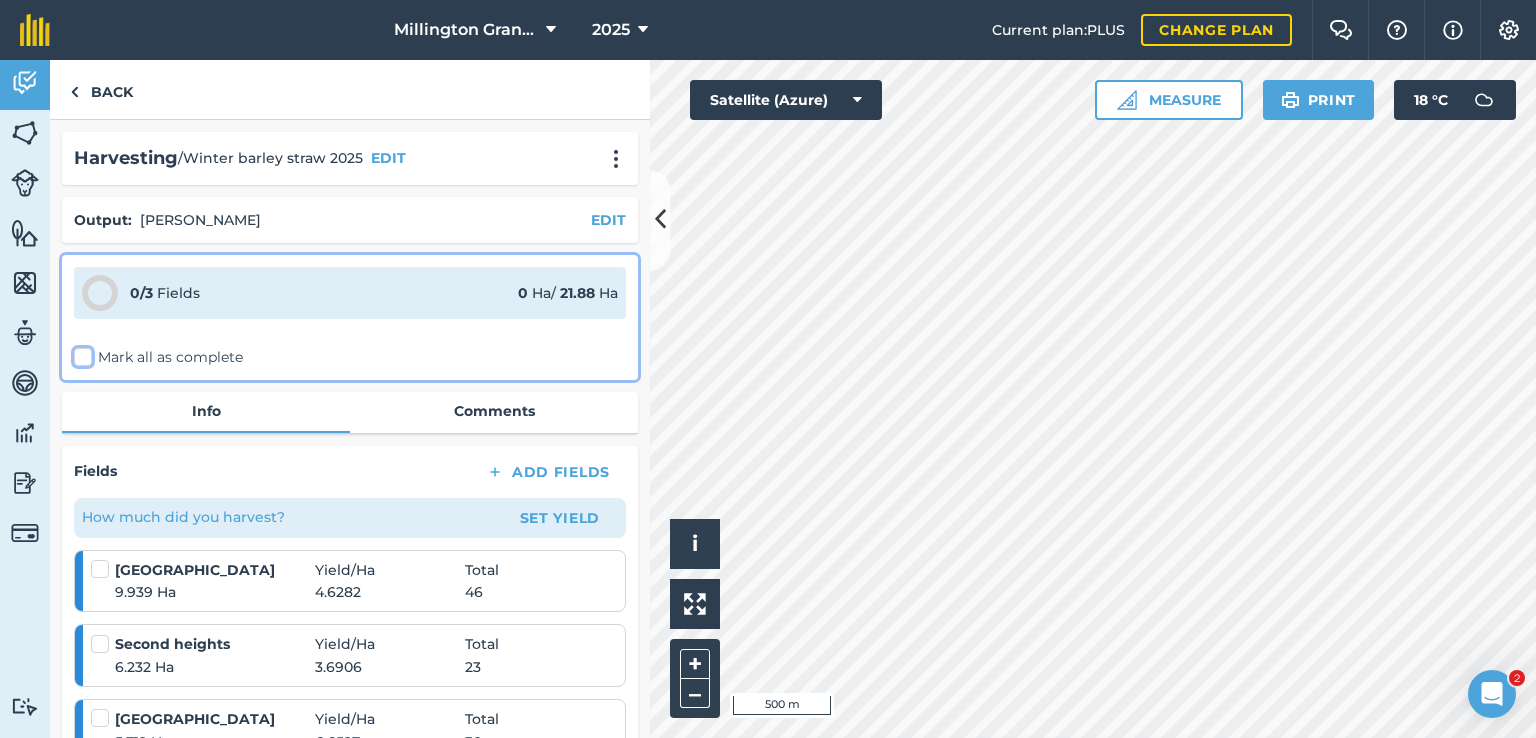 click on "Mark all as complete" at bounding box center (80, 353) 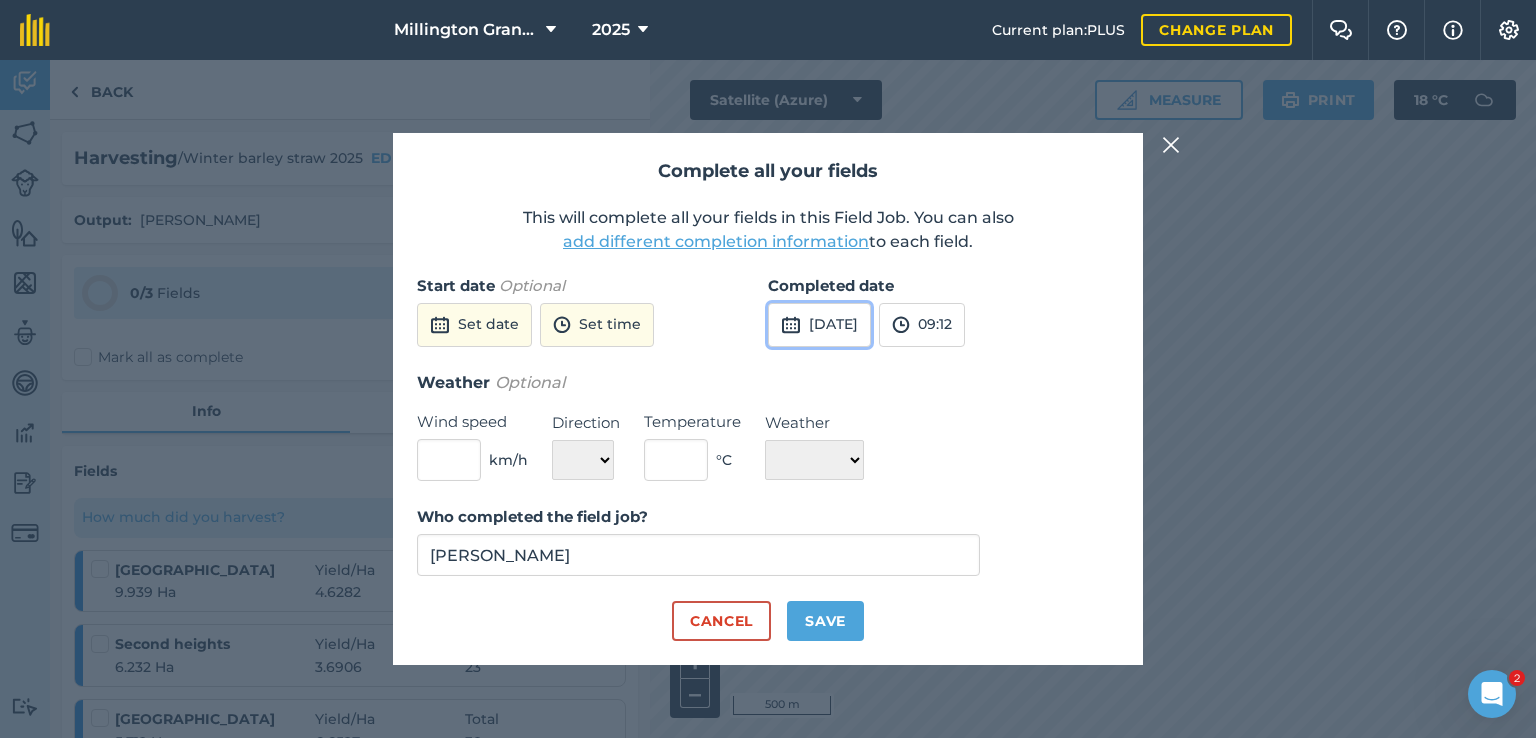 click on "[DATE]" at bounding box center (819, 325) 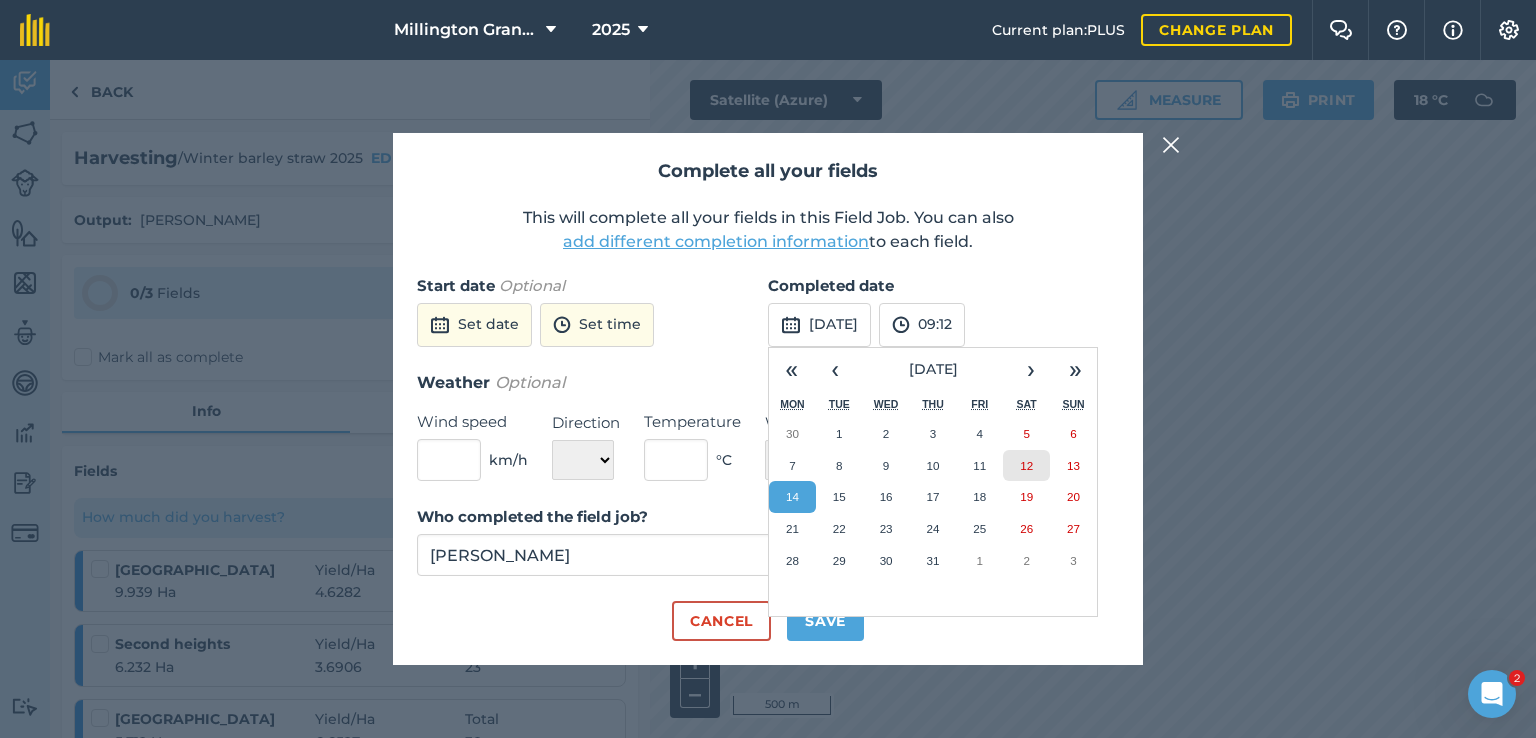 click on "12" at bounding box center [1026, 466] 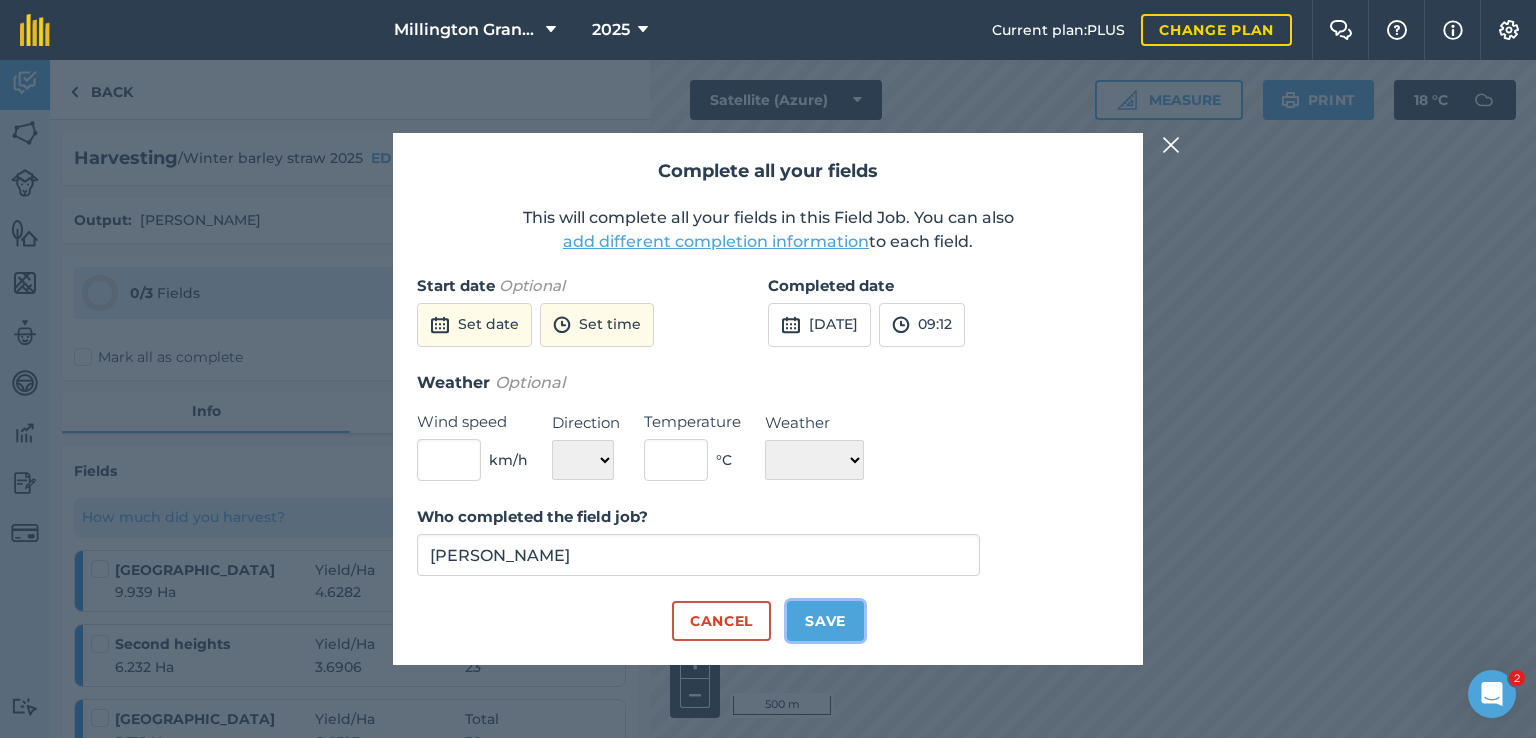 click on "Save" at bounding box center [825, 621] 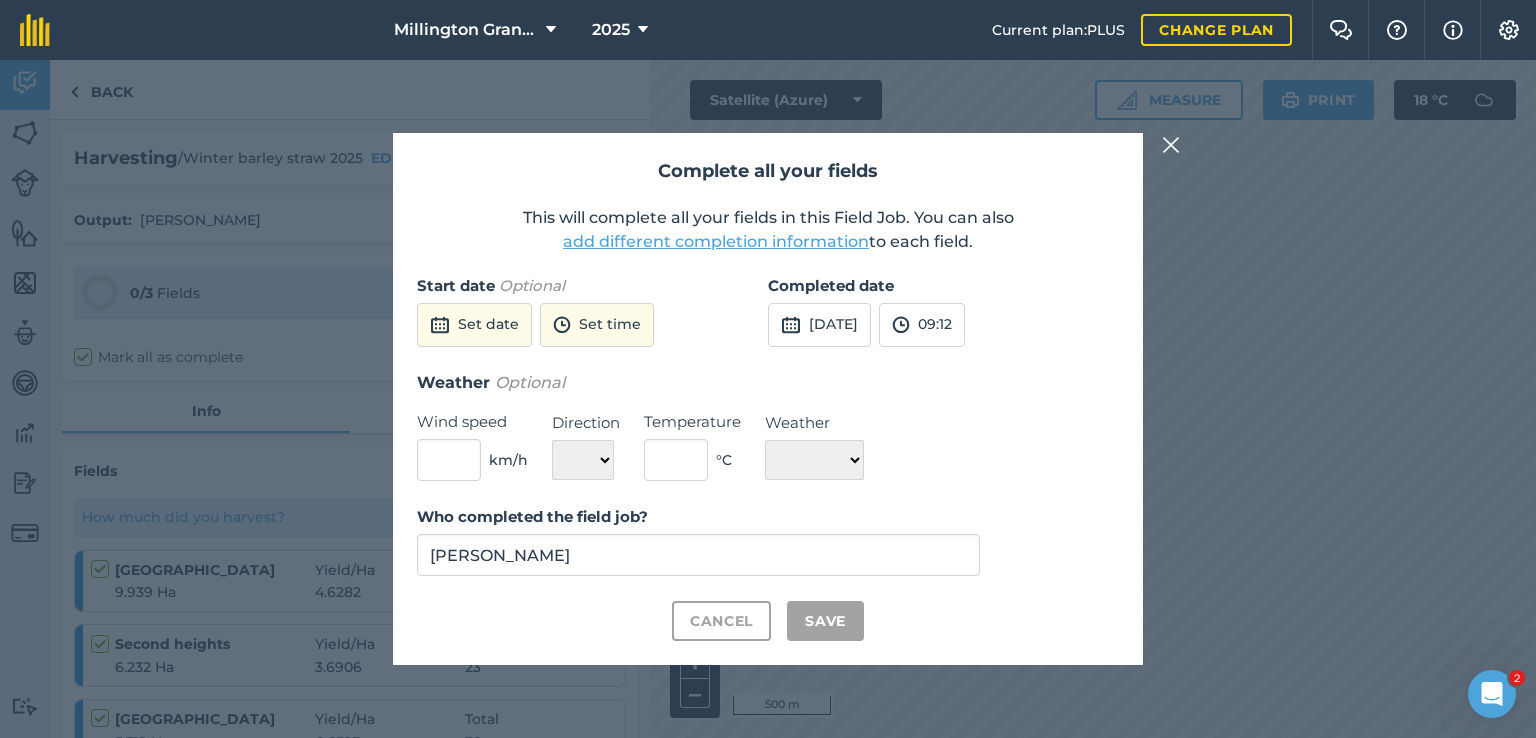 checkbox on "true" 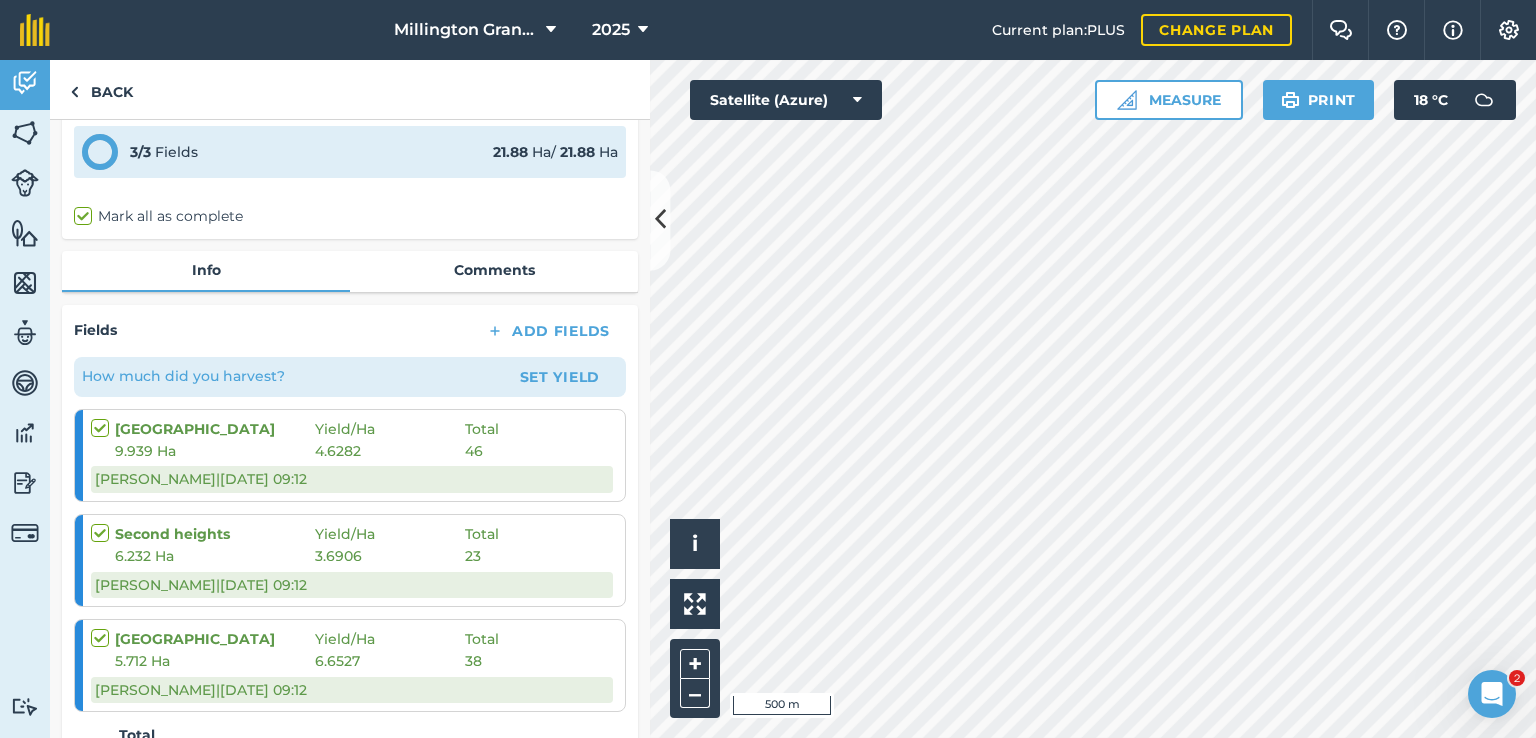 scroll, scrollTop: 100, scrollLeft: 0, axis: vertical 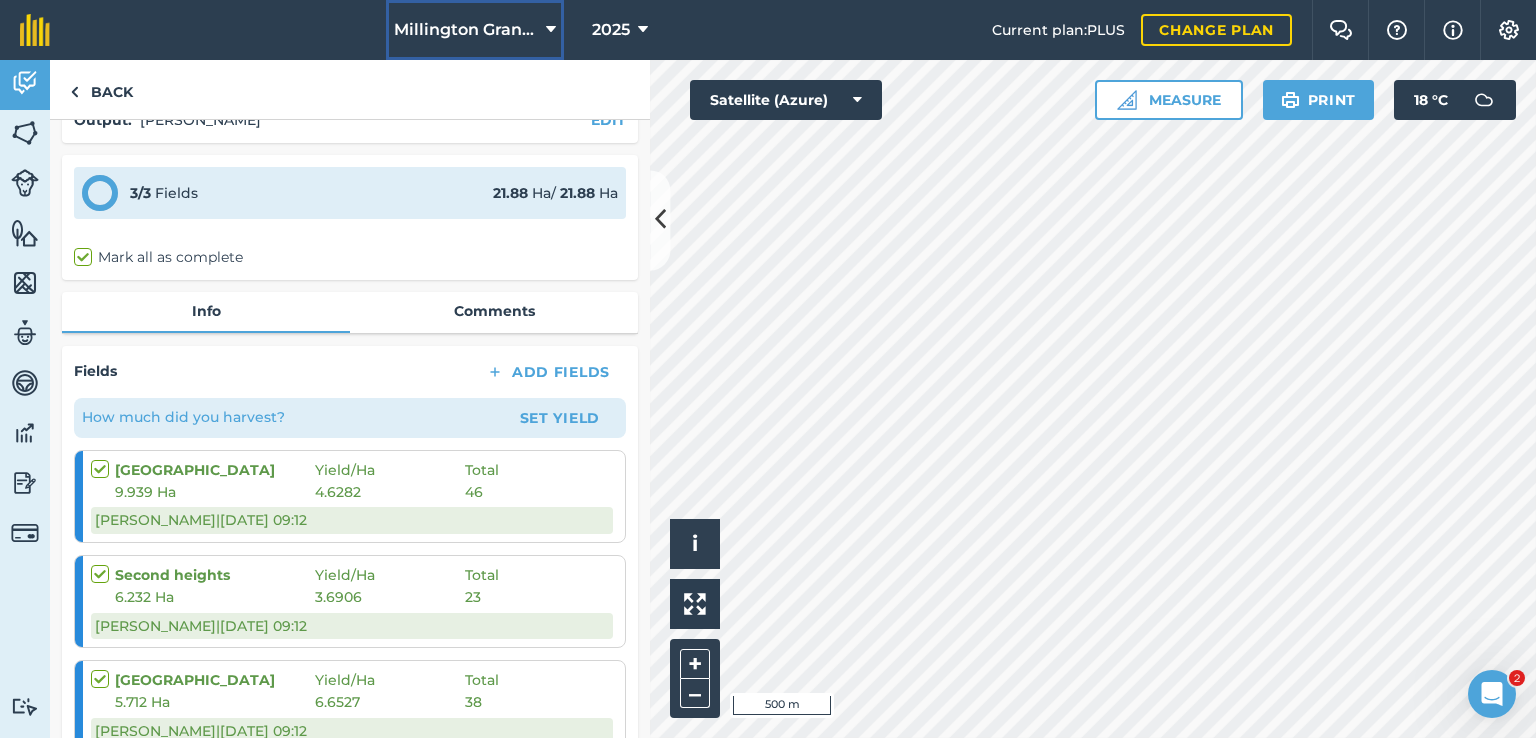 click on "Millington Grange" at bounding box center (475, 30) 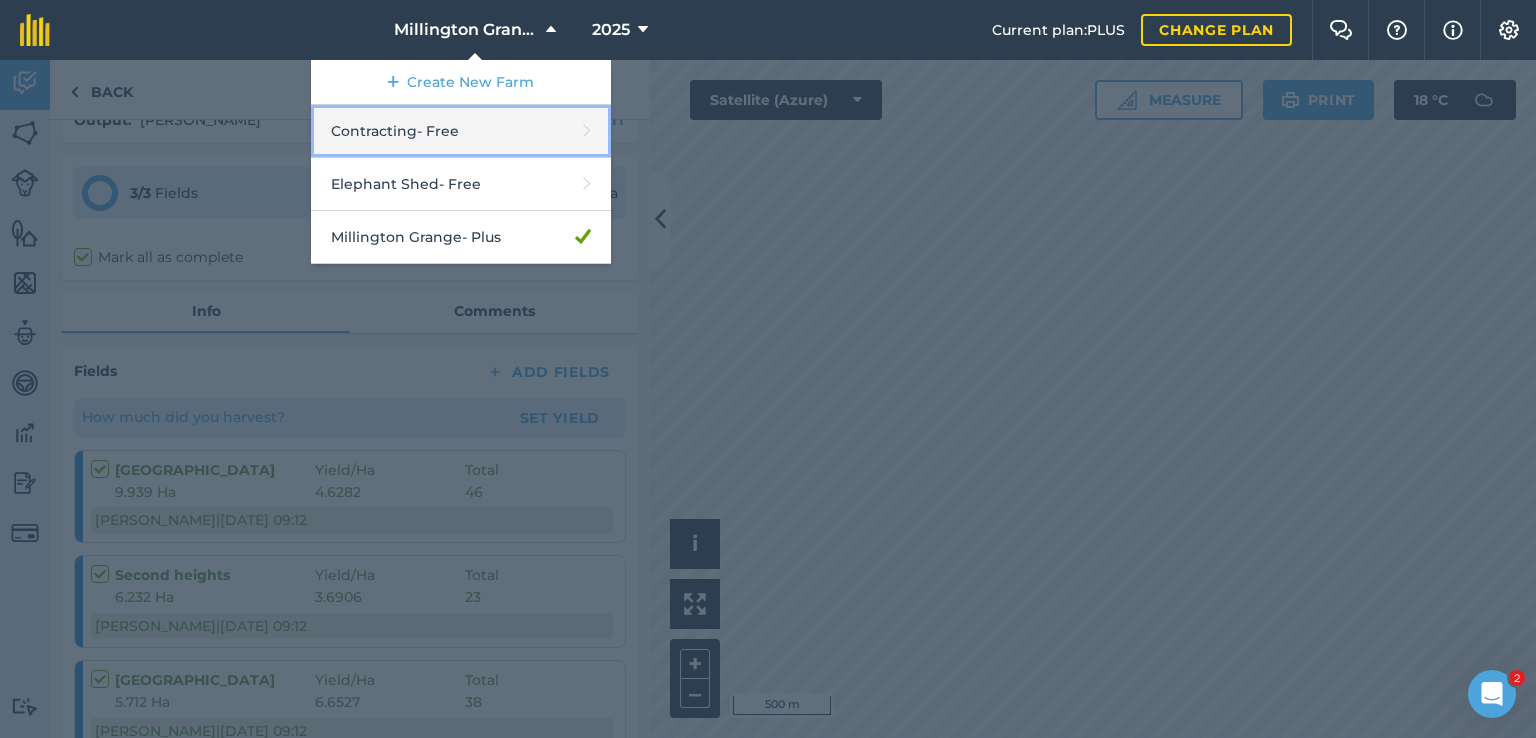 click on "Contracting  - Free" at bounding box center [461, 131] 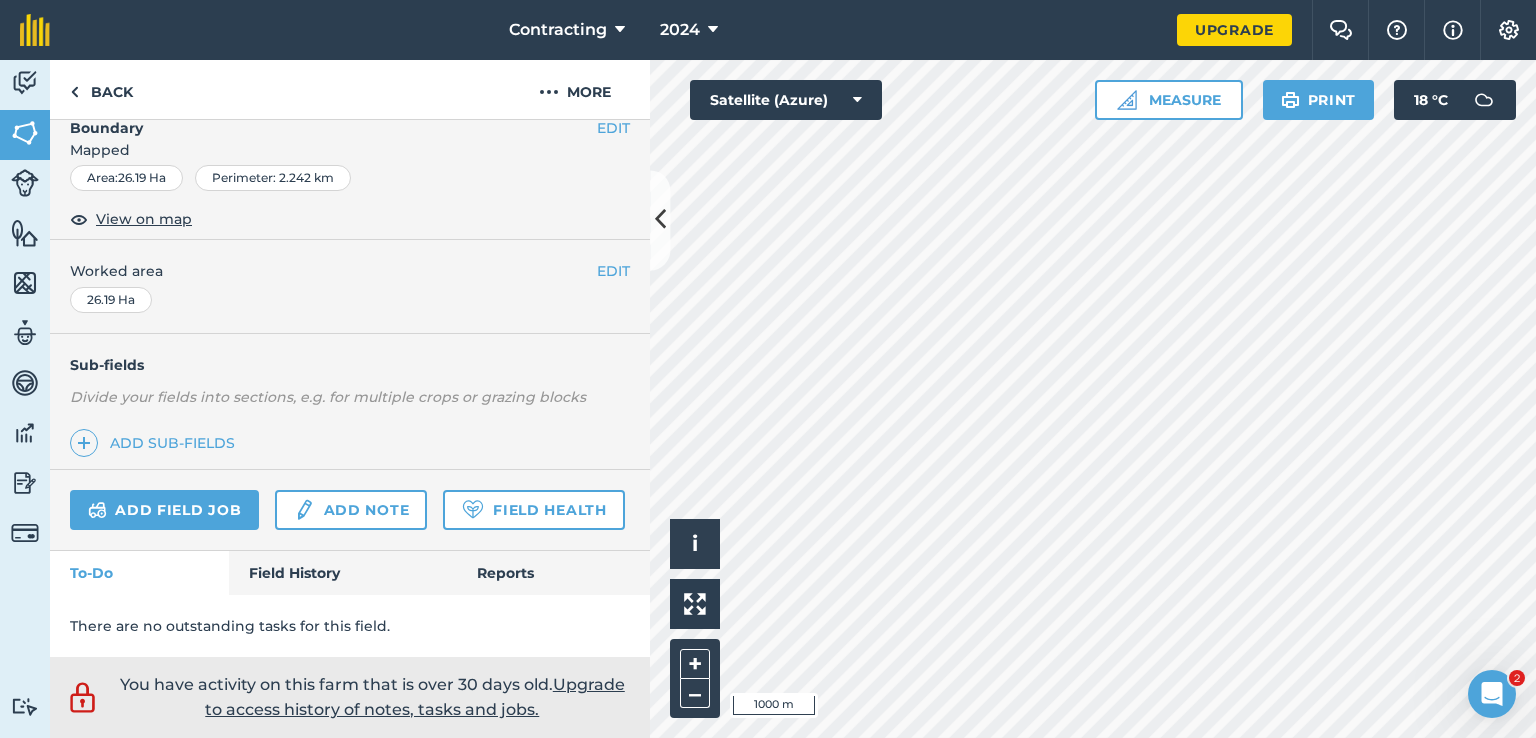 scroll, scrollTop: 337, scrollLeft: 0, axis: vertical 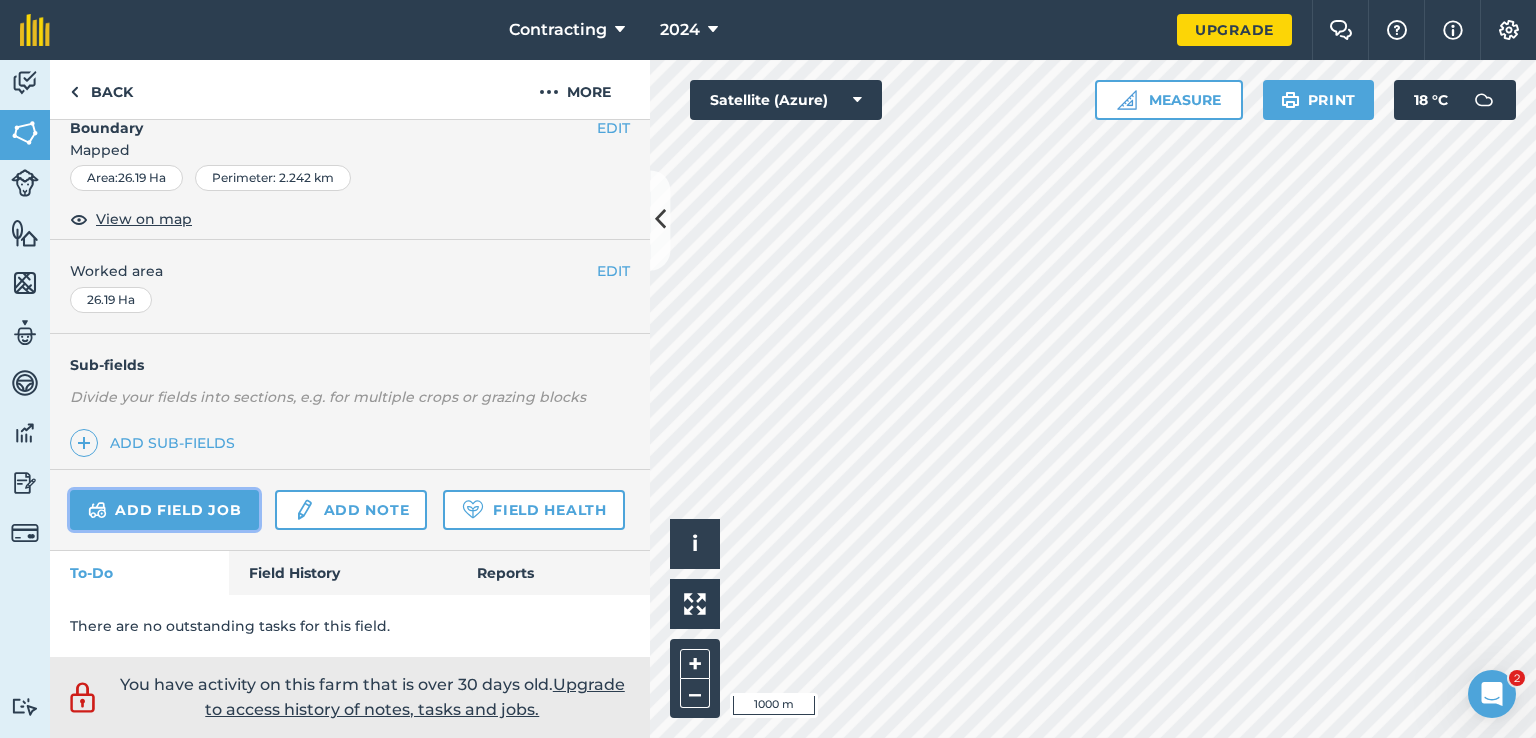 click on "Add field job" at bounding box center (164, 510) 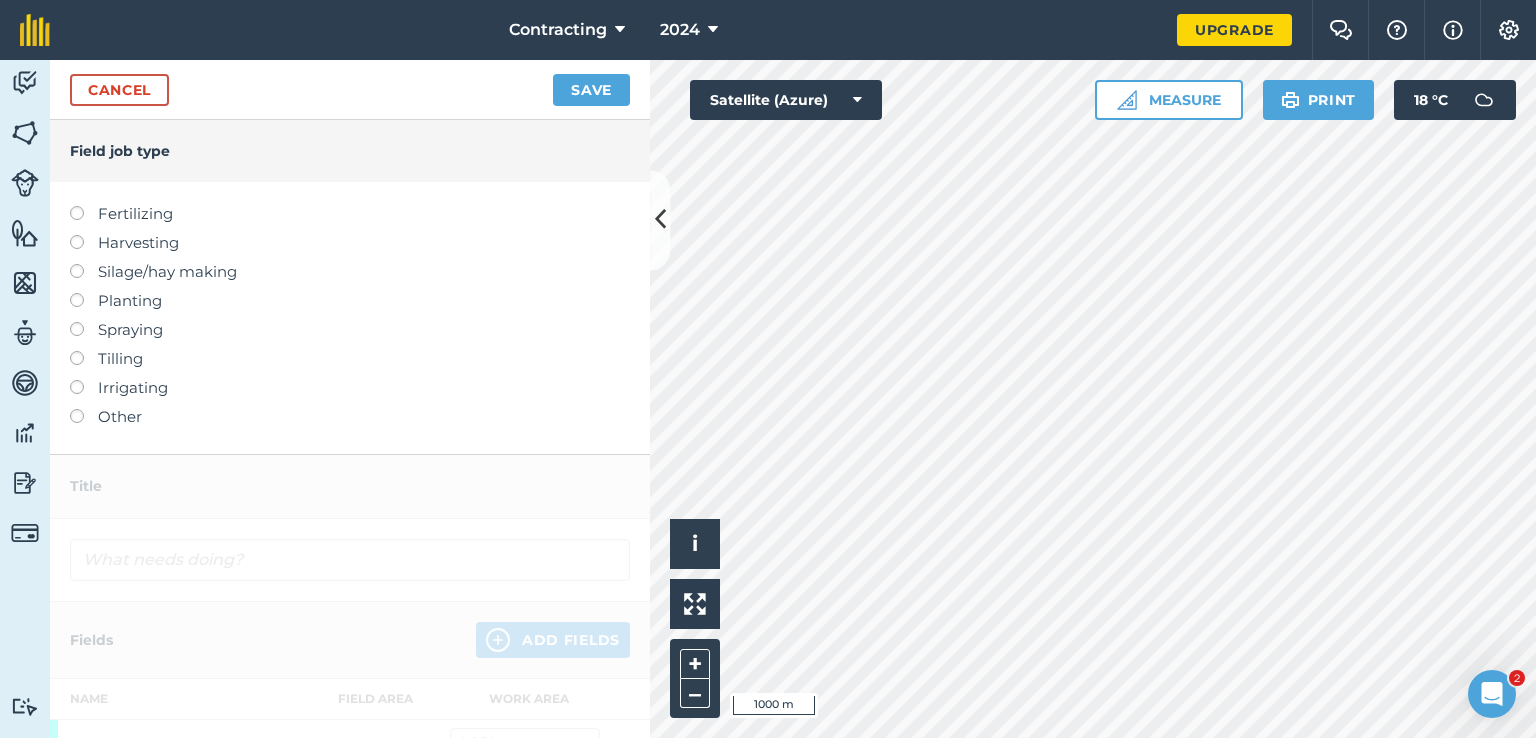 click on "Harvesting" at bounding box center [350, 243] 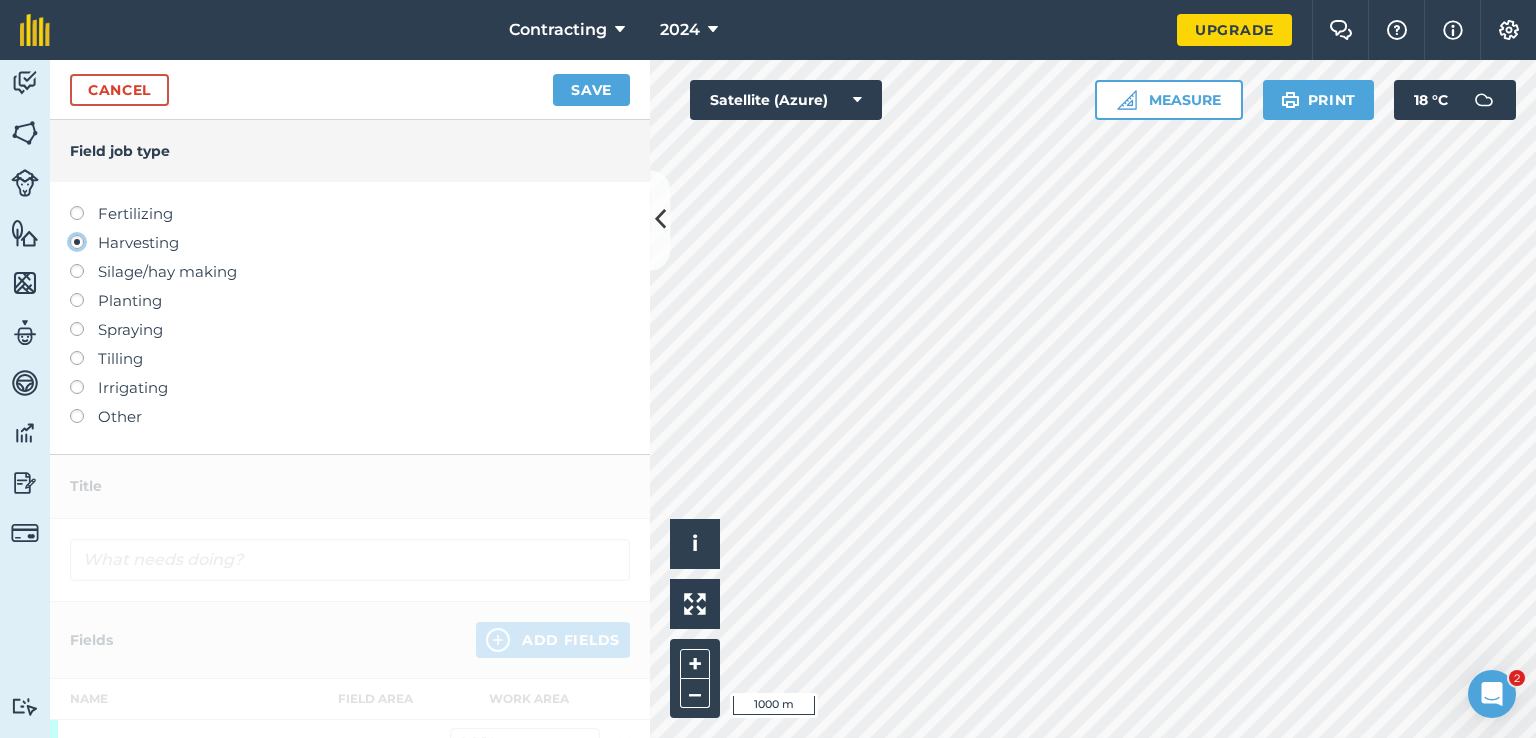 type on "Harvesting" 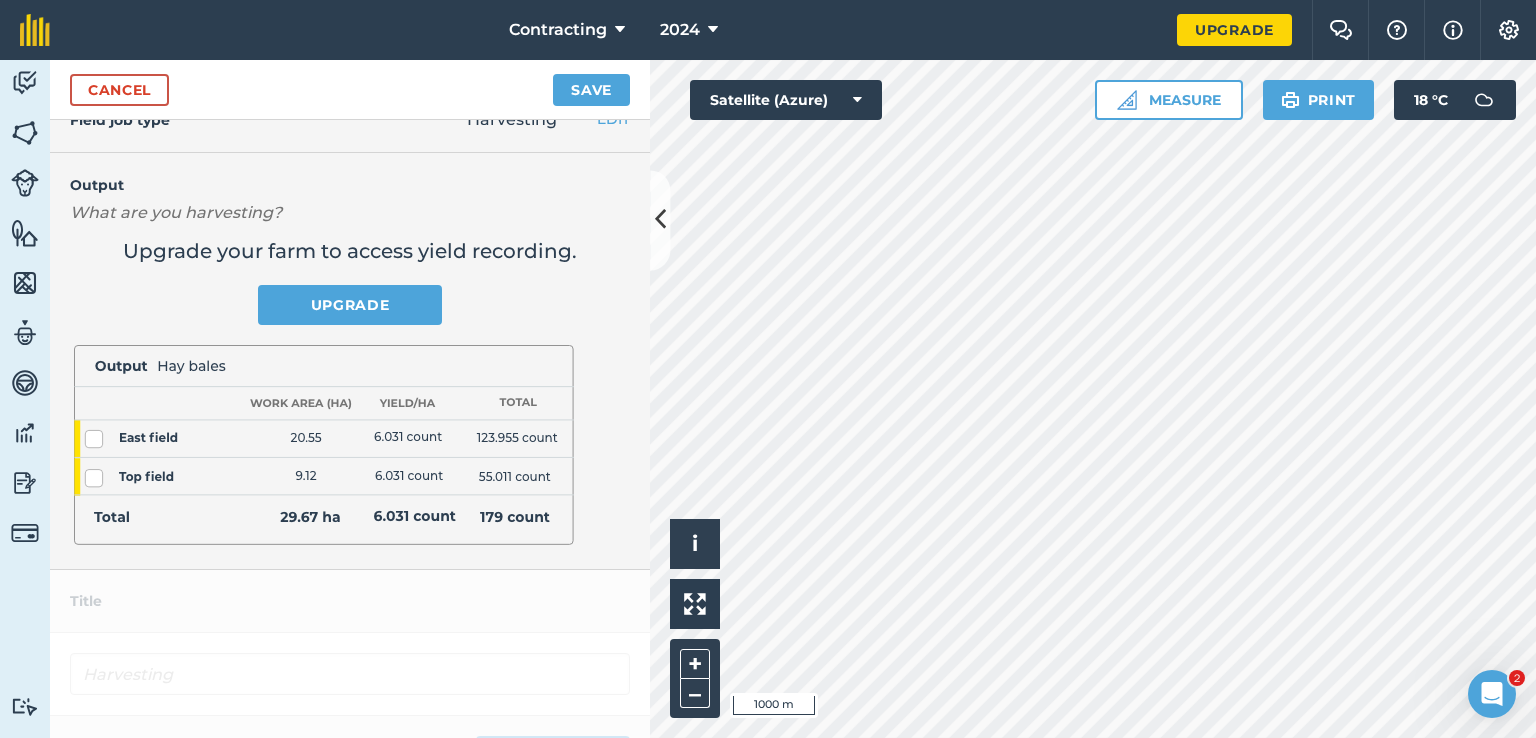 scroll, scrollTop: 0, scrollLeft: 0, axis: both 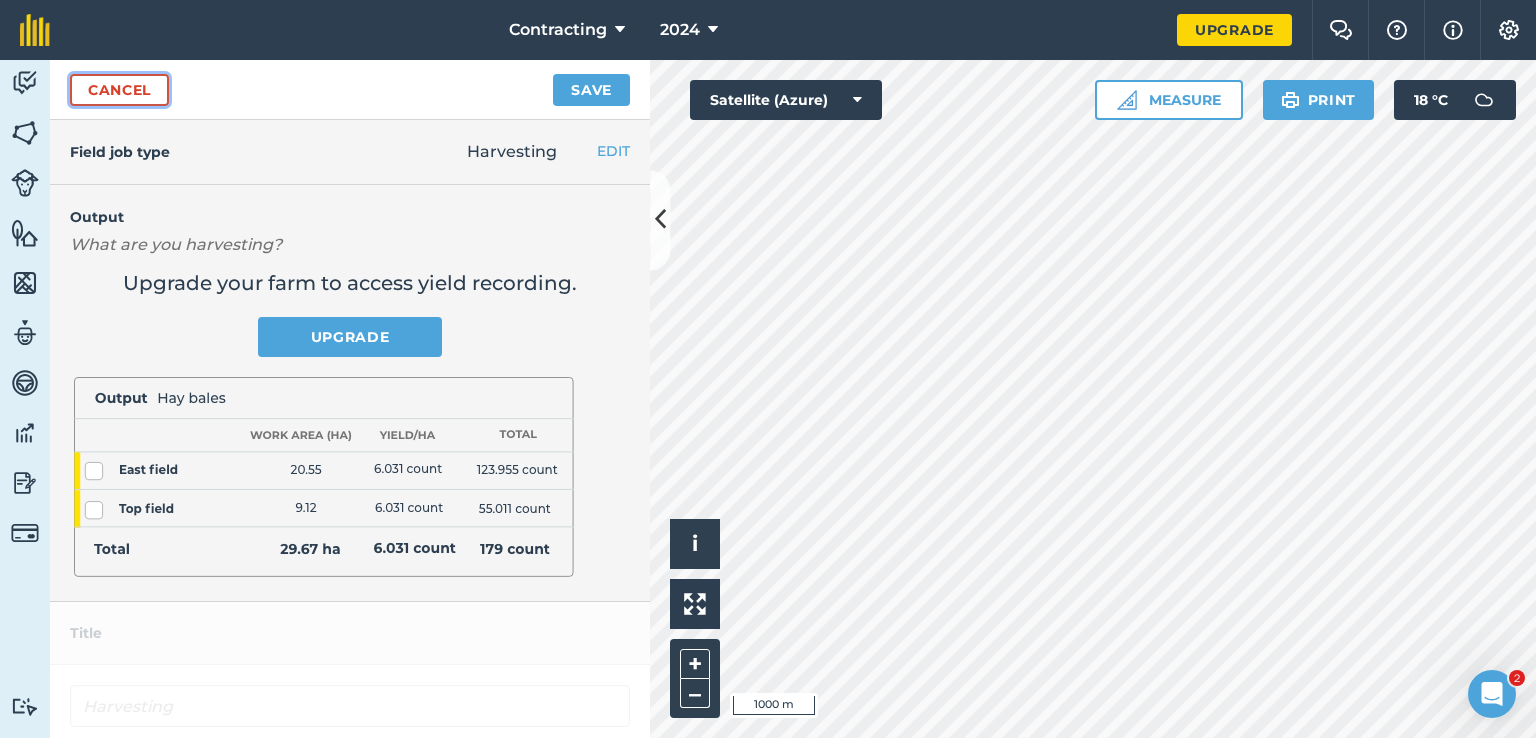 click on "Cancel" at bounding box center [119, 90] 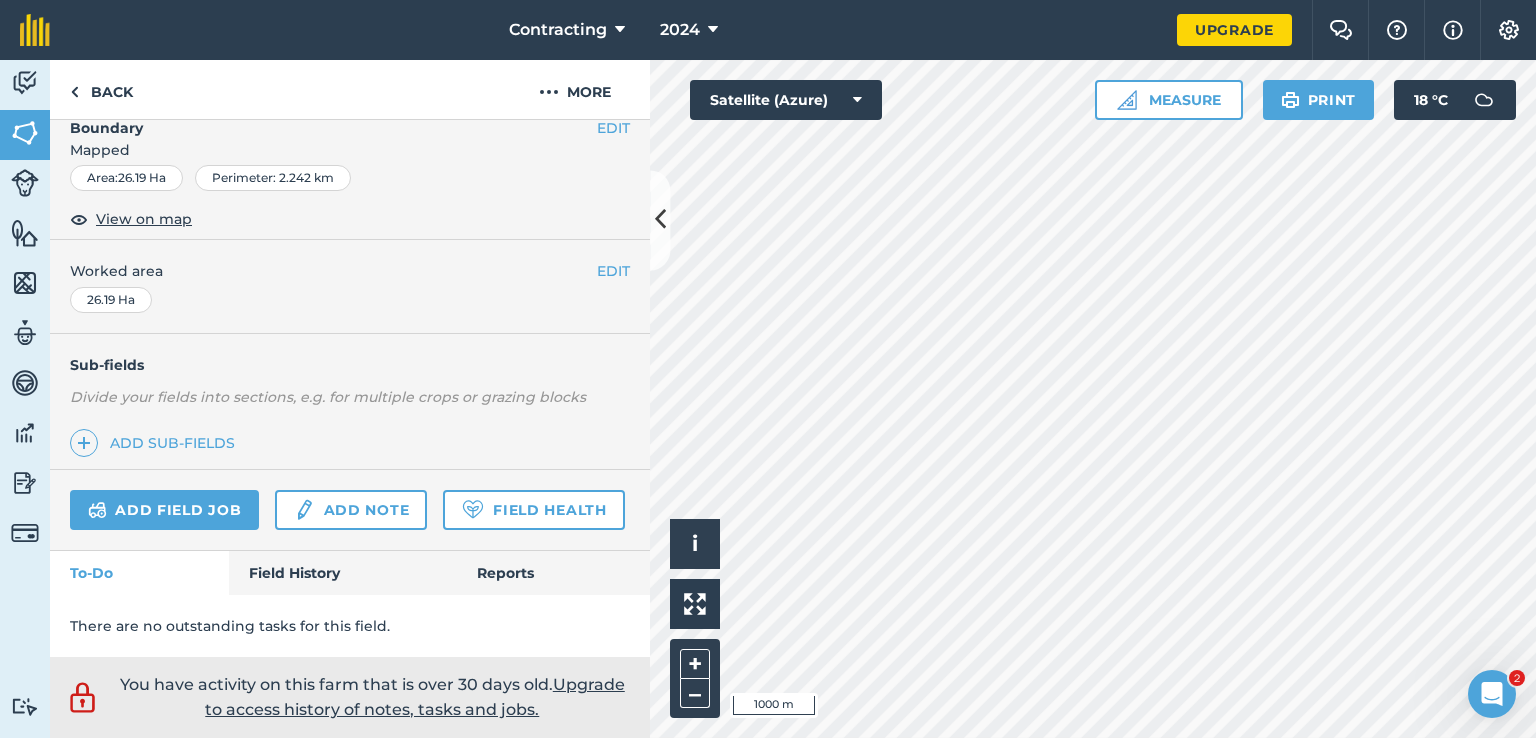 scroll, scrollTop: 337, scrollLeft: 0, axis: vertical 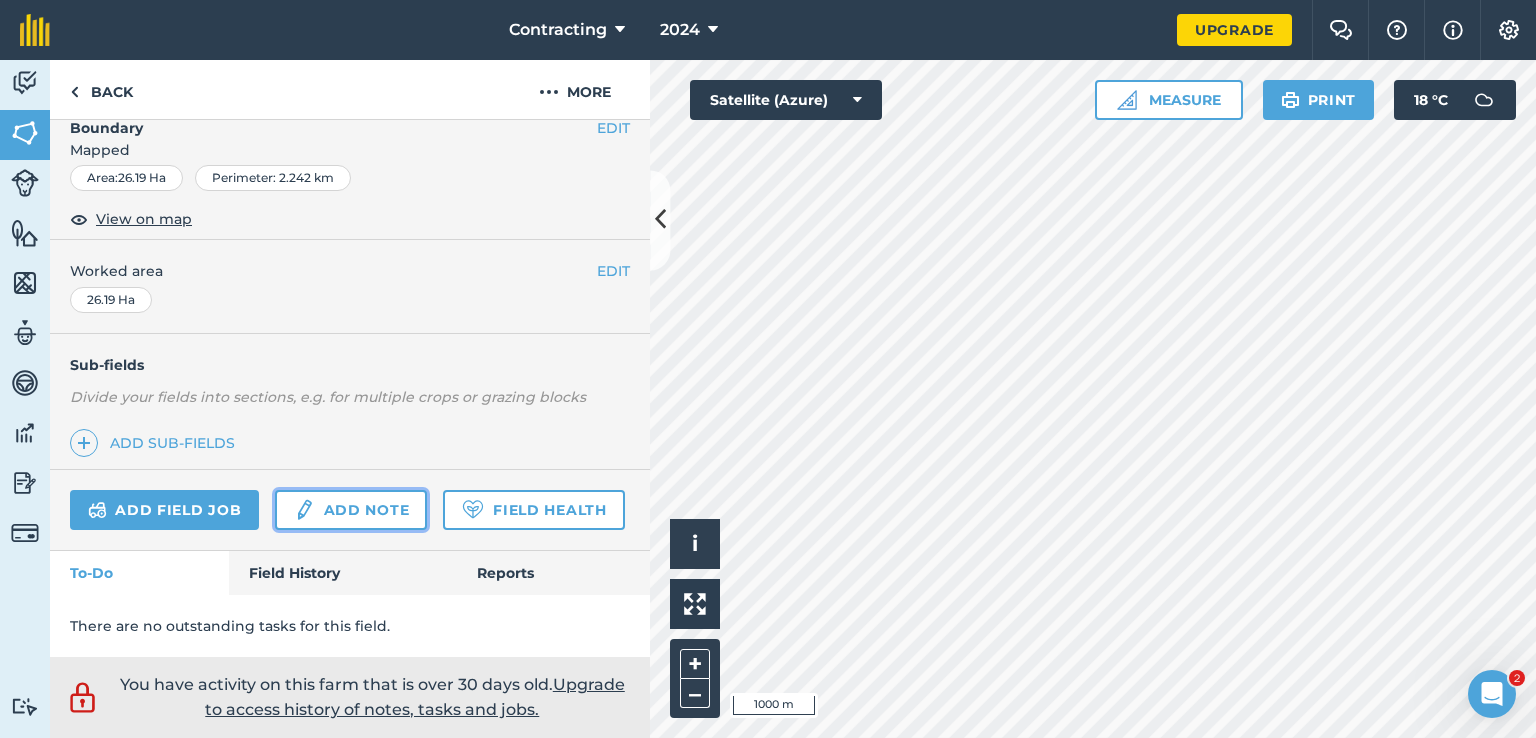 click on "Add note" at bounding box center (351, 510) 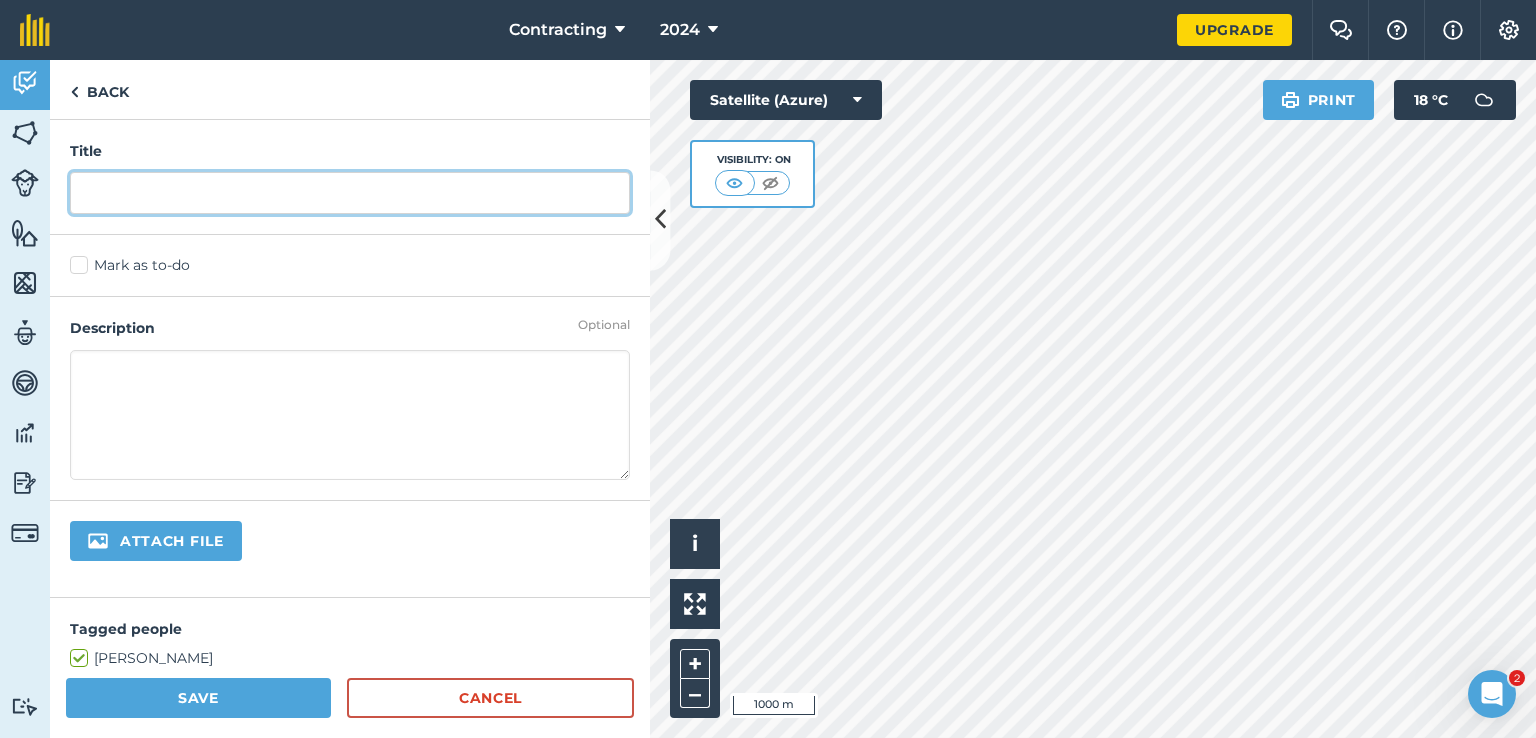 click at bounding box center [350, 193] 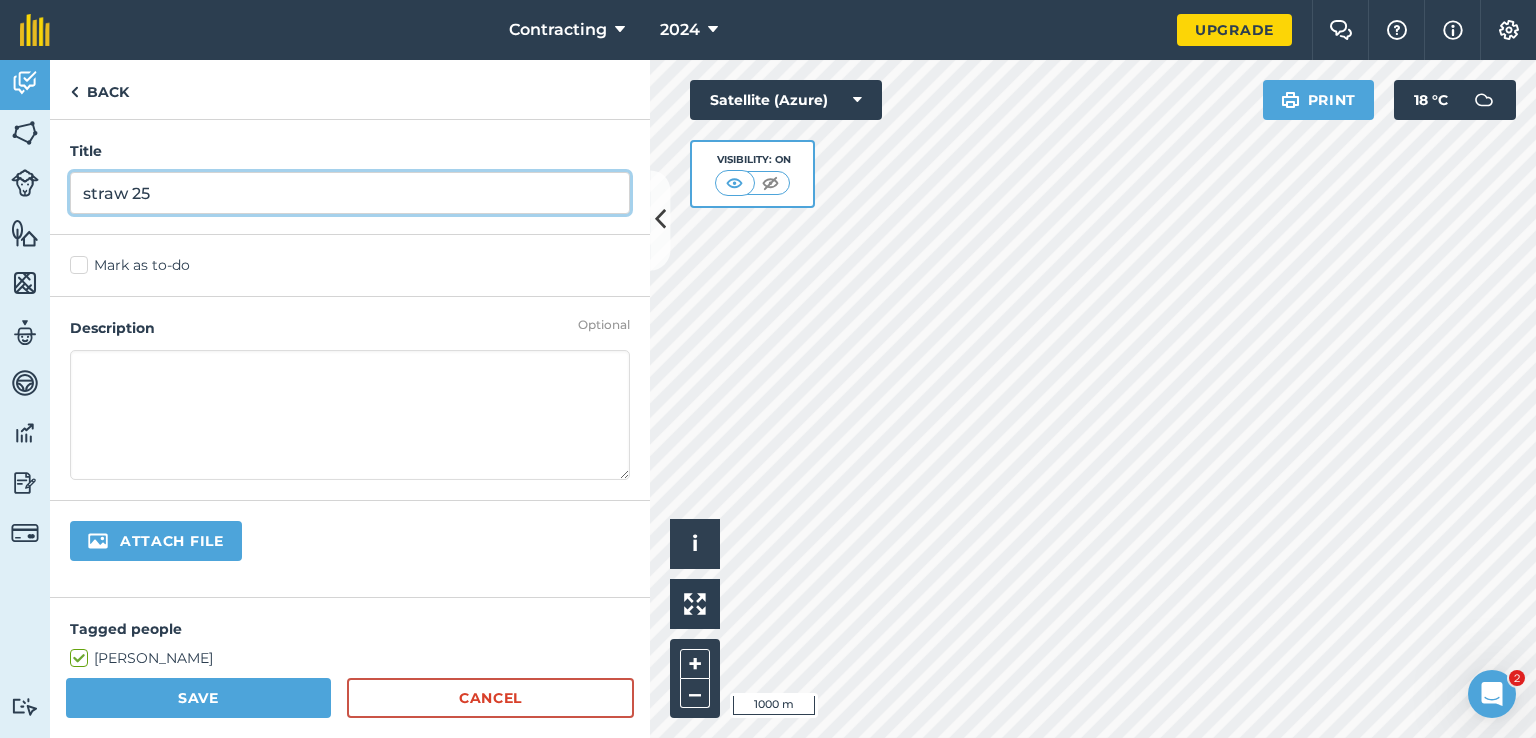 type on "straw 25" 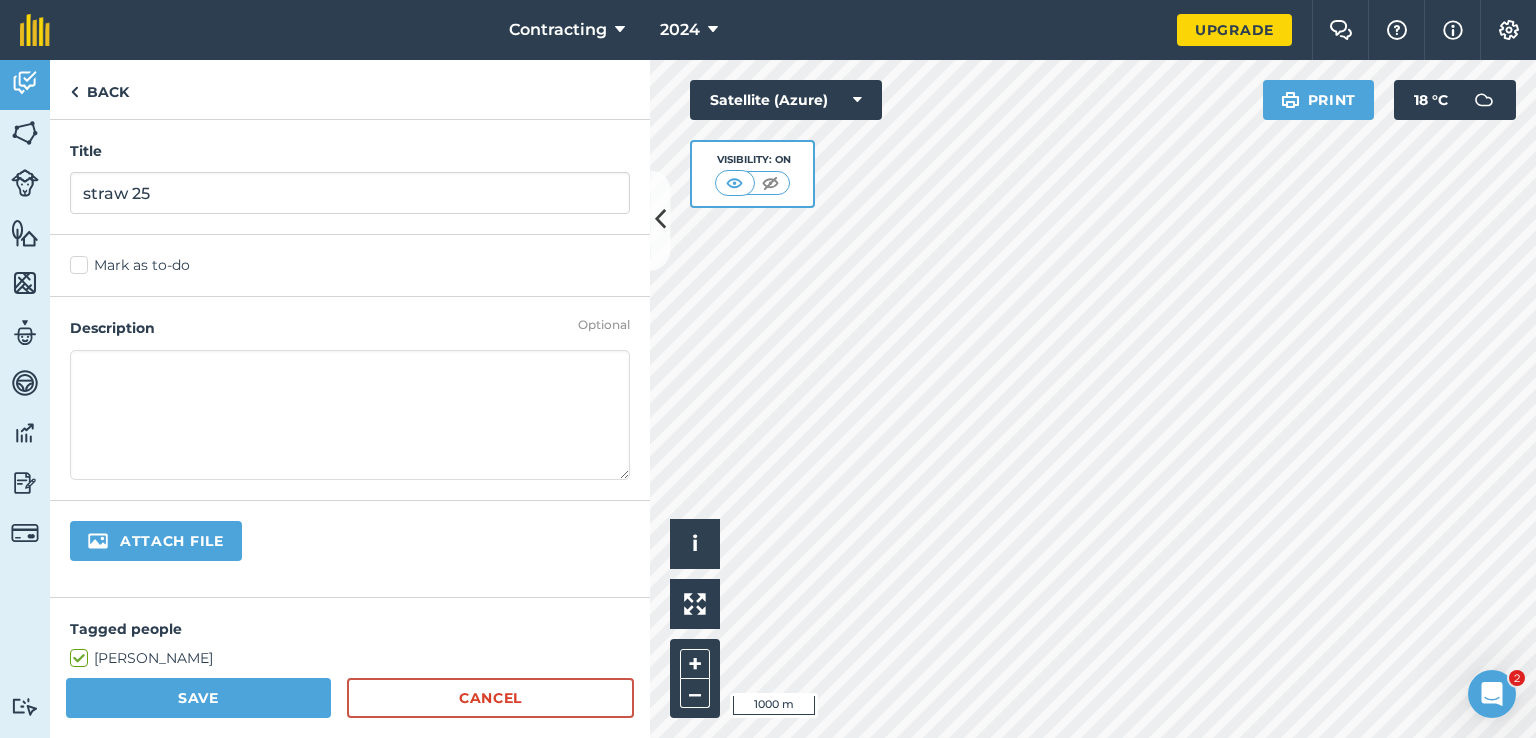 click at bounding box center [350, 415] 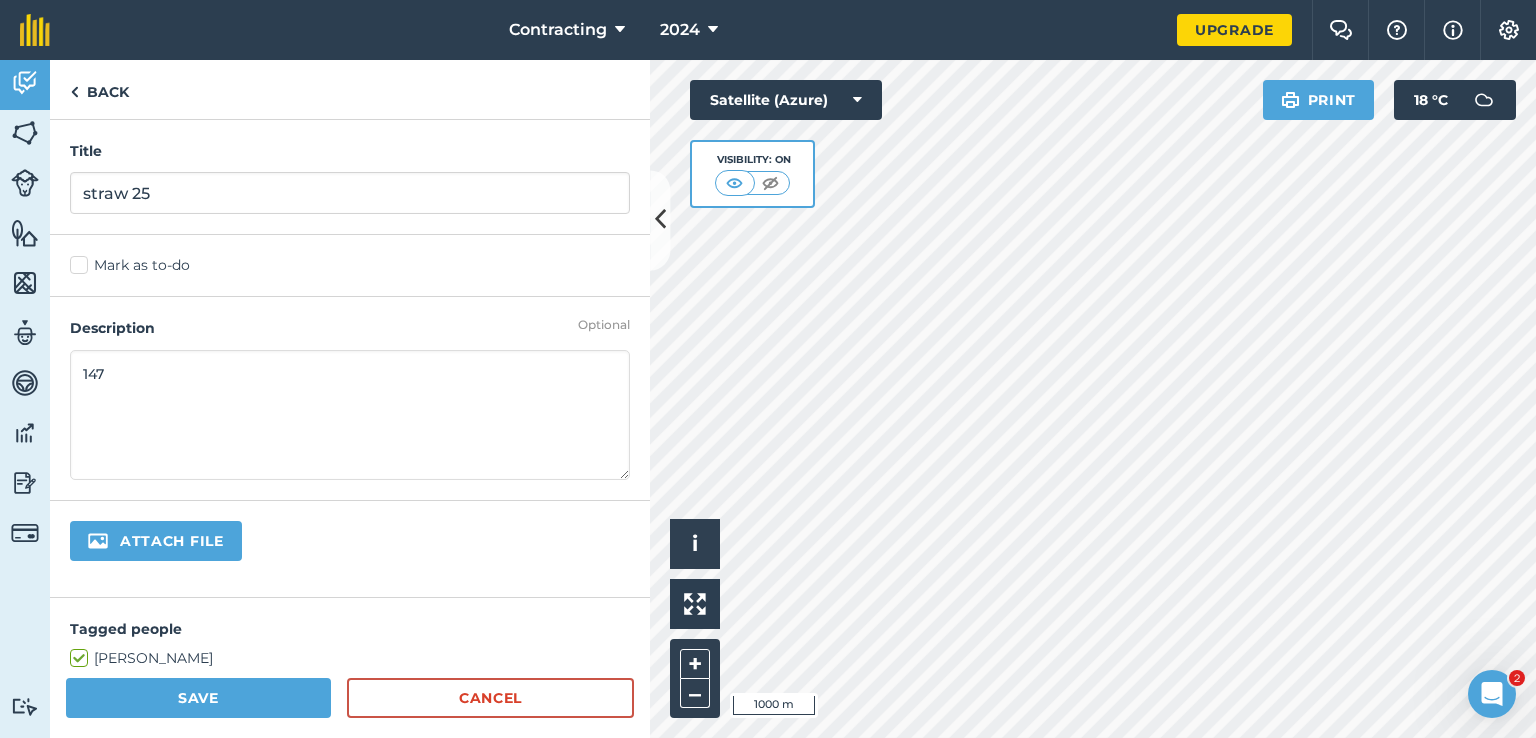 type on "147" 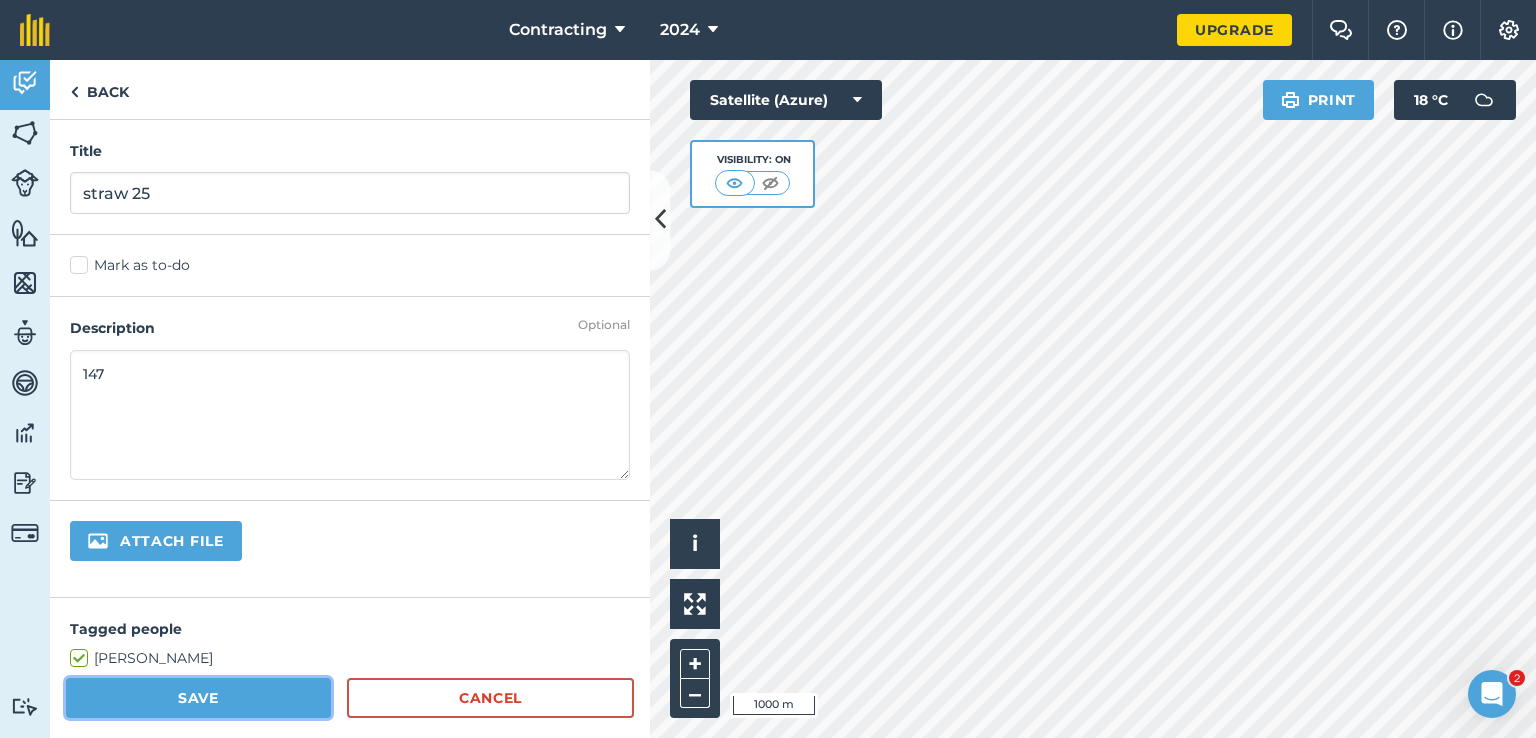 click on "Save" at bounding box center (198, 698) 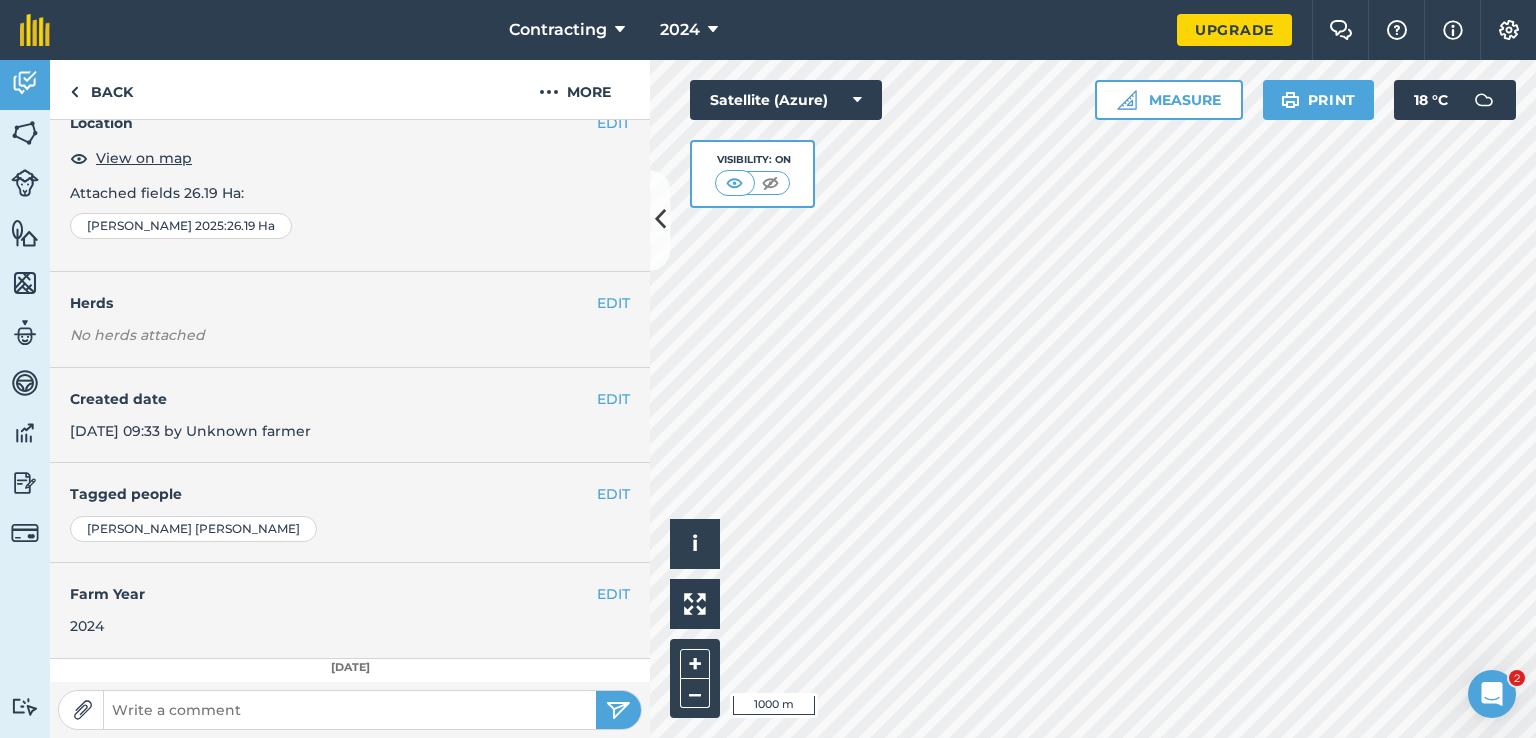 scroll, scrollTop: 174, scrollLeft: 0, axis: vertical 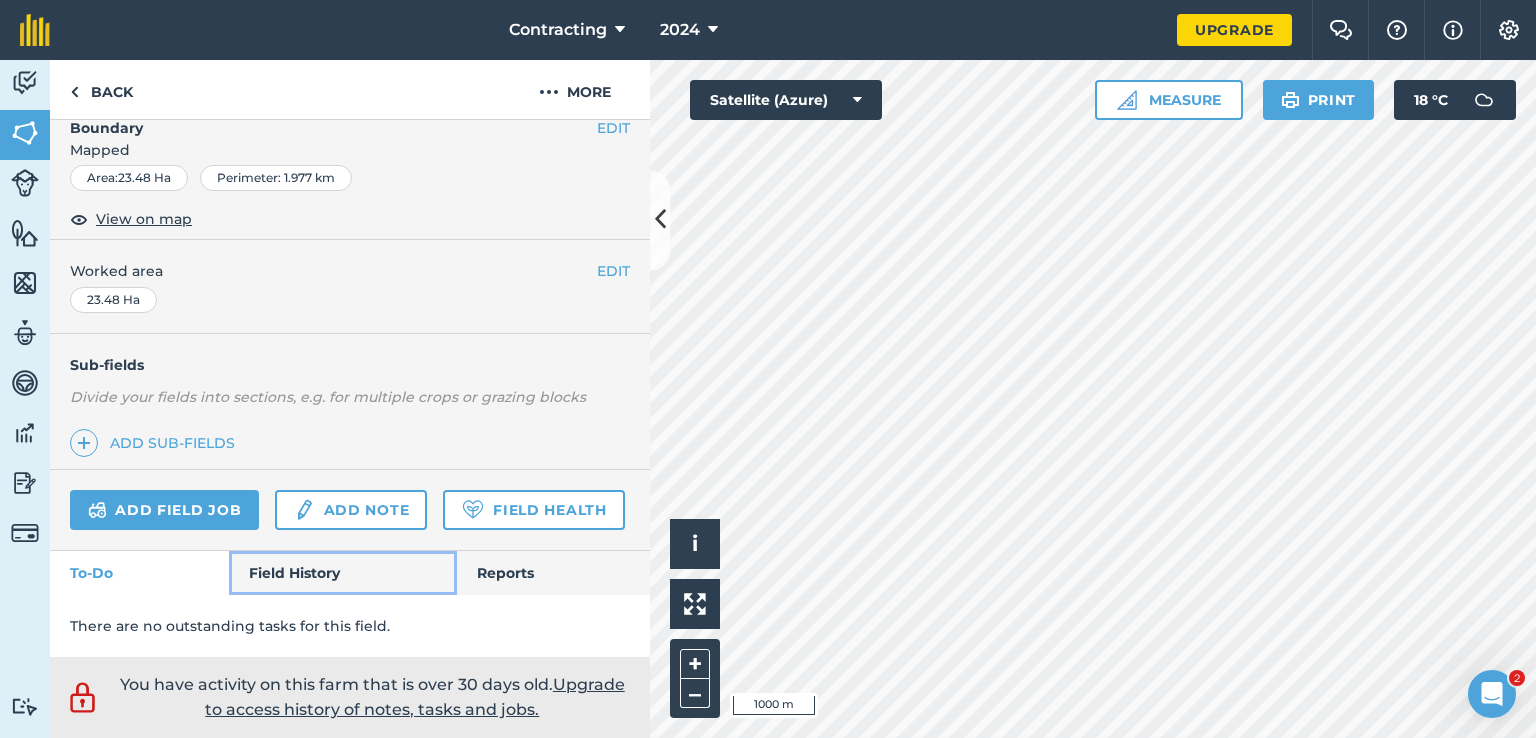 click on "Field History" at bounding box center (342, 573) 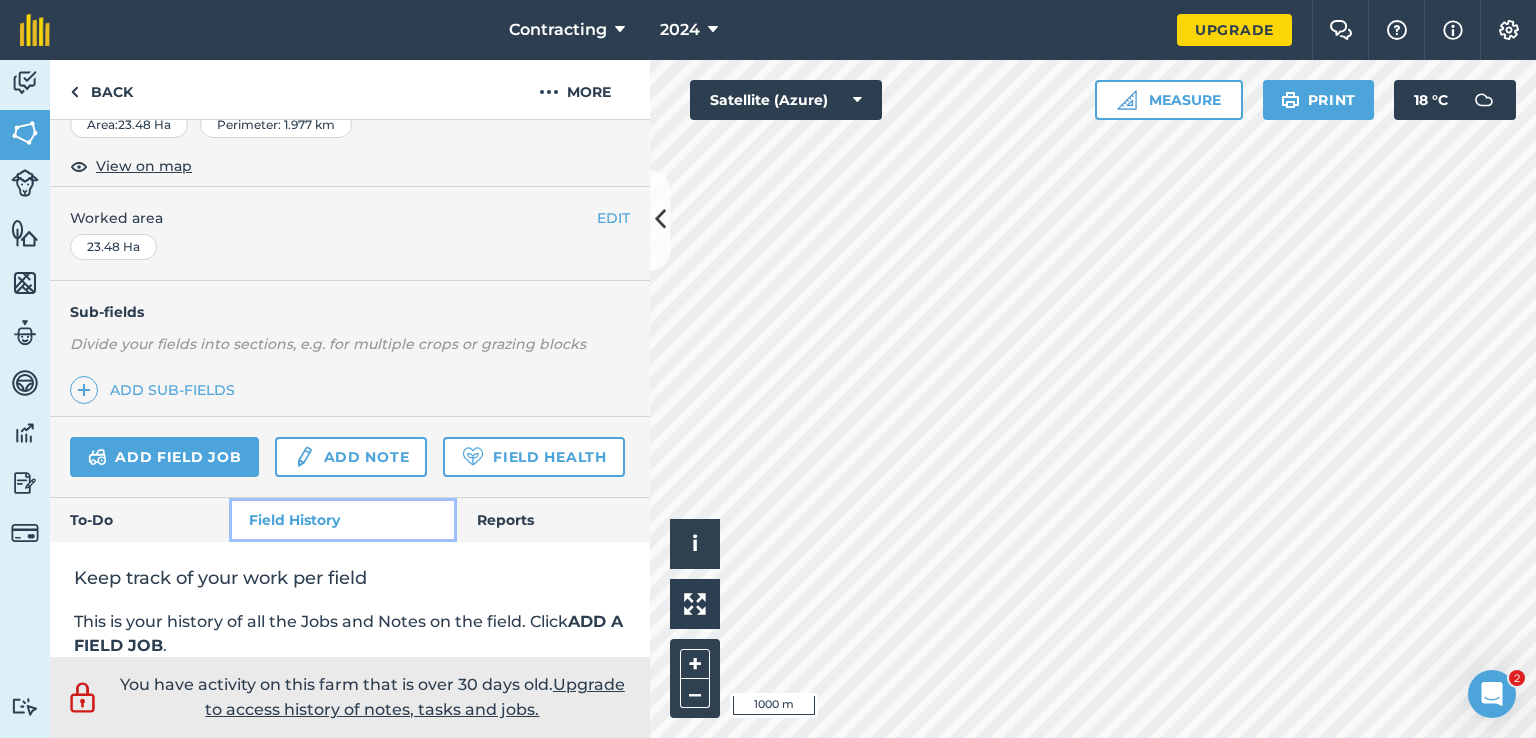 scroll, scrollTop: 629, scrollLeft: 0, axis: vertical 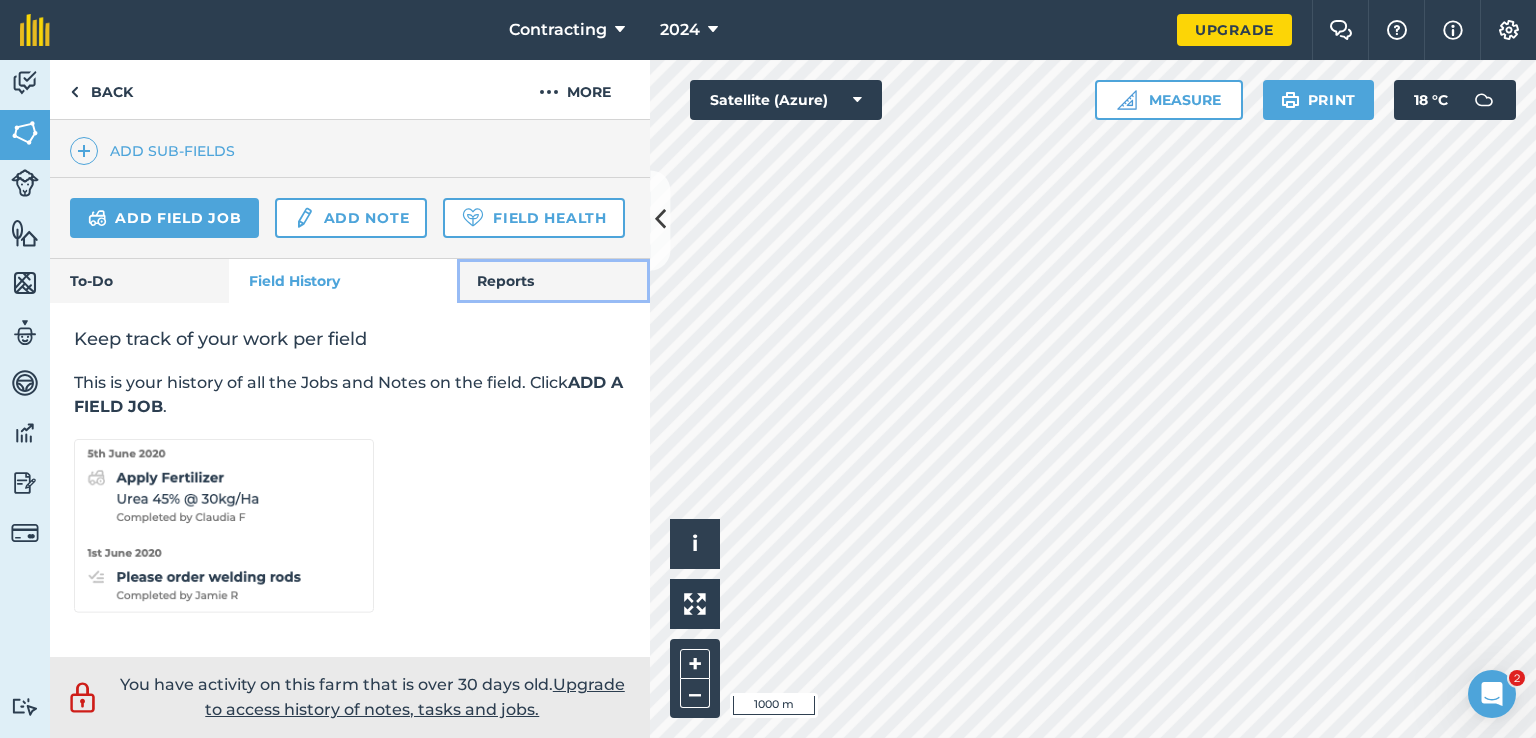 click on "Reports" at bounding box center (553, 281) 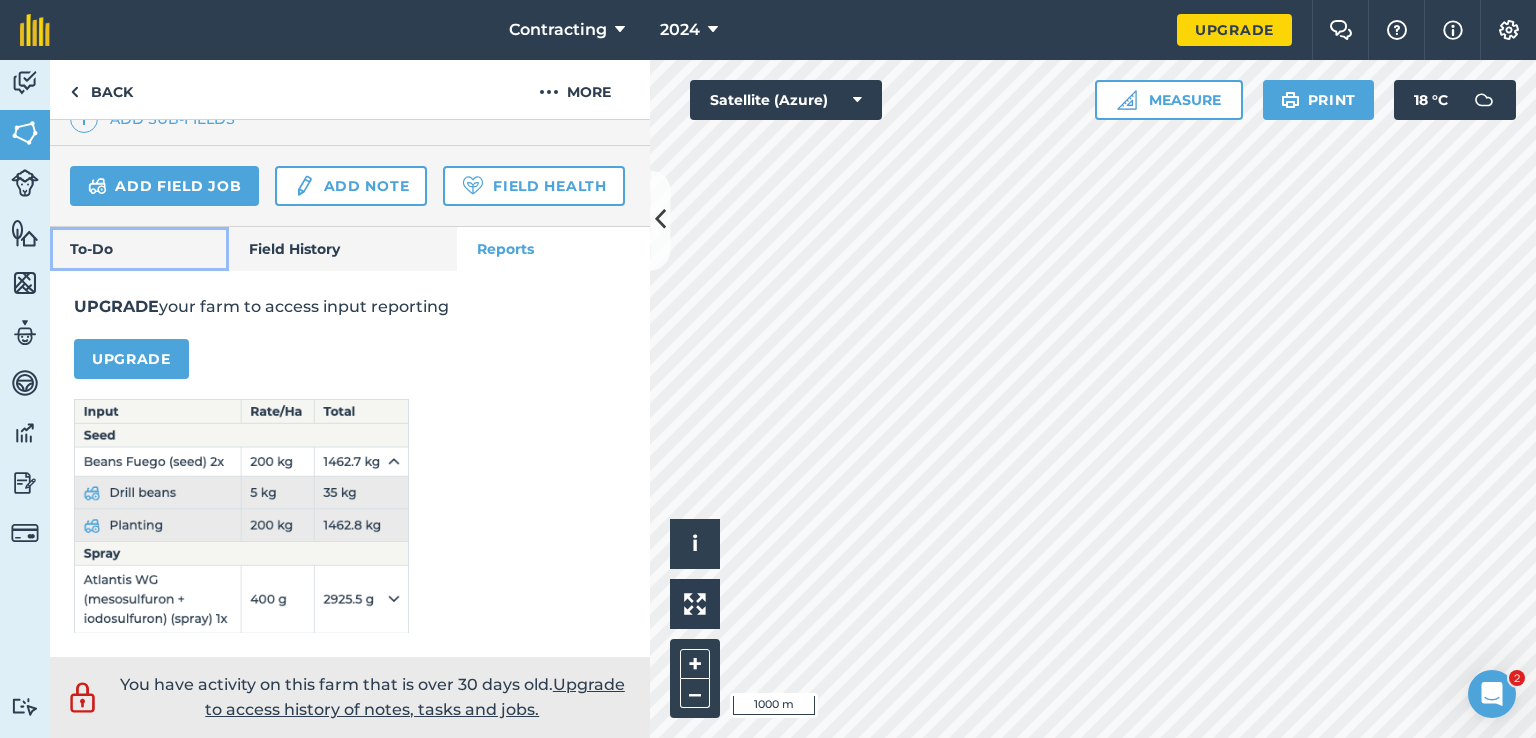 click on "To-Do" at bounding box center [139, 249] 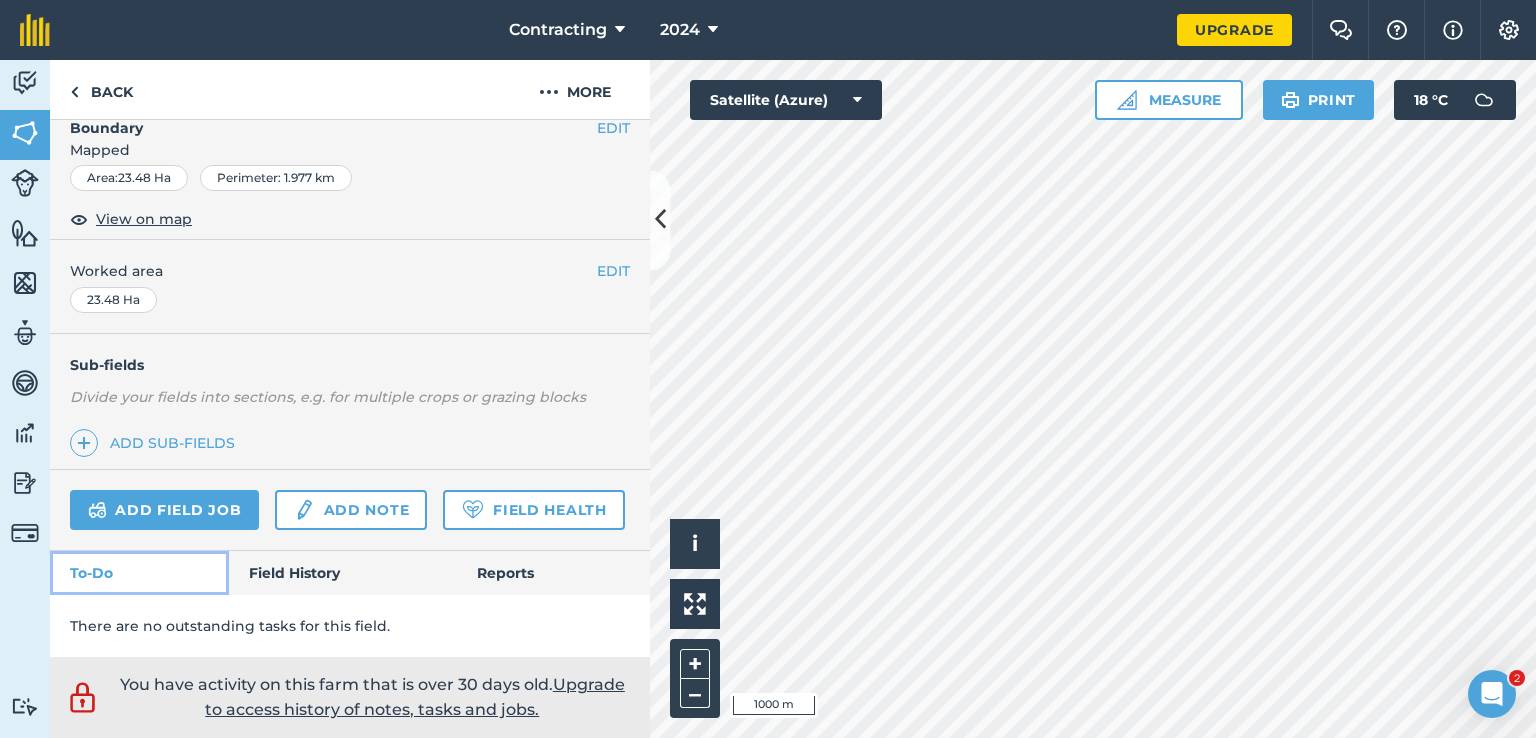 scroll, scrollTop: 337, scrollLeft: 0, axis: vertical 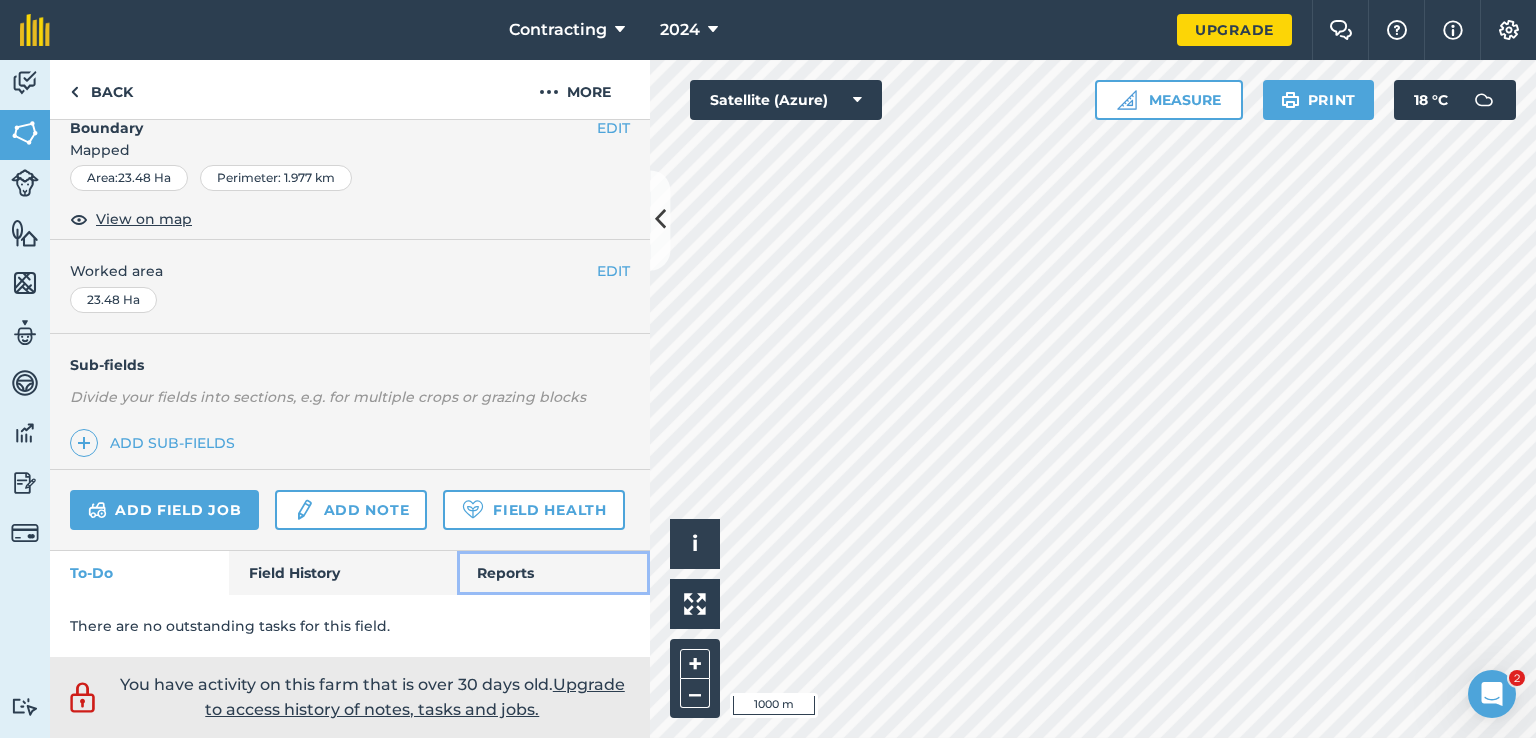 click on "Reports" at bounding box center [553, 573] 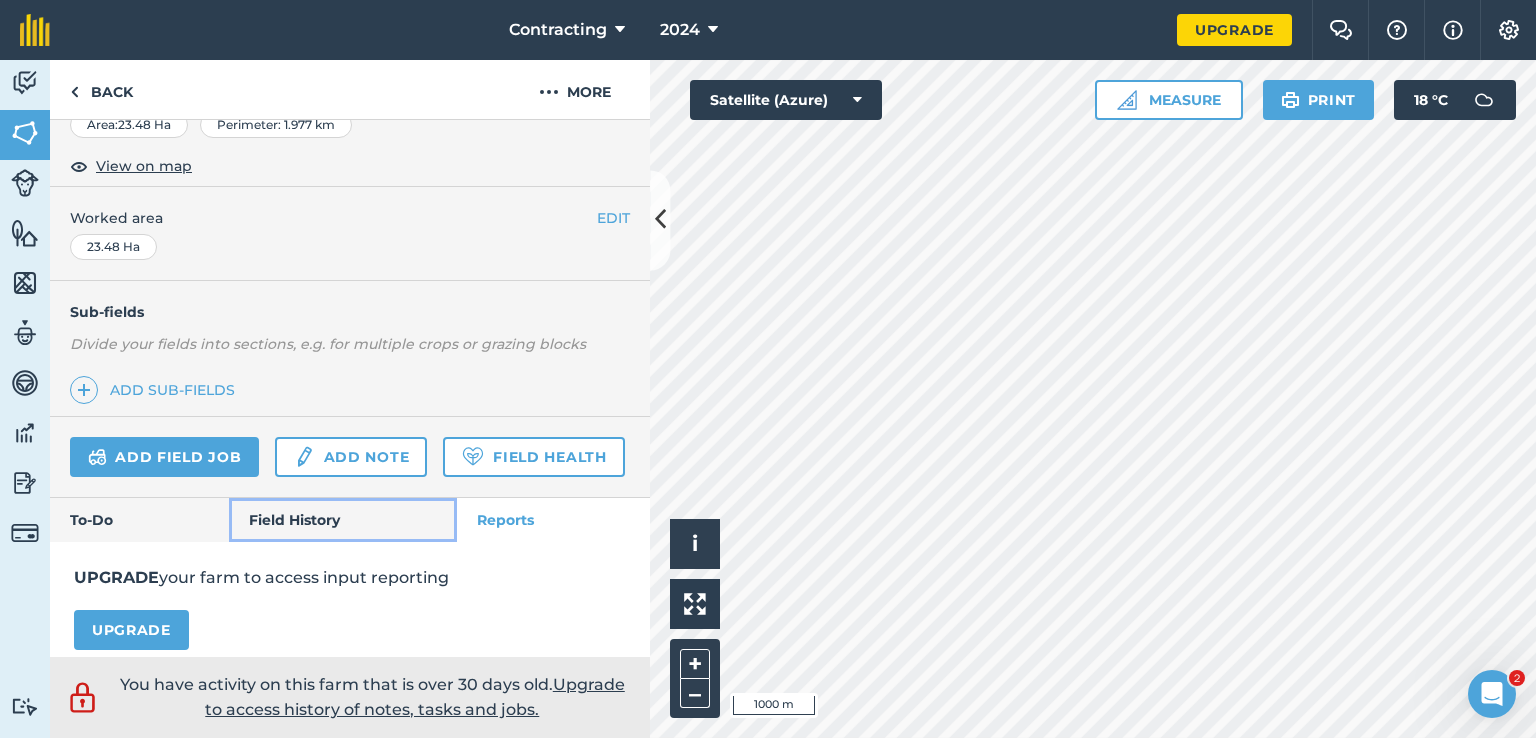 click on "Field History" at bounding box center [342, 520] 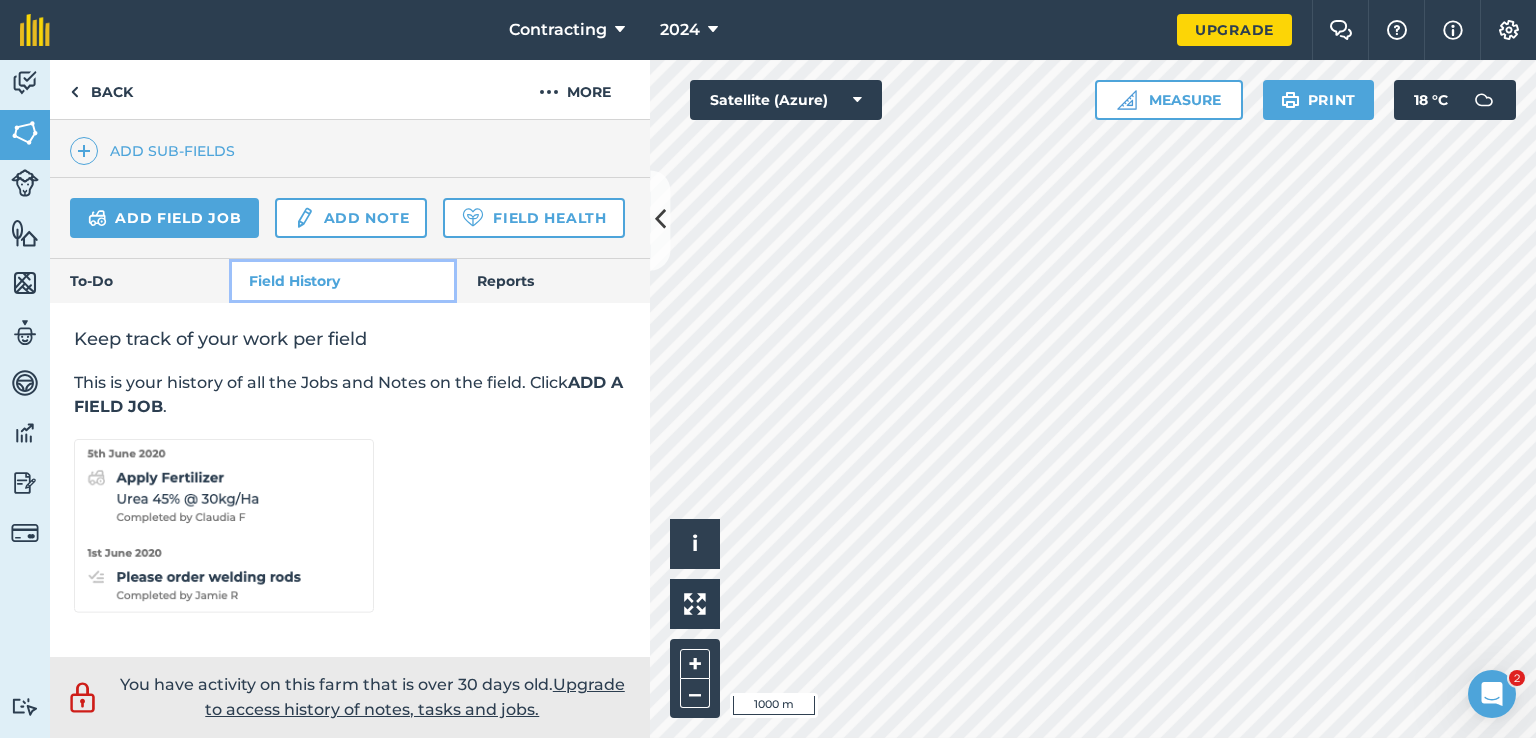 scroll, scrollTop: 629, scrollLeft: 0, axis: vertical 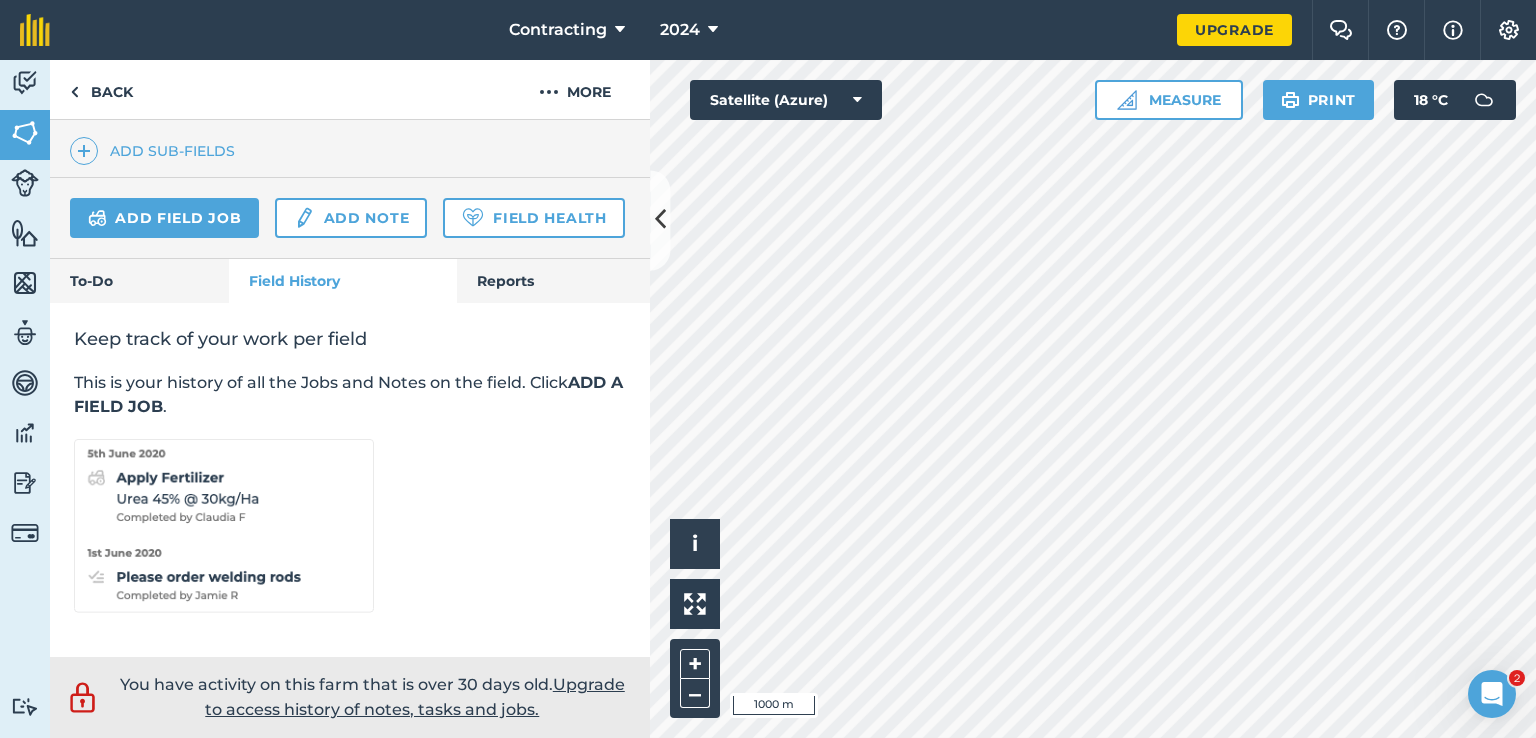 click on "Upgrade to access history of notes, tasks and jobs." at bounding box center [415, 697] 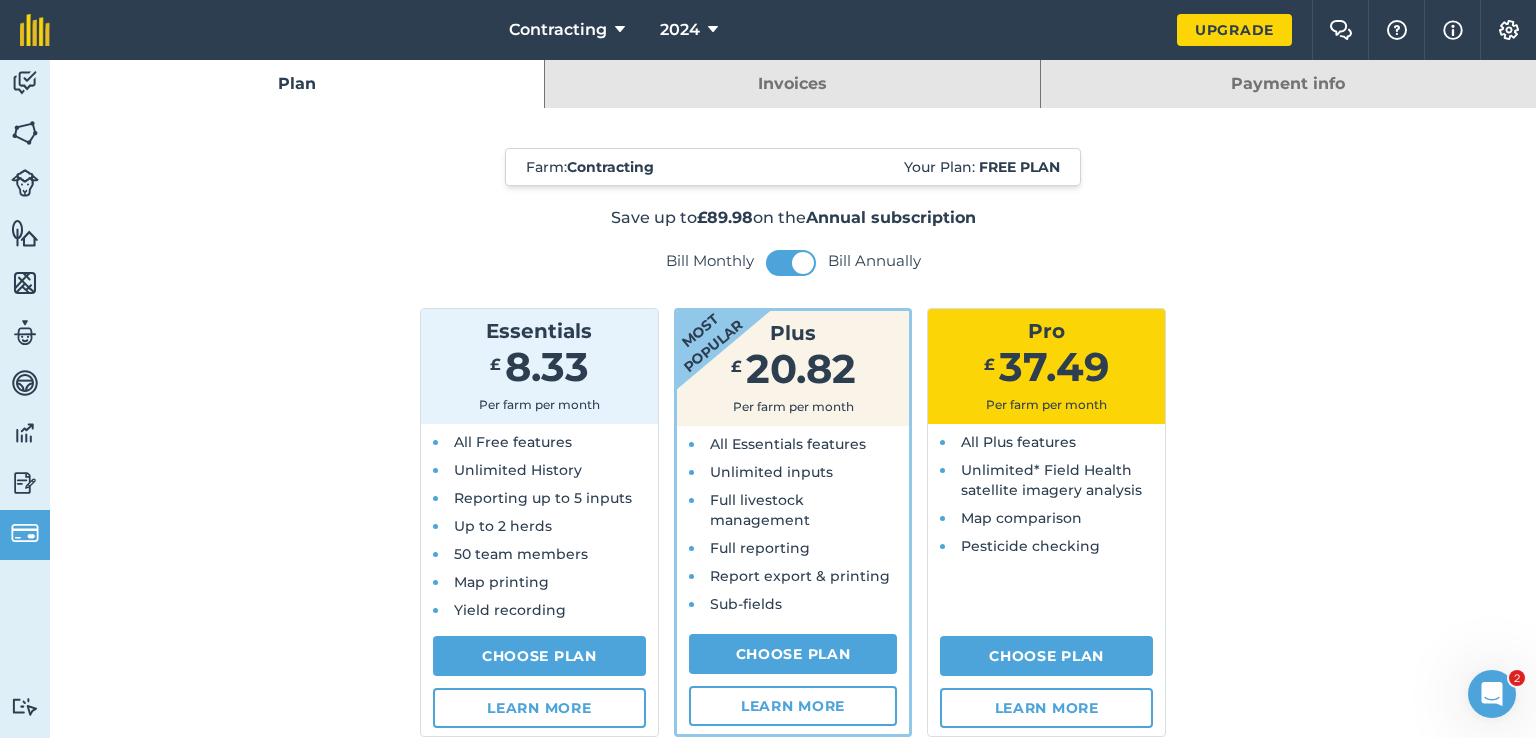 click on "All Free features Unlimited History Reporting up to 5 inputs Up to 2 herds 50 team members Map printing Yield recording" at bounding box center [539, 526] 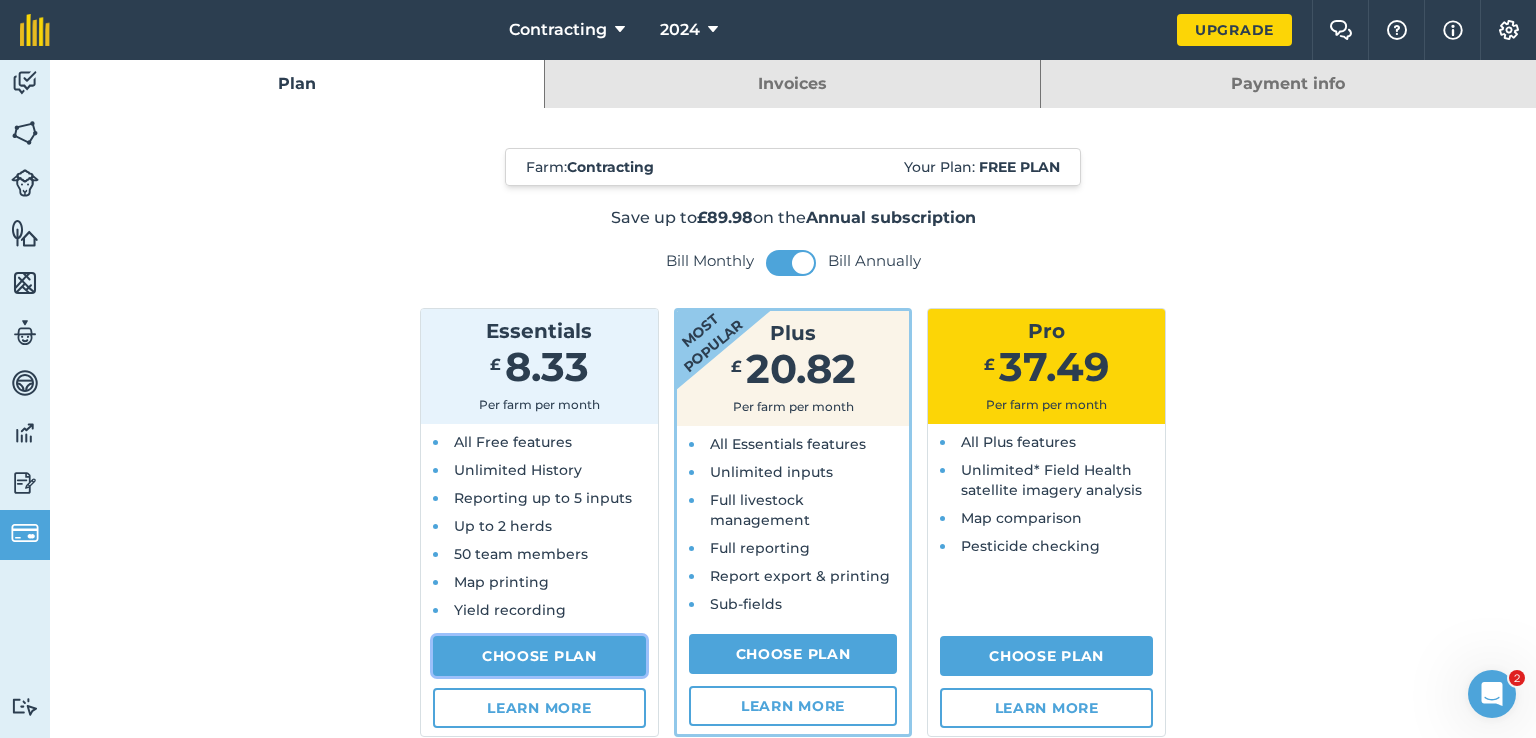 click on "Choose Plan" at bounding box center (539, 656) 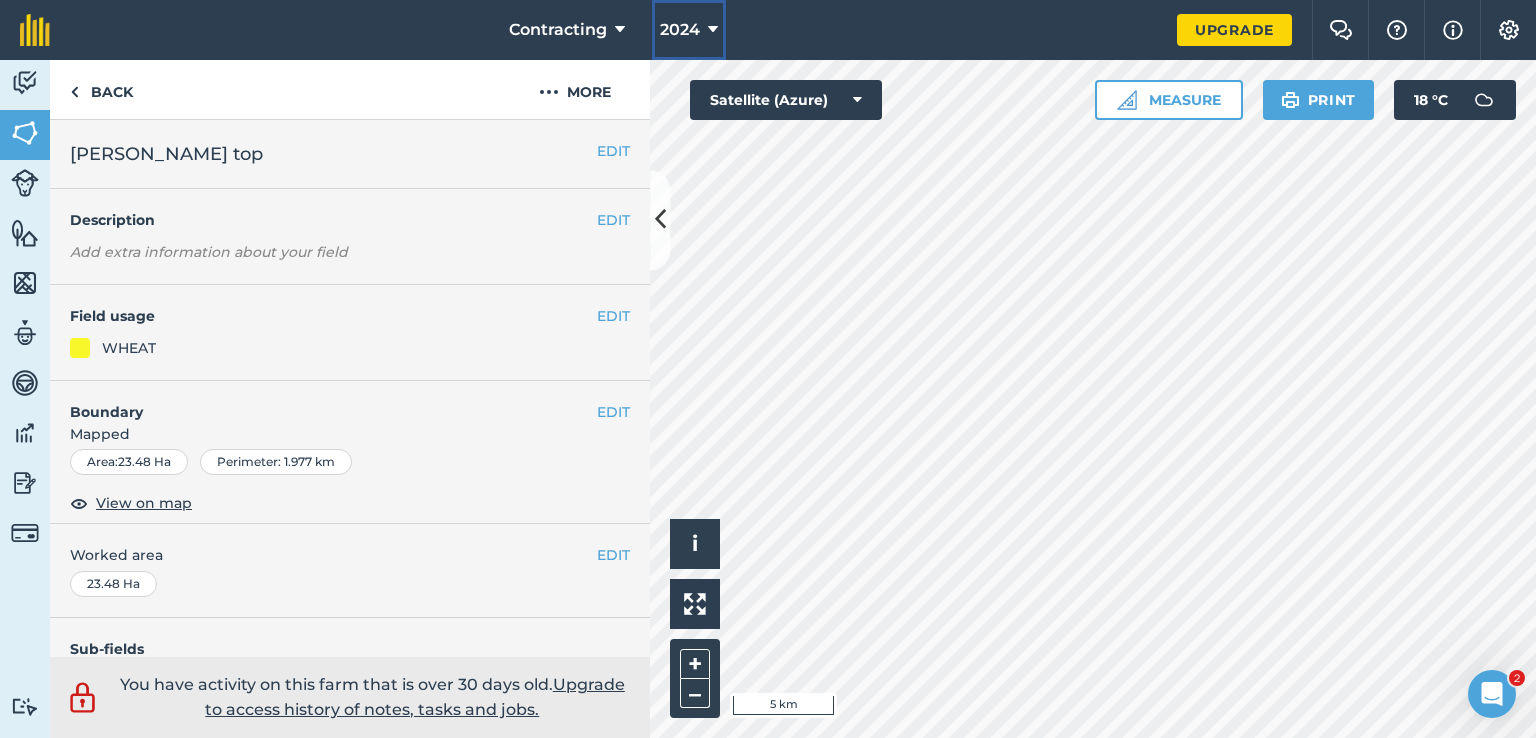 click on "2024" at bounding box center (680, 30) 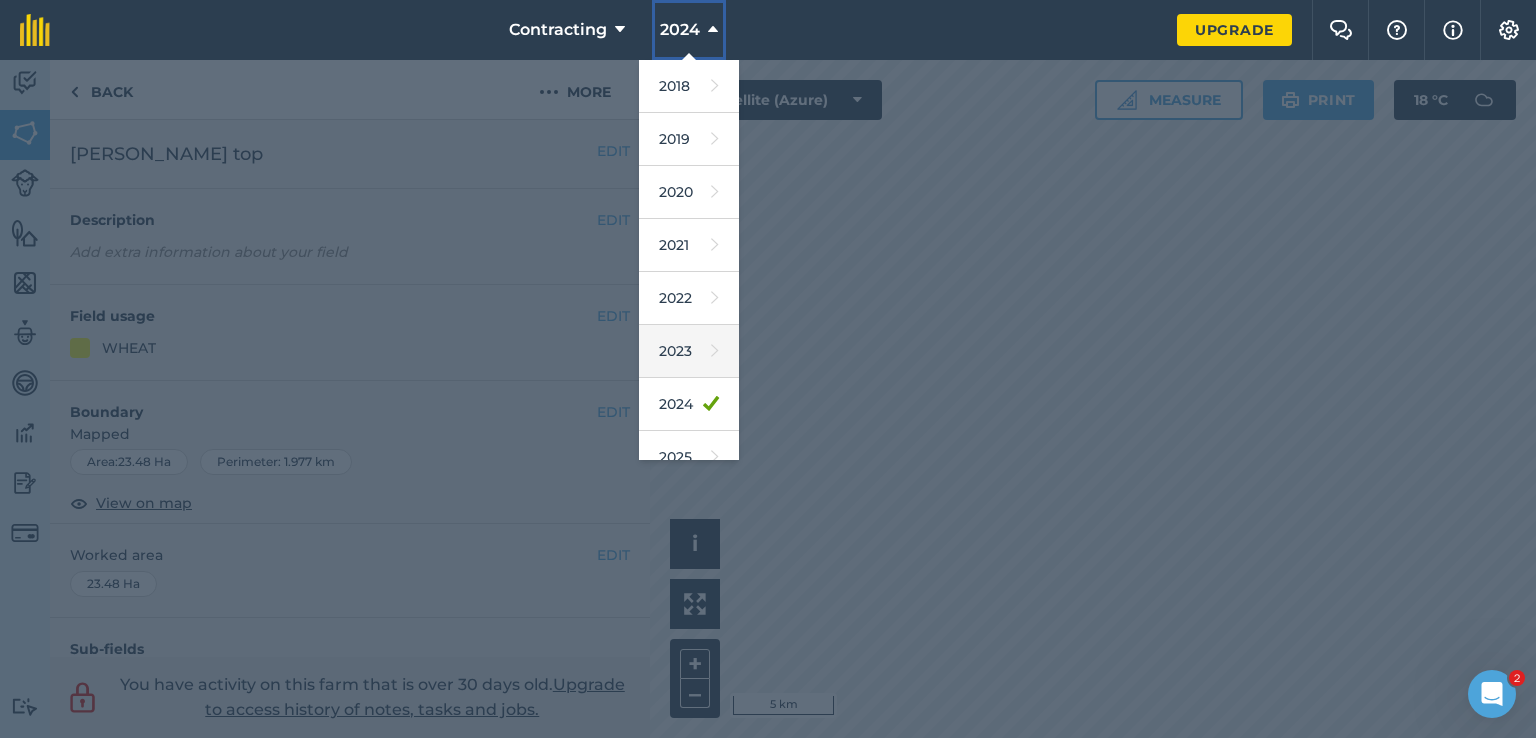 scroll, scrollTop: 100, scrollLeft: 0, axis: vertical 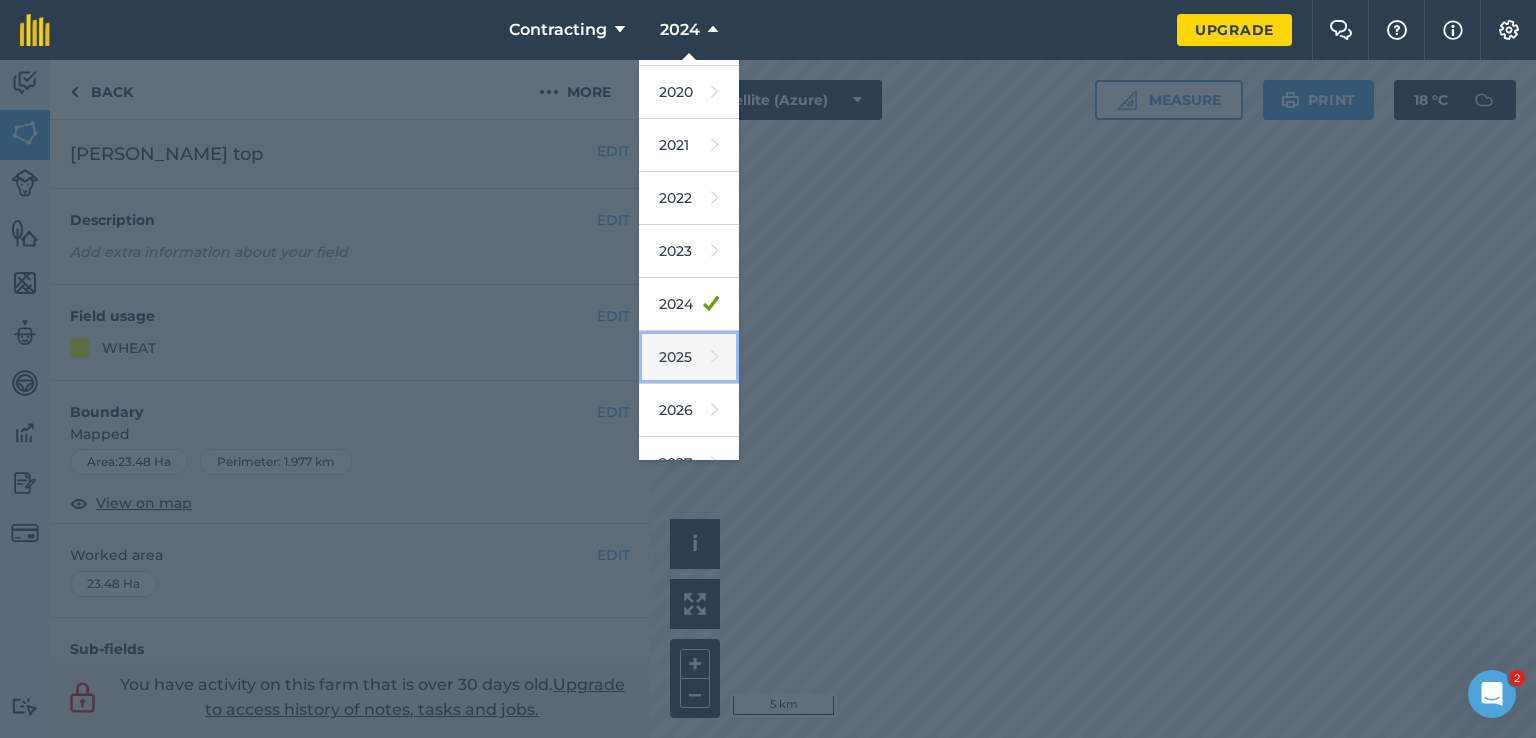 click on "2025" at bounding box center [689, 357] 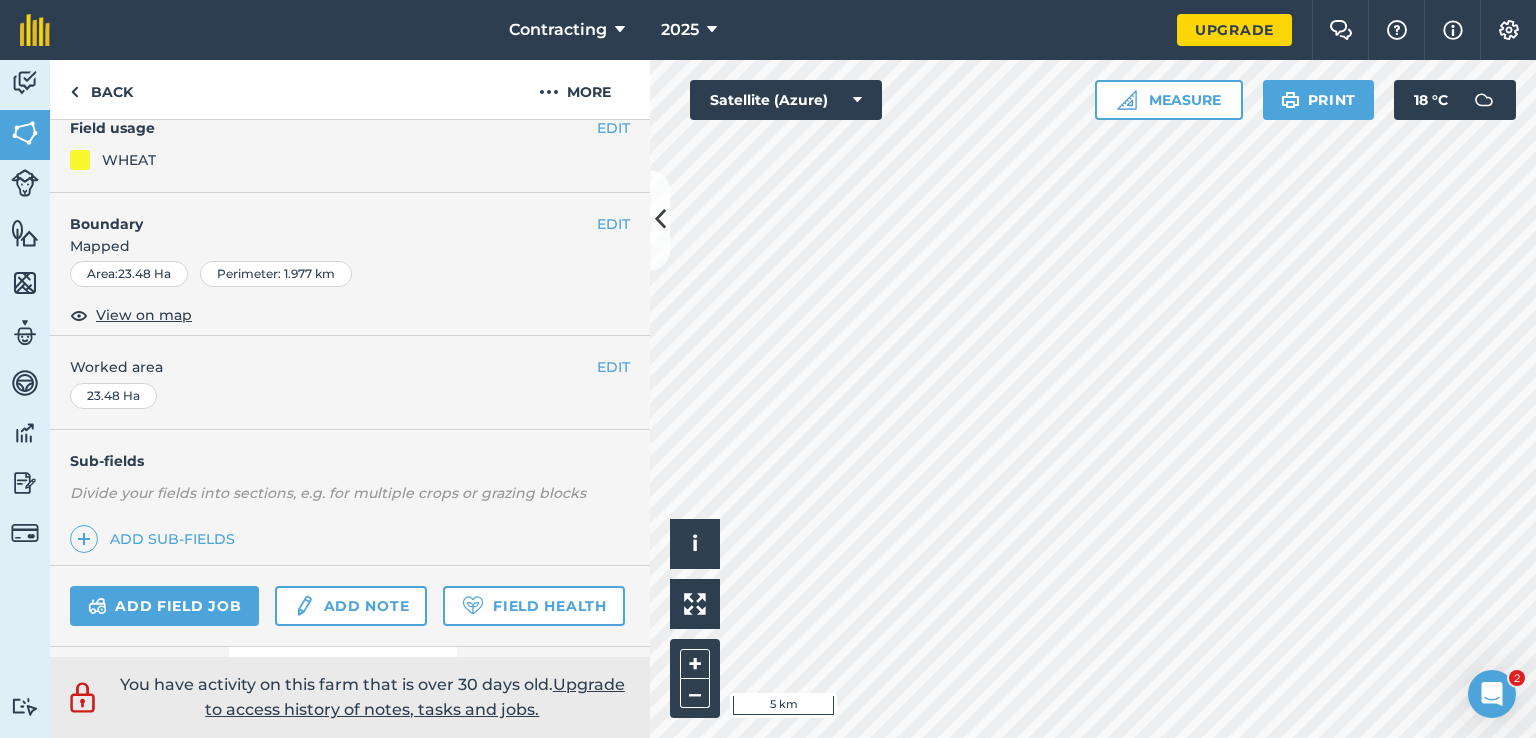 scroll, scrollTop: 0, scrollLeft: 0, axis: both 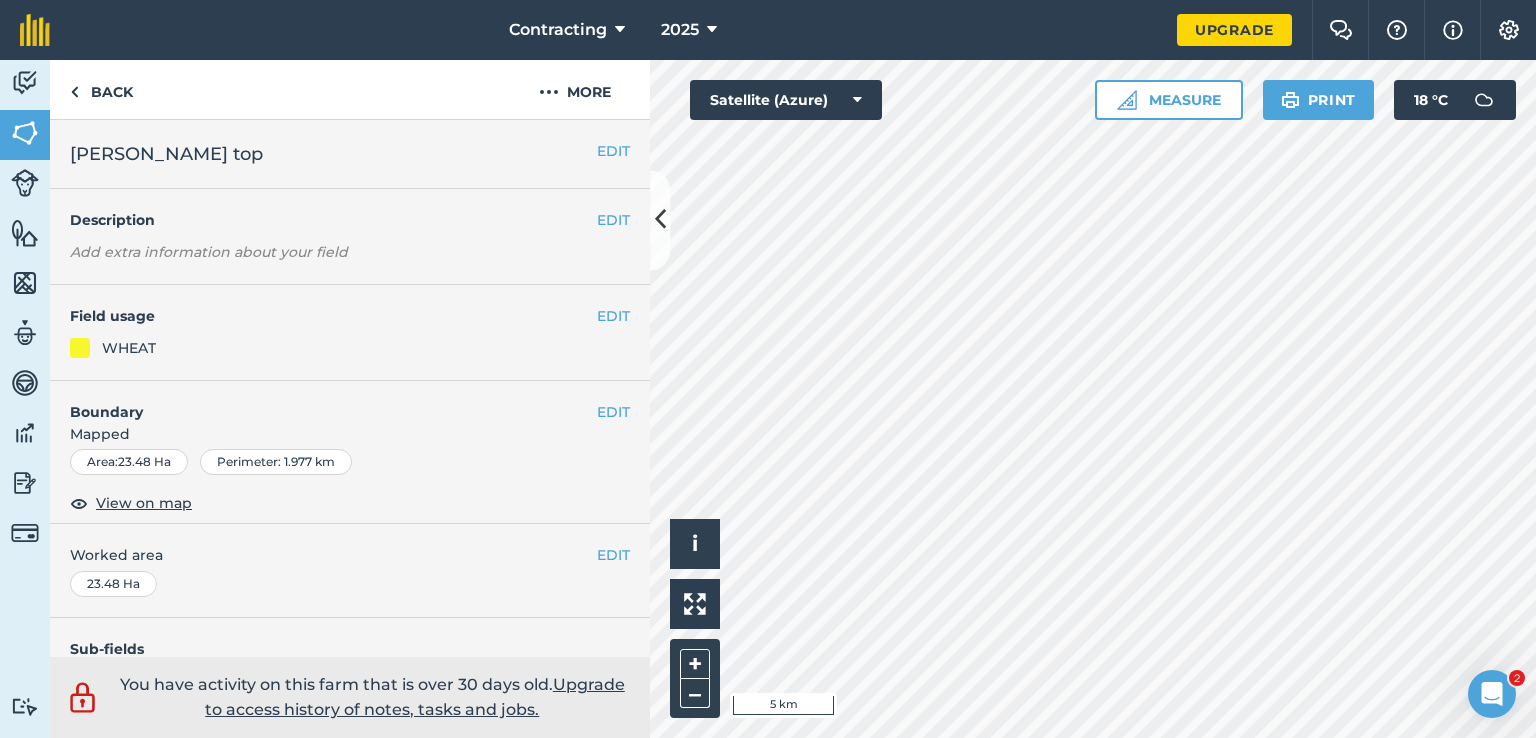 click on "Upgrade to access history of notes, tasks and jobs." at bounding box center (415, 697) 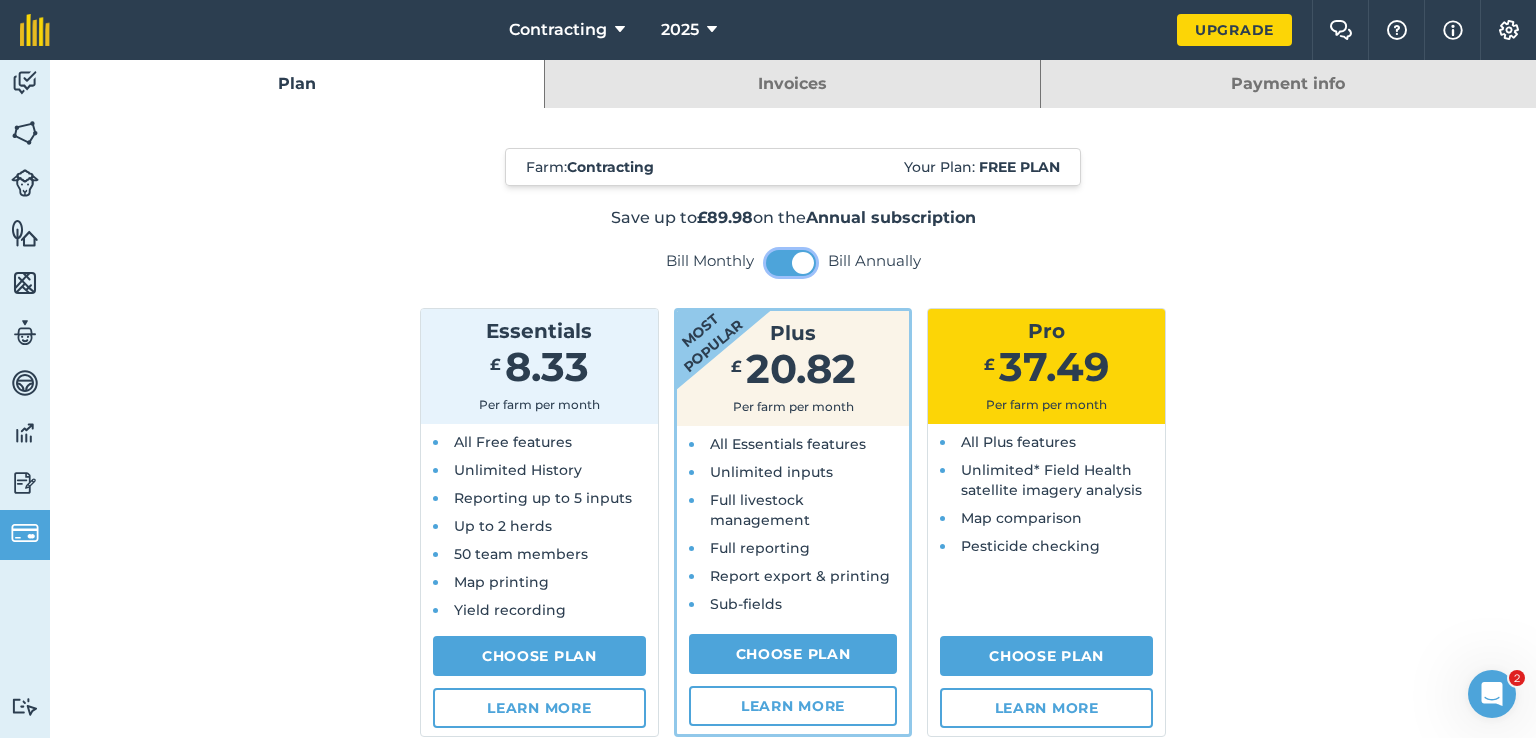 click at bounding box center (803, 263) 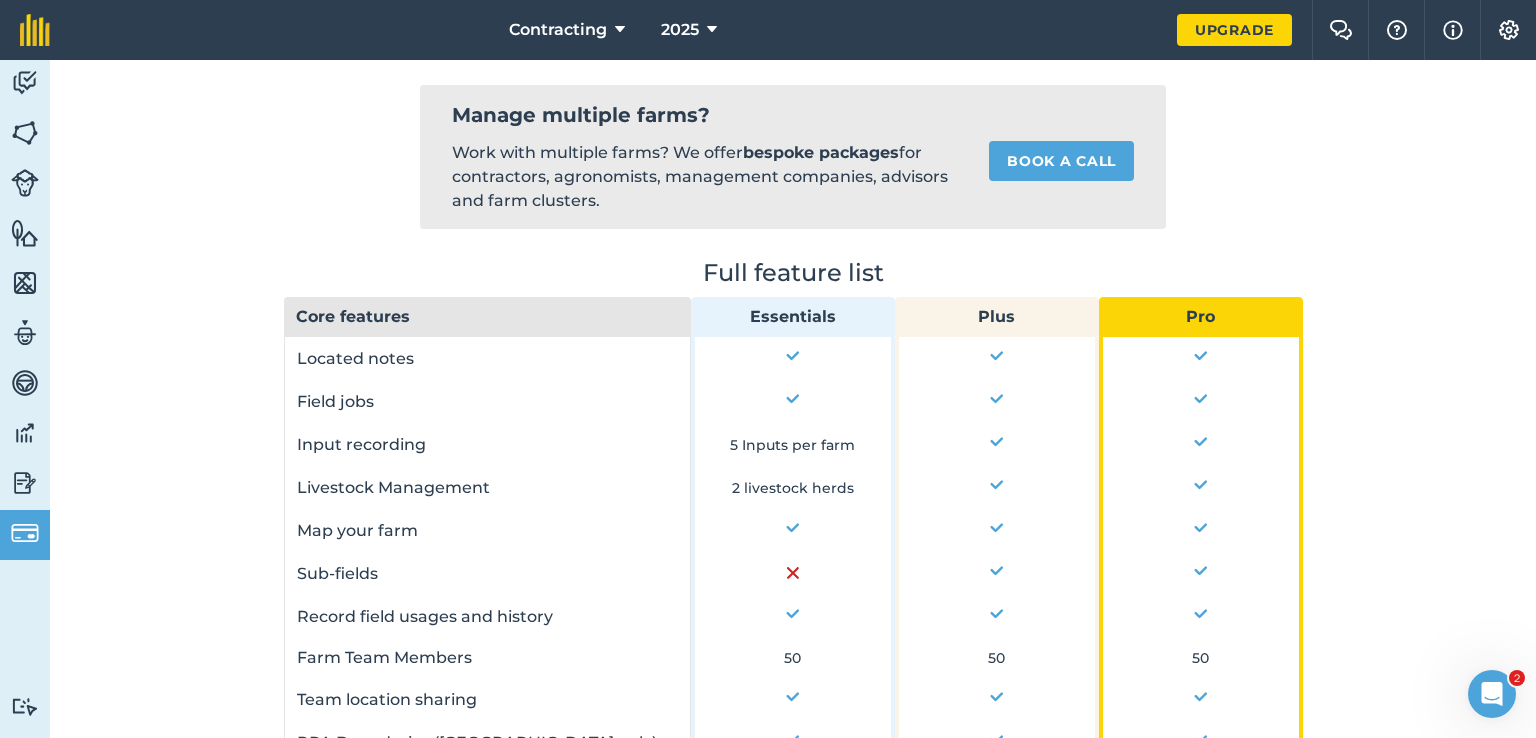 scroll, scrollTop: 300, scrollLeft: 0, axis: vertical 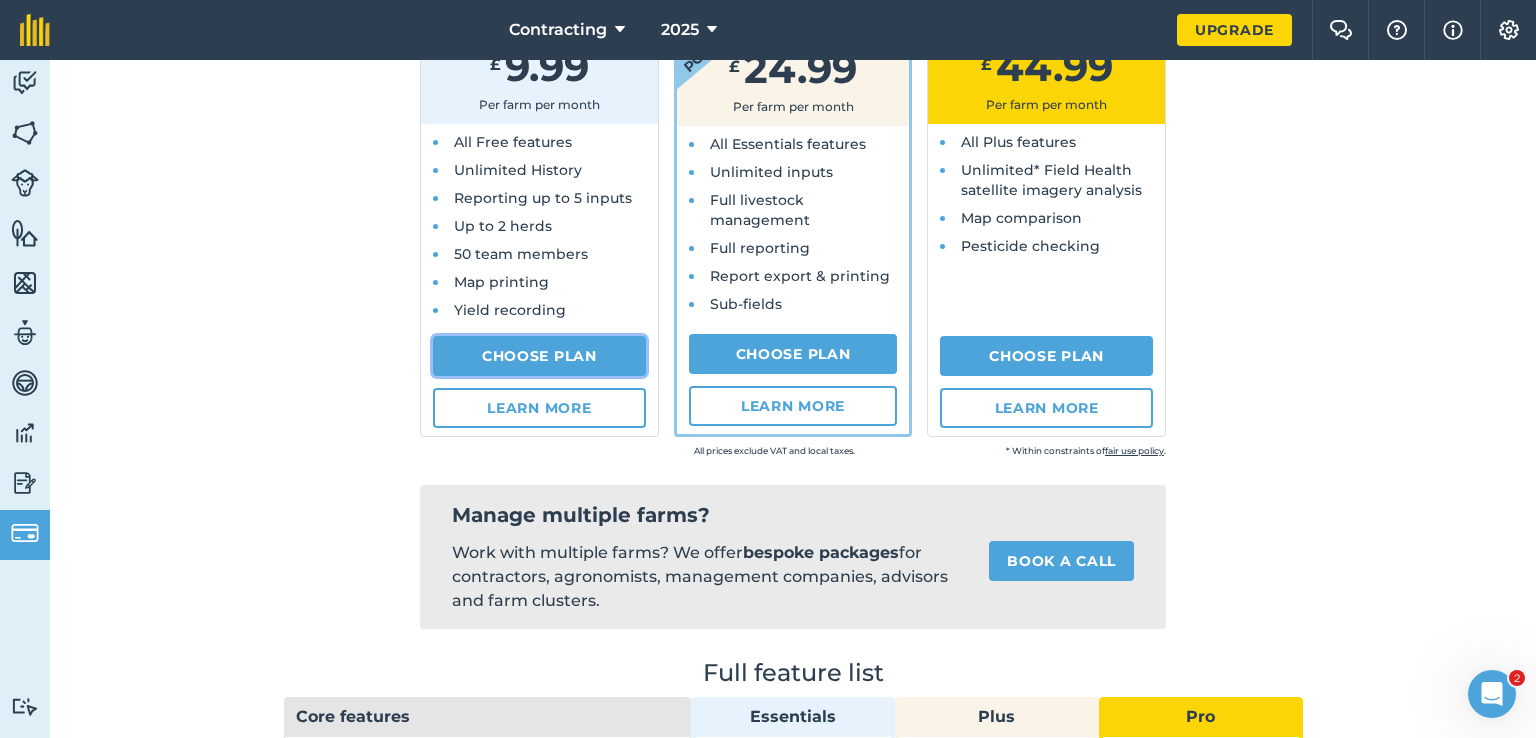 click on "Choose Plan" at bounding box center (539, 356) 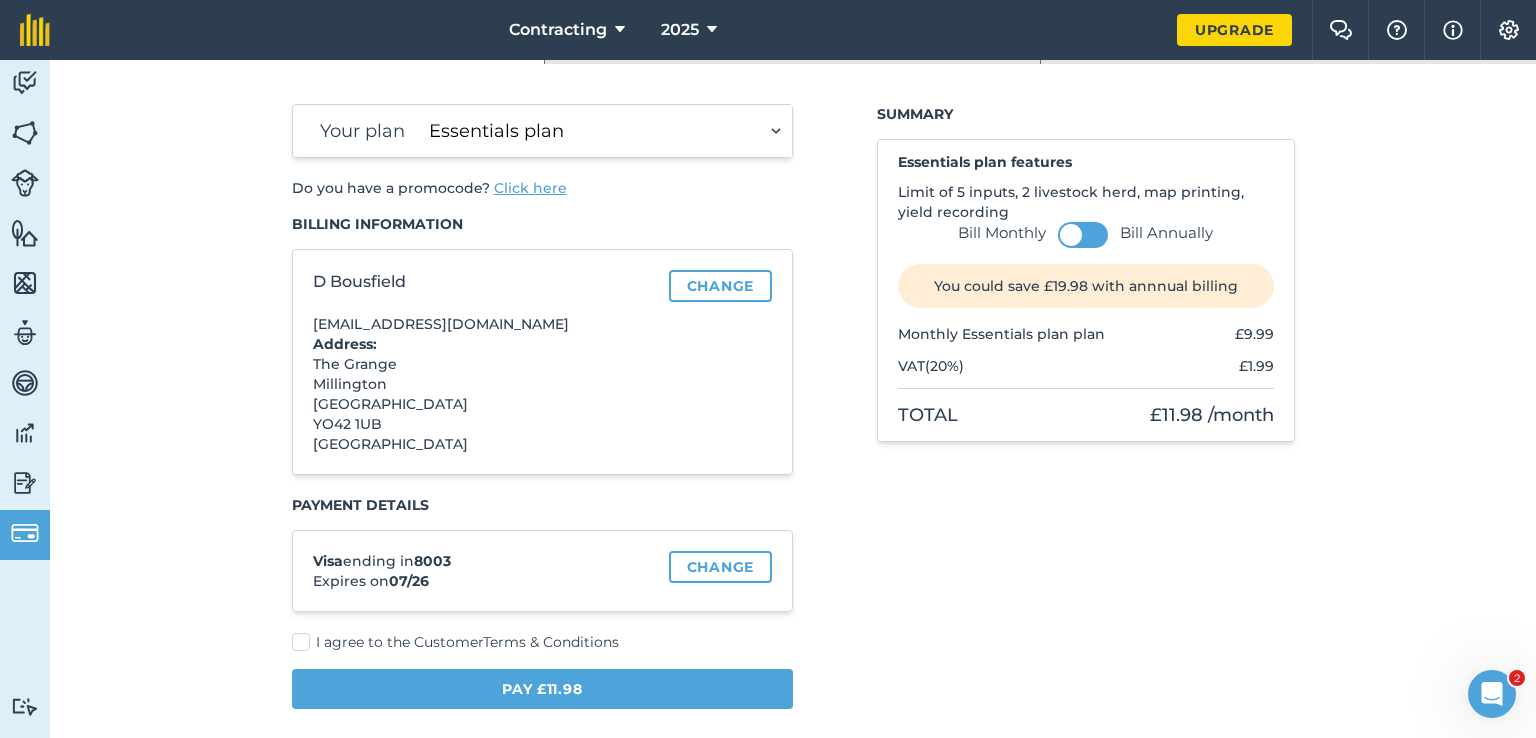 scroll, scrollTop: 0, scrollLeft: 0, axis: both 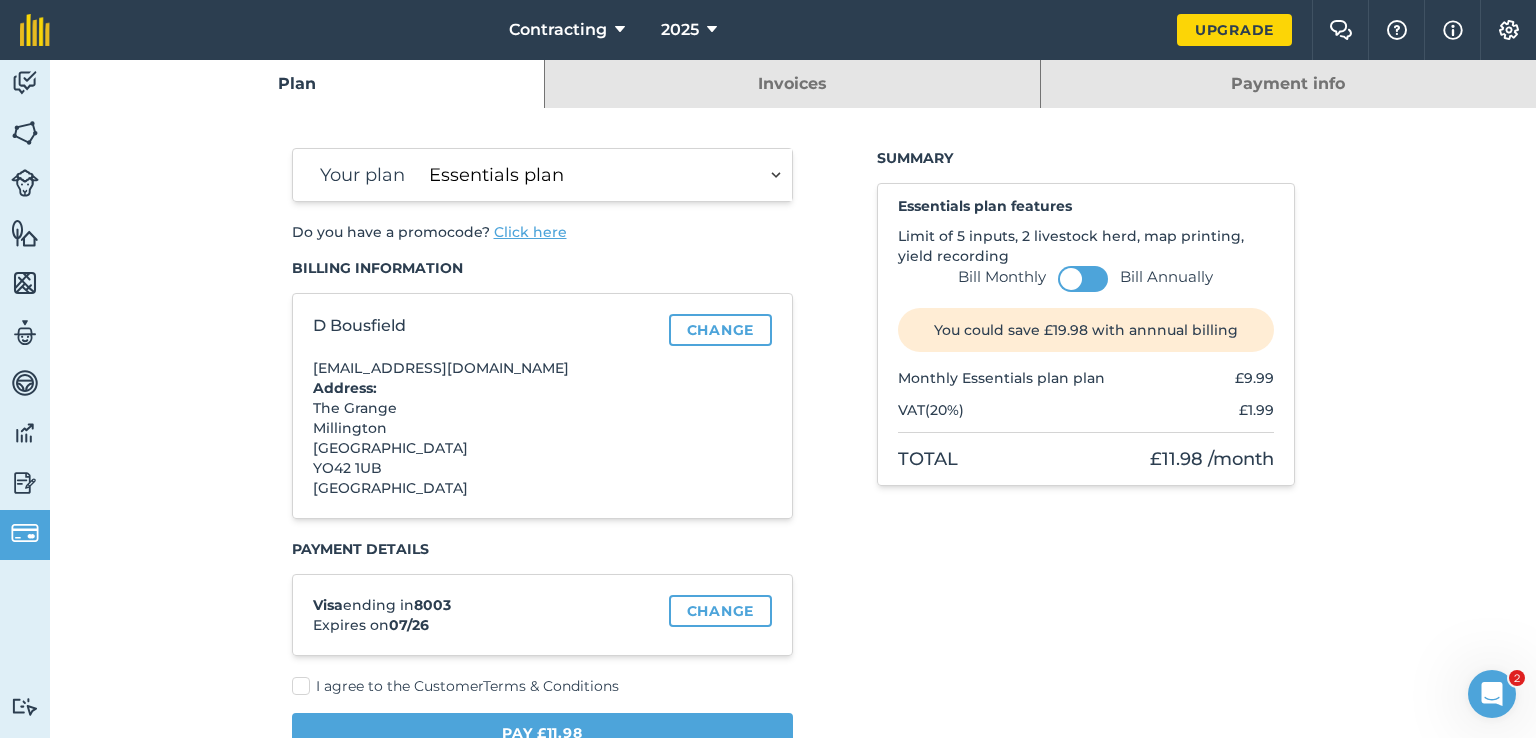 click on "Essentials plan Plus plan Pro plan" at bounding box center [606, 175] 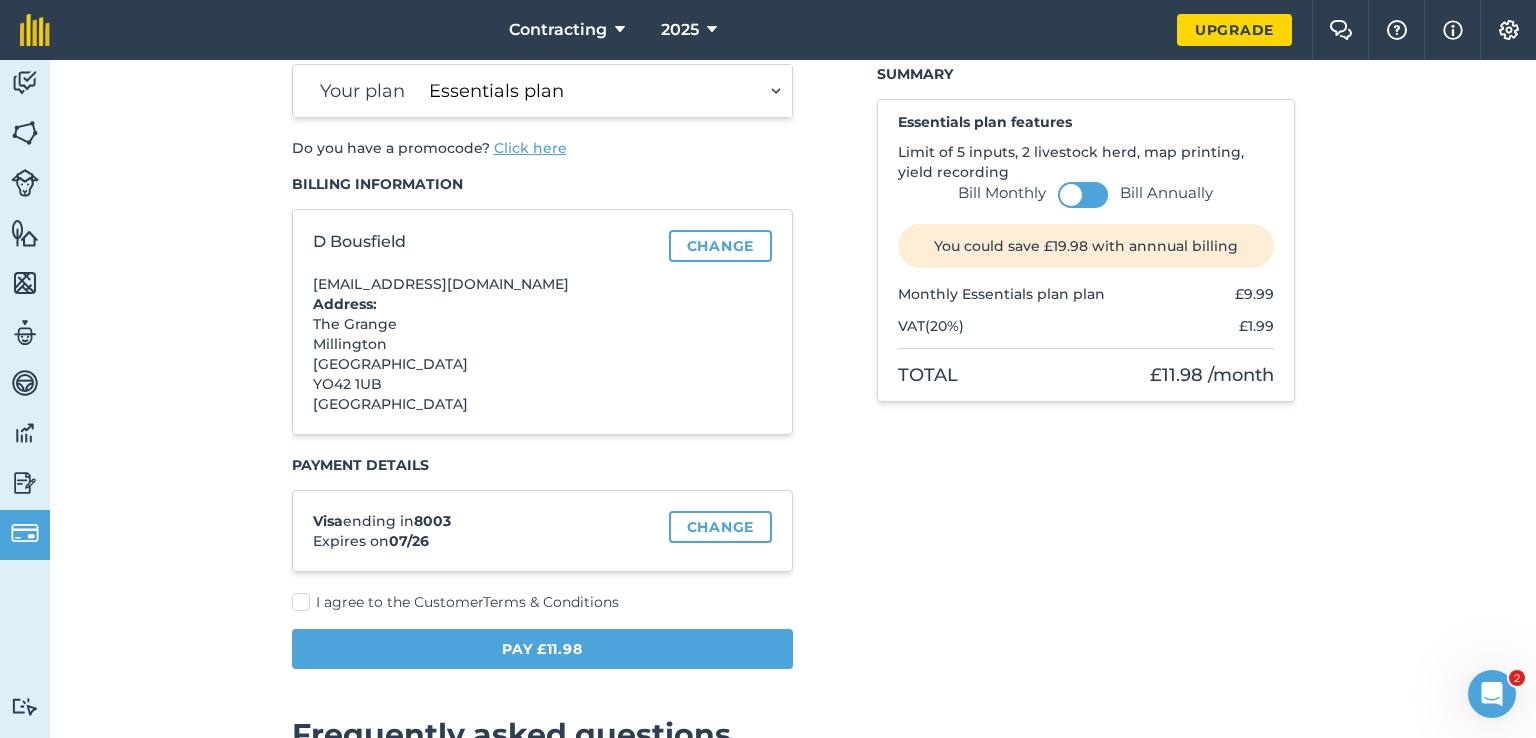 scroll, scrollTop: 200, scrollLeft: 0, axis: vertical 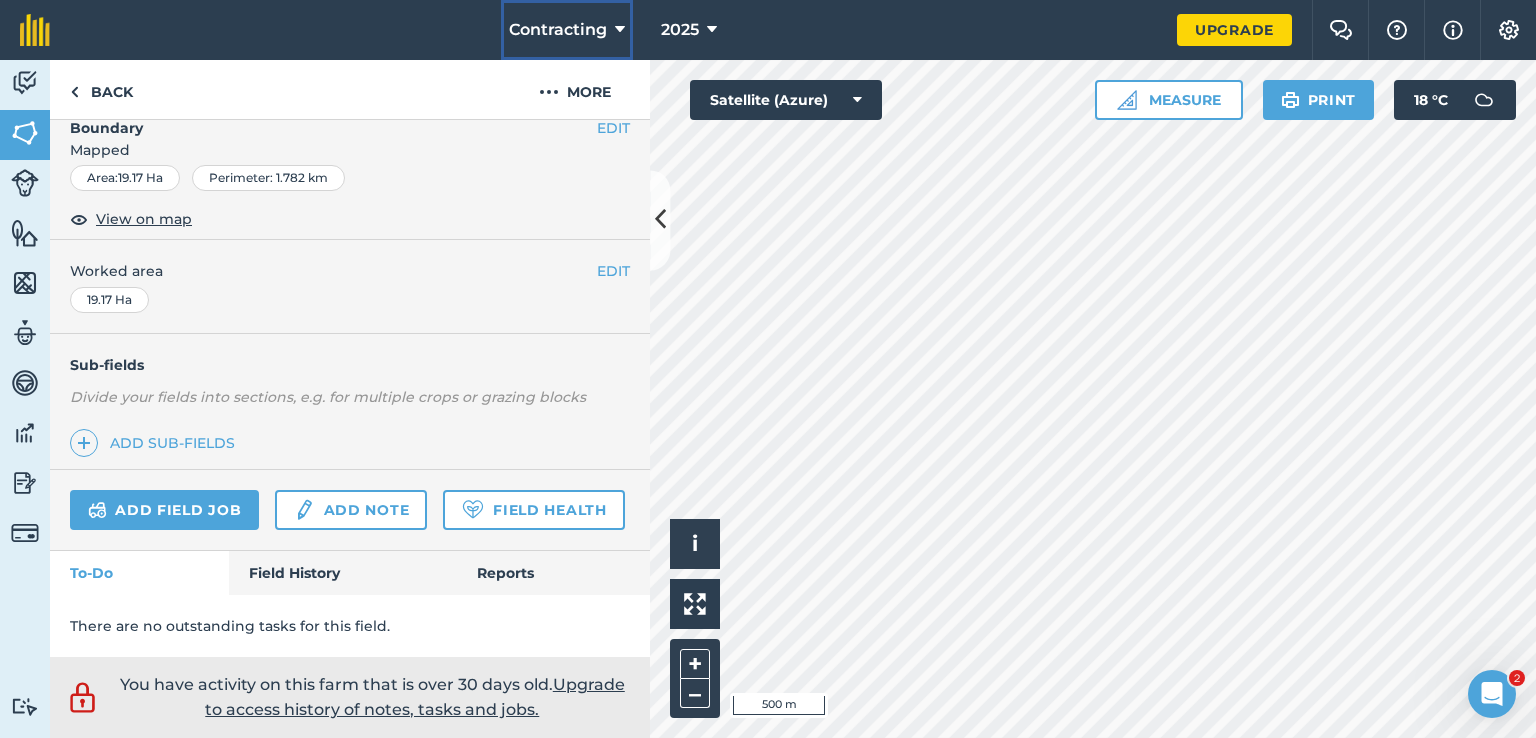 click on "Contracting" at bounding box center (558, 30) 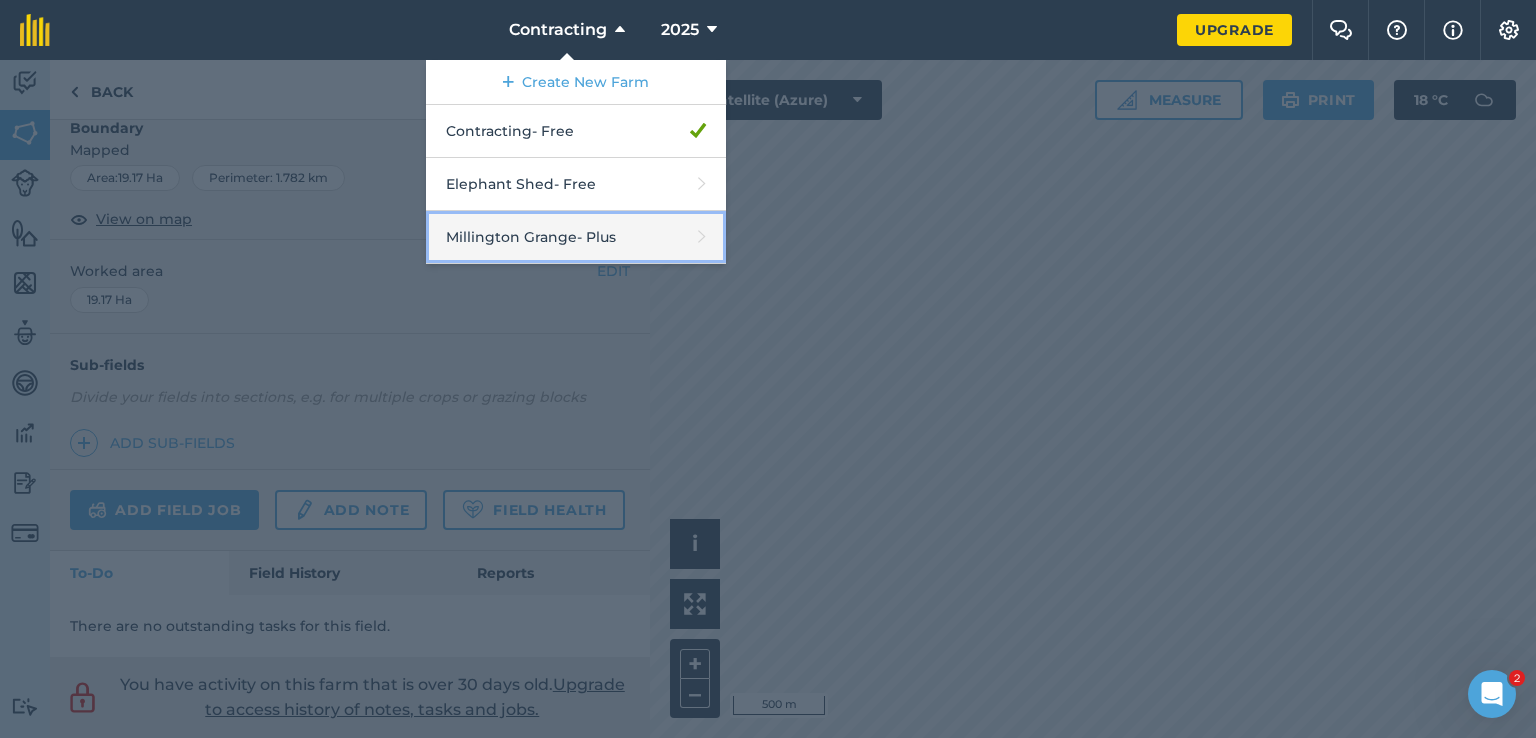 click on "Millington Grange  - Plus" at bounding box center [576, 237] 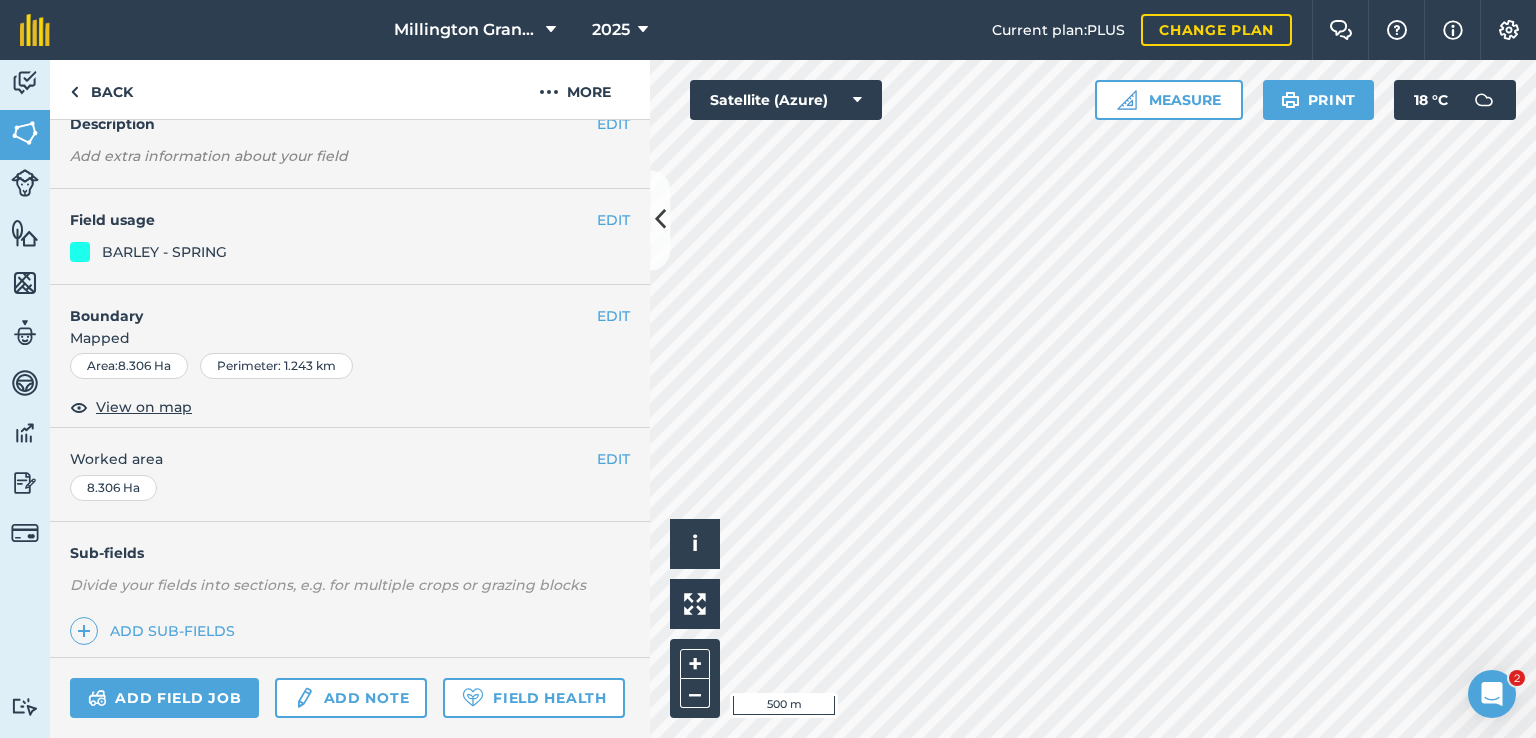 scroll, scrollTop: 256, scrollLeft: 0, axis: vertical 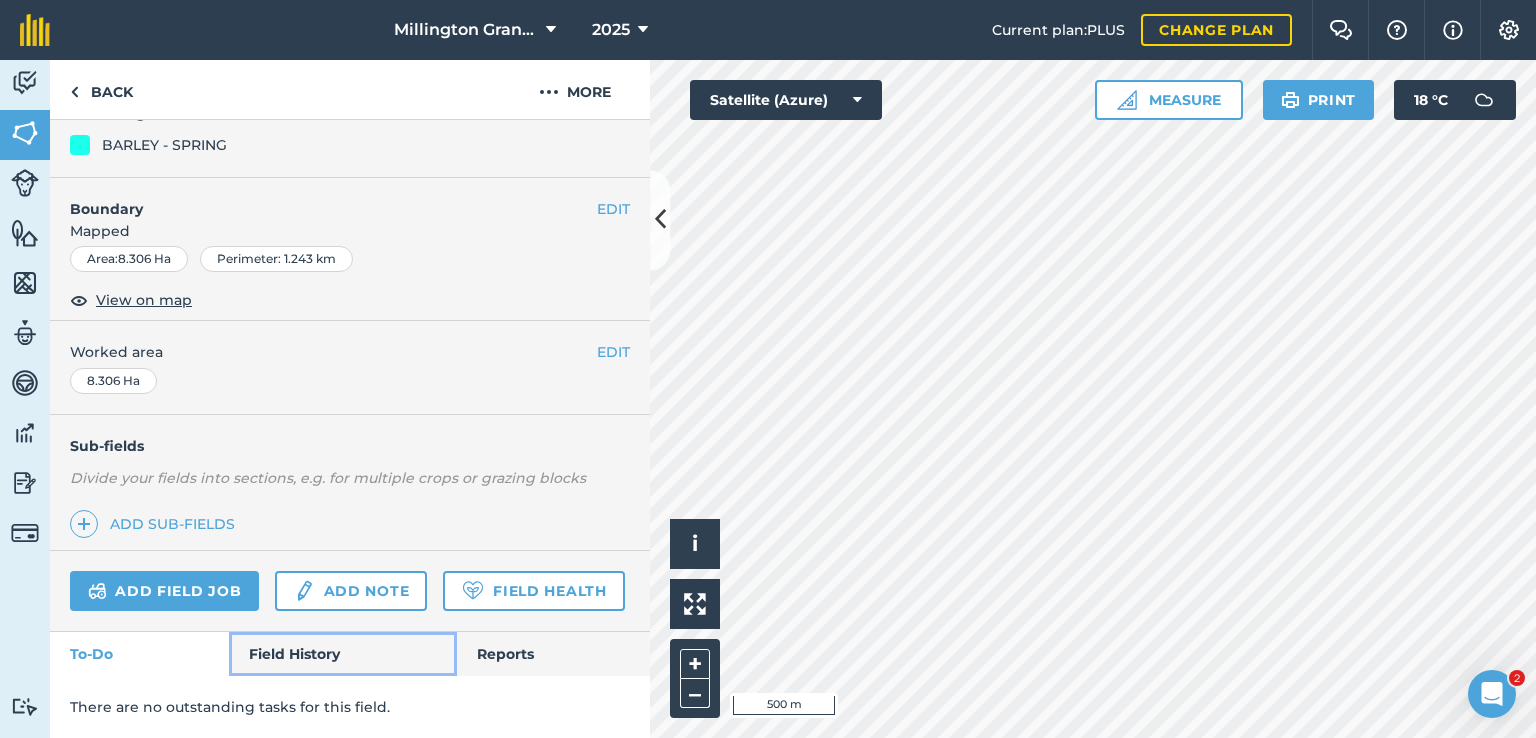 click on "Field History" at bounding box center [342, 654] 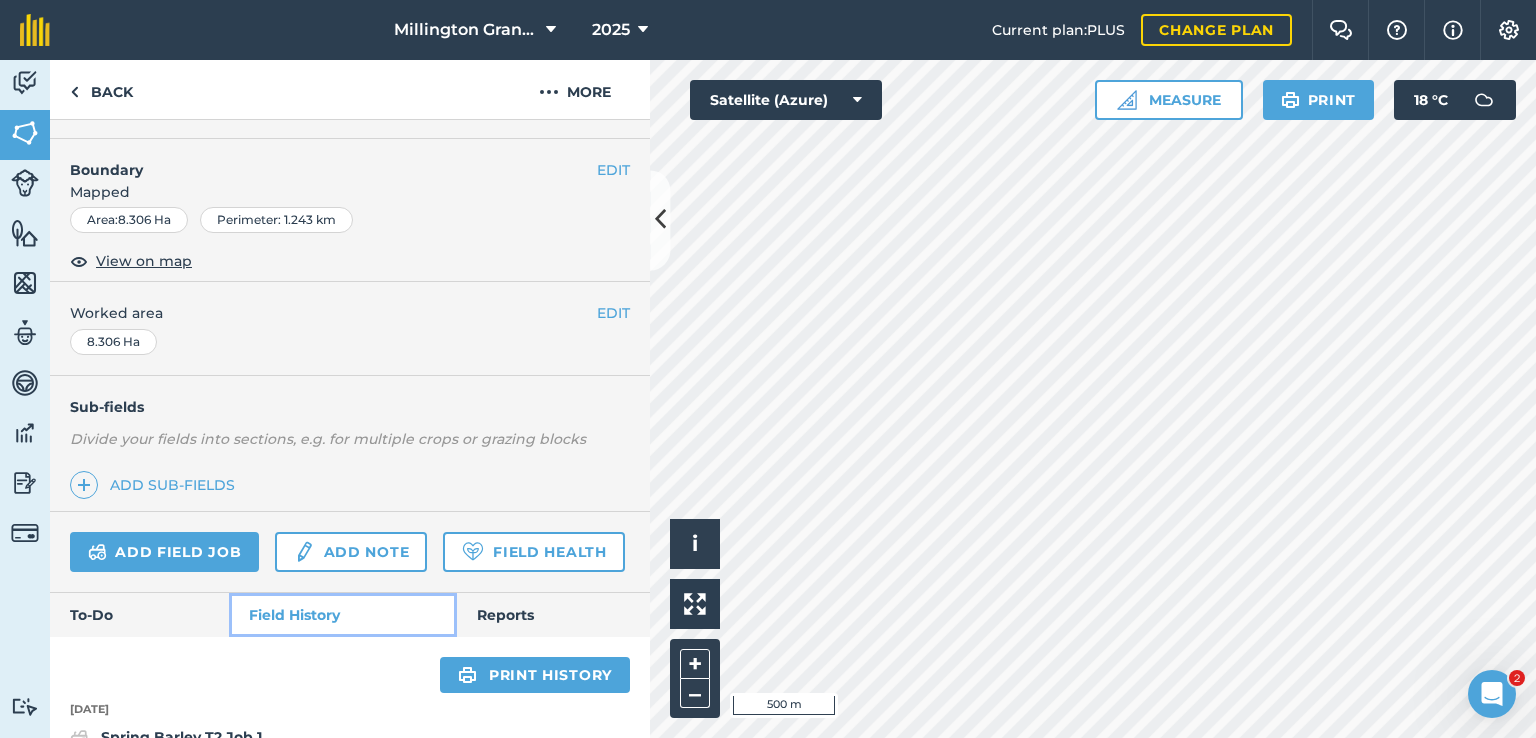 scroll, scrollTop: 0, scrollLeft: 0, axis: both 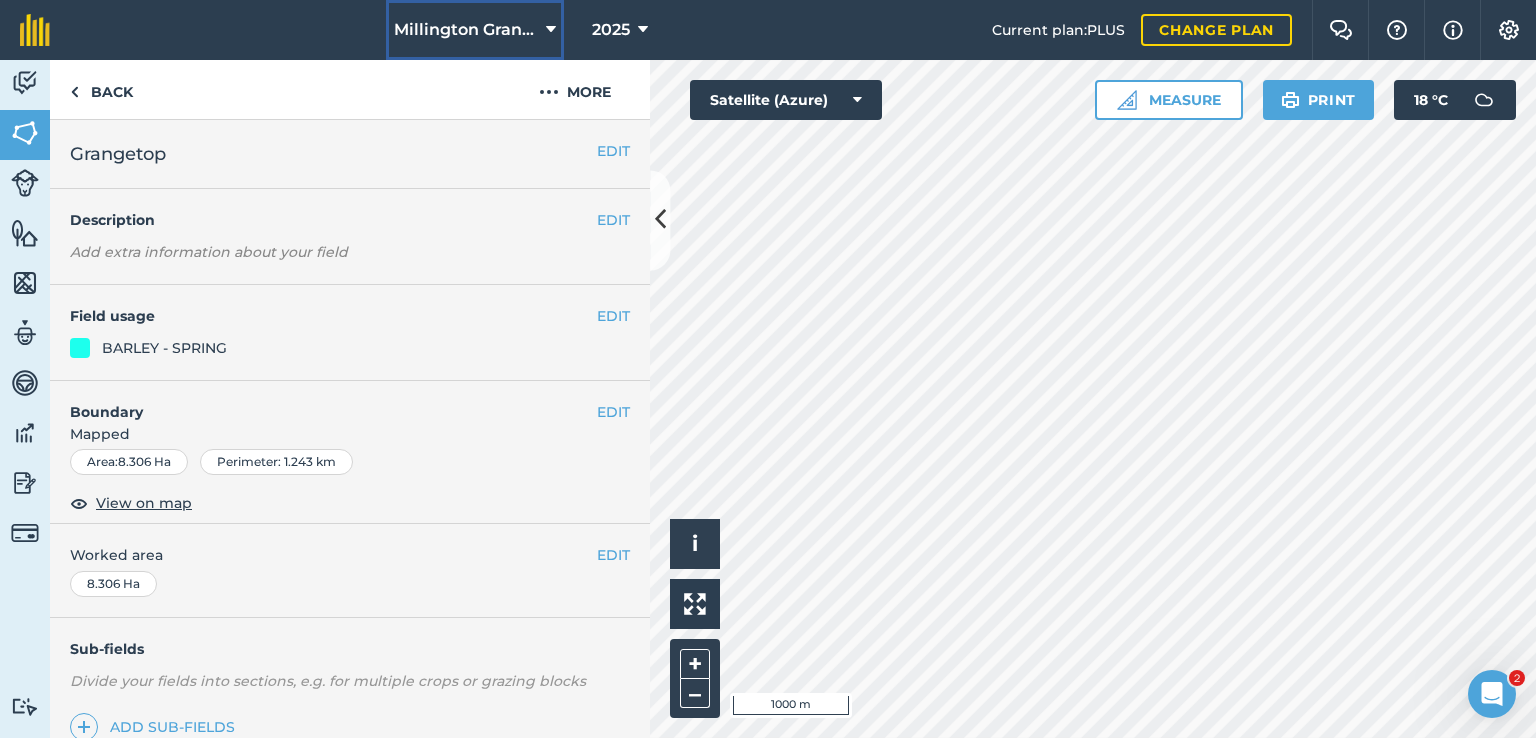 click on "Millington Grange" at bounding box center (475, 30) 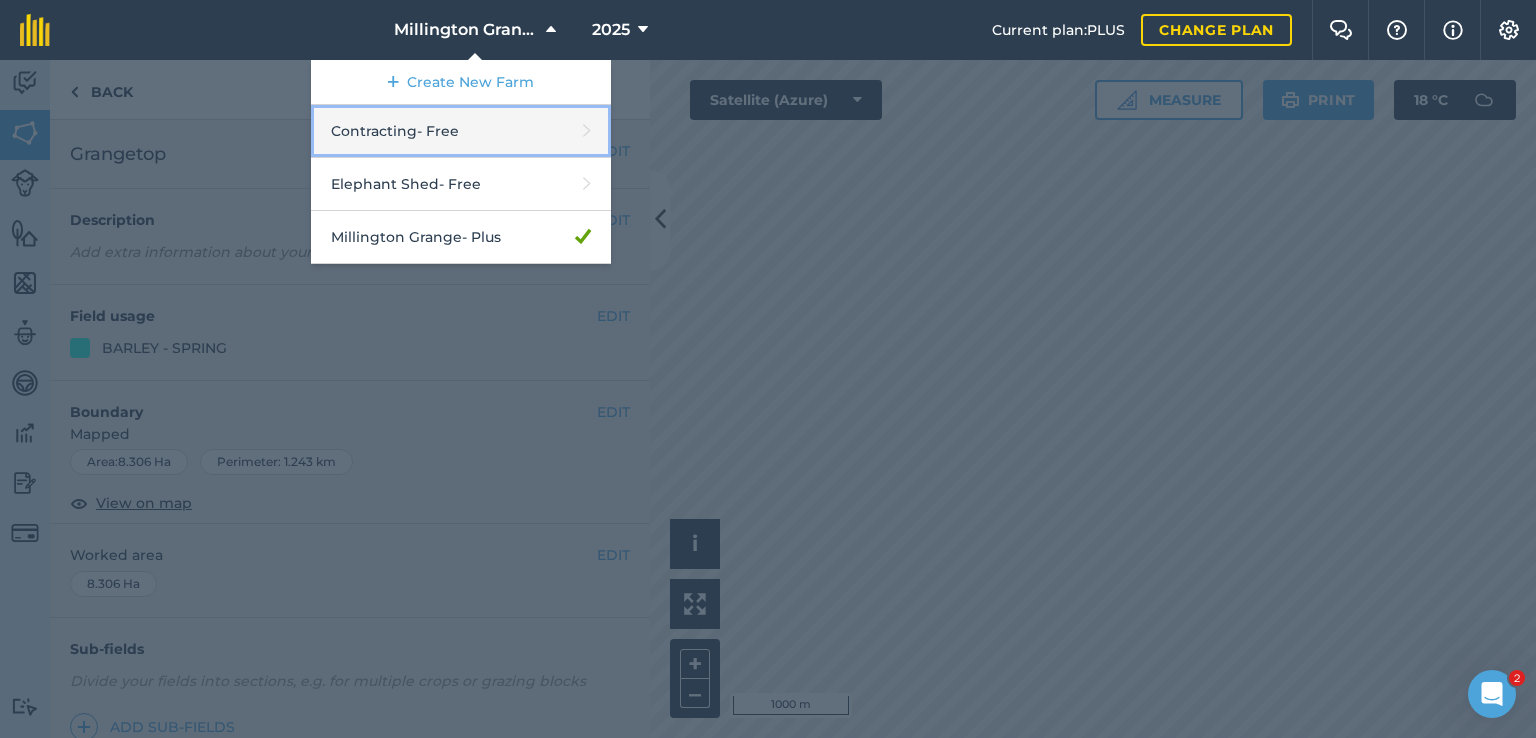 click on "Contracting  - Free" at bounding box center [461, 131] 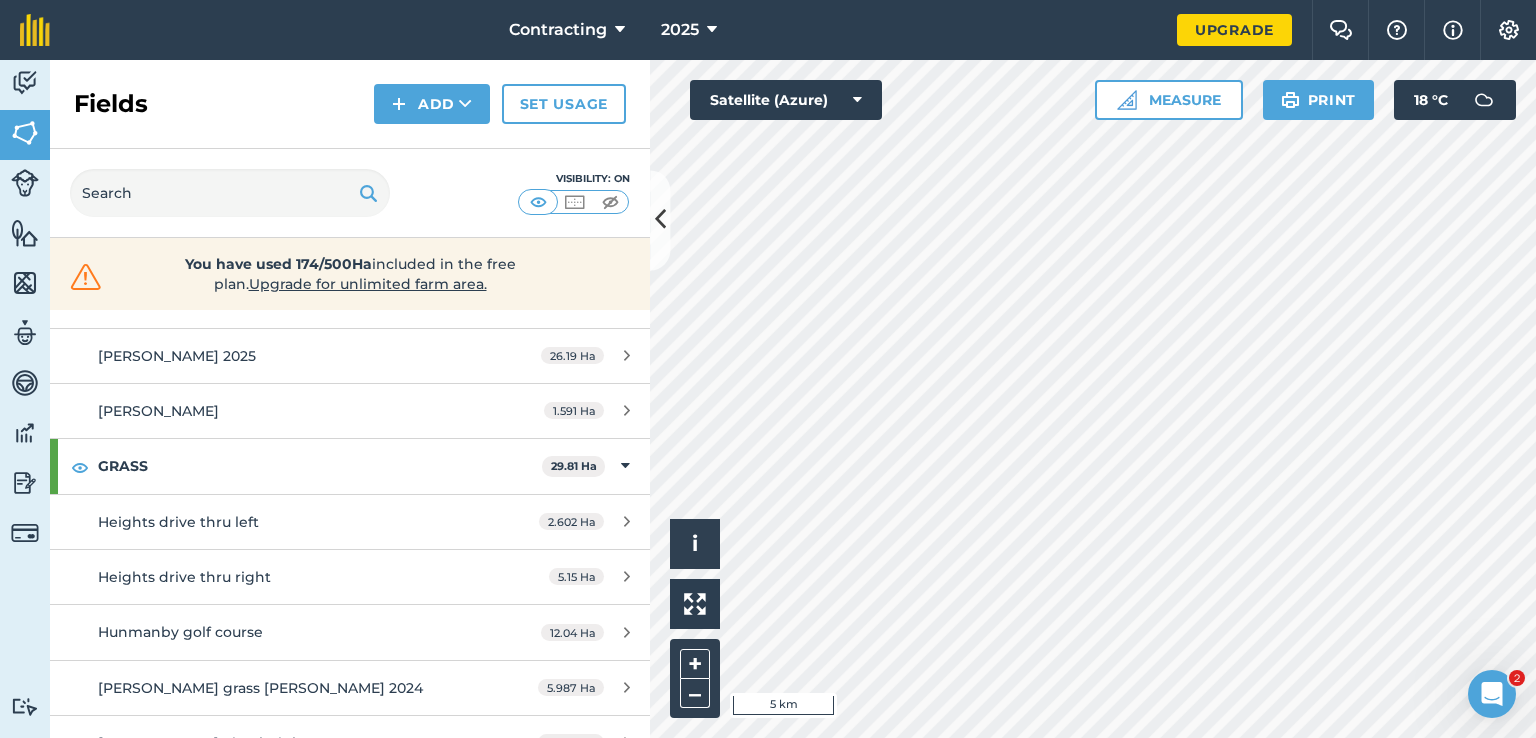scroll, scrollTop: 458, scrollLeft: 0, axis: vertical 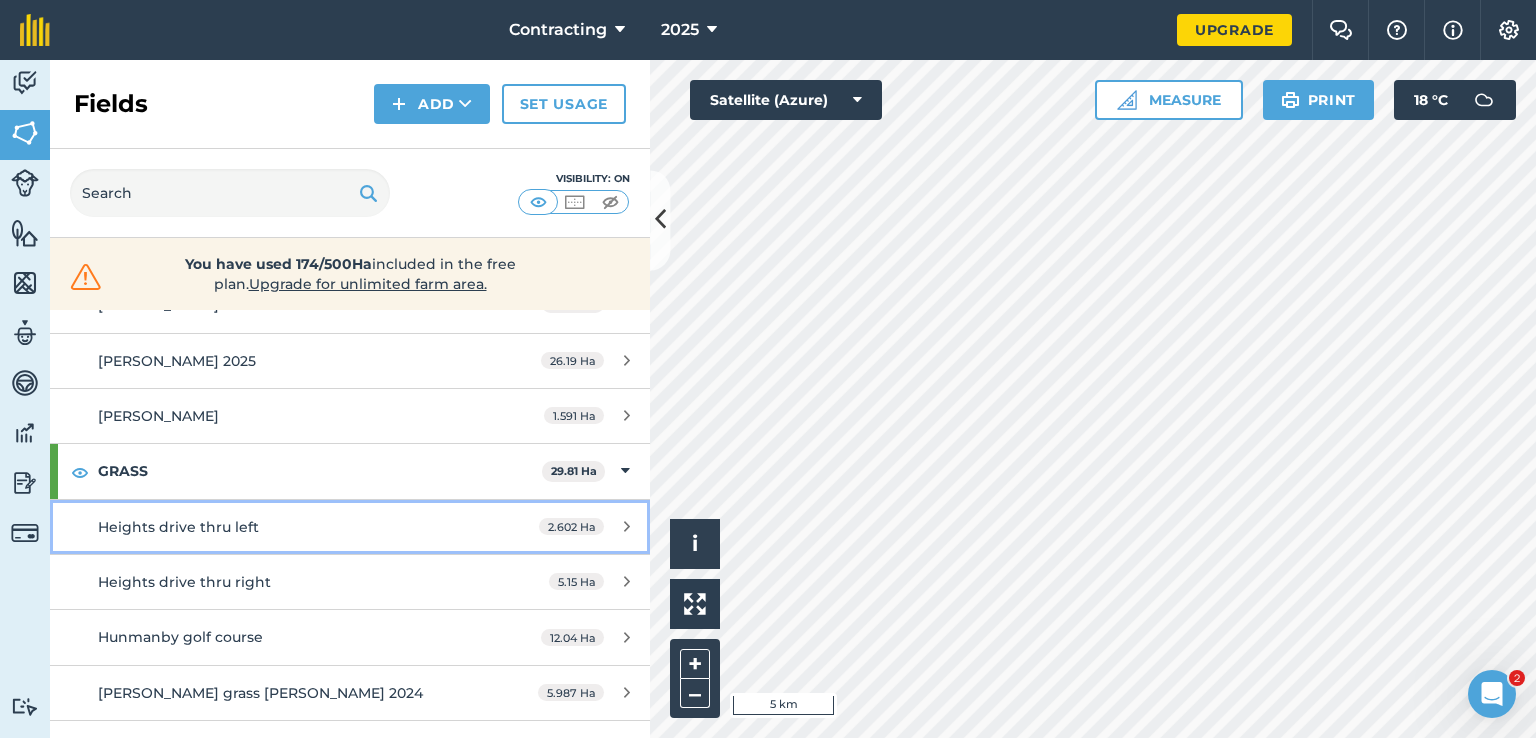 click on "Heights drive thru left" at bounding box center [286, 527] 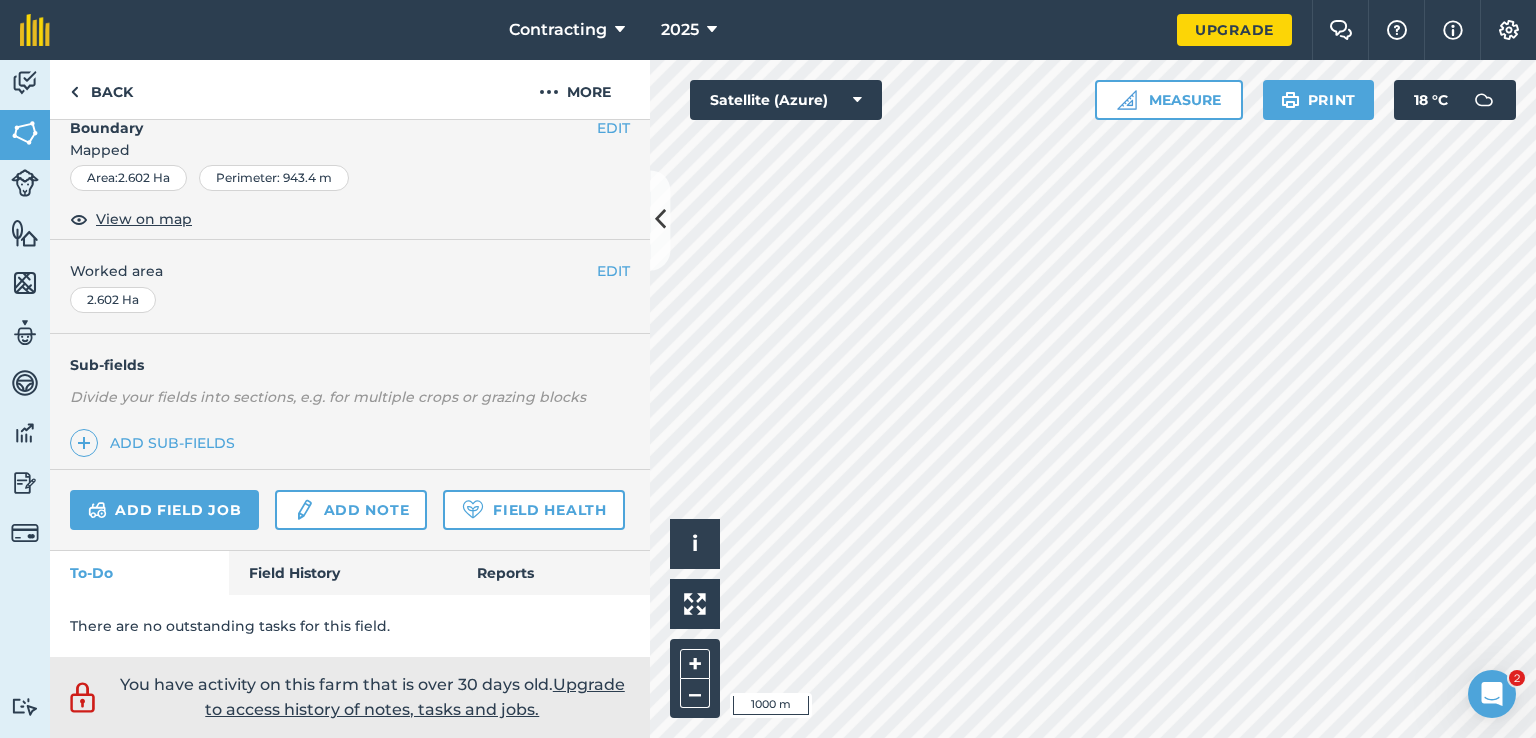 scroll, scrollTop: 337, scrollLeft: 0, axis: vertical 